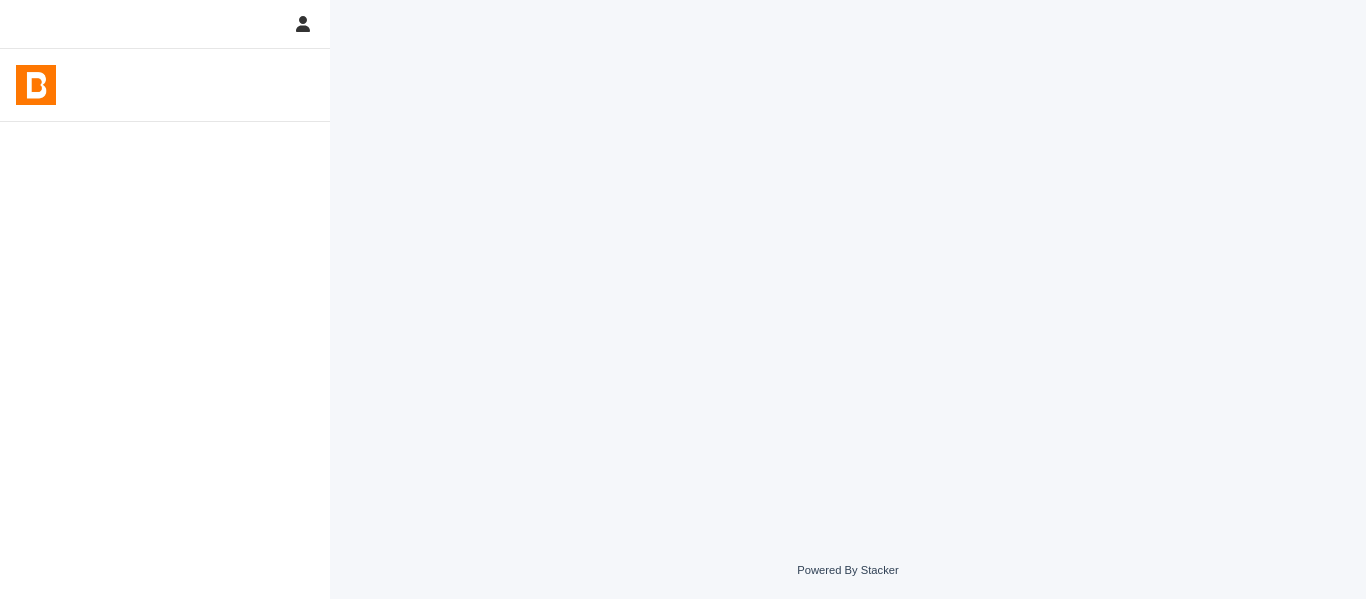 scroll, scrollTop: 0, scrollLeft: 0, axis: both 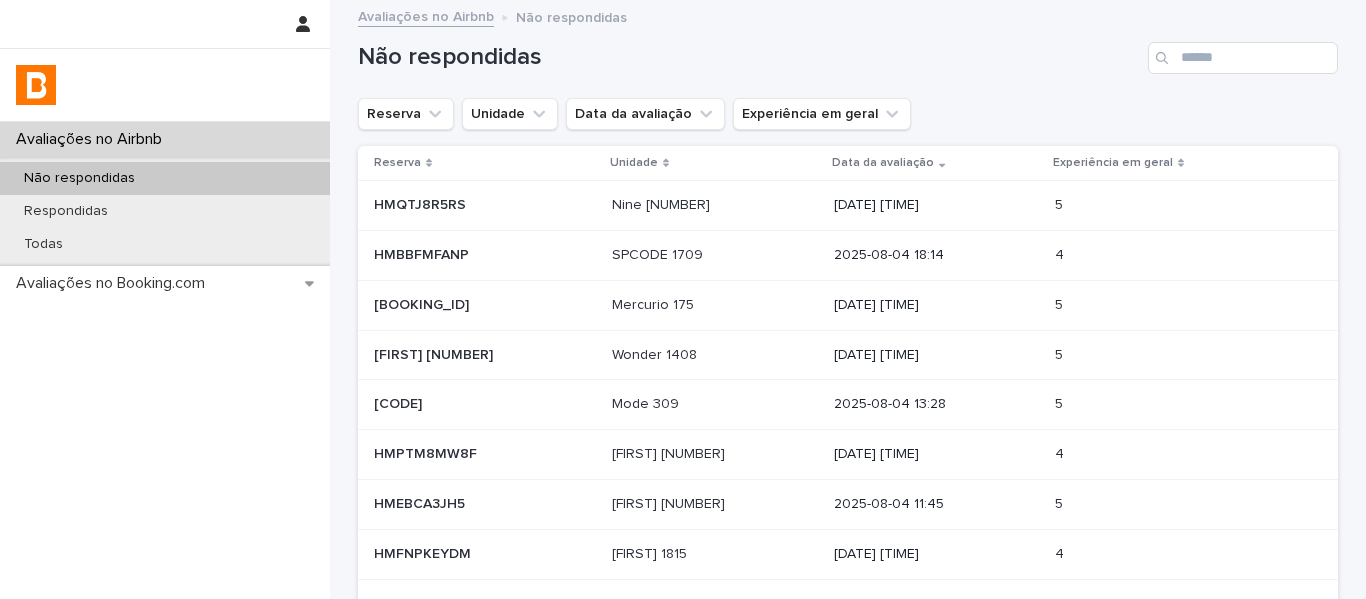 click on "Não respondidas" at bounding box center [749, 57] 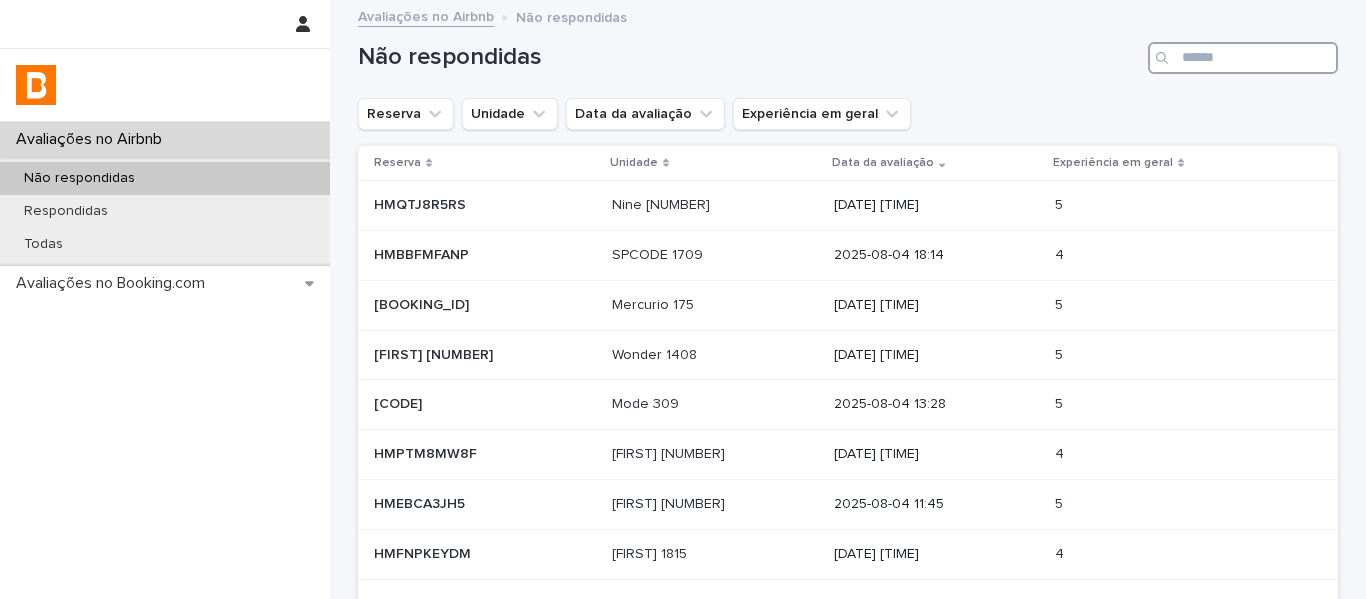 click at bounding box center (1243, 58) 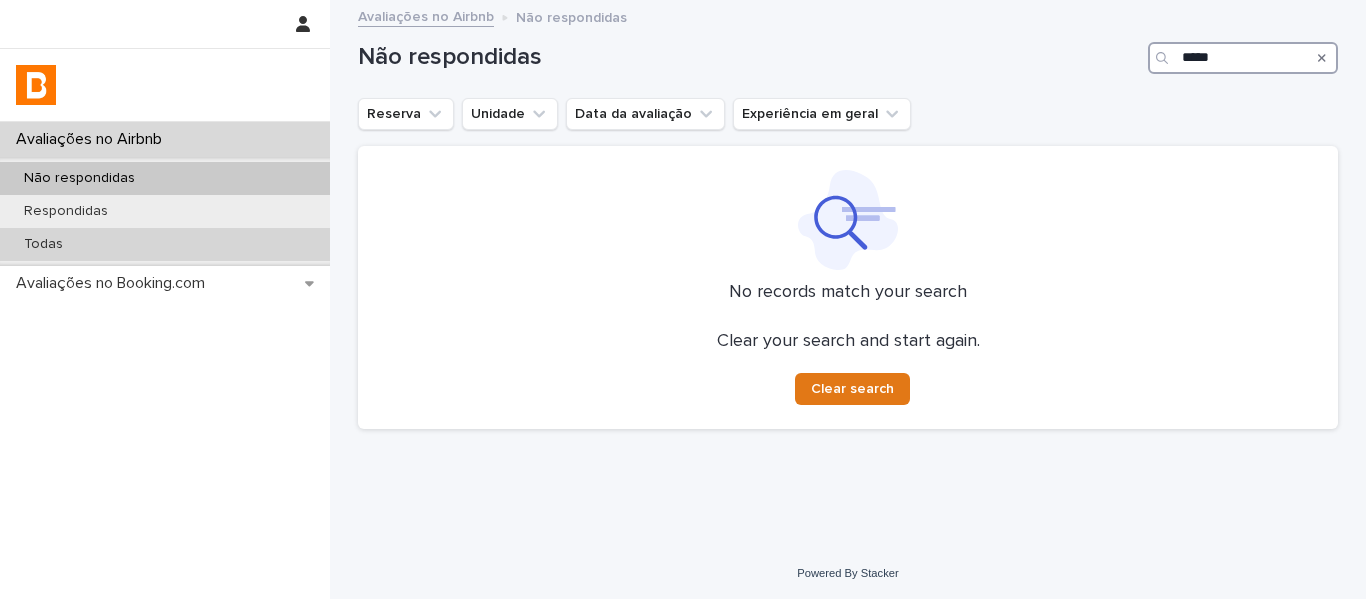 type on "****" 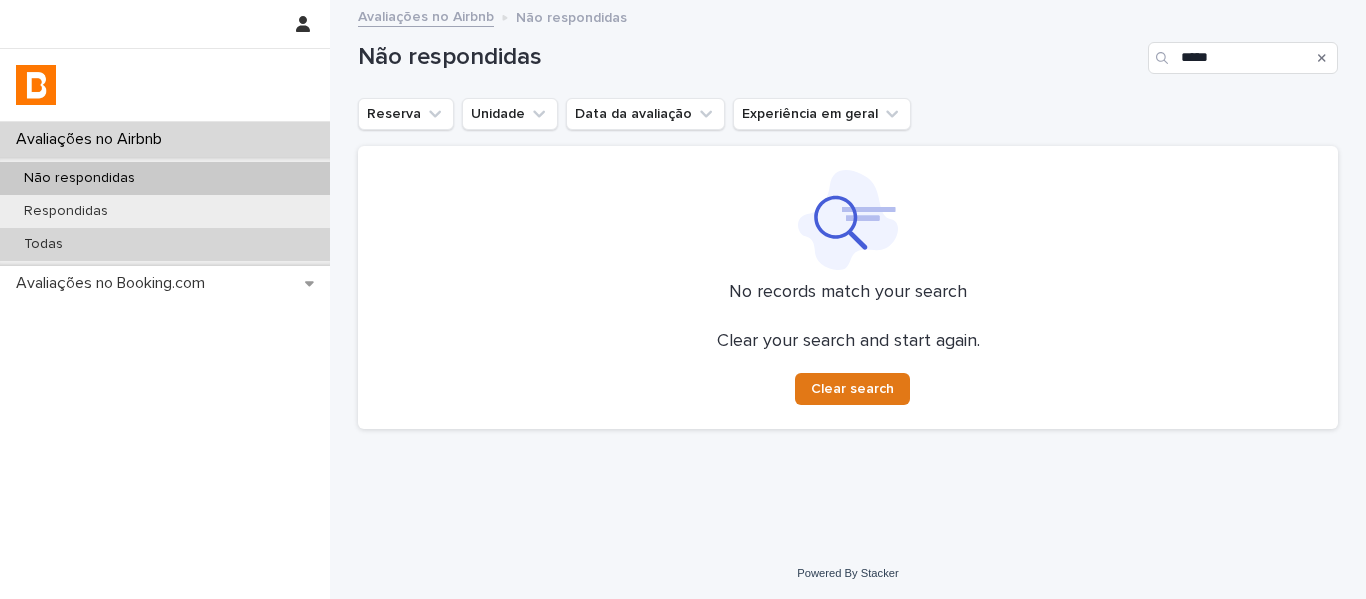 click on "Todas" at bounding box center [165, 244] 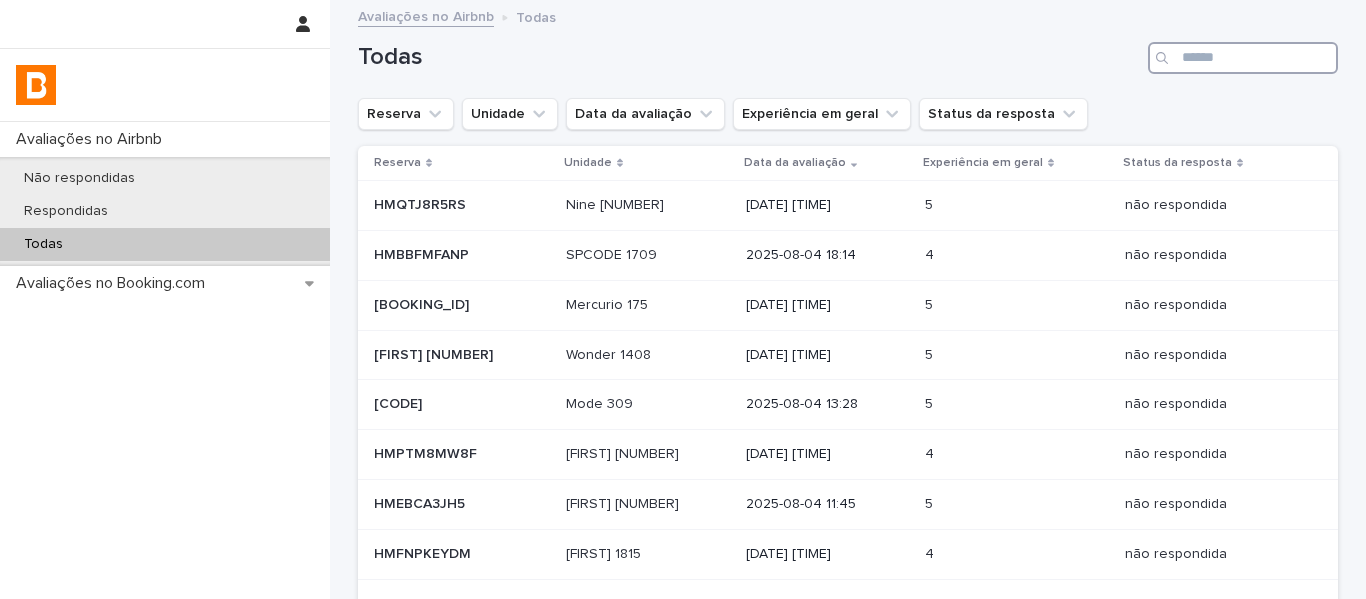 click at bounding box center [1243, 58] 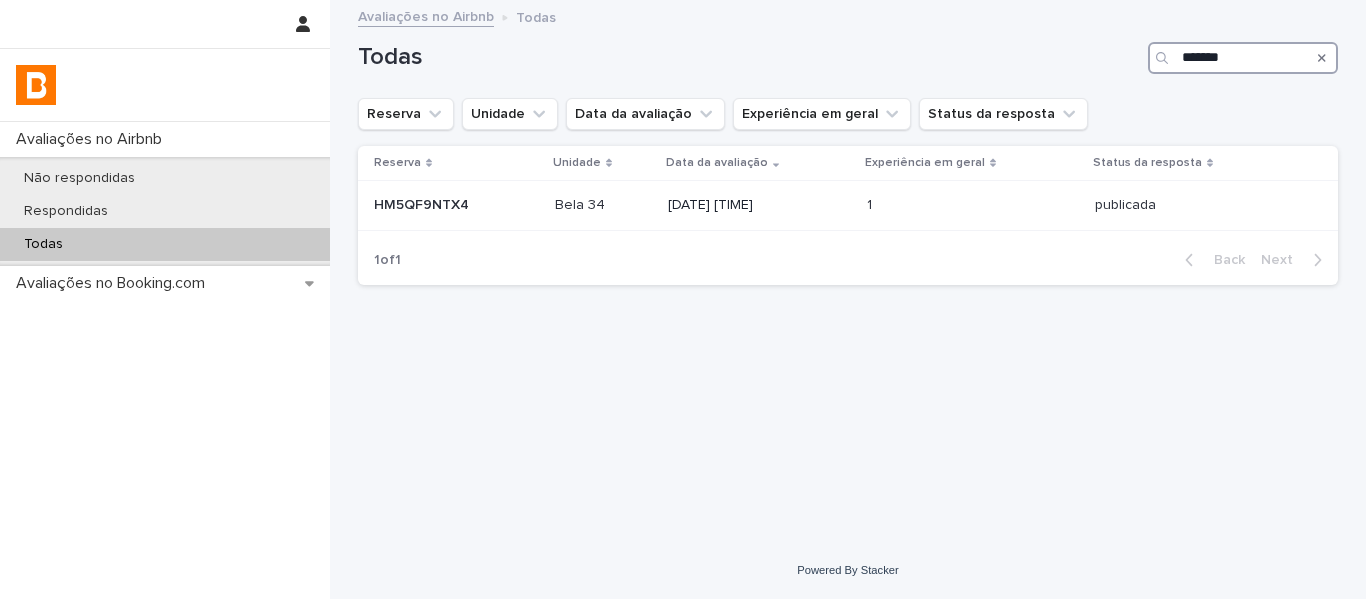 click on "*******" at bounding box center (1243, 58) 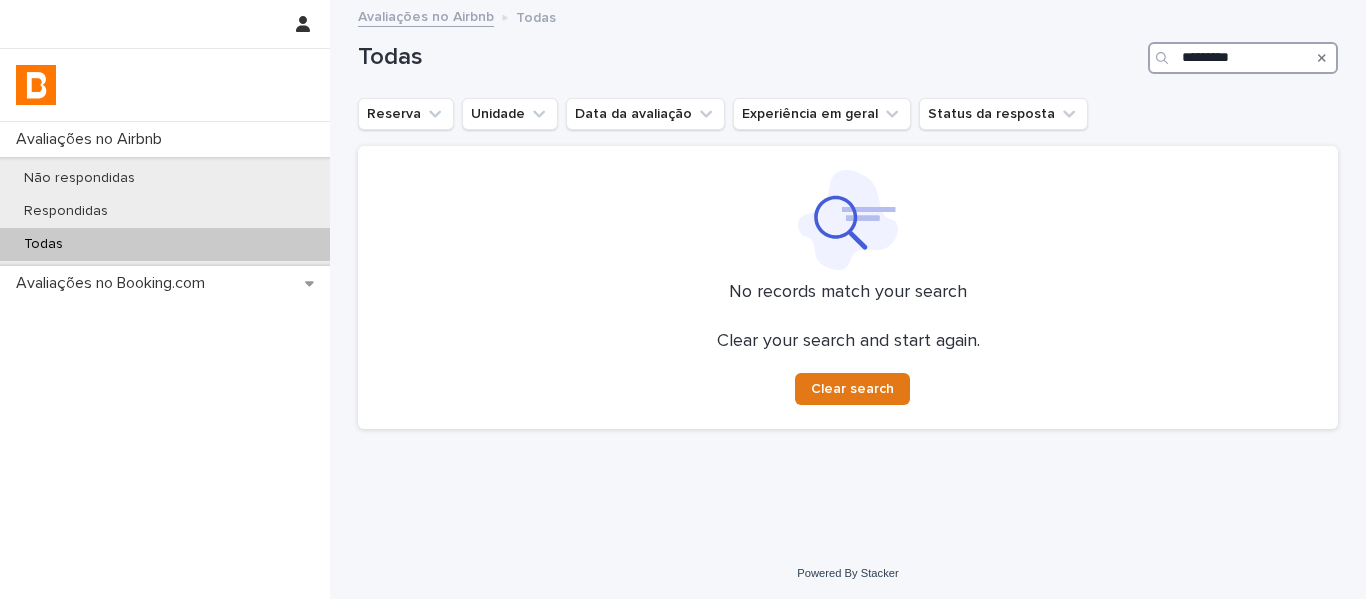click on "*********" at bounding box center (1243, 58) 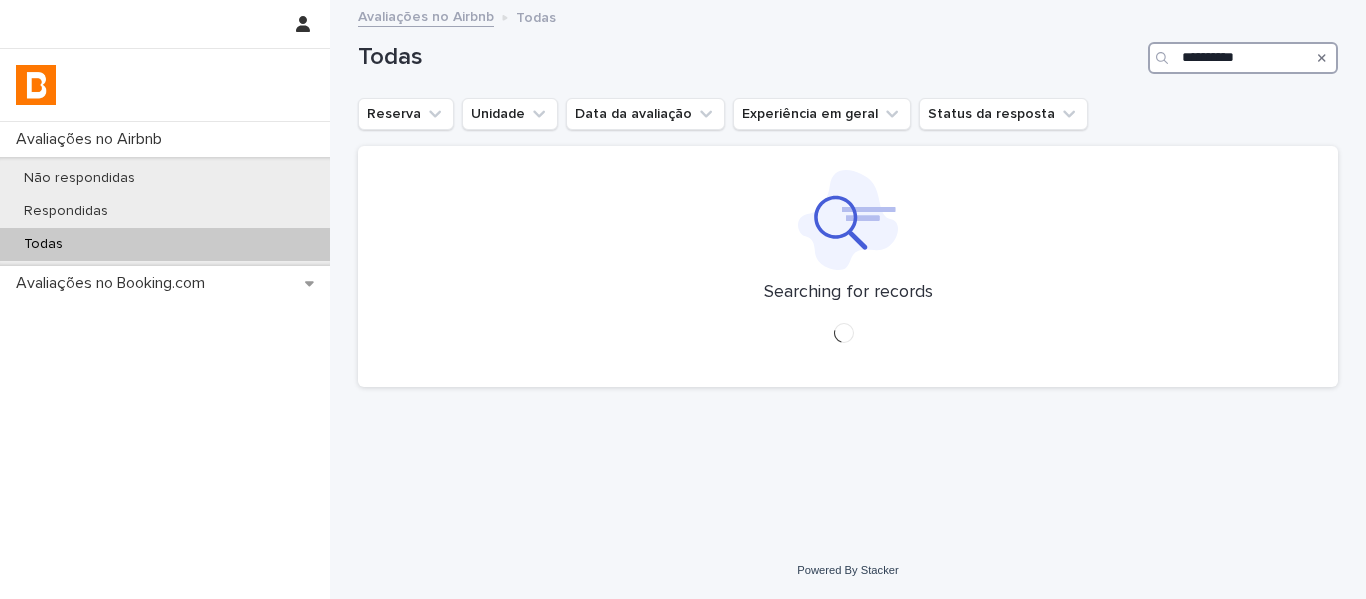 click on "**********" at bounding box center (1243, 58) 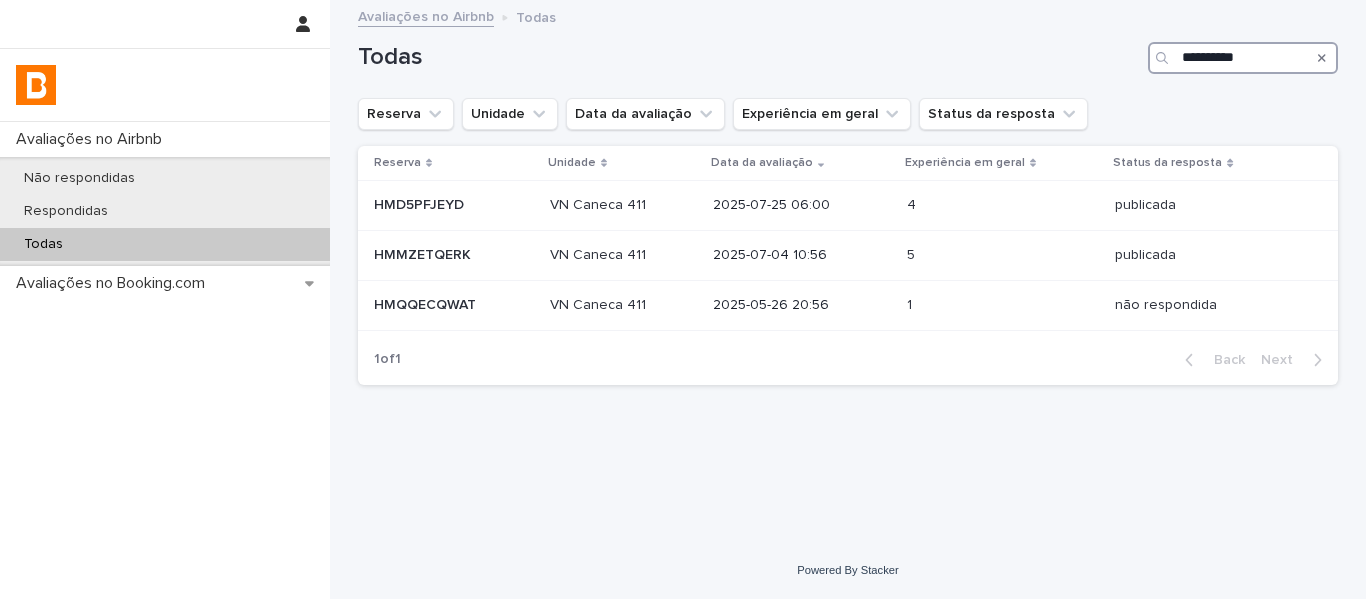 click on "**********" at bounding box center [1243, 58] 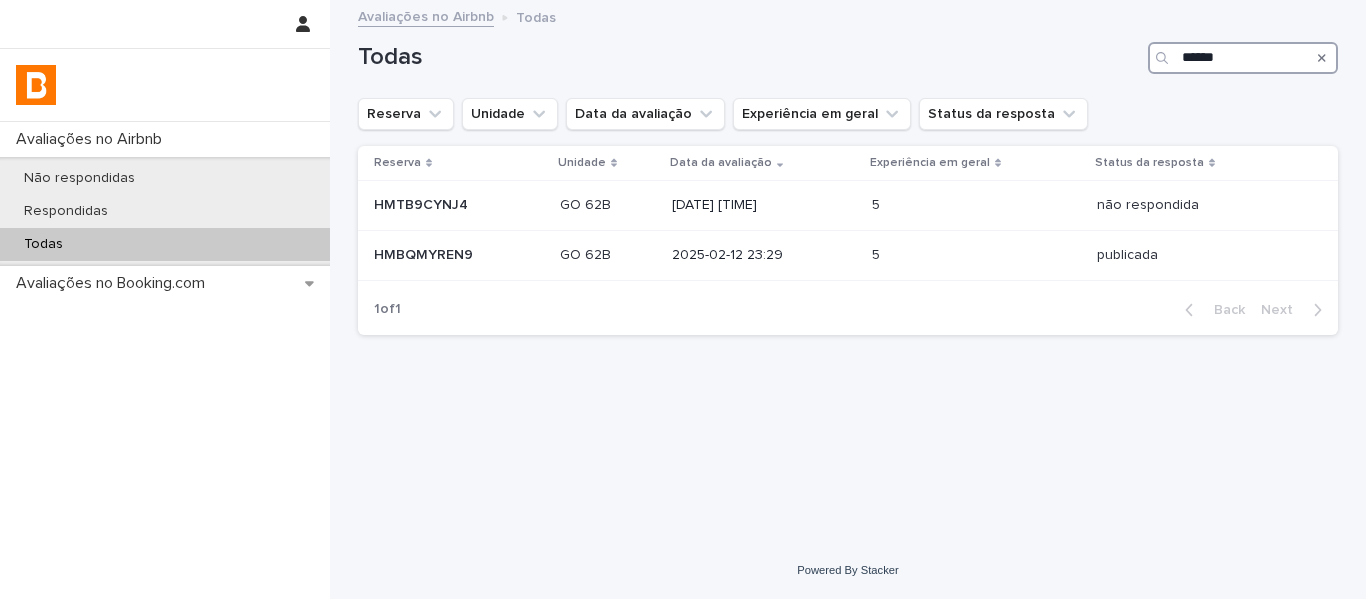 type on "******" 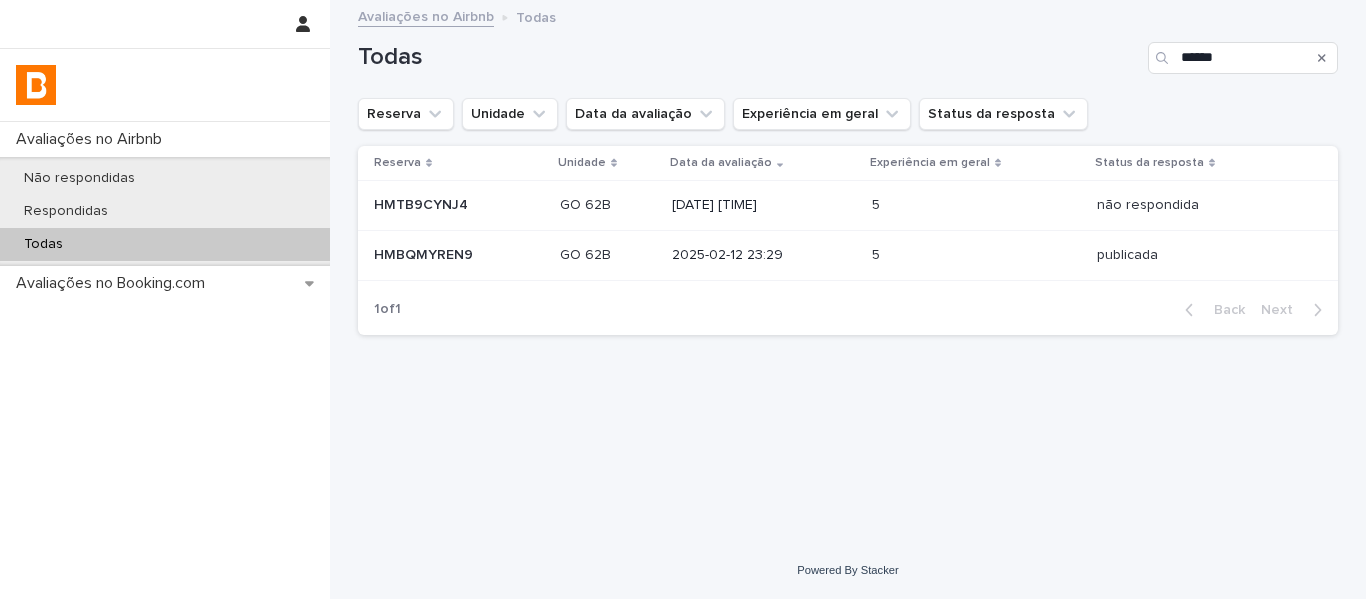 click on "GO 62B" at bounding box center (587, 203) 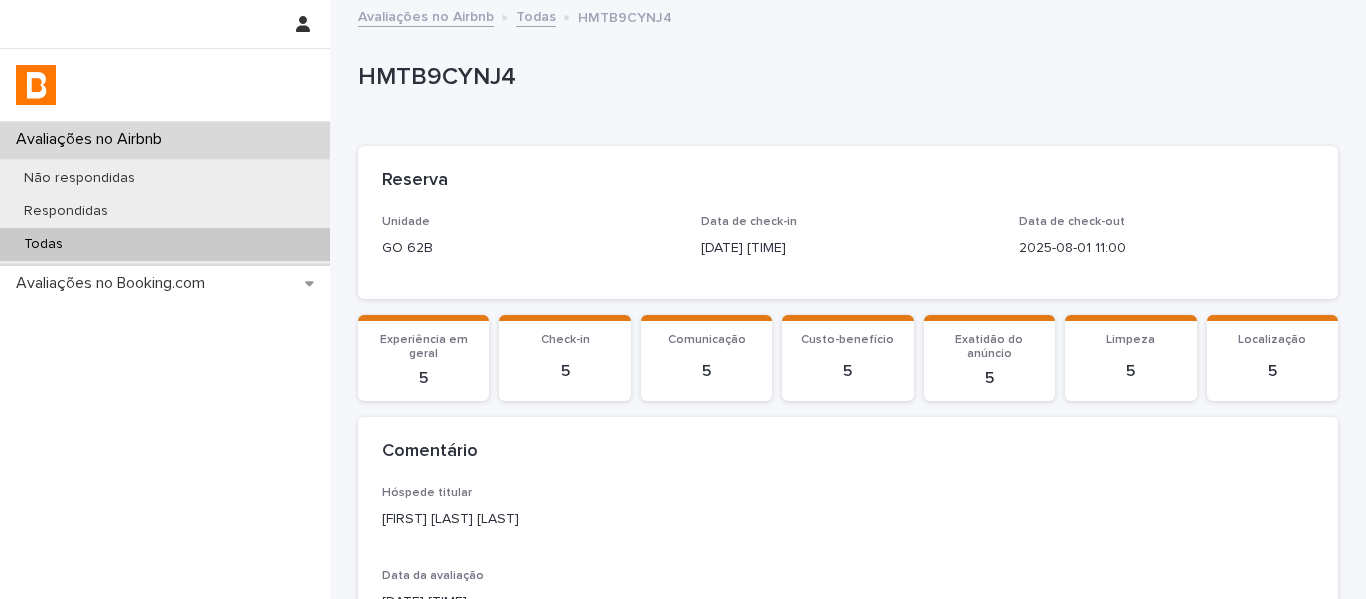 click on "HMTB9CYNJ4" at bounding box center [844, 77] 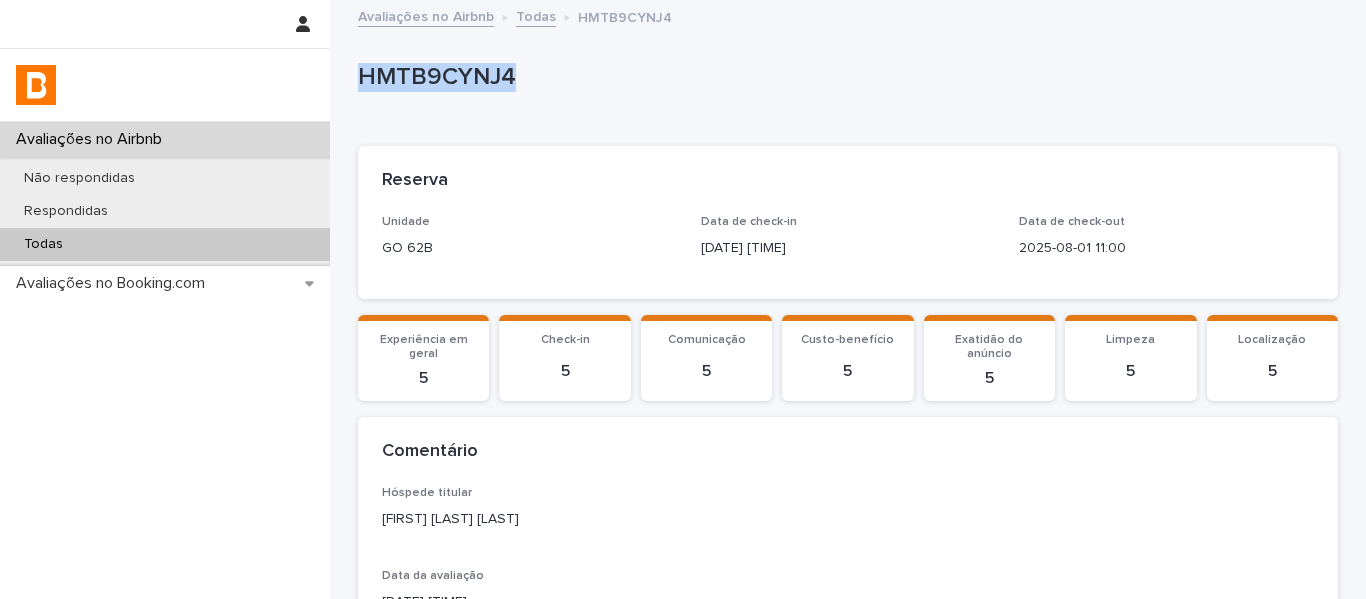 click on "HMTB9CYNJ4" at bounding box center [844, 77] 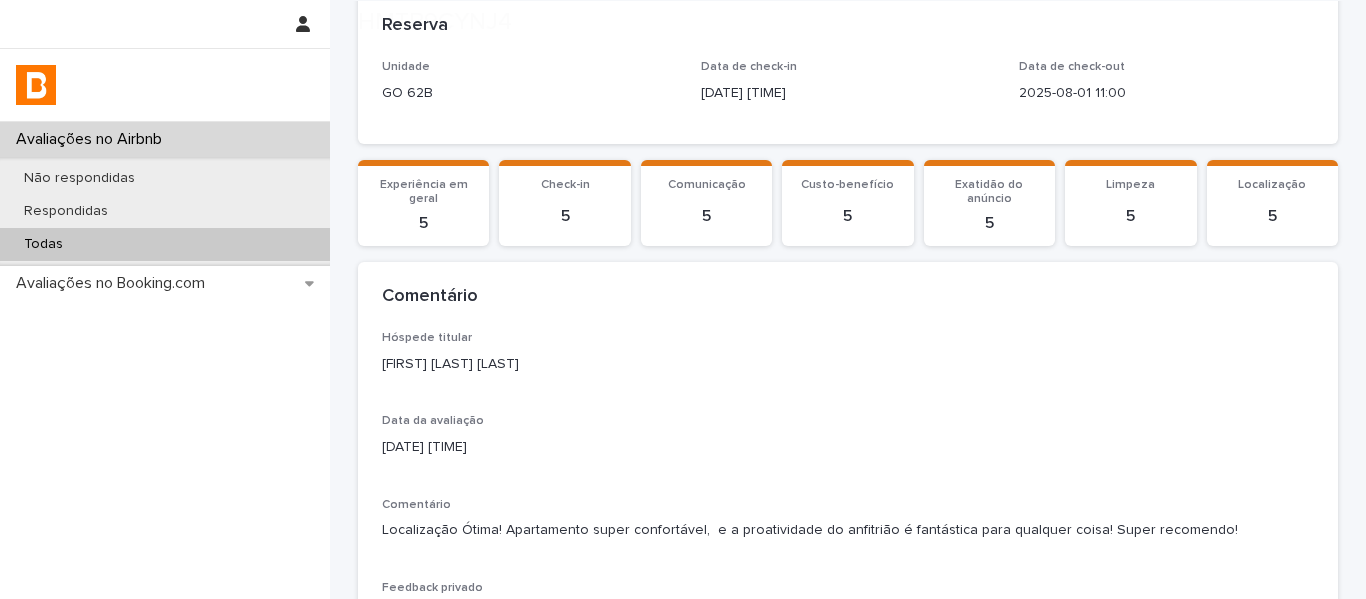 scroll, scrollTop: 200, scrollLeft: 0, axis: vertical 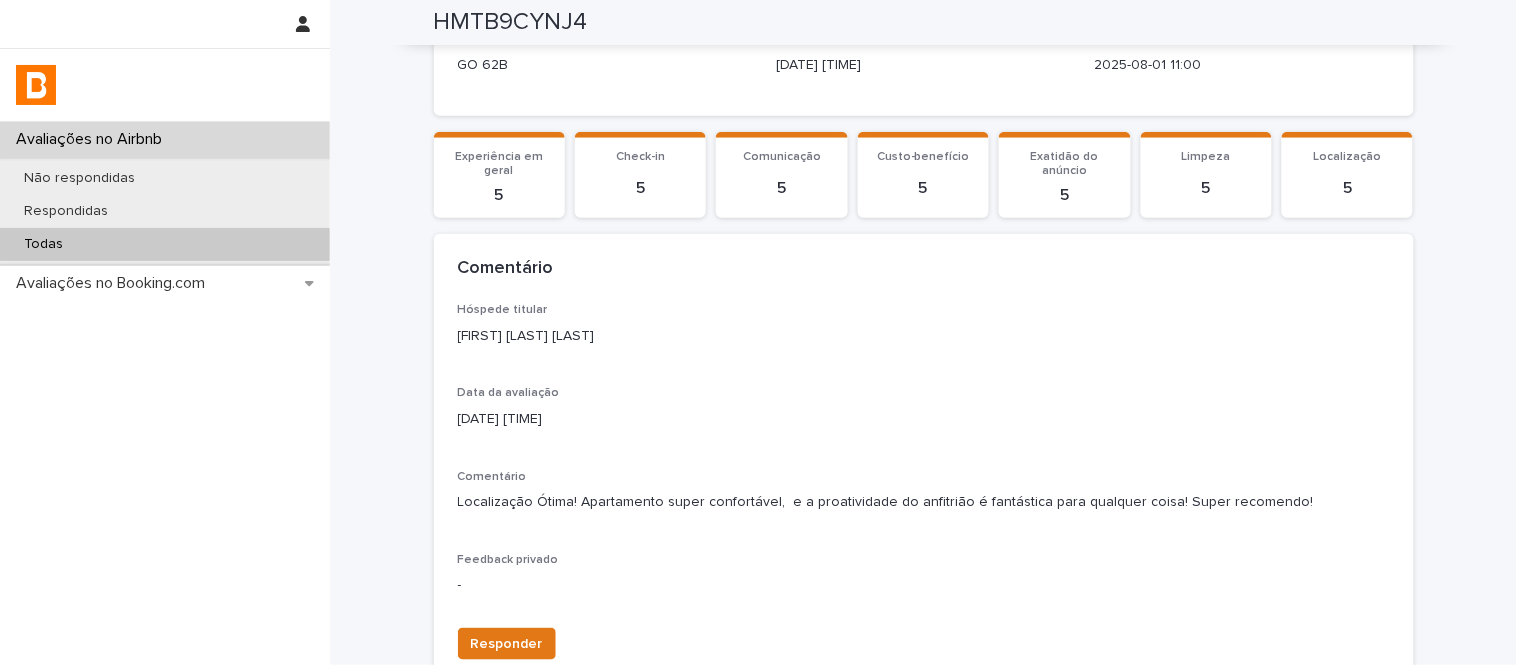 drag, startPoint x: 1356, startPoint y: 6, endPoint x: 904, endPoint y: 366, distance: 577.8443 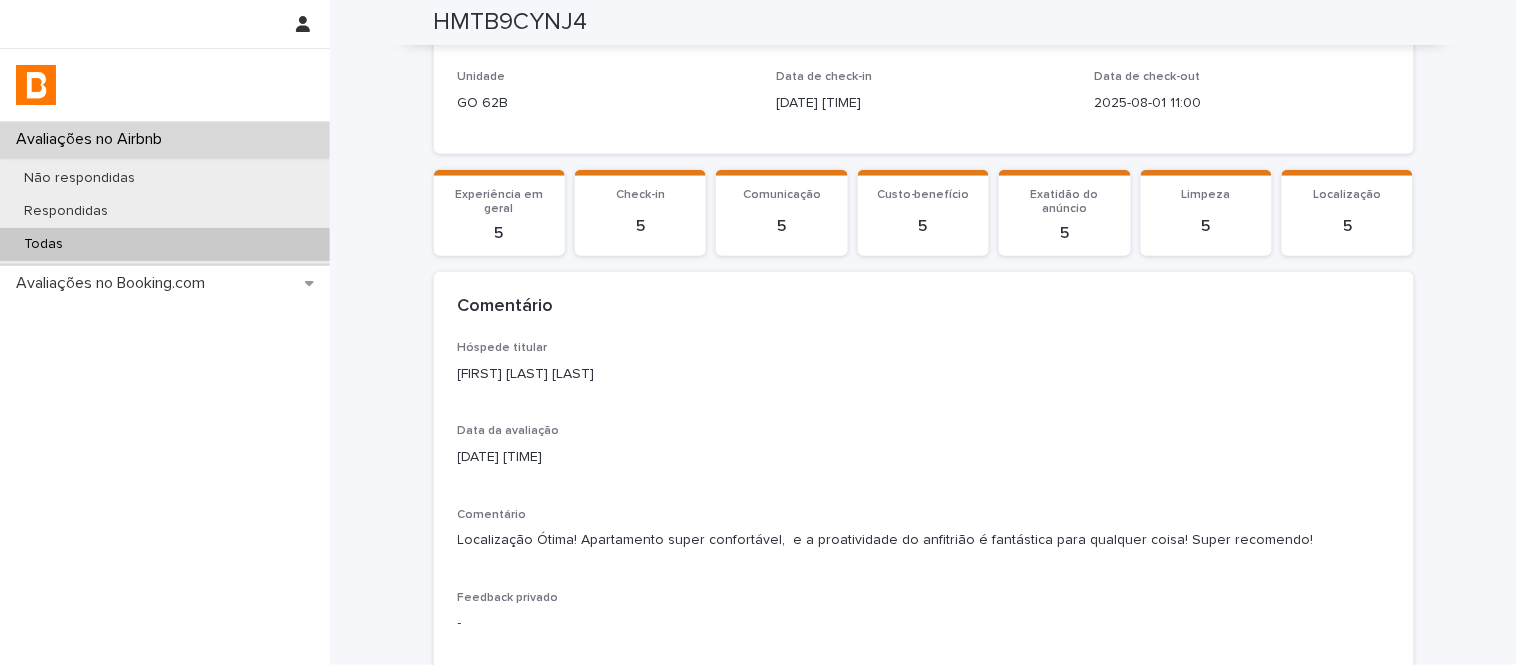 scroll, scrollTop: 151, scrollLeft: 0, axis: vertical 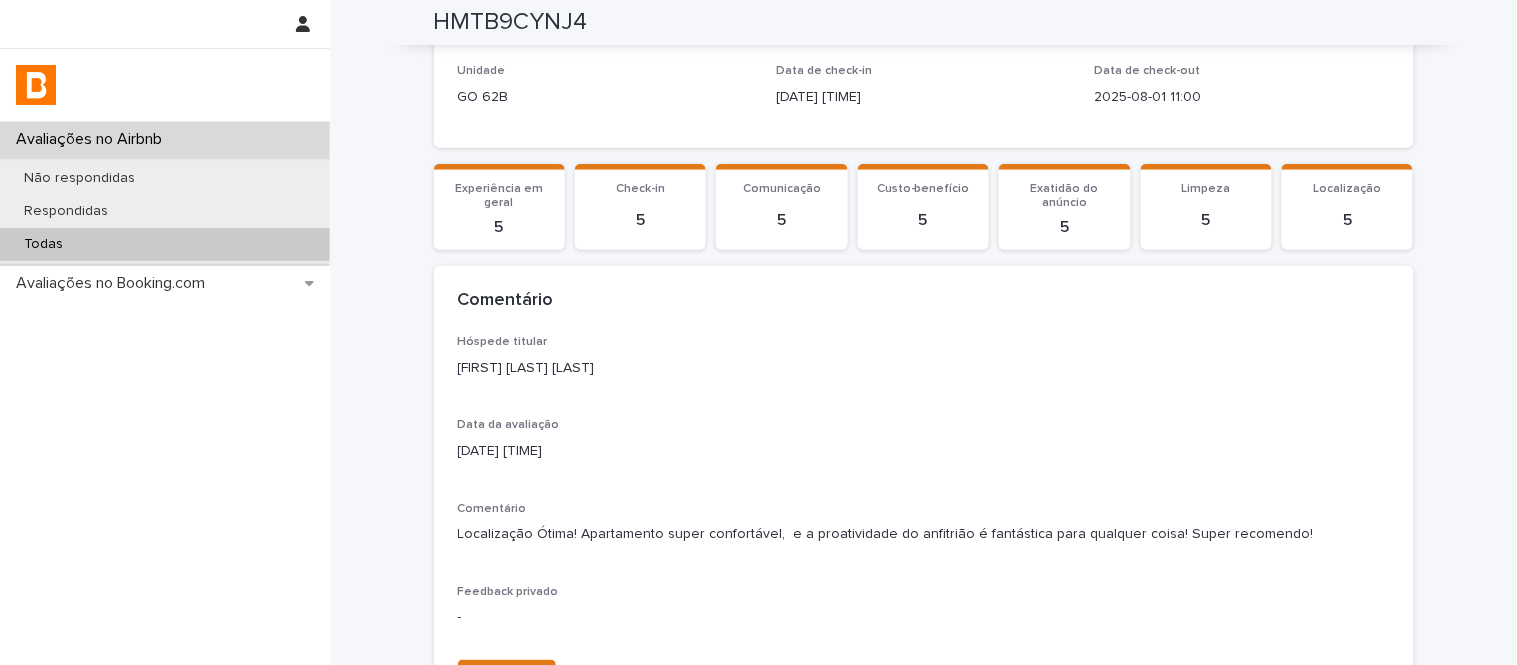 click on "Loading... Saving… Loading... Saving… HMWXX2EJFM HMWXX2EJFM Sorry, there was an error saving your record. Please try again. Please fill out the required fields below. Loading... Saving… Loading... Saving… Loading... Saving… Reserva Unidade Yadot [NUMBER] Data de check-in [DATE] [TIME] Data de check-out [DATE] [TIME] Loading... Saving… Experiência em geral 5 Check-in 5 Comunicação 5 Custo-benefício 5 Exatidão do anúncio 5 Limpeza 5 Localização 5 Loading... Saving… Comentário Hóspede titular Juan Braga Data da avaliação [DATE] [TIME] Comentário Bem localizado, limpo, boas roupas de cama e travesseiro, bem prático e com o necessário pra se ter uma ótima estadia ! Feedback privado Mto obrigado, tudo ocorreu em ordem, muito confortável e prático Loading... Saving… Resposta Loading... Saving… Resposta Data da resposta [DATE] [TIME] Resposta" at bounding box center (923, 341) 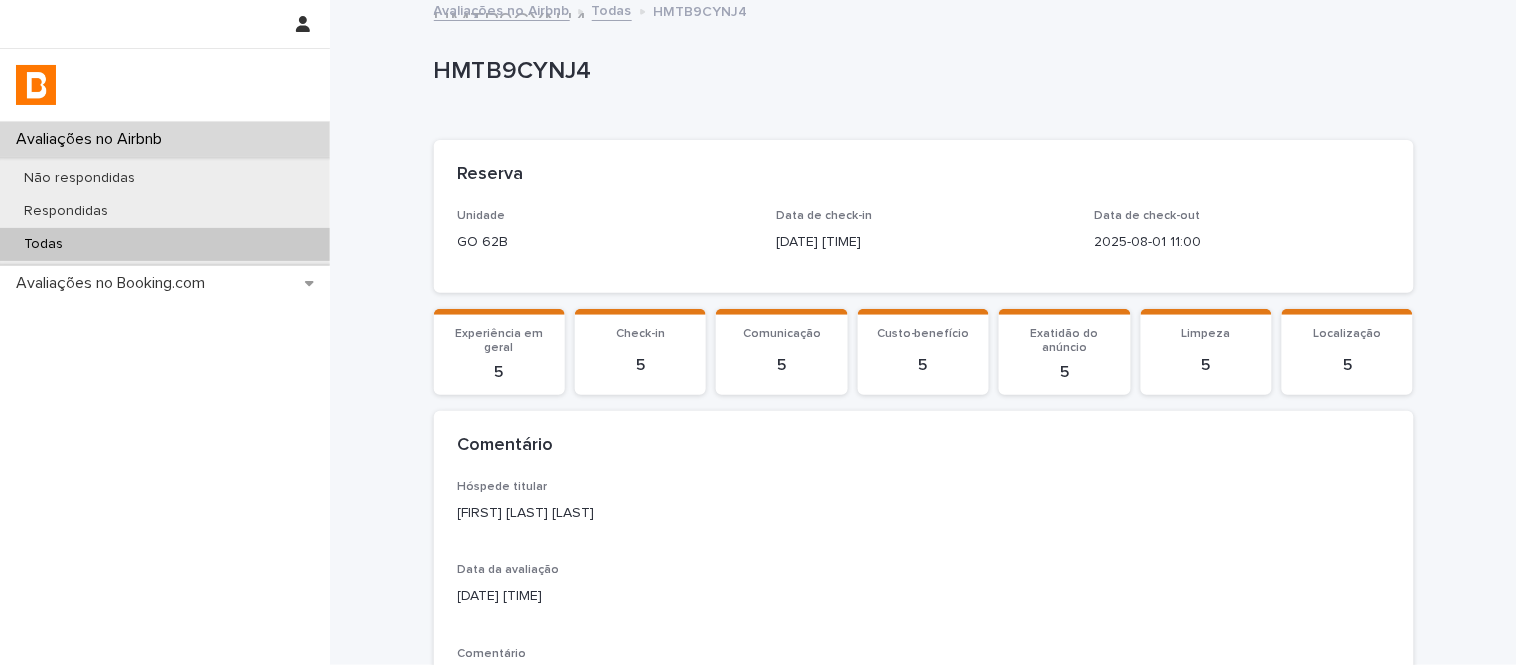 scroll, scrollTop: 0, scrollLeft: 0, axis: both 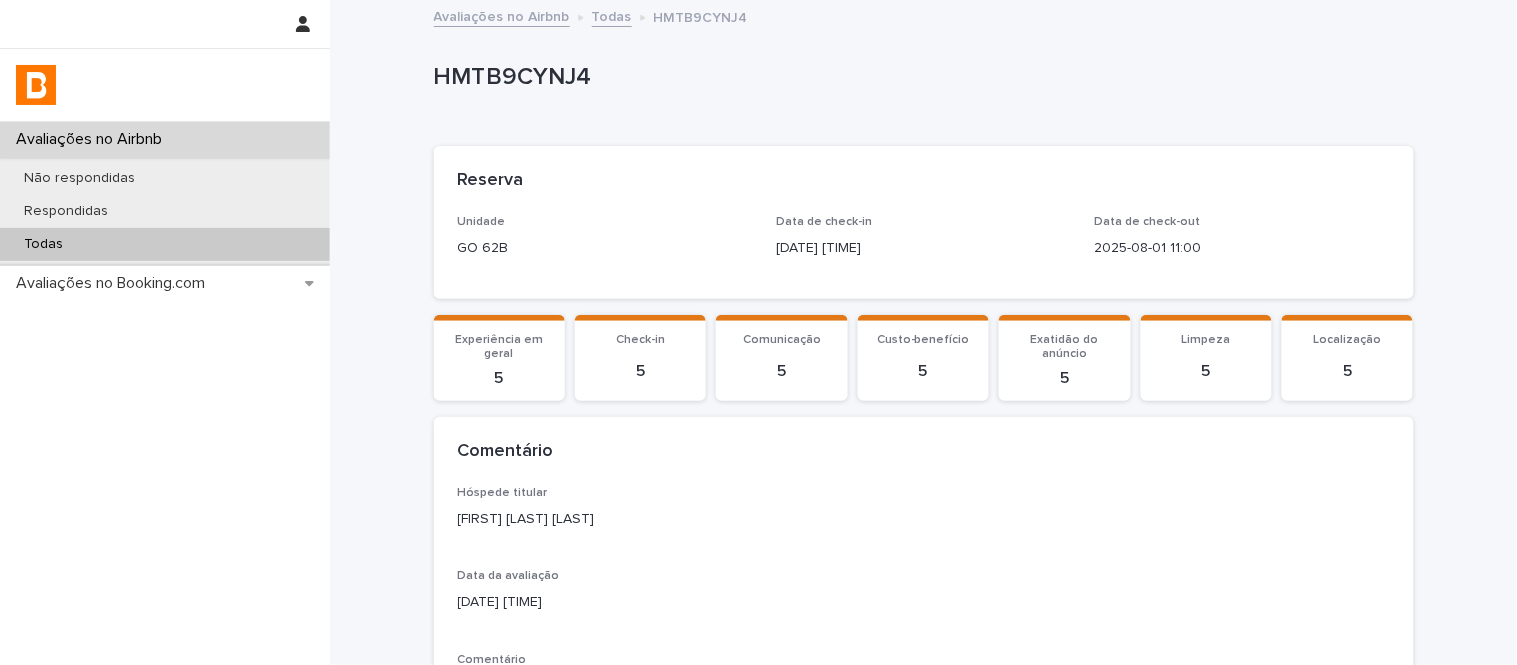 click on "Todas" at bounding box center (165, 244) 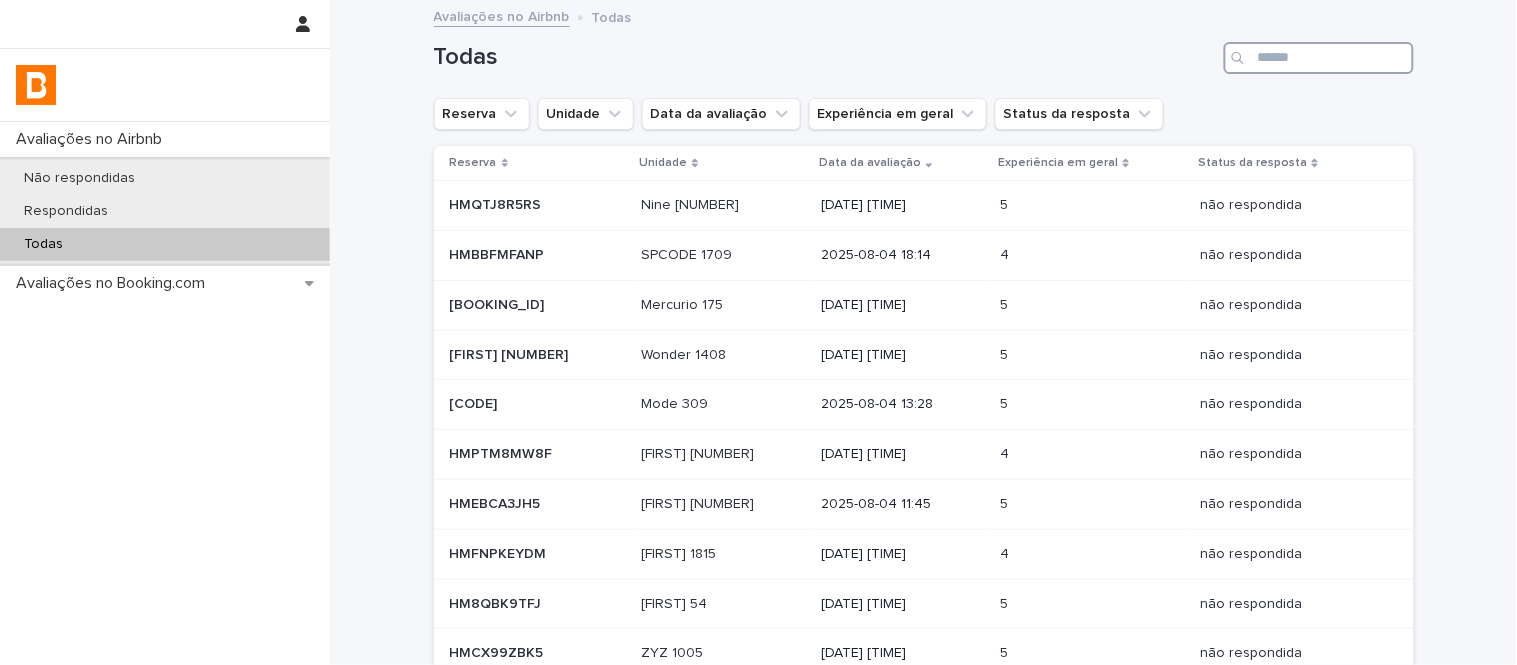 click at bounding box center [1319, 58] 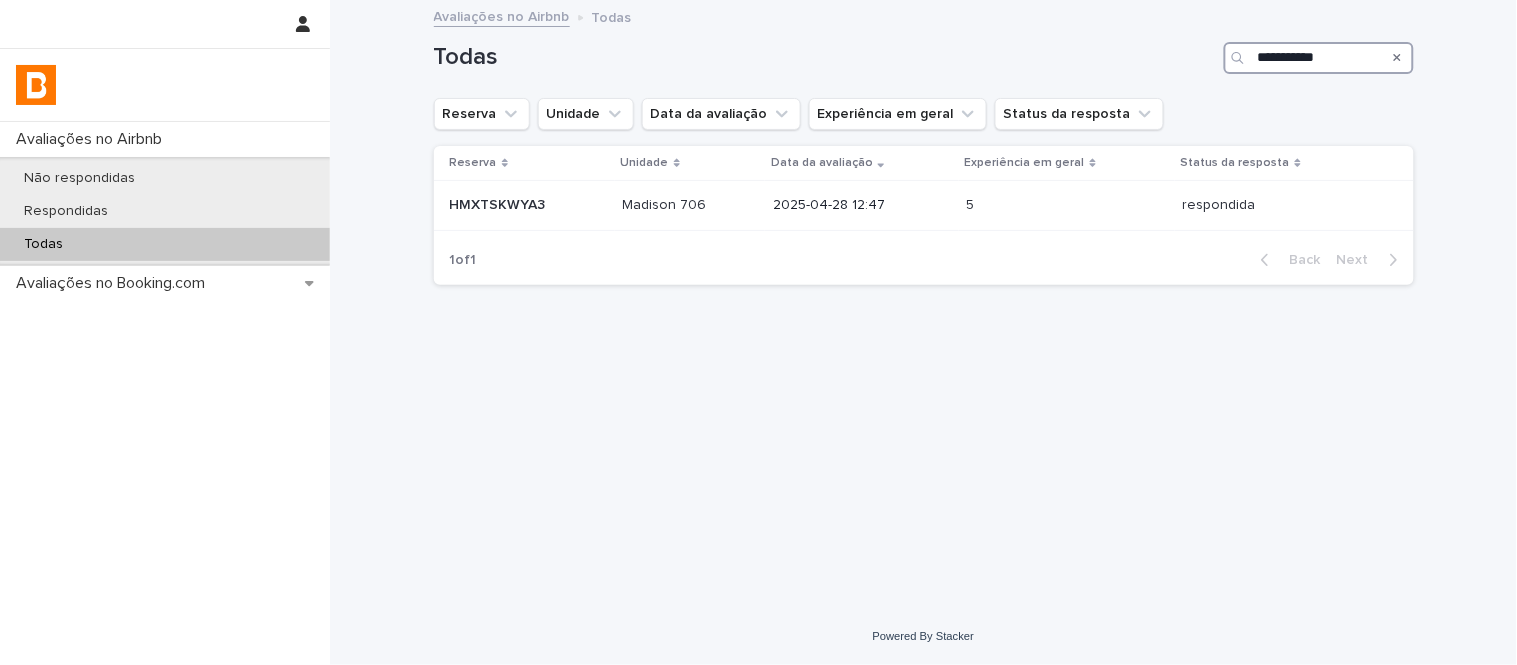 click on "**********" at bounding box center [1319, 58] 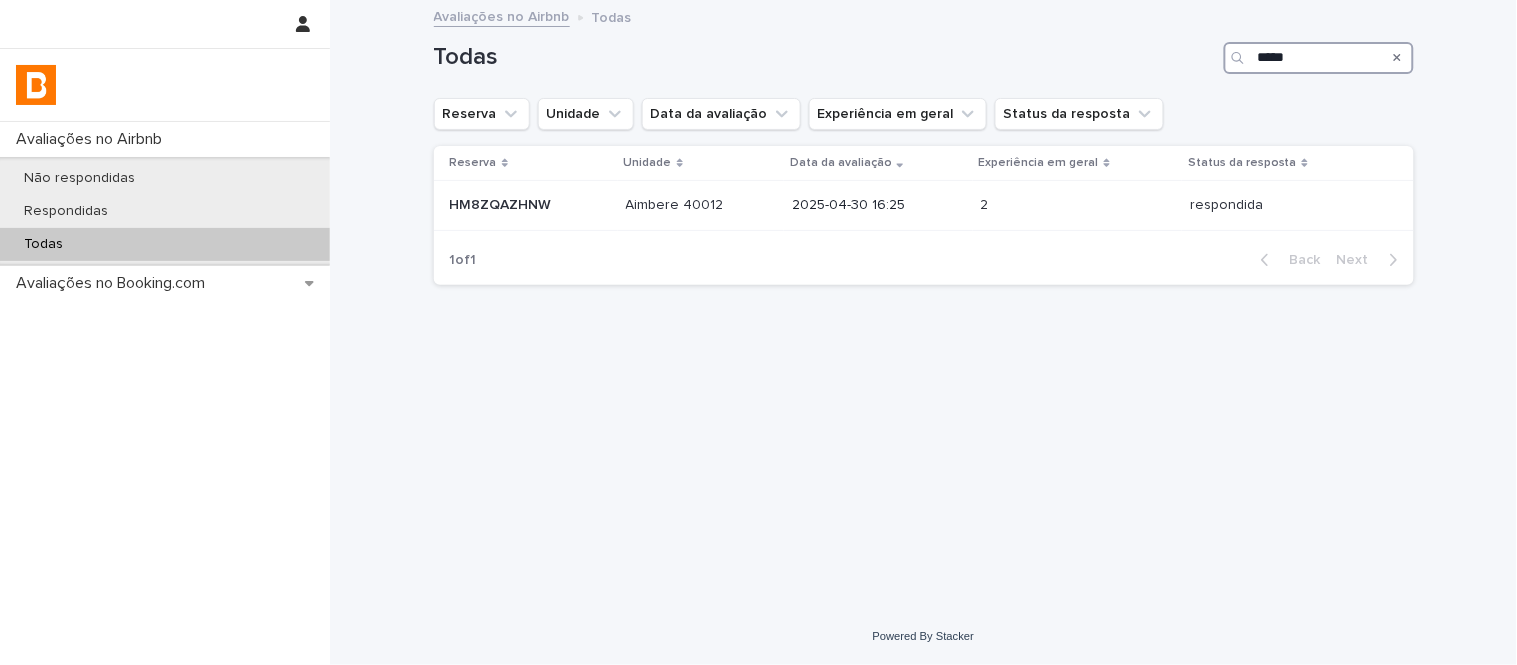 click on "*****" at bounding box center [1319, 58] 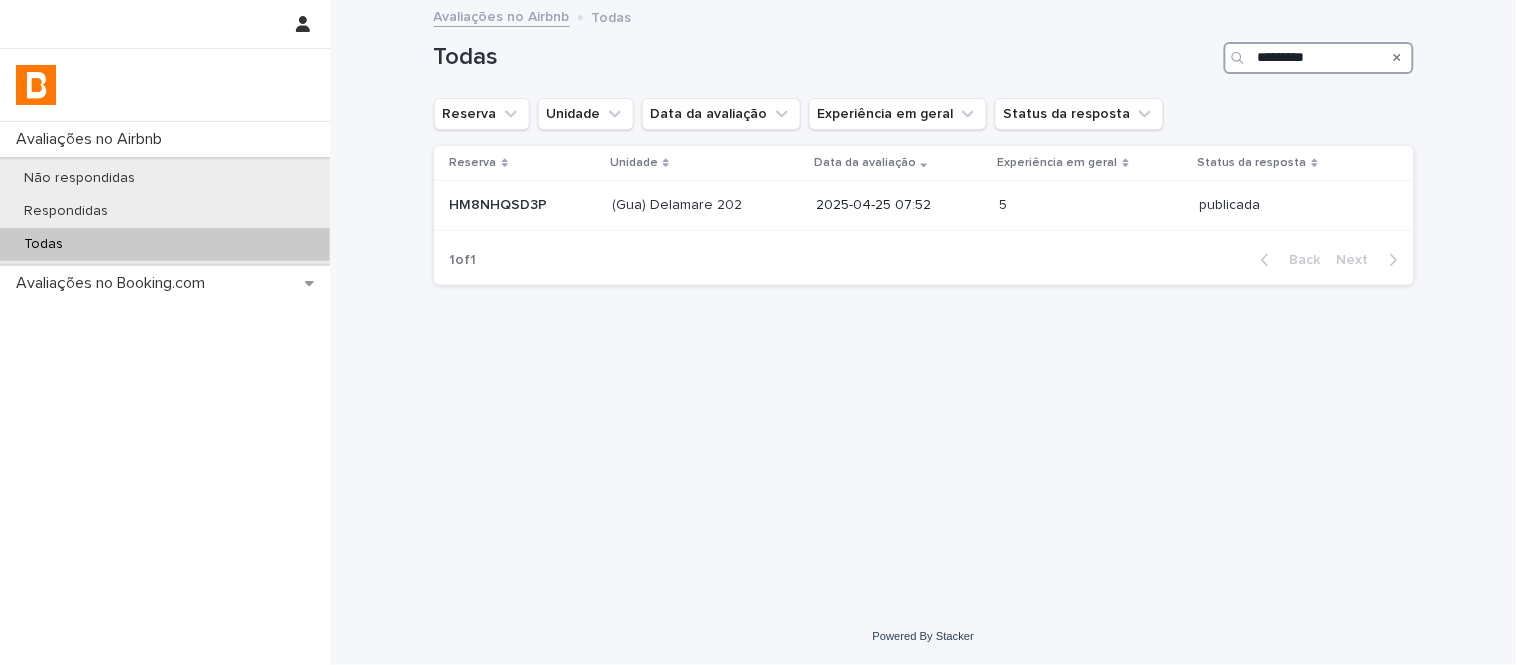 click on "********" at bounding box center [1319, 58] 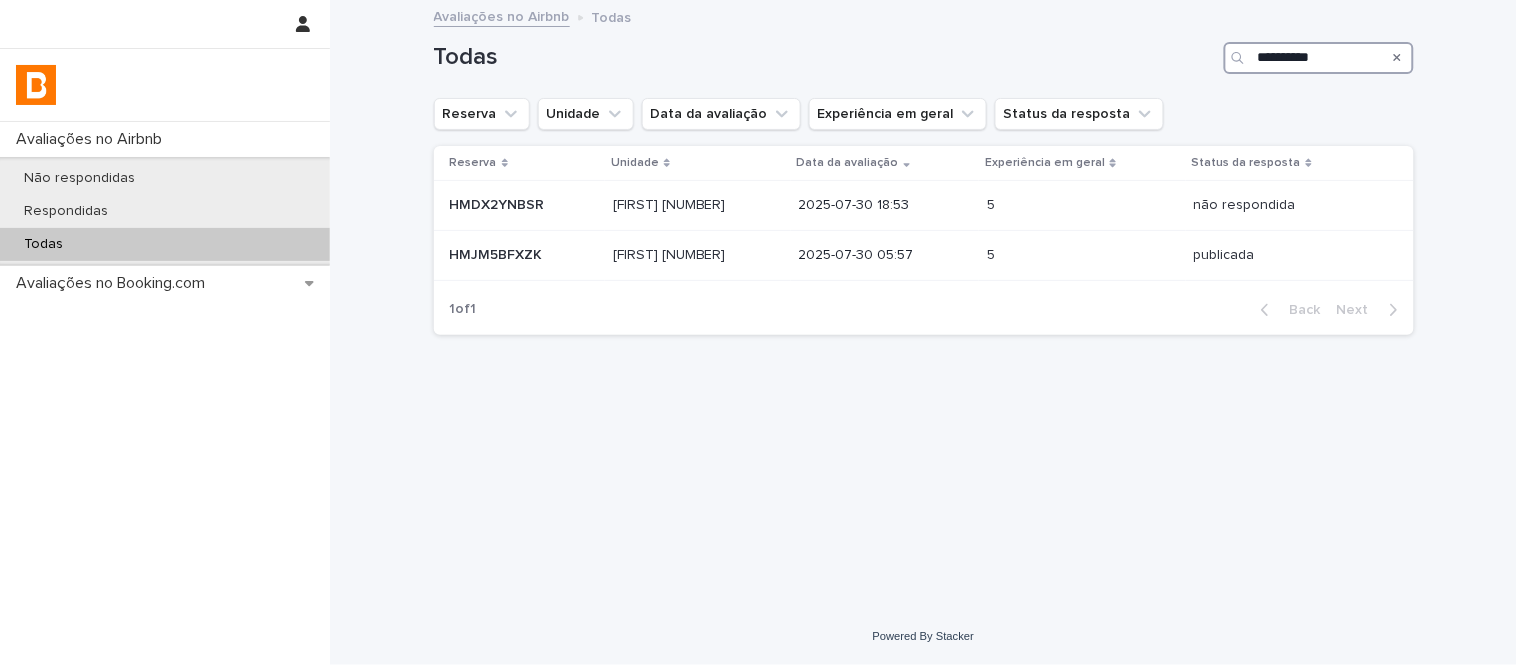 type on "**********" 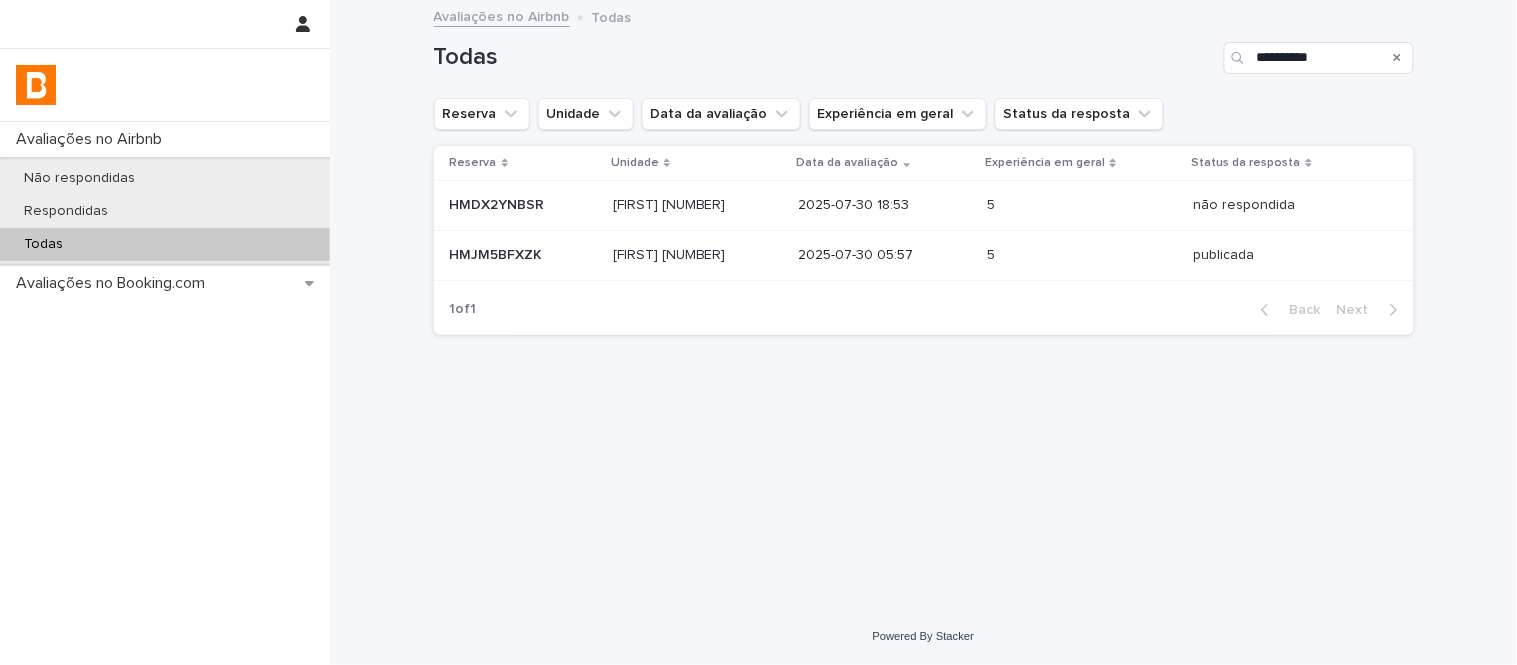click on "2025-07-30 05:57" at bounding box center [885, 255] 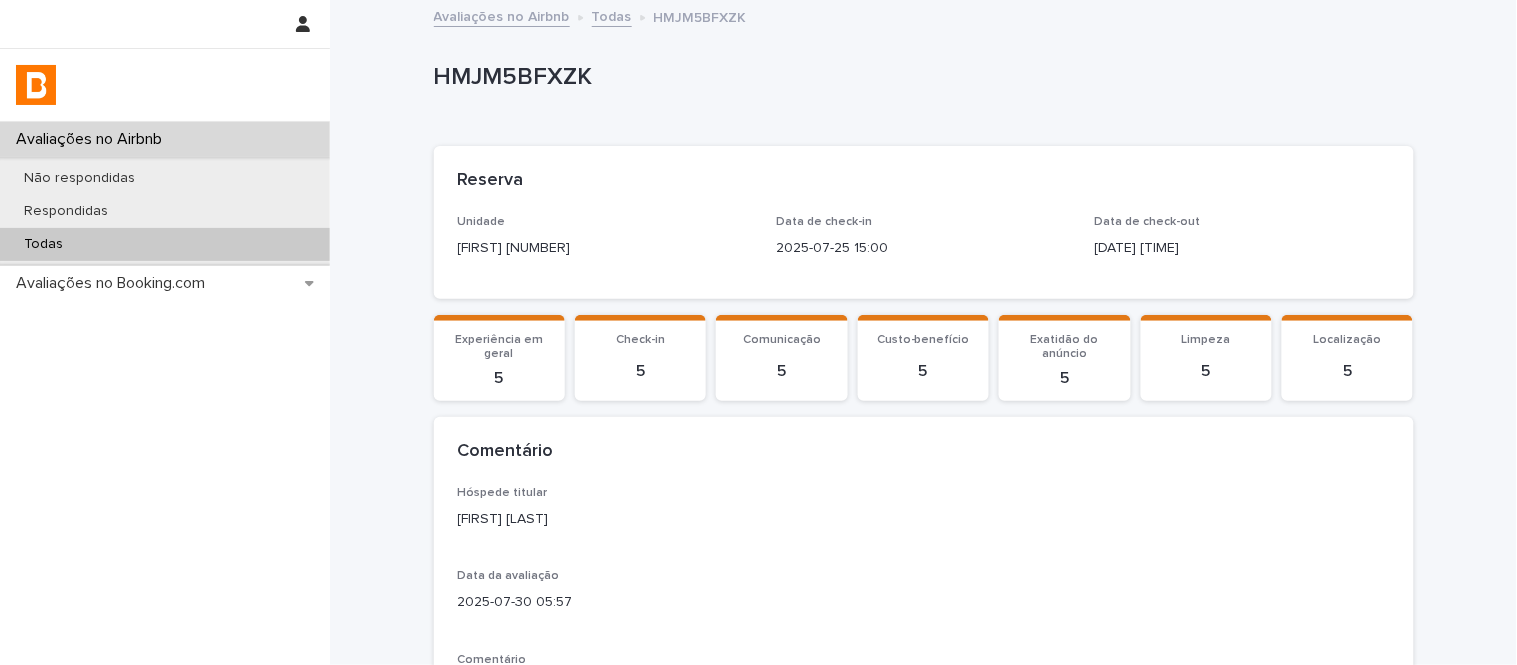 click on "HMJM5BFXZK" at bounding box center [920, 77] 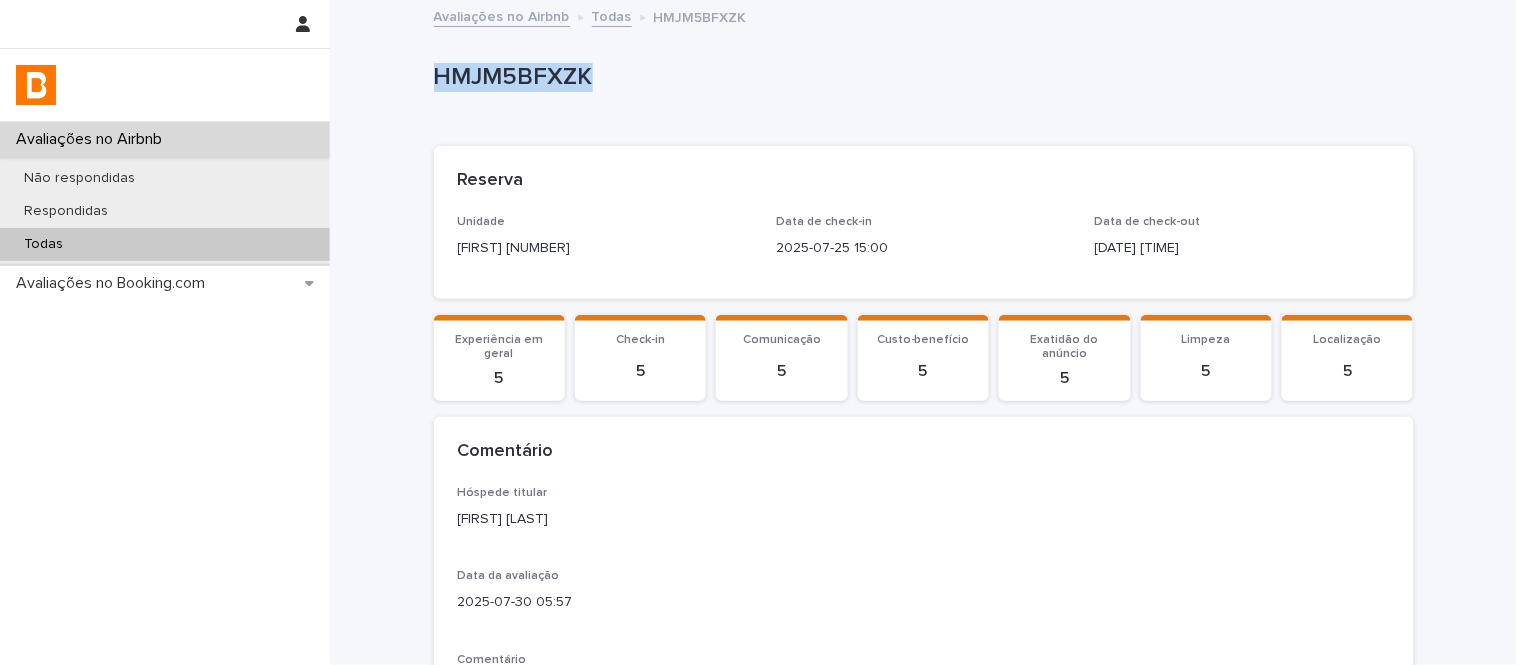 click on "HMJM5BFXZK" at bounding box center (920, 77) 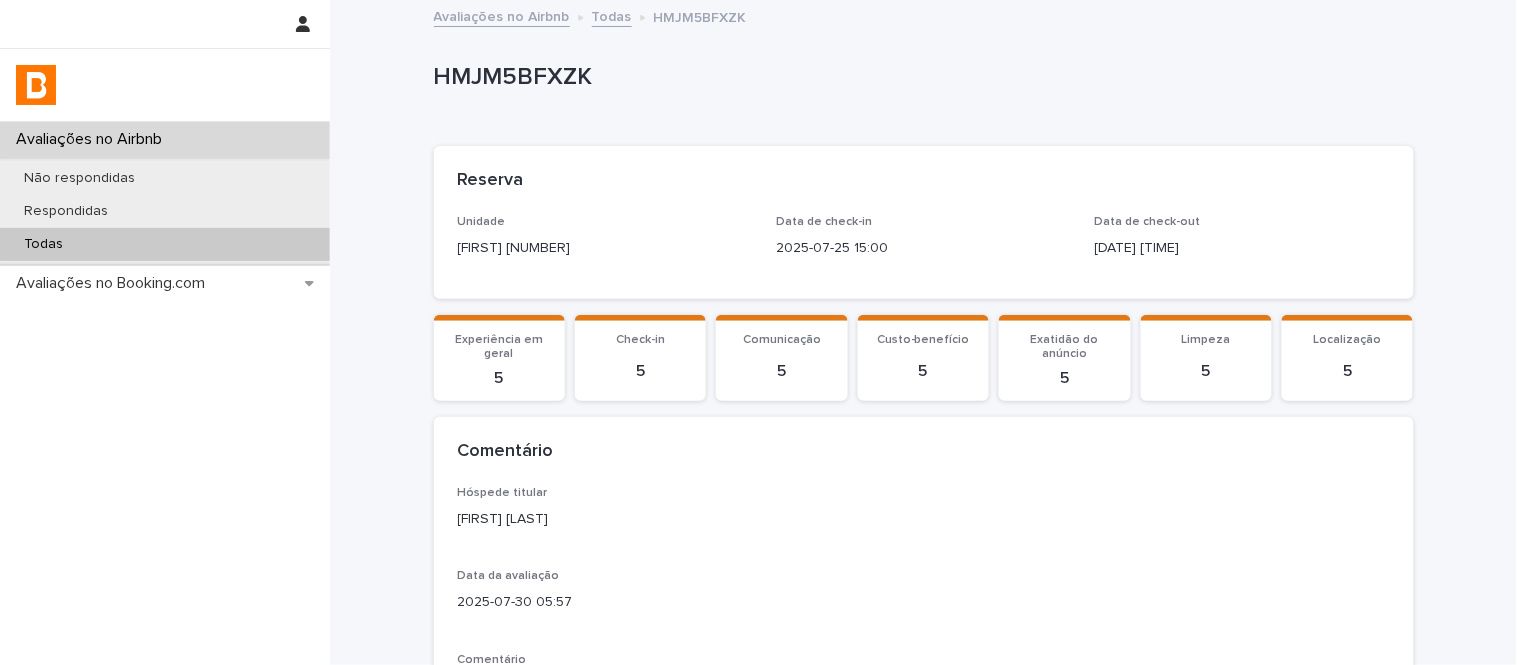 click on "Loading... Saving… Loading... Saving… Loading... Saving… Reserva Unidade Romana 135 Data de check-in 2025-07-25 15:00 Data de check-out 2025-07-27 11:00 Loading... Saving… Experiência em geral 5 Check-in 5 Comunicação 5 Custo-benefício 5 Exatidão do anúncio 5 Limpeza 5 Localização 5 Loading... Saving… Comentário Hóspede titular [FIRST] [LAST] Data da avaliação 2025-07-30 05:57 Comentário Apartamento limpo e organizado. Roupas de cama muito cheirosas e limpas, localização ótima. Feedback privado - Loading... Saving… Resposta Loading... Saving… Resposta Data da resposta 2025-08-01 11:40 Resposta Oi [FIRST], ficamos felizes que tenha gostado do apartamento, das comodidades oferecidas e que a localização tenha atendido suas necessidades. Esperamos que retorne e tenha mais ótimas experiências!" at bounding box center (924, 615) 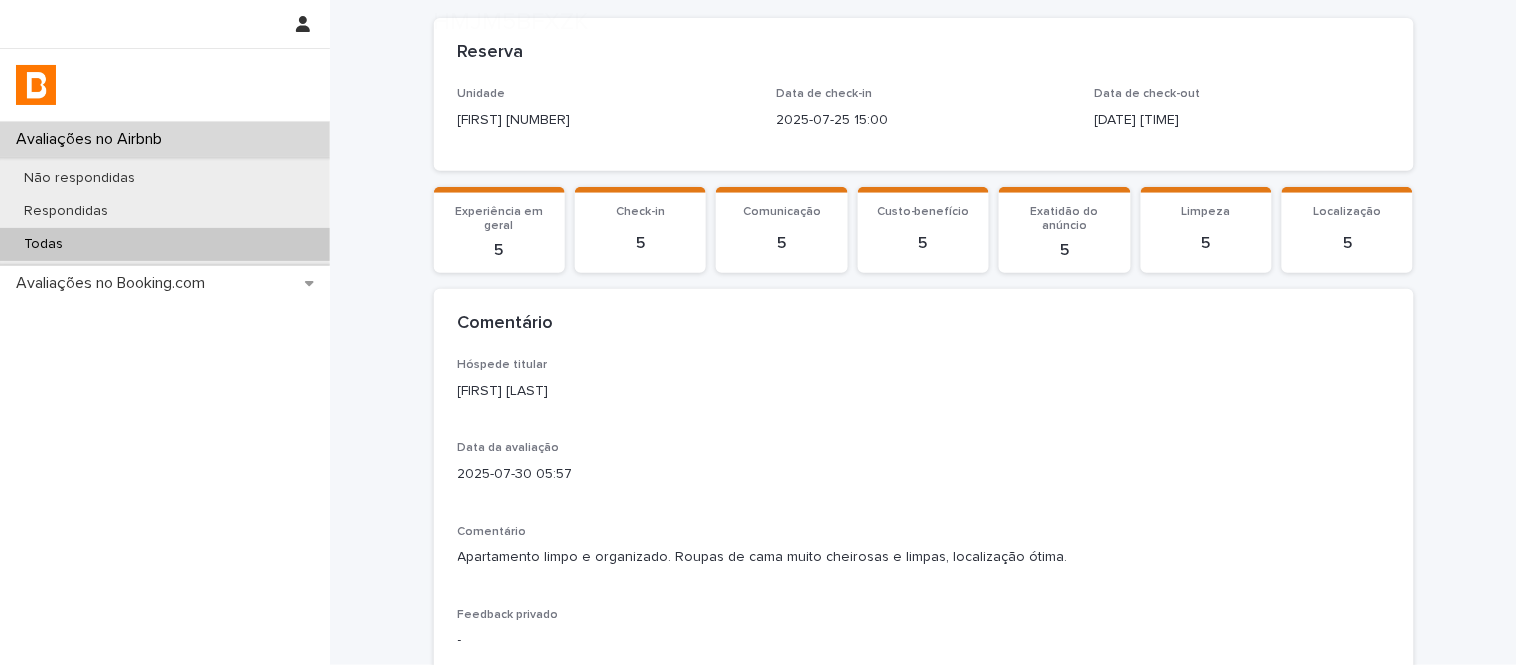 scroll, scrollTop: 146, scrollLeft: 0, axis: vertical 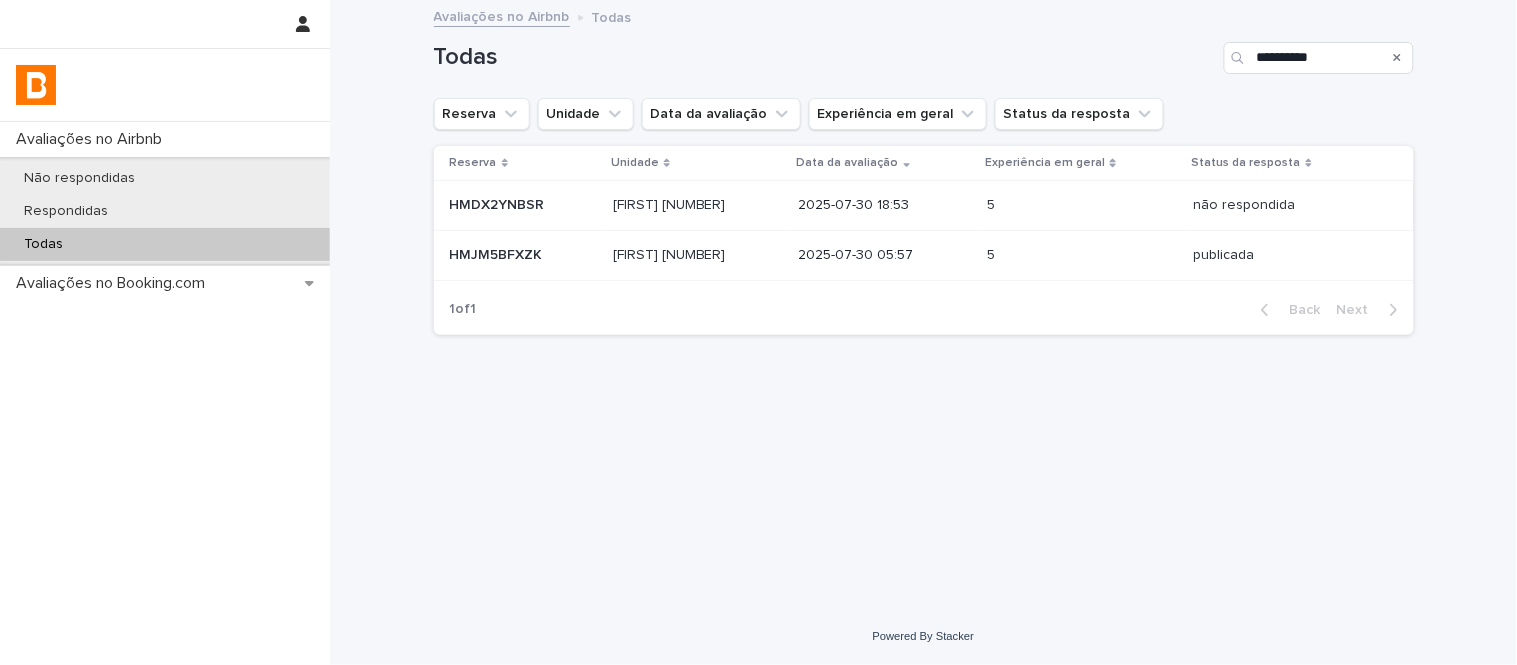 click on "2025-07-30 18:53" at bounding box center [885, 206] 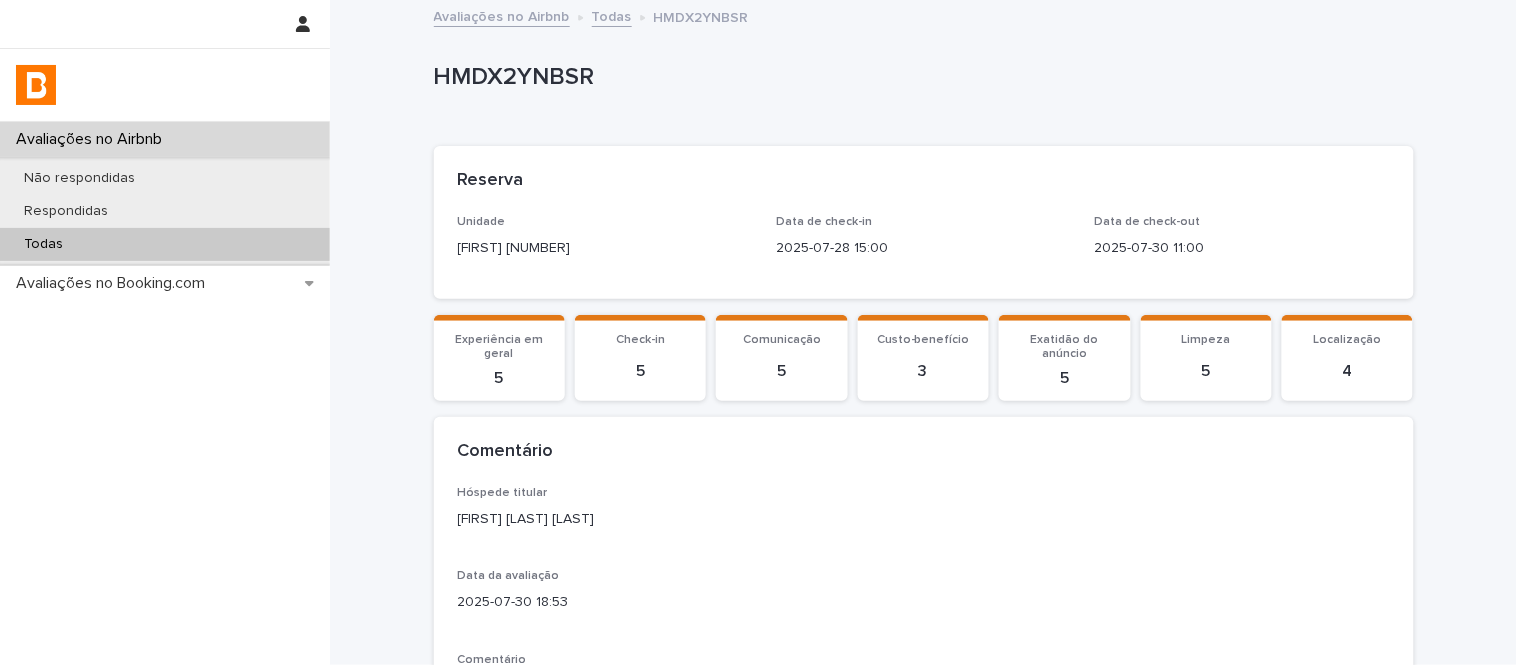 click on "HMDX2YNBSR" at bounding box center (920, 77) 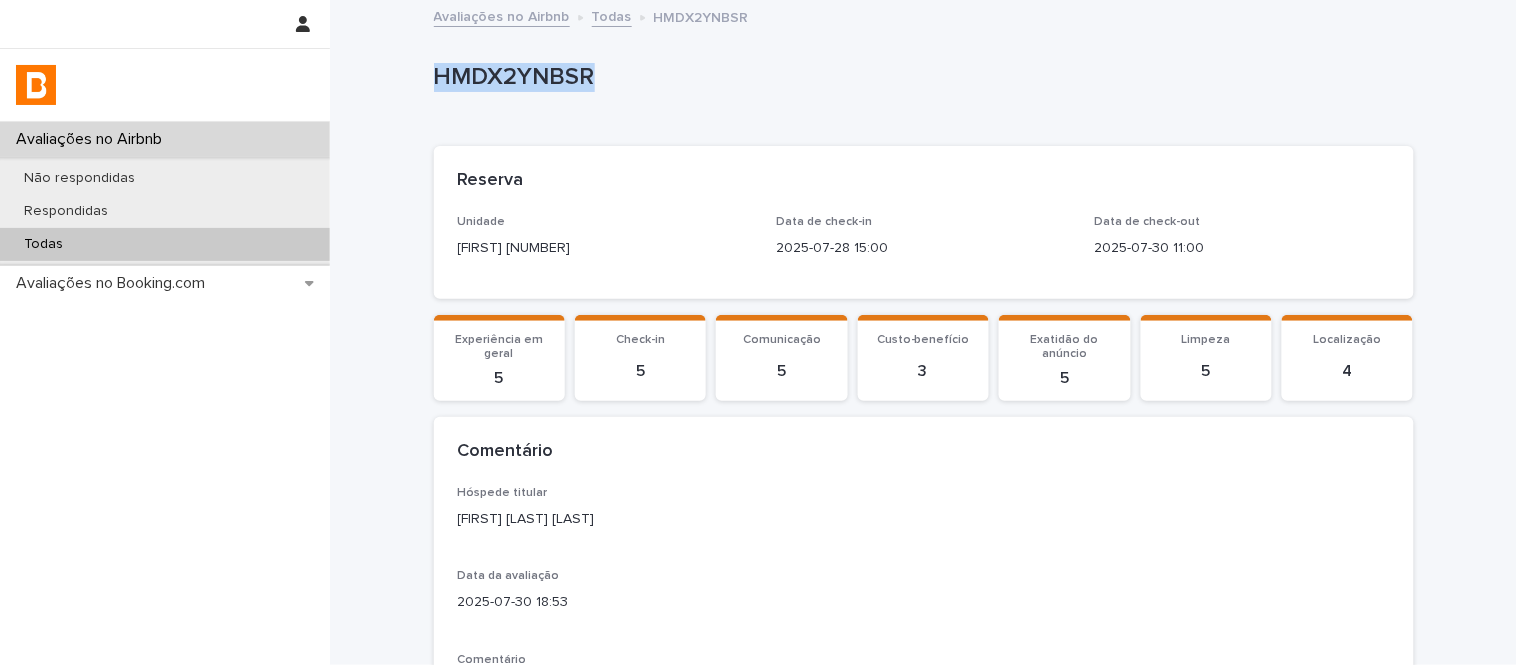 click on "HMDX2YNBSR" at bounding box center [920, 77] 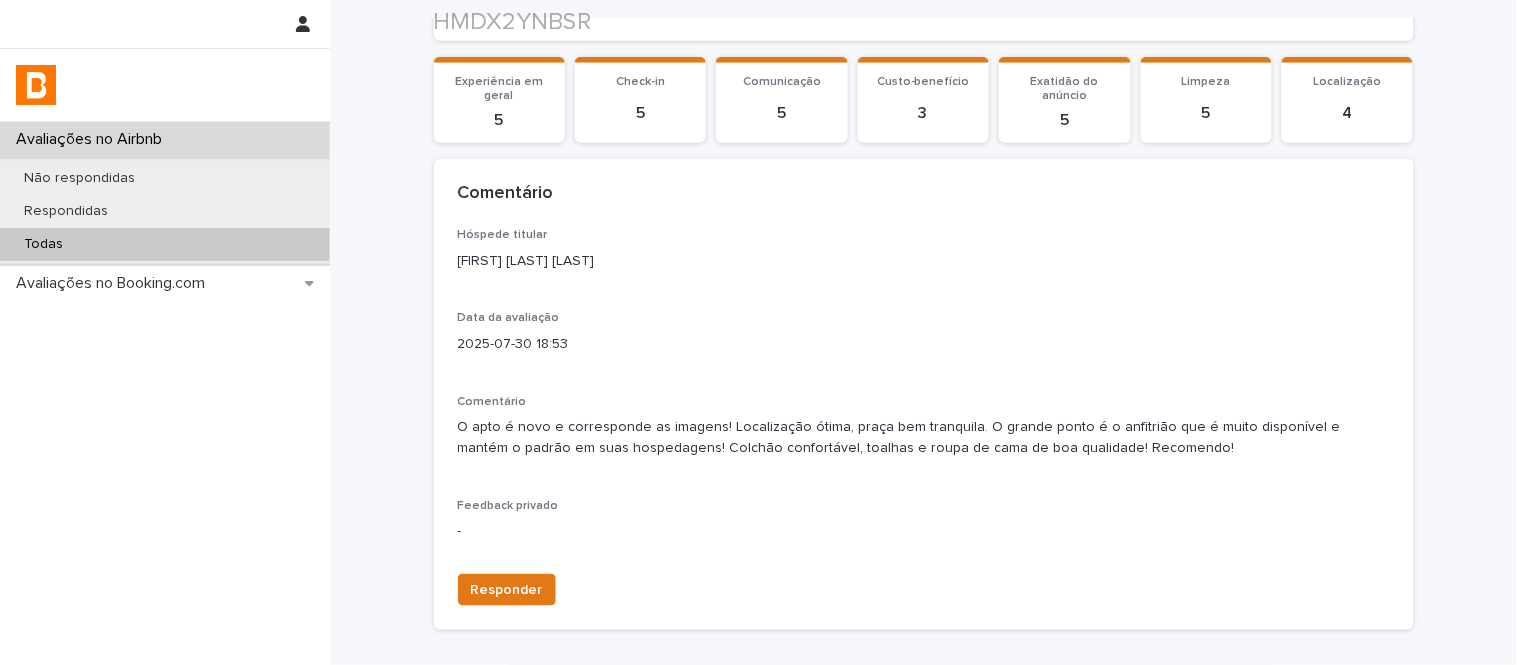 scroll, scrollTop: 333, scrollLeft: 0, axis: vertical 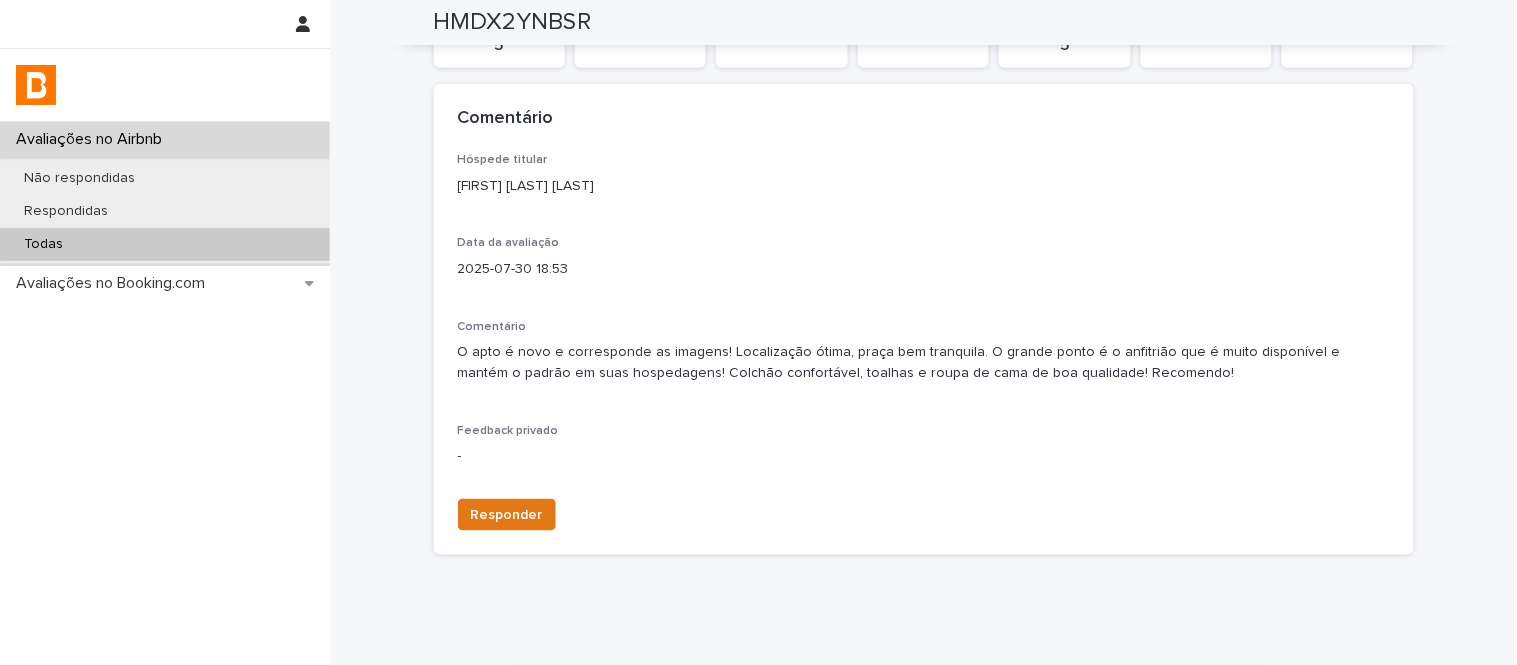 click on "-" at bounding box center (924, 456) 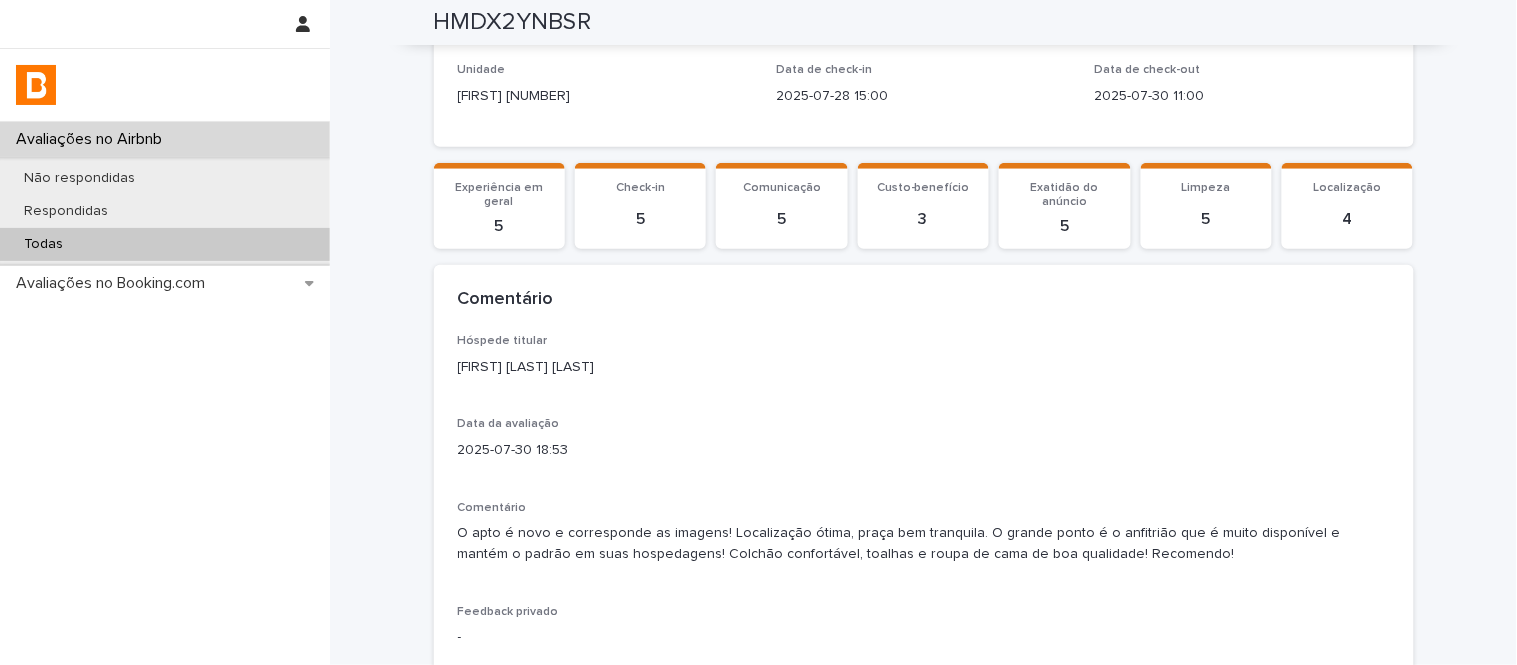 scroll, scrollTop: 153, scrollLeft: 0, axis: vertical 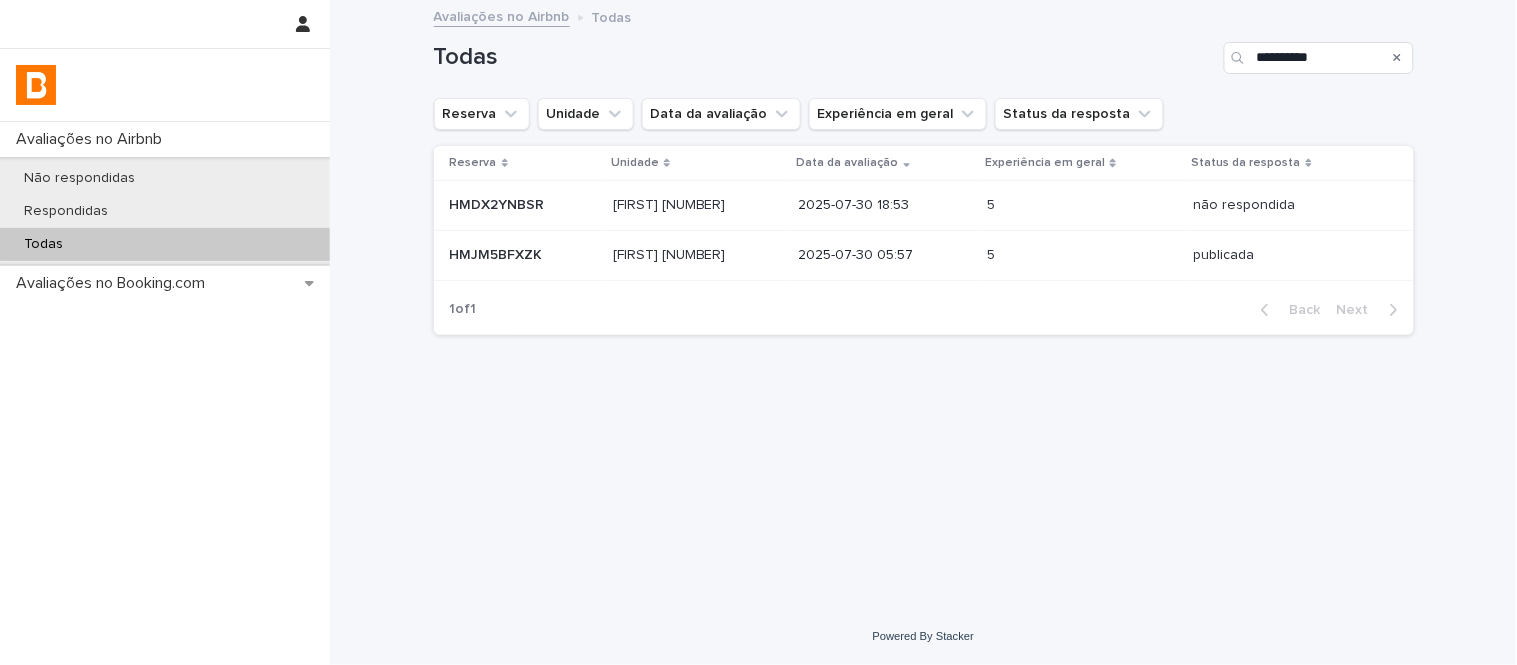 click on "**********" at bounding box center (924, 50) 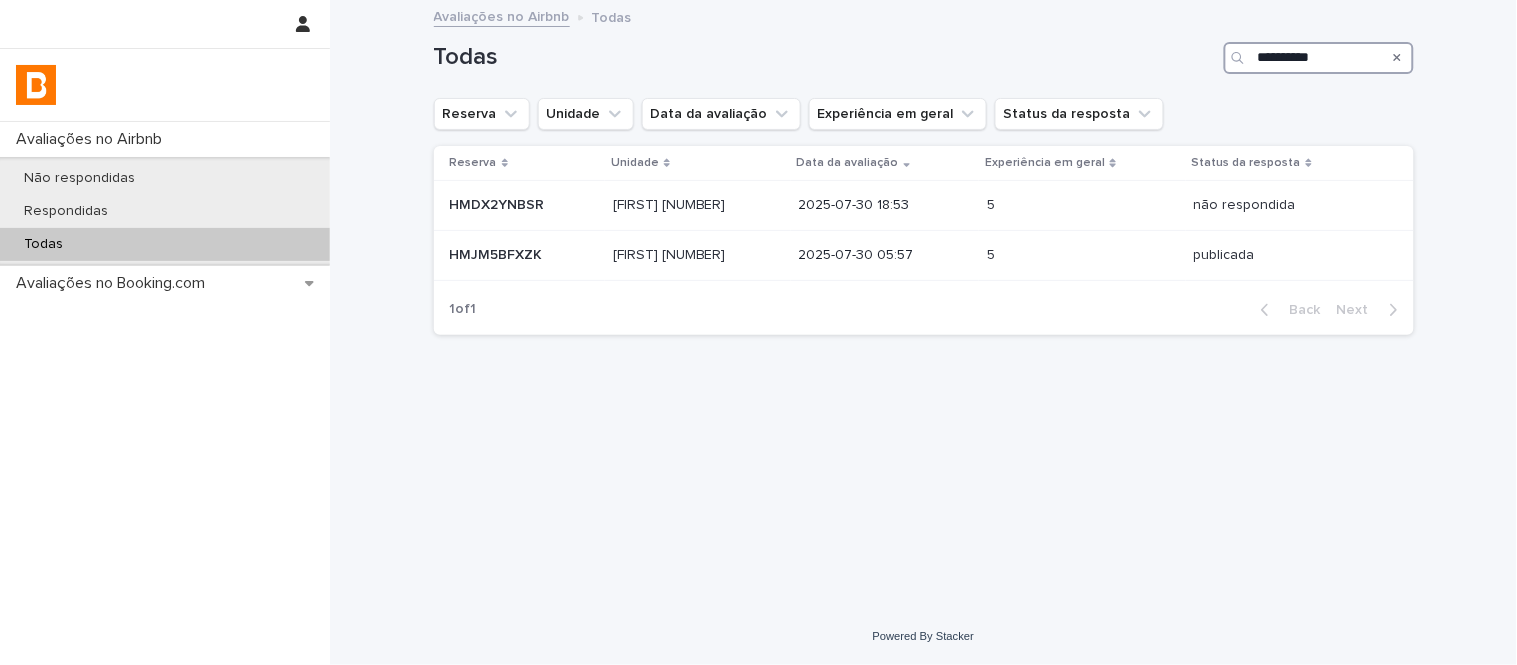click on "**********" at bounding box center [1319, 58] 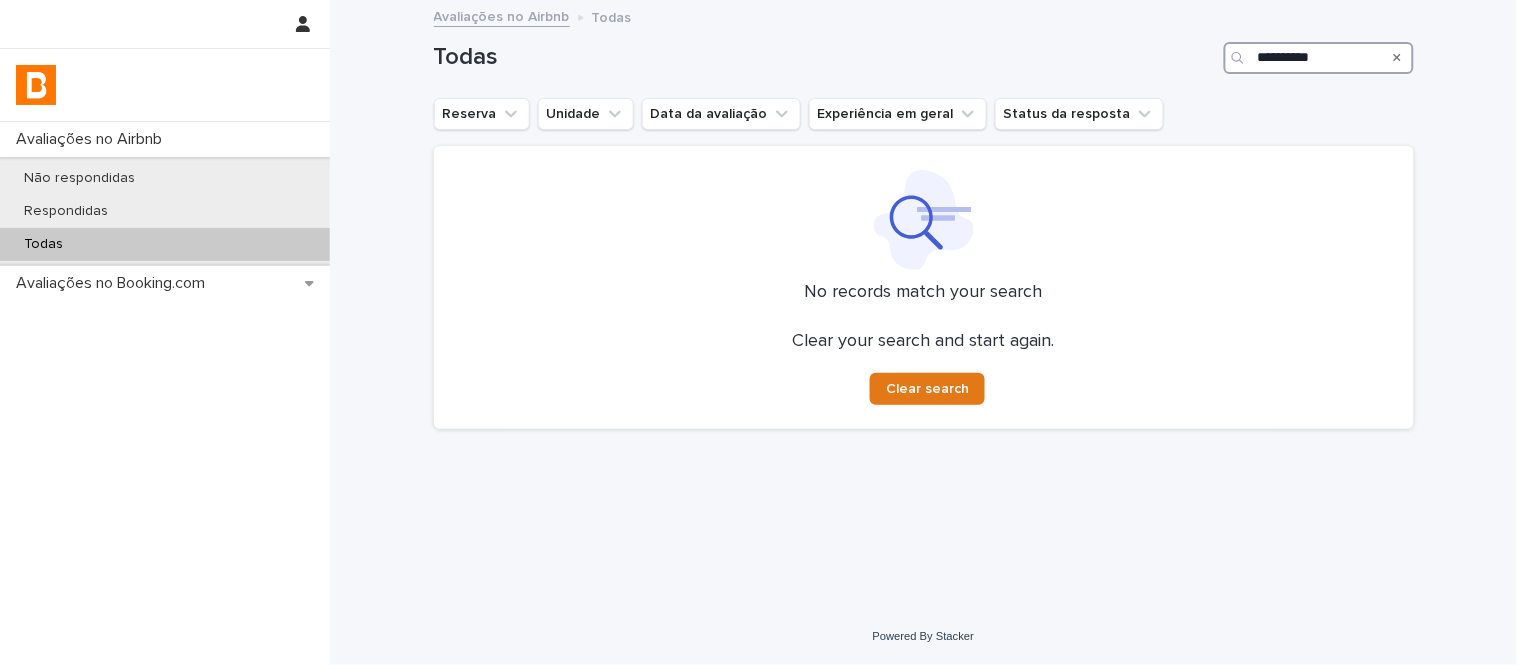 click on "**********" at bounding box center [1319, 58] 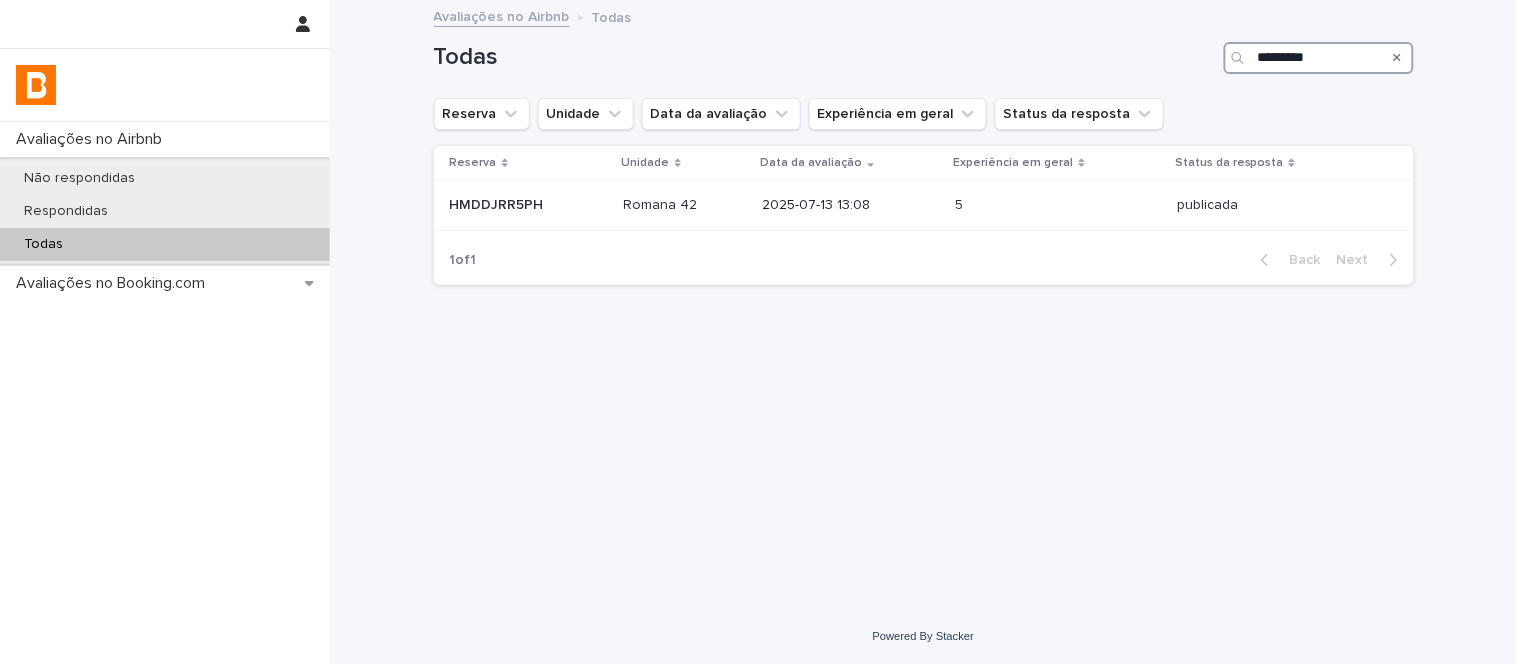click on "*********" at bounding box center [1319, 58] 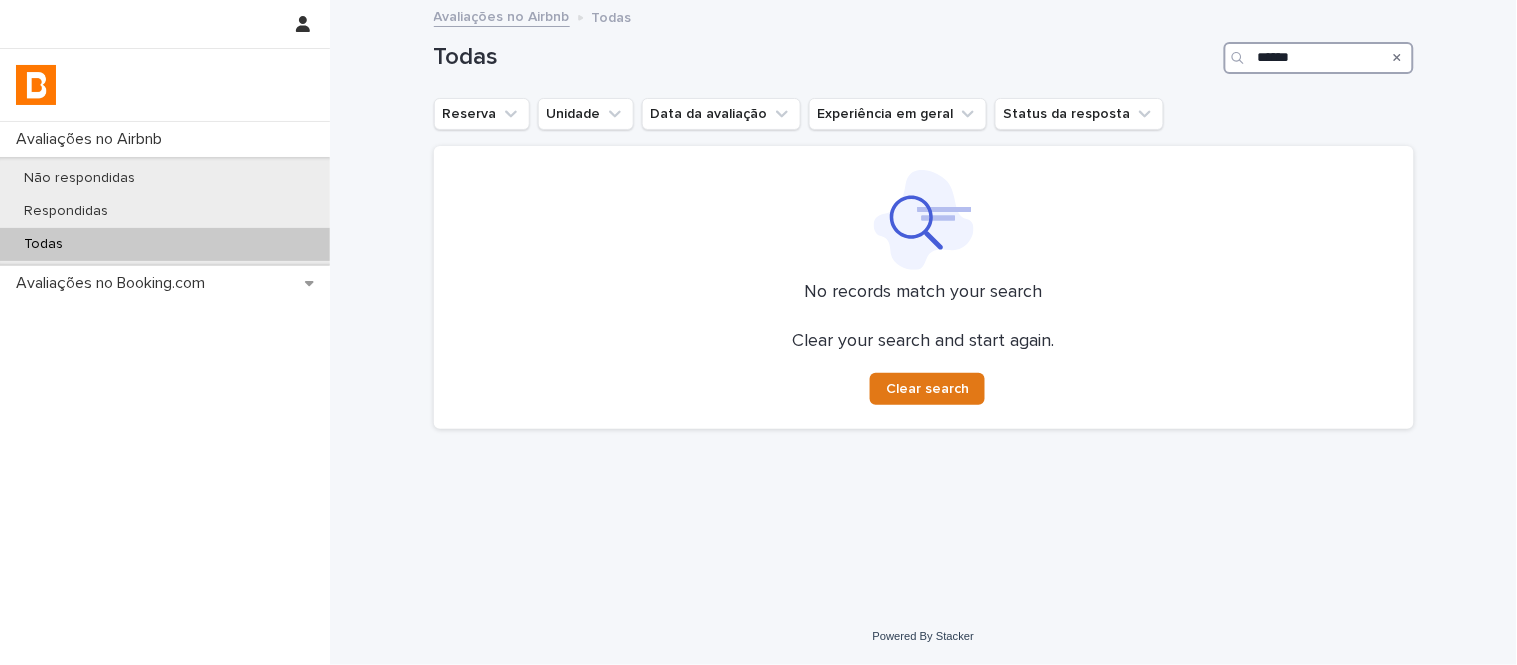 click on "*****" at bounding box center (1319, 58) 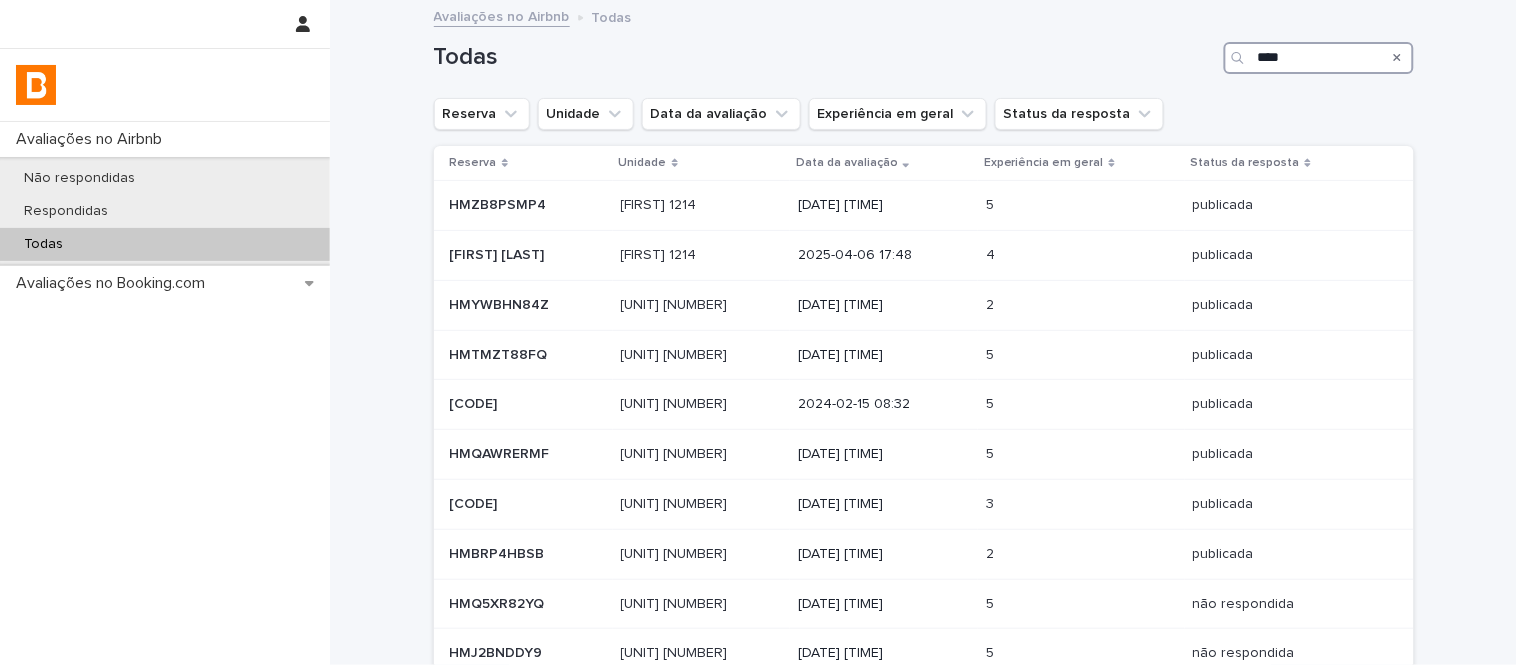 click on "****" at bounding box center (1319, 58) 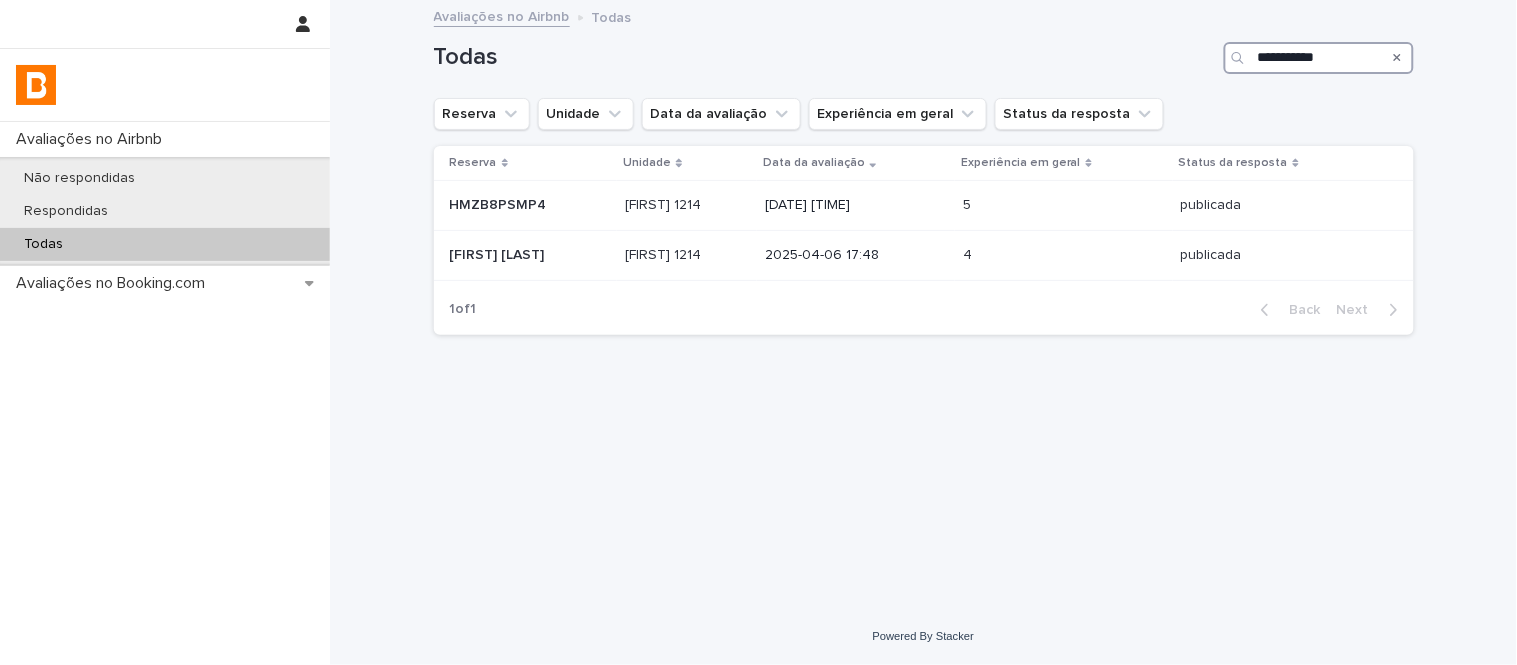 click on "**********" at bounding box center (1319, 58) 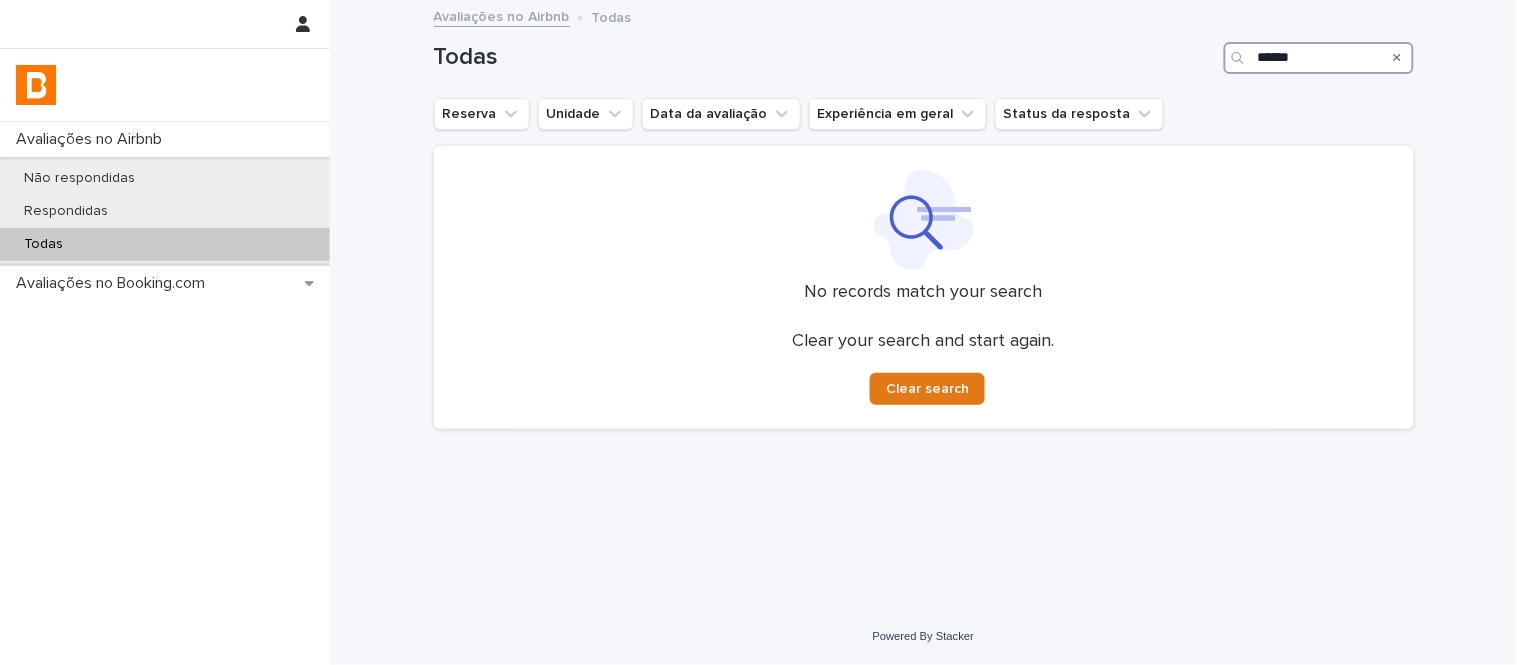 click on "******" at bounding box center [1319, 58] 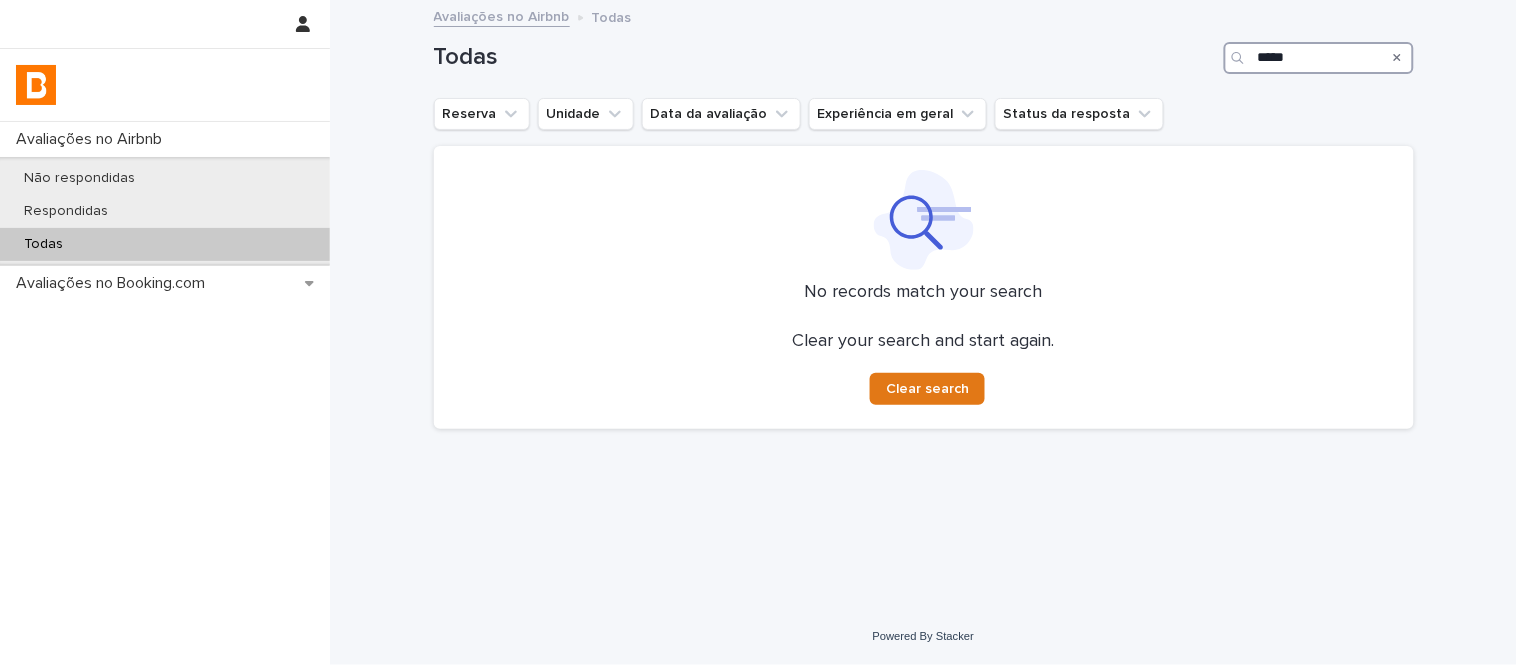 click on "*****" at bounding box center (1319, 58) 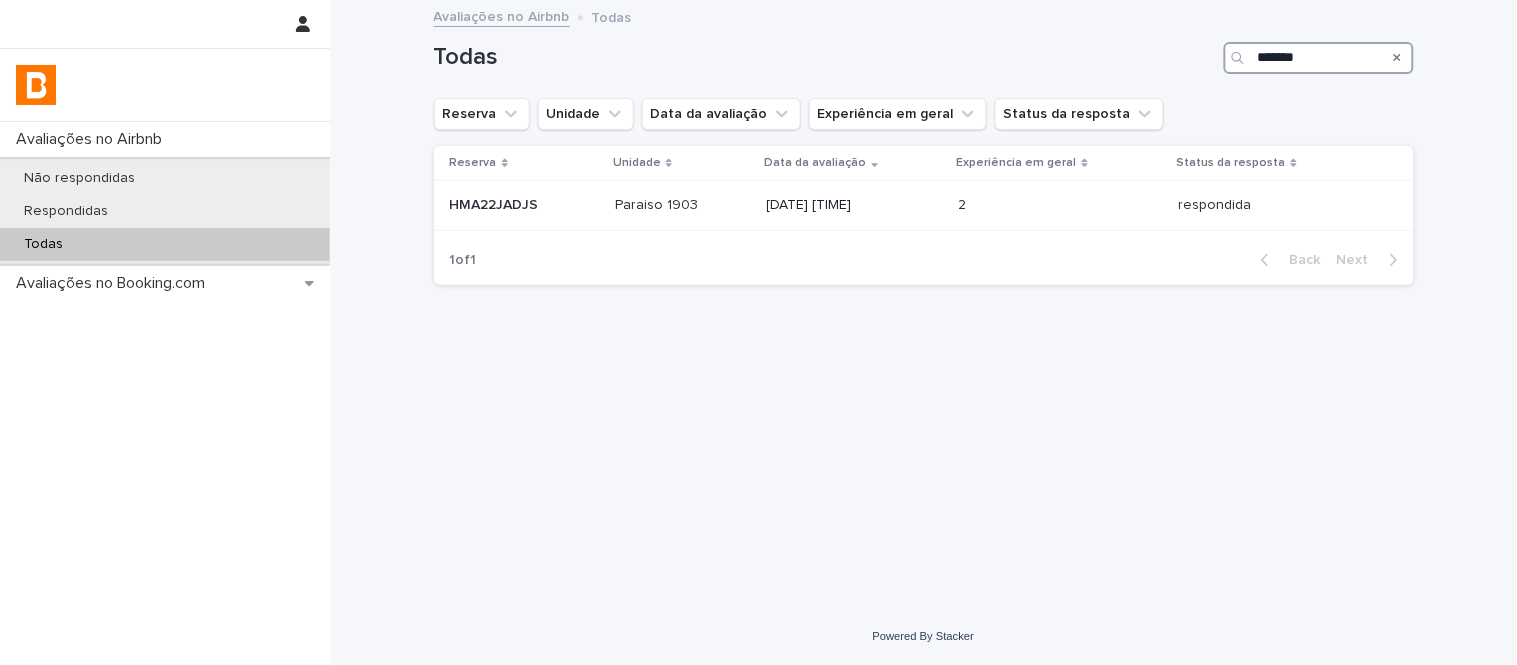 click on "*******" at bounding box center [1319, 58] 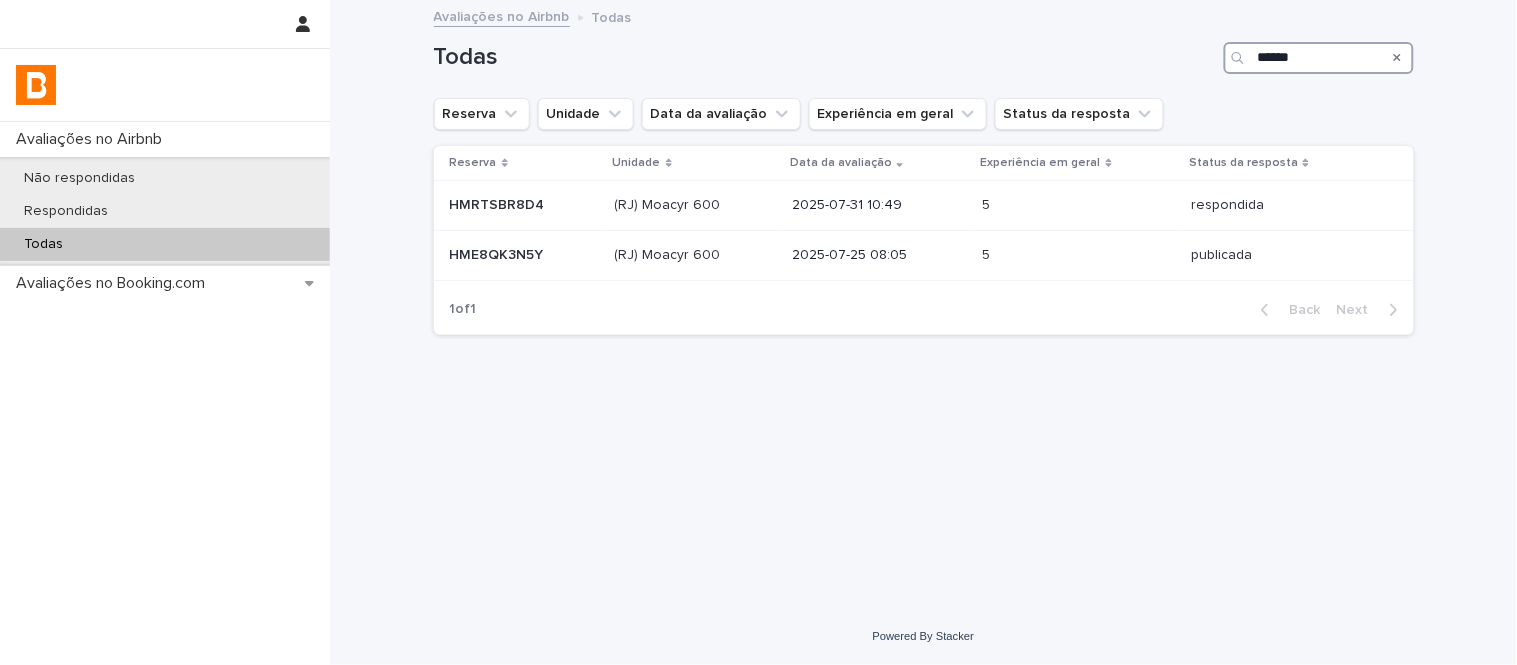 type on "******" 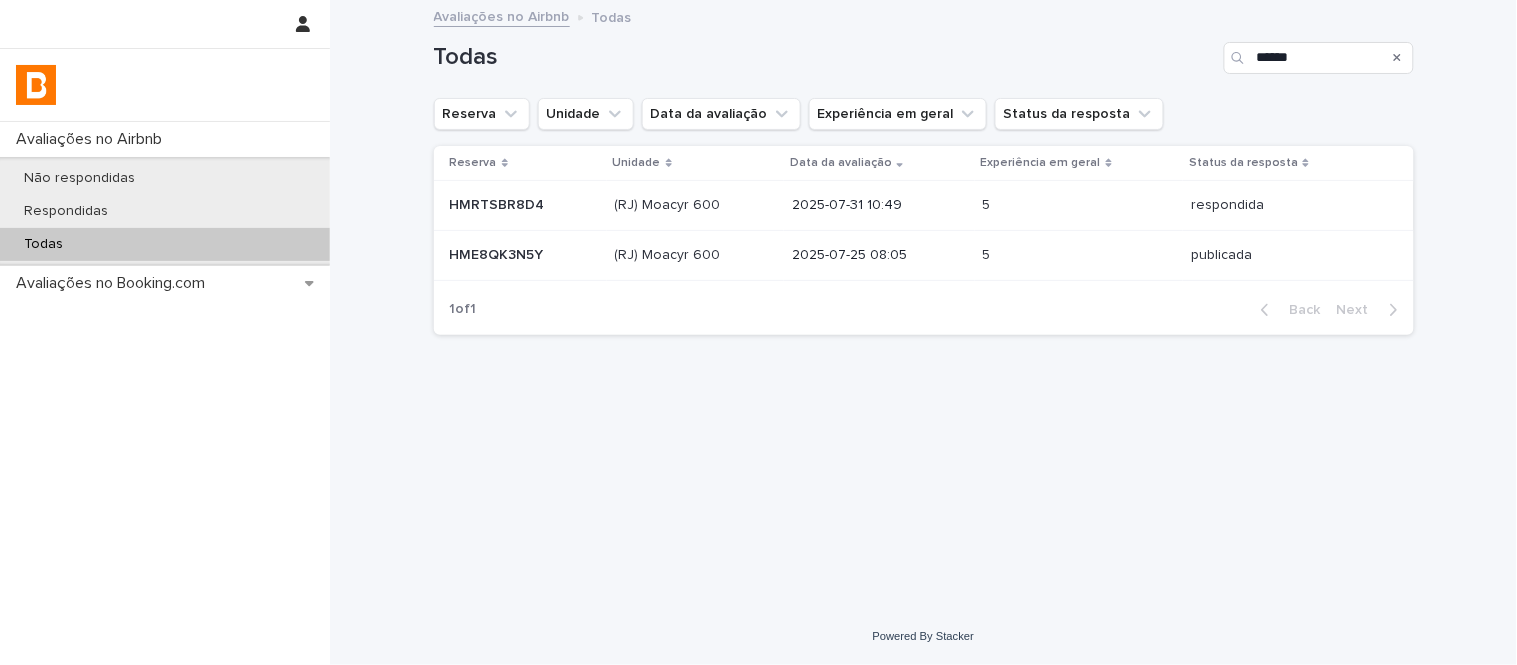 click on "(RJ) Moacyr 600" at bounding box center [670, 203] 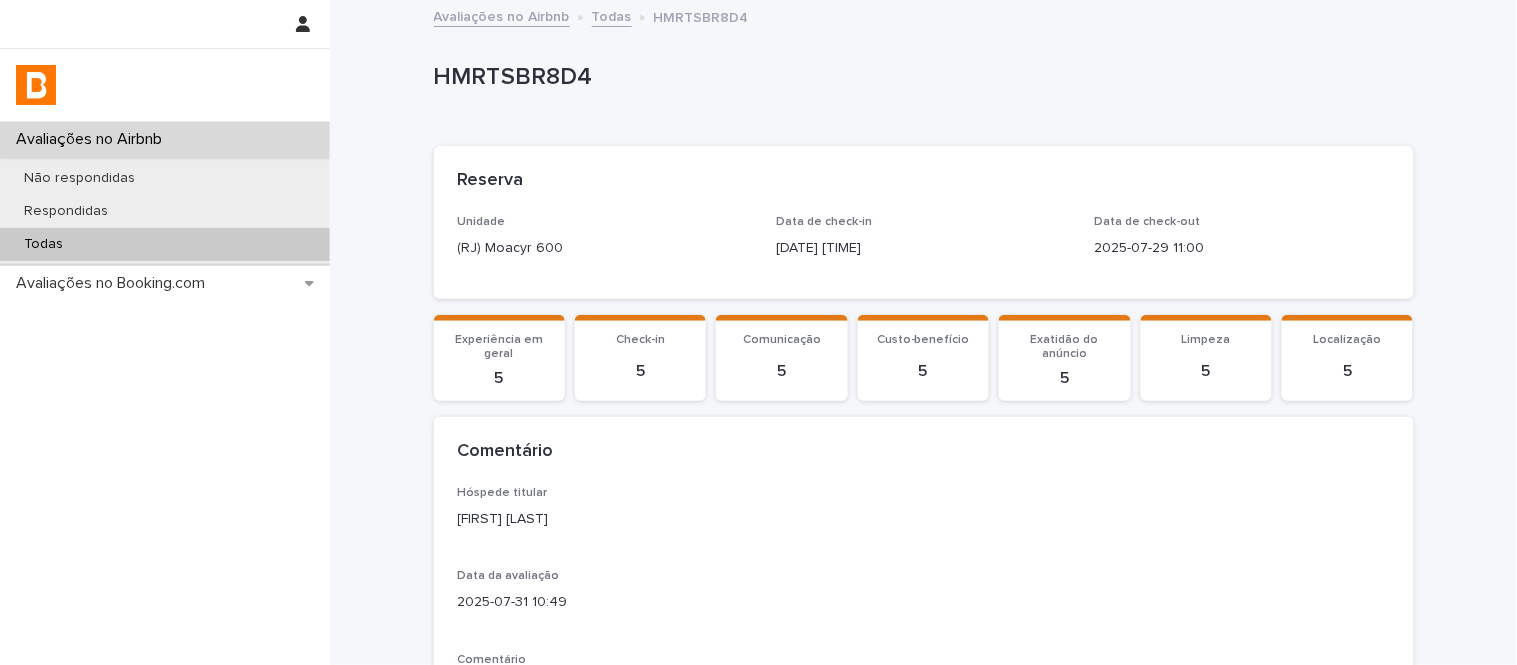 click on "HMRTSBR8D4" at bounding box center [920, 77] 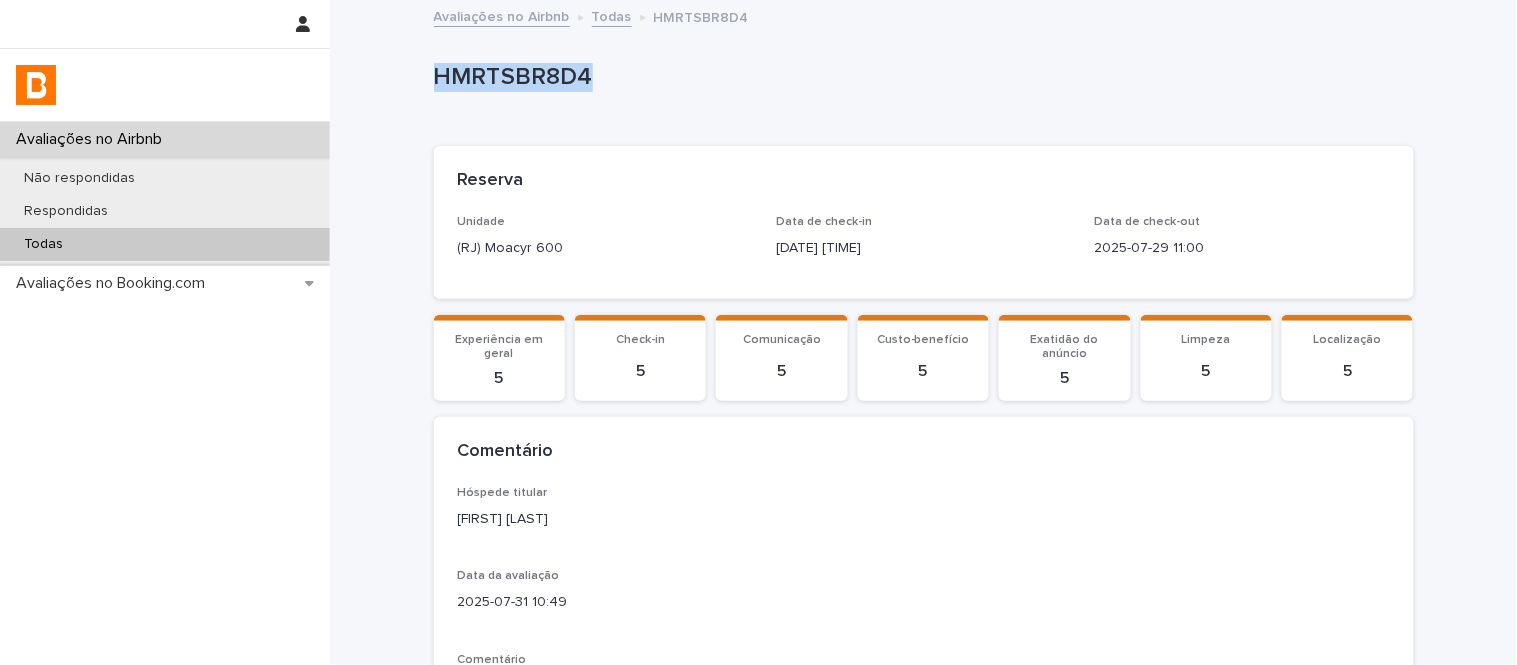 click on "HMRTSBR8D4" at bounding box center [920, 77] 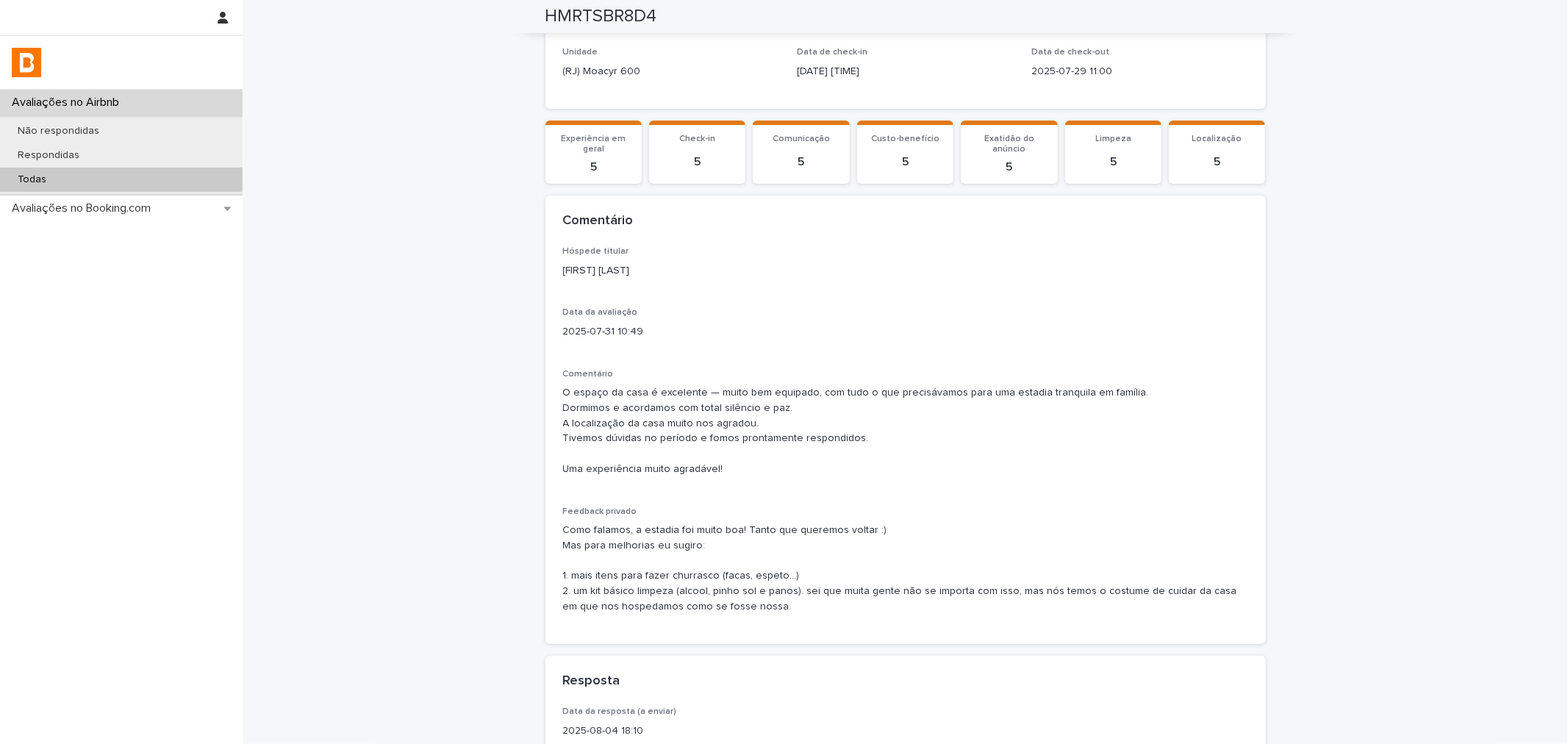 scroll, scrollTop: 82, scrollLeft: 0, axis: vertical 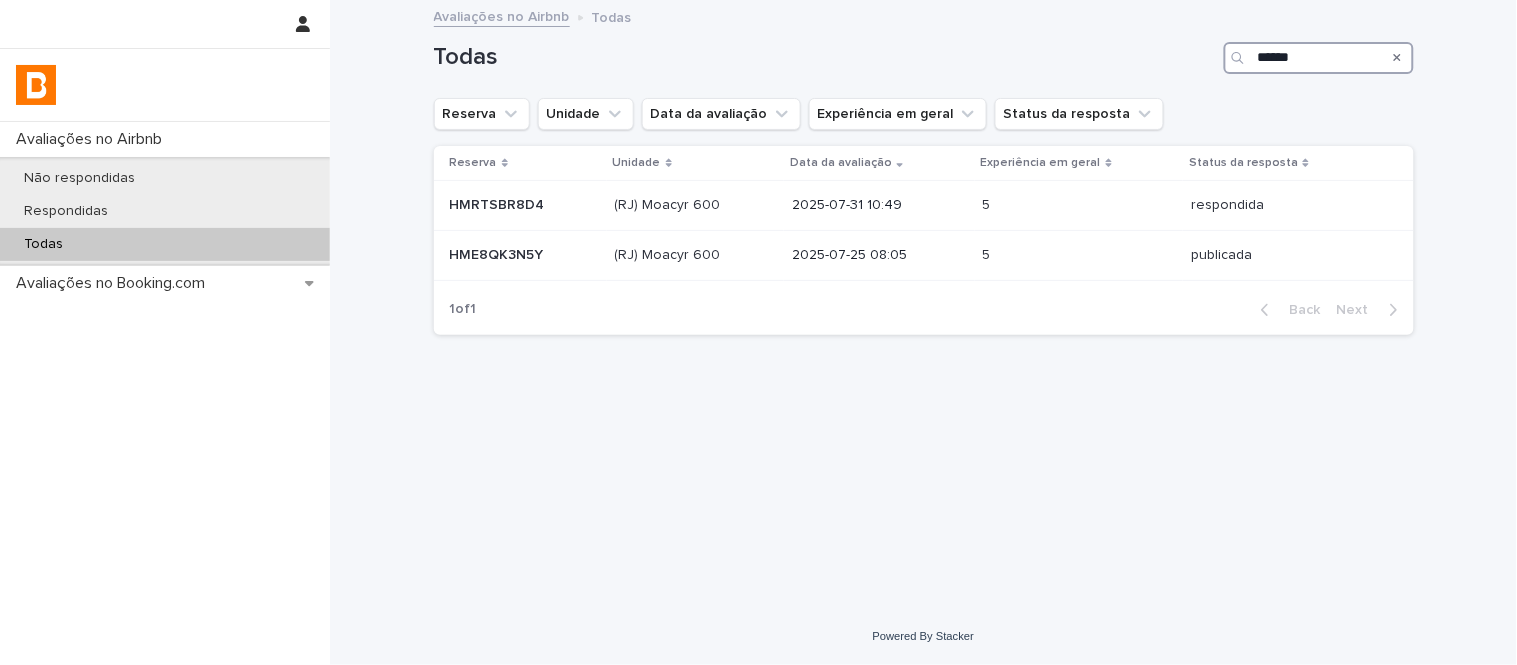 click on "******" at bounding box center (1319, 58) 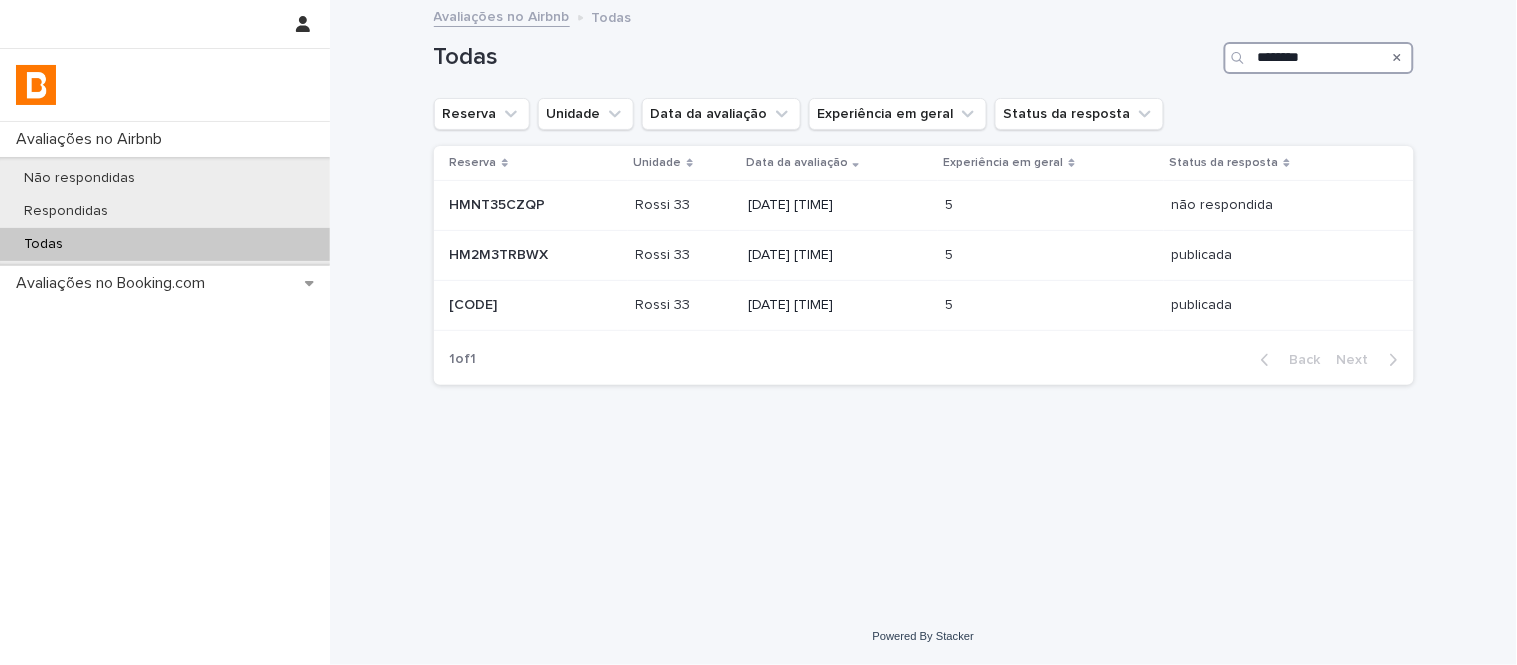 type on "********" 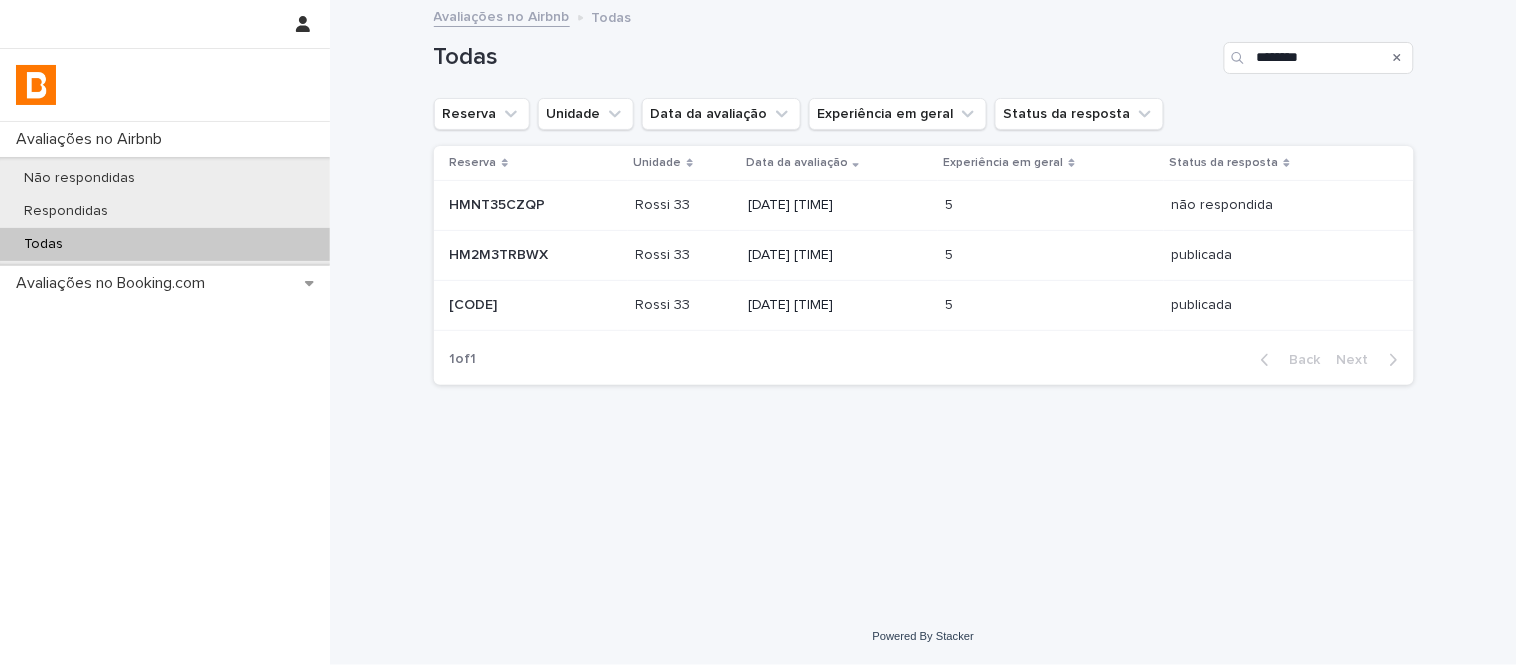 click on "Rossi 33" at bounding box center (665, 203) 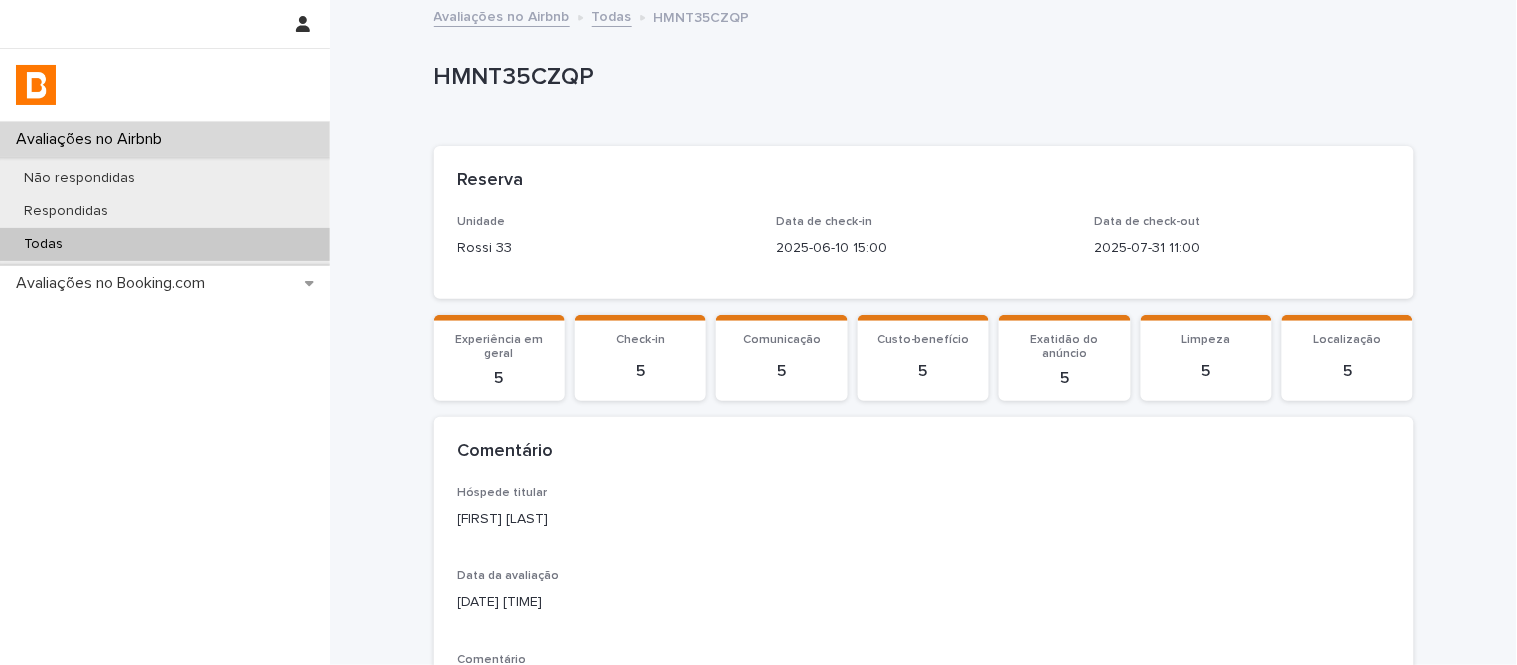 click on "HMNT35CZQP" at bounding box center (920, 81) 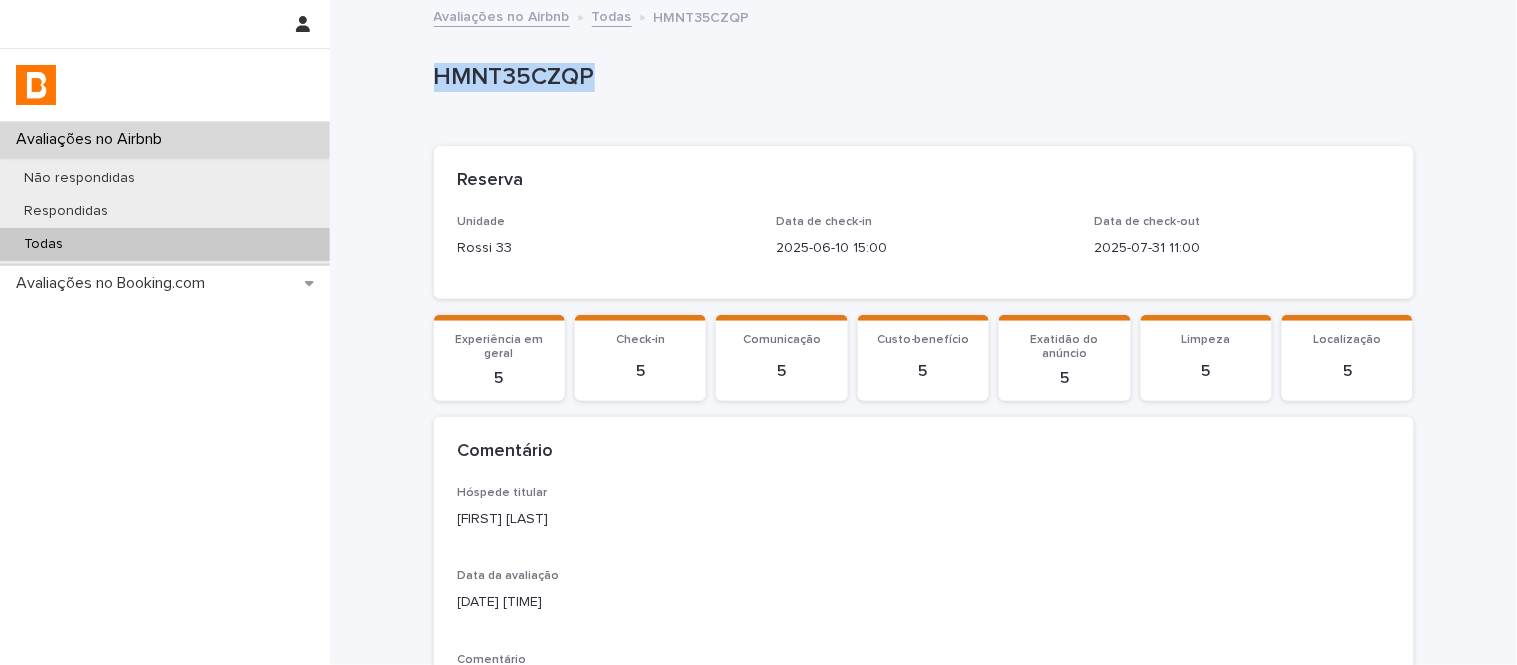 click on "HMNT35CZQP" at bounding box center [920, 81] 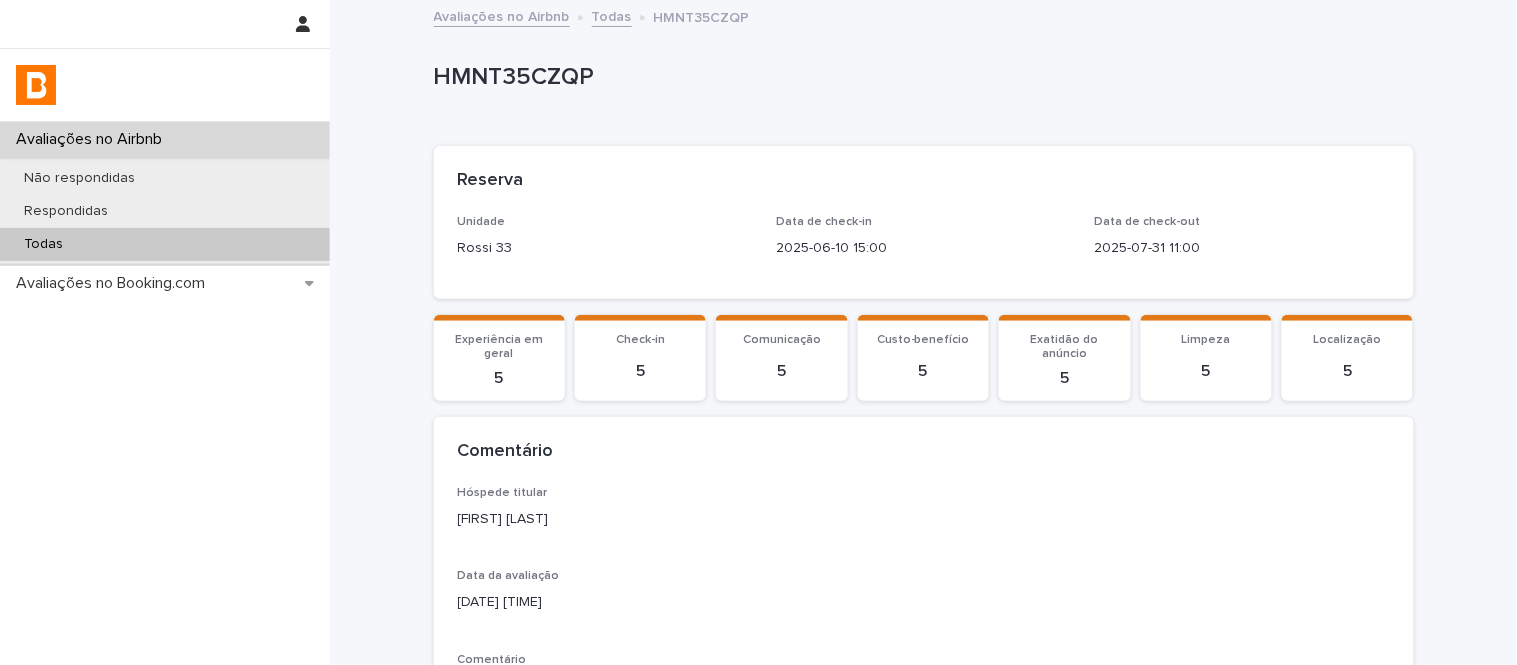 drag, startPoint x: 861, startPoint y: 135, endPoint x: 1318, endPoint y: 178, distance: 459.01852 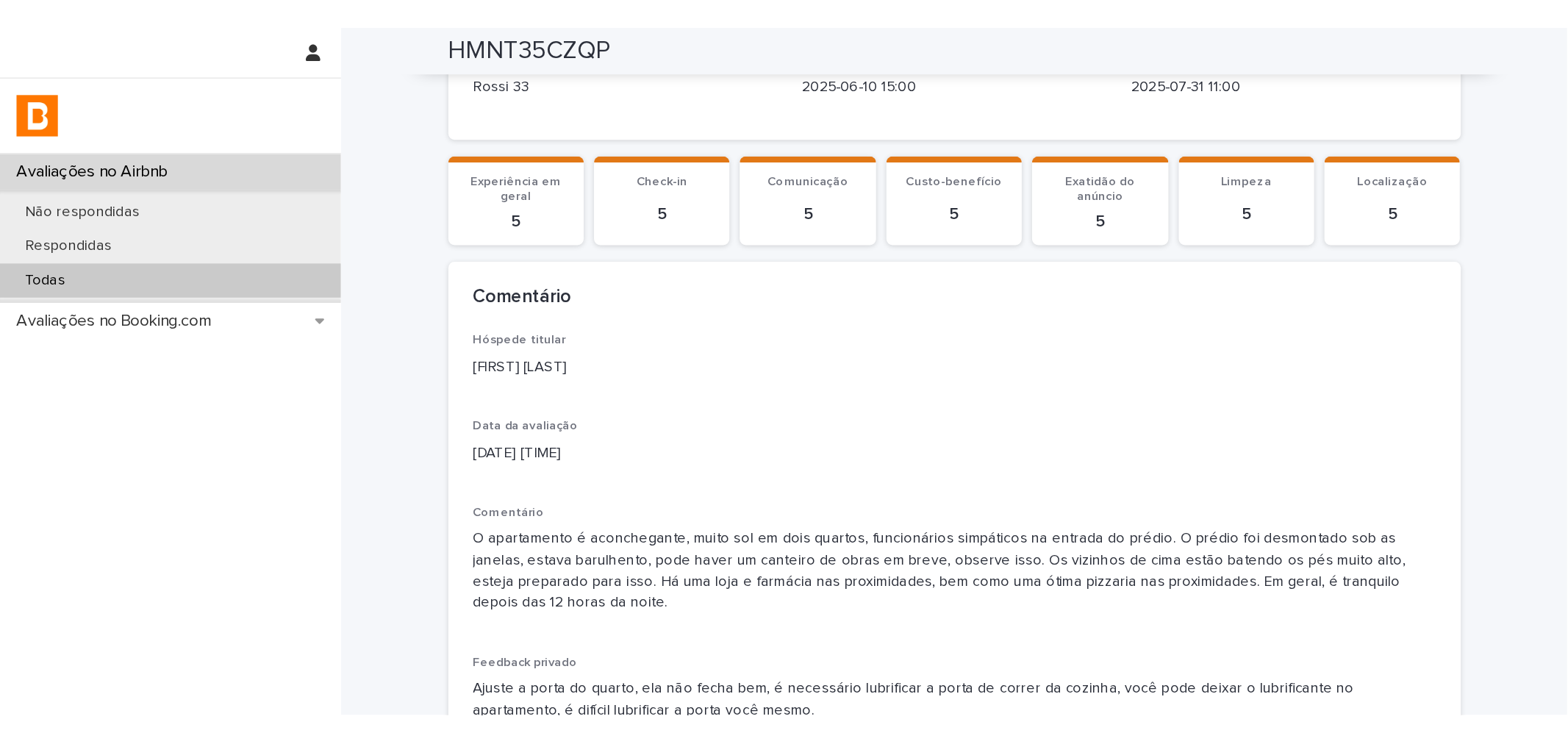scroll, scrollTop: 130, scrollLeft: 0, axis: vertical 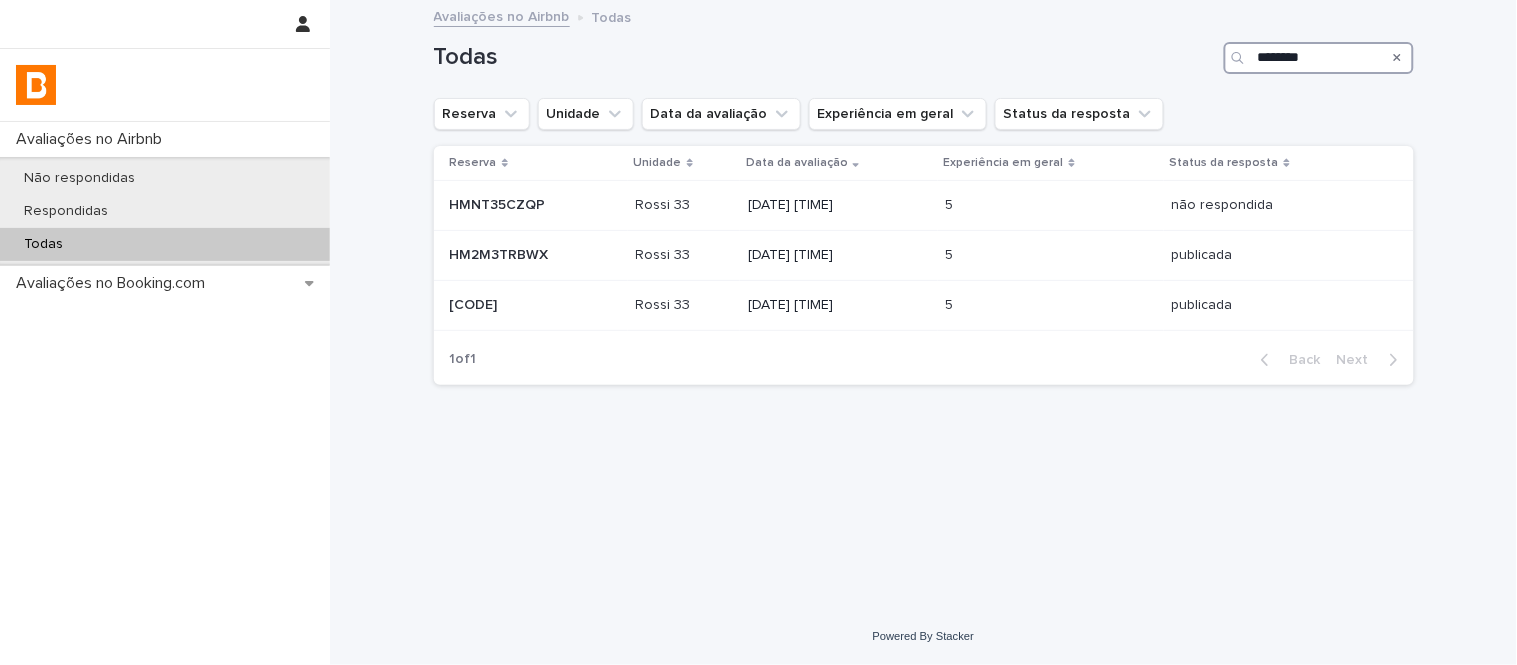 click on "********" at bounding box center (1319, 58) 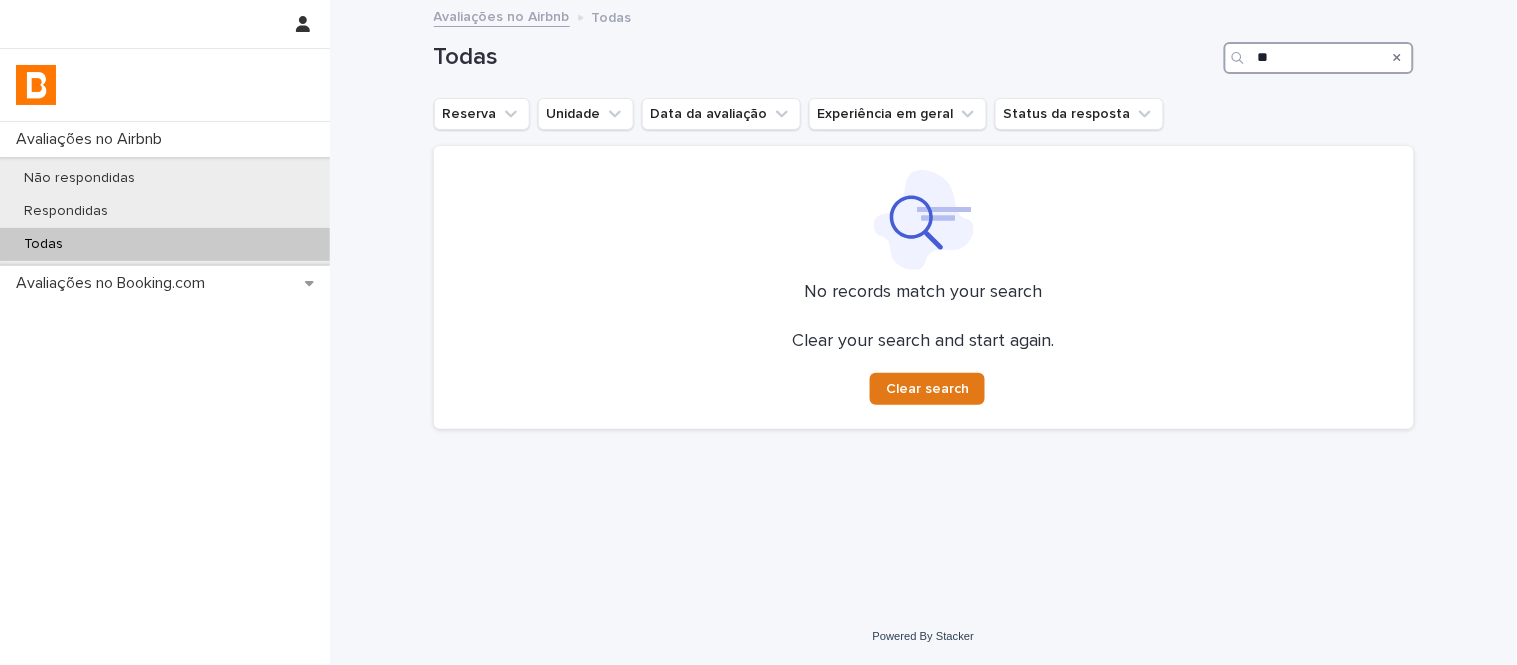 type on "*" 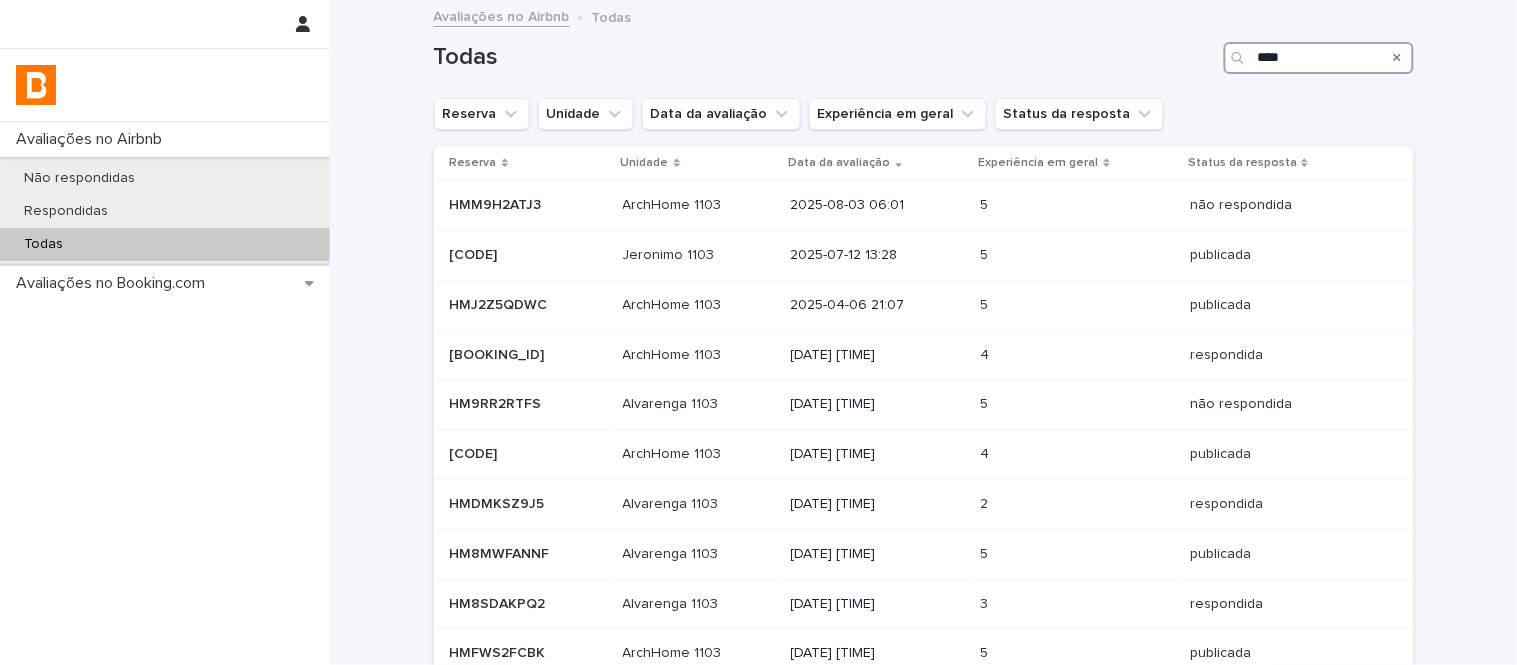 click on "****" at bounding box center [1319, 58] 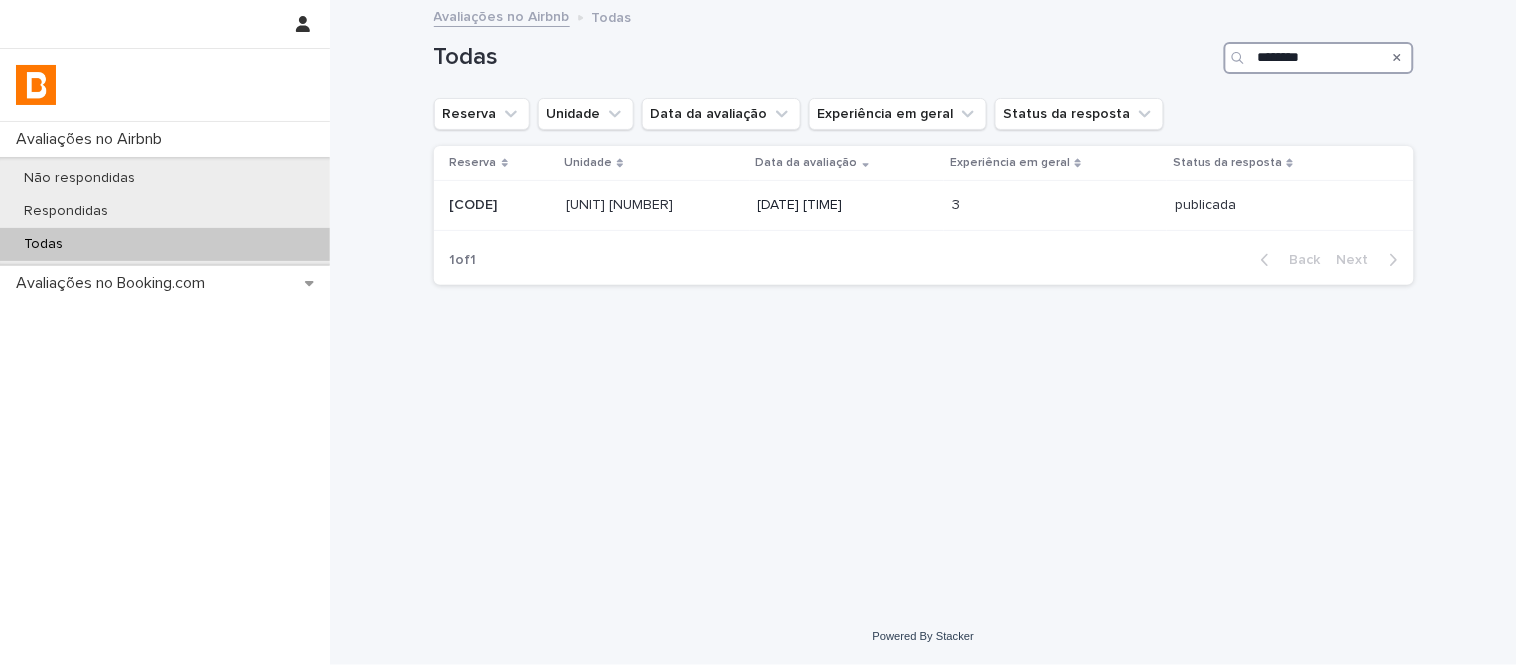 click on "********" at bounding box center [1319, 58] 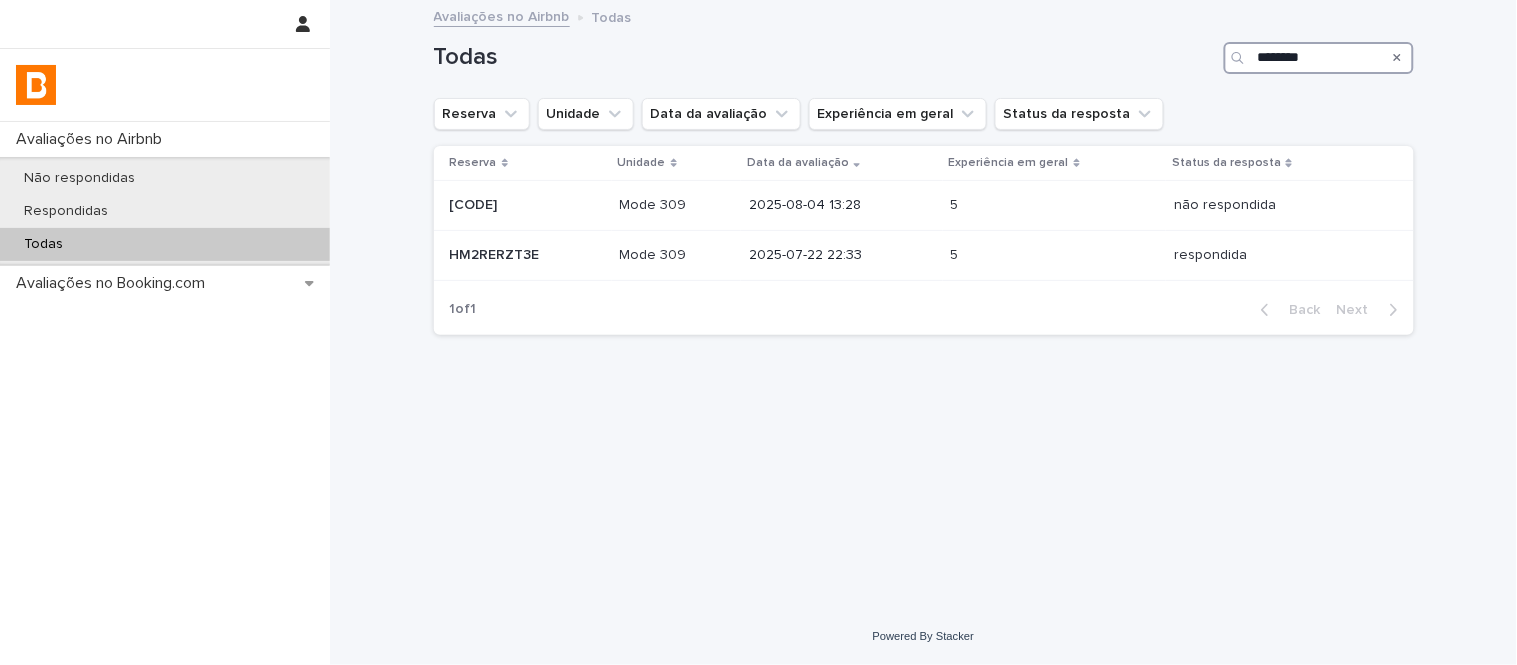 type on "********" 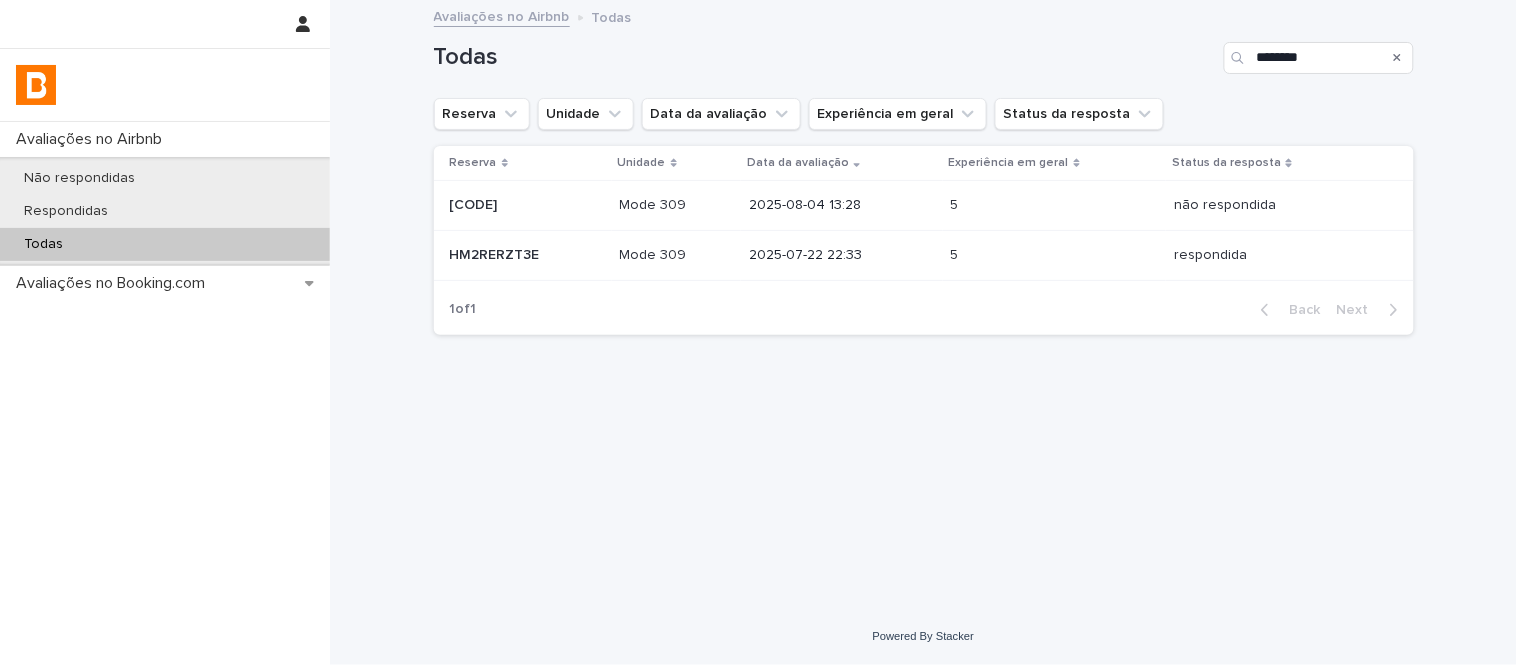click on "[CODE]" at bounding box center [476, 203] 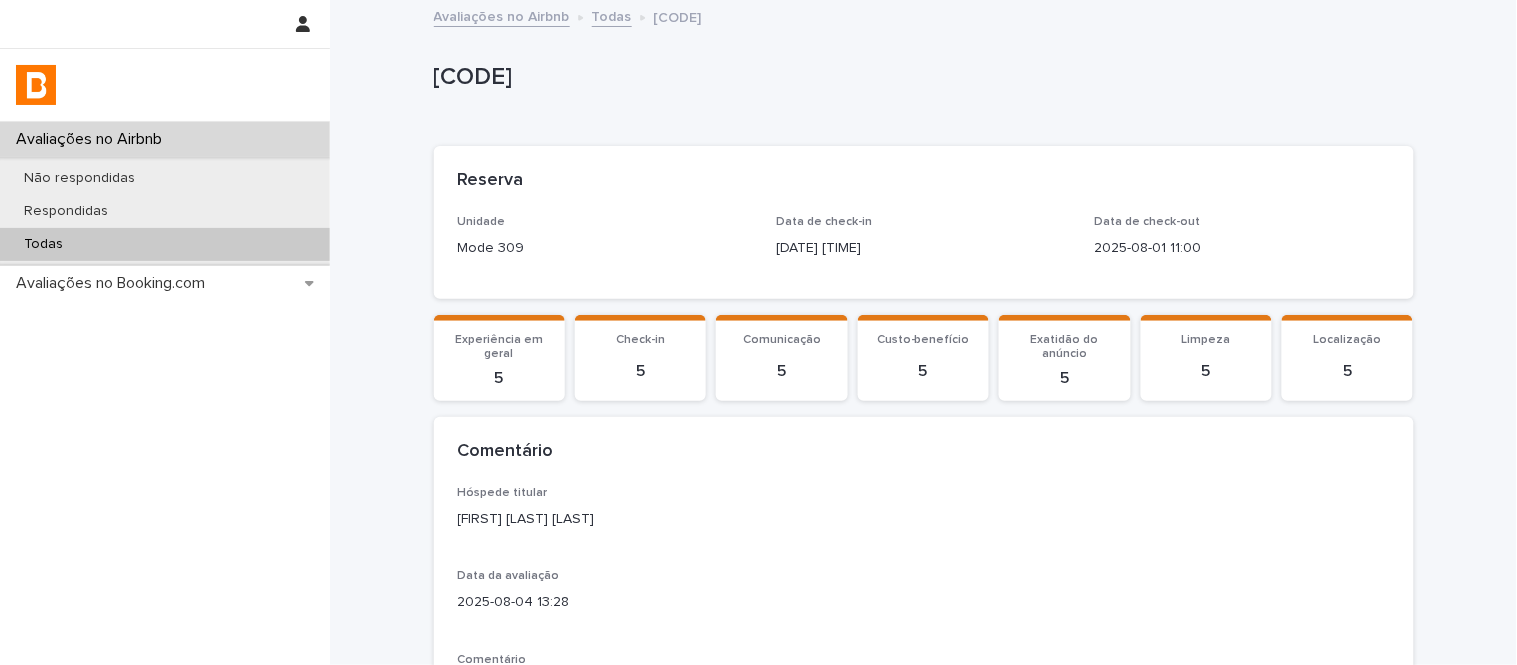 click on "[CODE]" at bounding box center (924, 82) 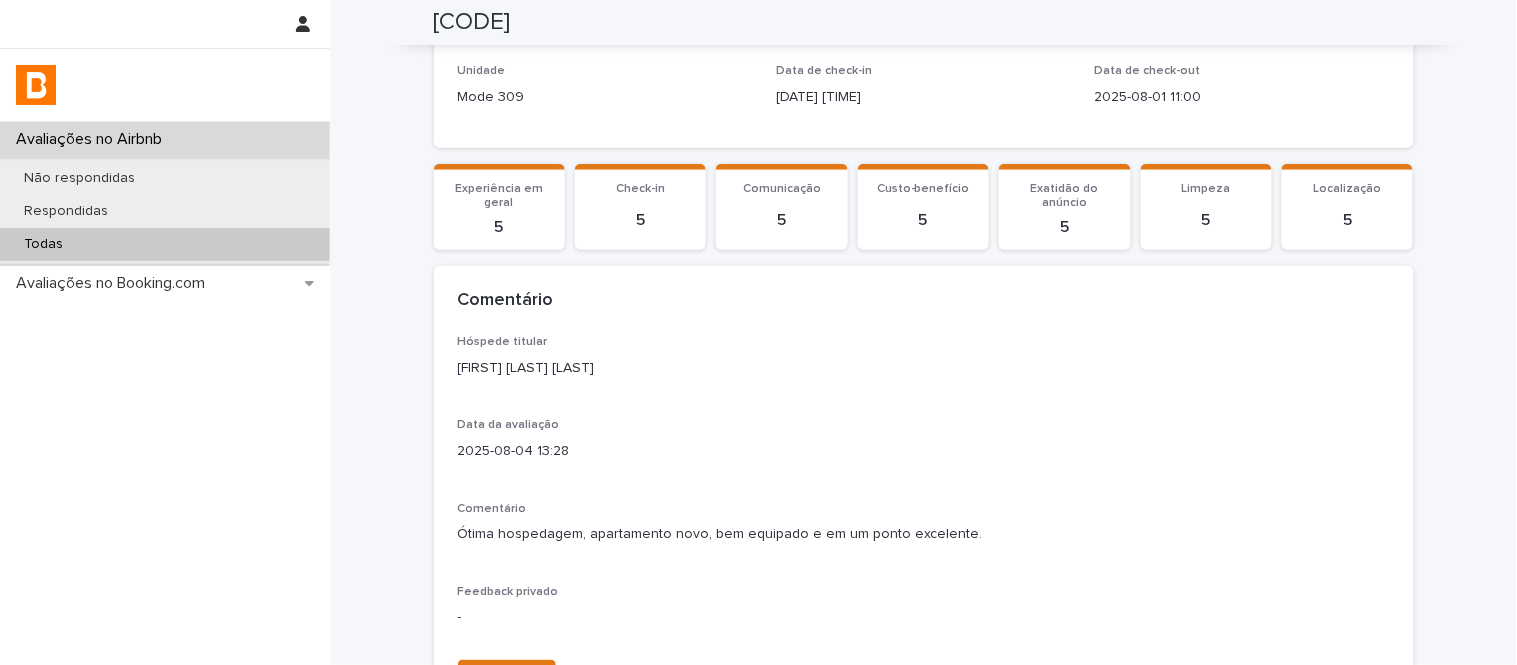 scroll, scrollTop: 144, scrollLeft: 0, axis: vertical 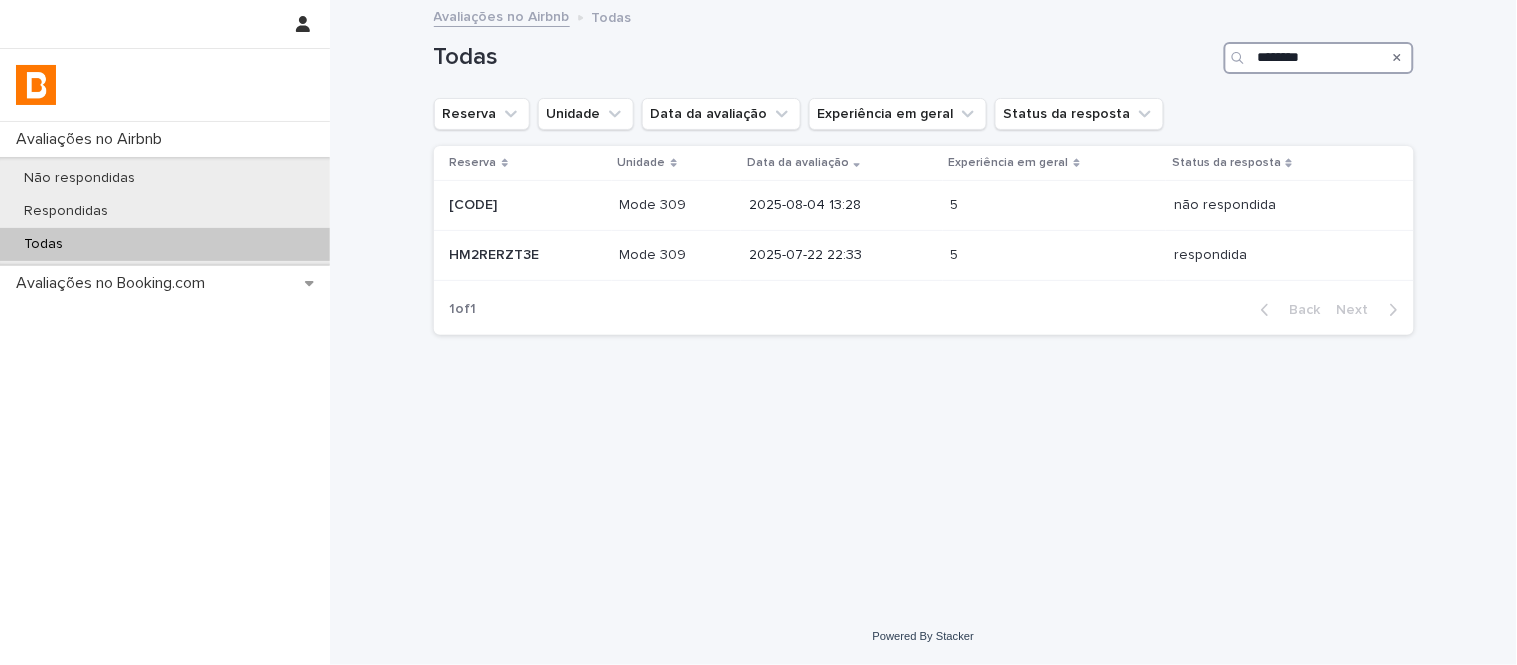 click on "********" at bounding box center (1319, 58) 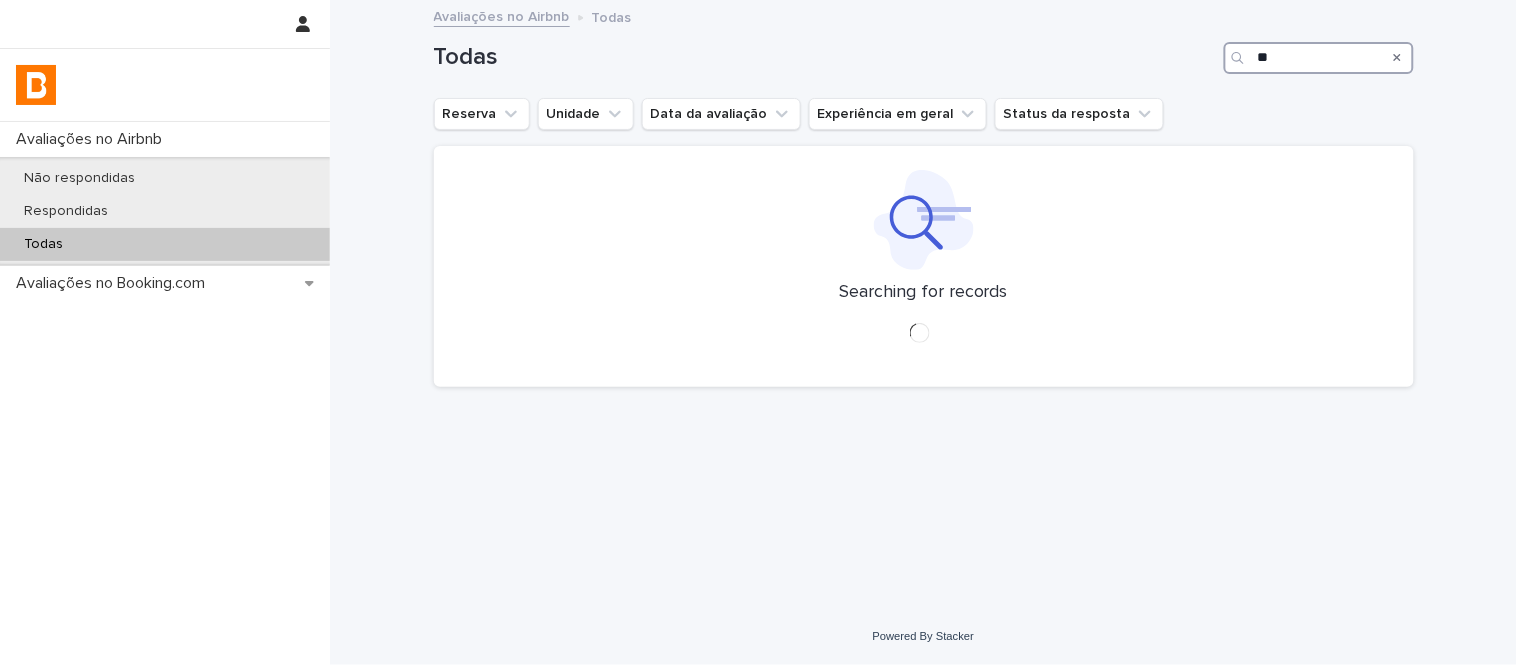type on "*" 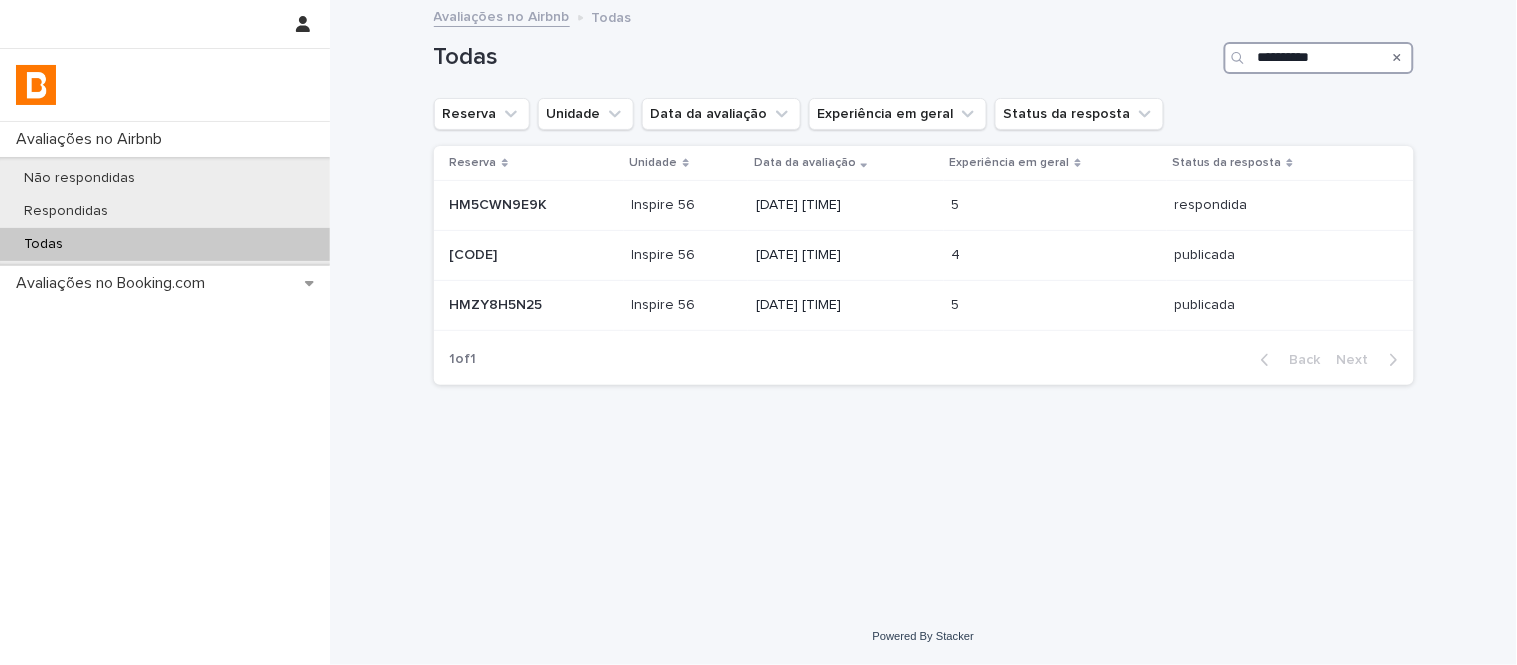 type on "**********" 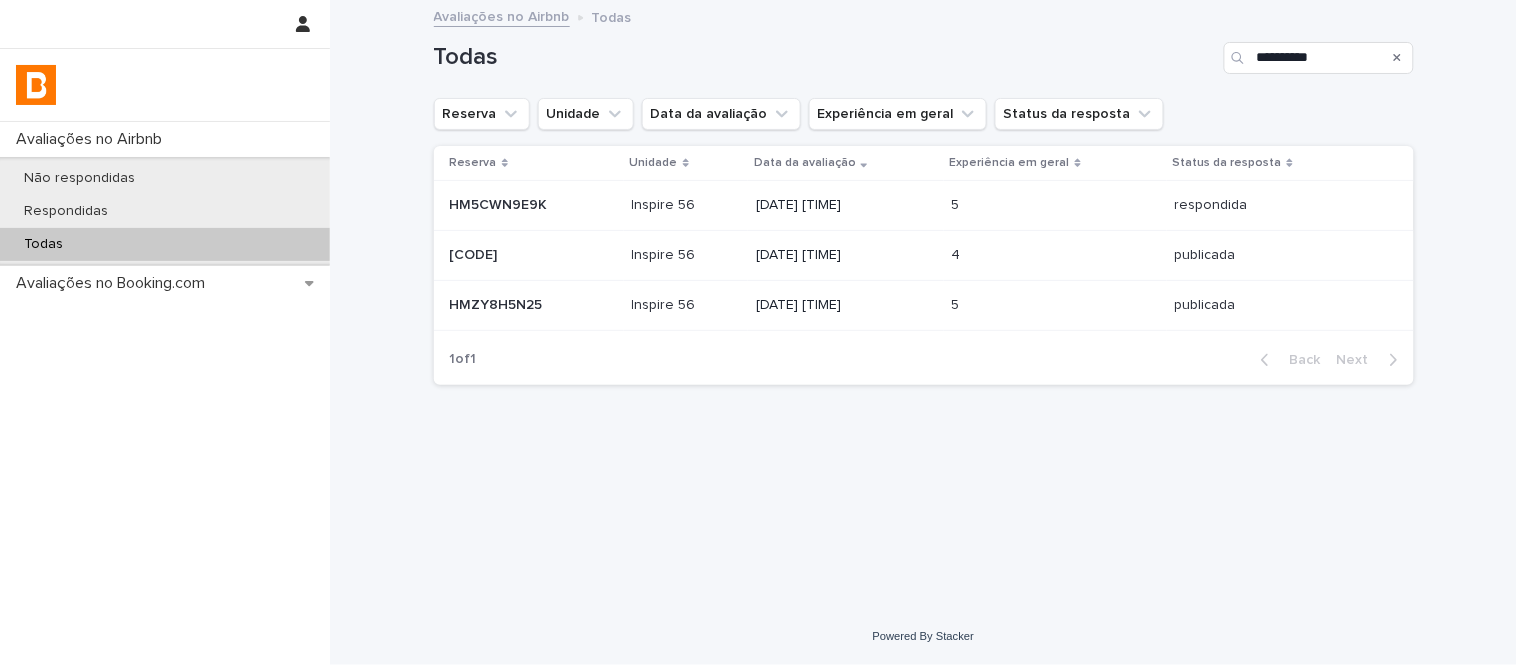 click at bounding box center (533, 205) 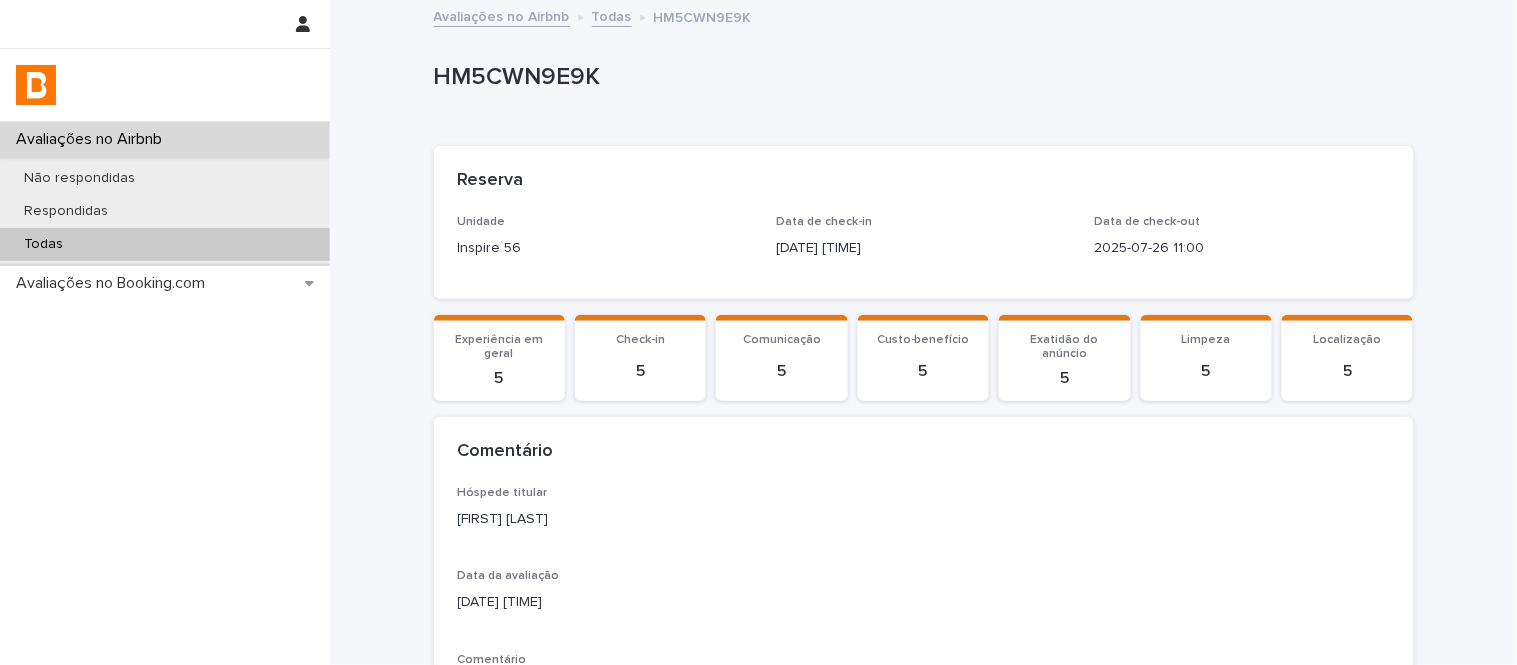click on "HM5CWN9E9K" at bounding box center (920, 77) 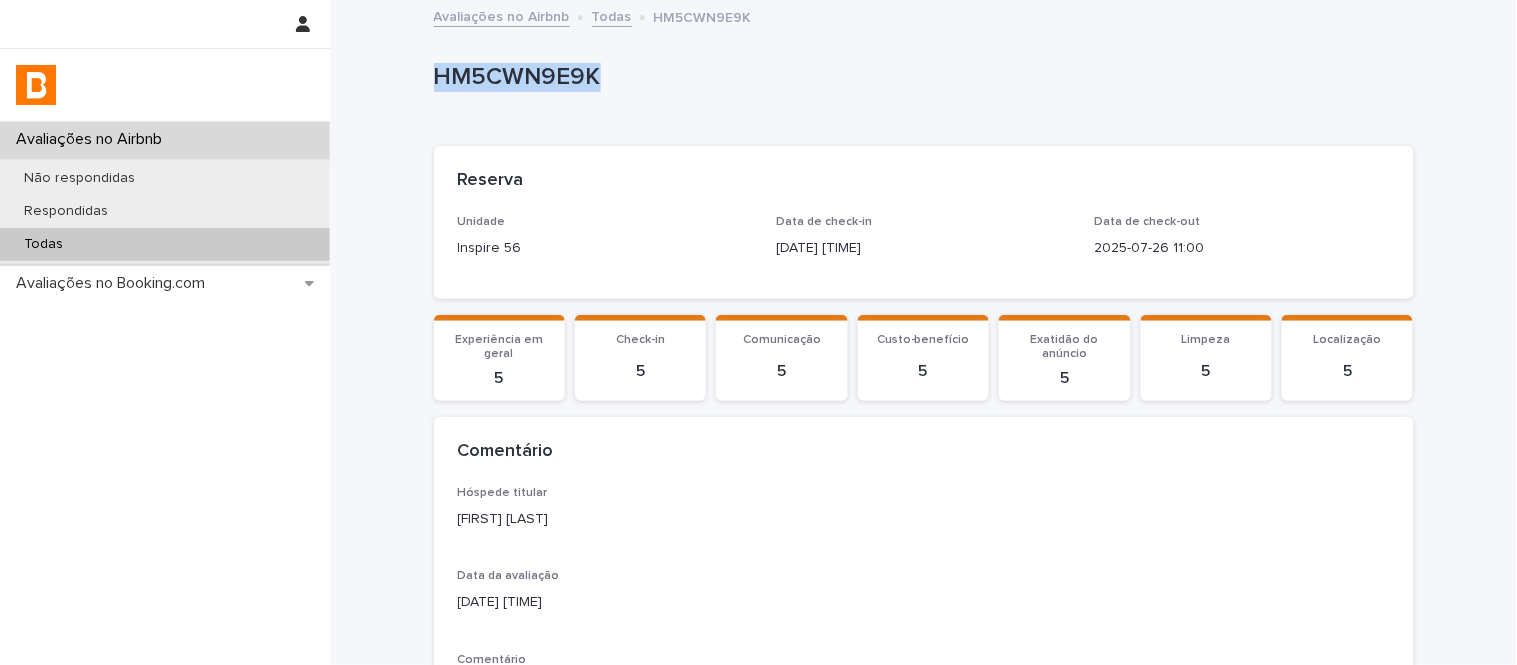 click on "HM5CWN9E9K" at bounding box center (920, 77) 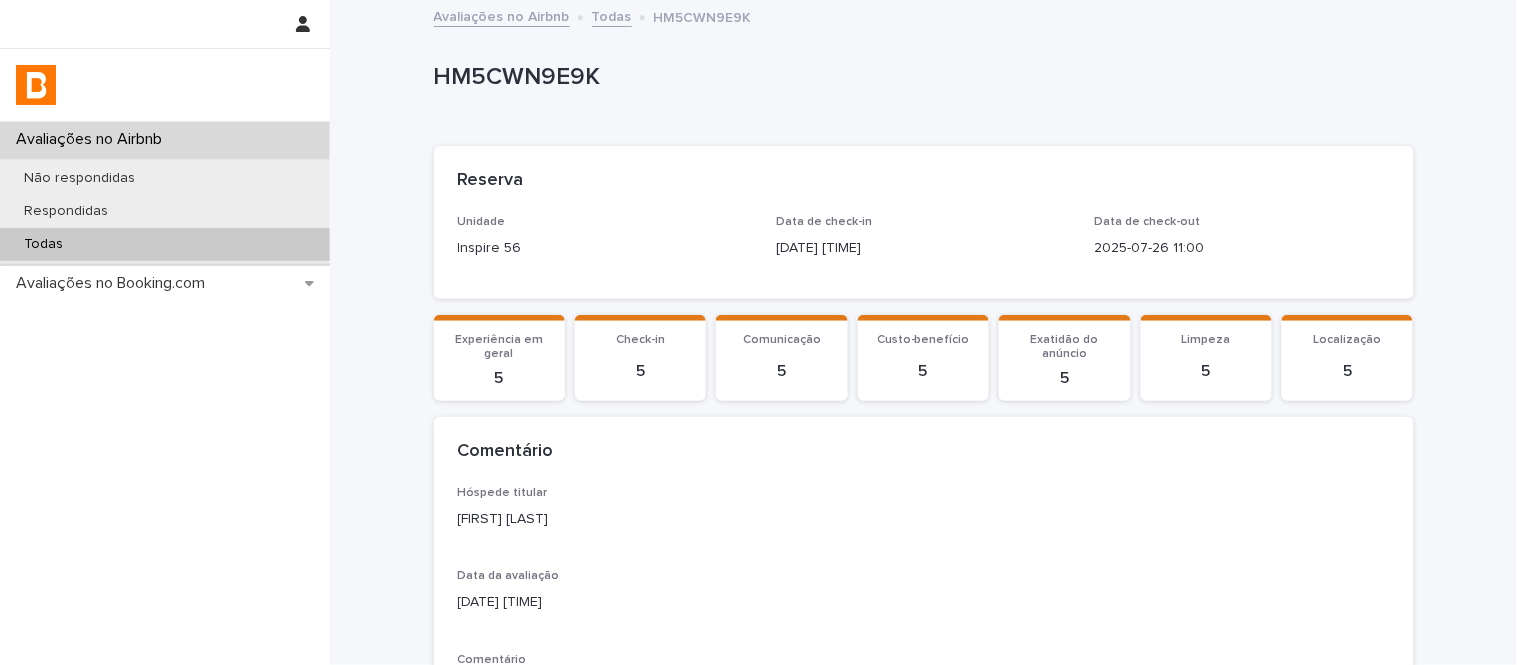 click on "Loading... Saving… Loading... Saving… Reserva Unidade Inspire 56 Data de check-in 2025-07-22 15:00 Data de check-out 2025-07-26 11:00 Loading... Saving… Experiência em geral 5 Check-in 5 Comunicação 5 Custo-benefício 5 Exatidão do anúncio 5 Limpeza 5 Localização 5 Loading... Saving… Comentário Hóspede titular [FIRST] [LAST] Data da avaliação 2025-07-27 09:54 Comentário Um lugar excelente, limpo , moderno , prático , próximo de tudo , metrô a duas quadras com conexão de duas linhas . Arredores muito seguro da pra fazer tudo a pé . Feedback privado a janela transpira na face interna , isso pode comprometer no futuro próximo com mofo na parede e nas cortinas . Loading... Saving… Resposta Data da resposta (a enviar) 2025-08-04 17:34 Resposta (a enviar) Oi [FIRST], que bom que a hospedagem tenha atendido as suas expectativas e que a localização tenha agradado! Agradecemos o seu feedback e esperamos que retorne mais vezes!" at bounding box center (924, 627) 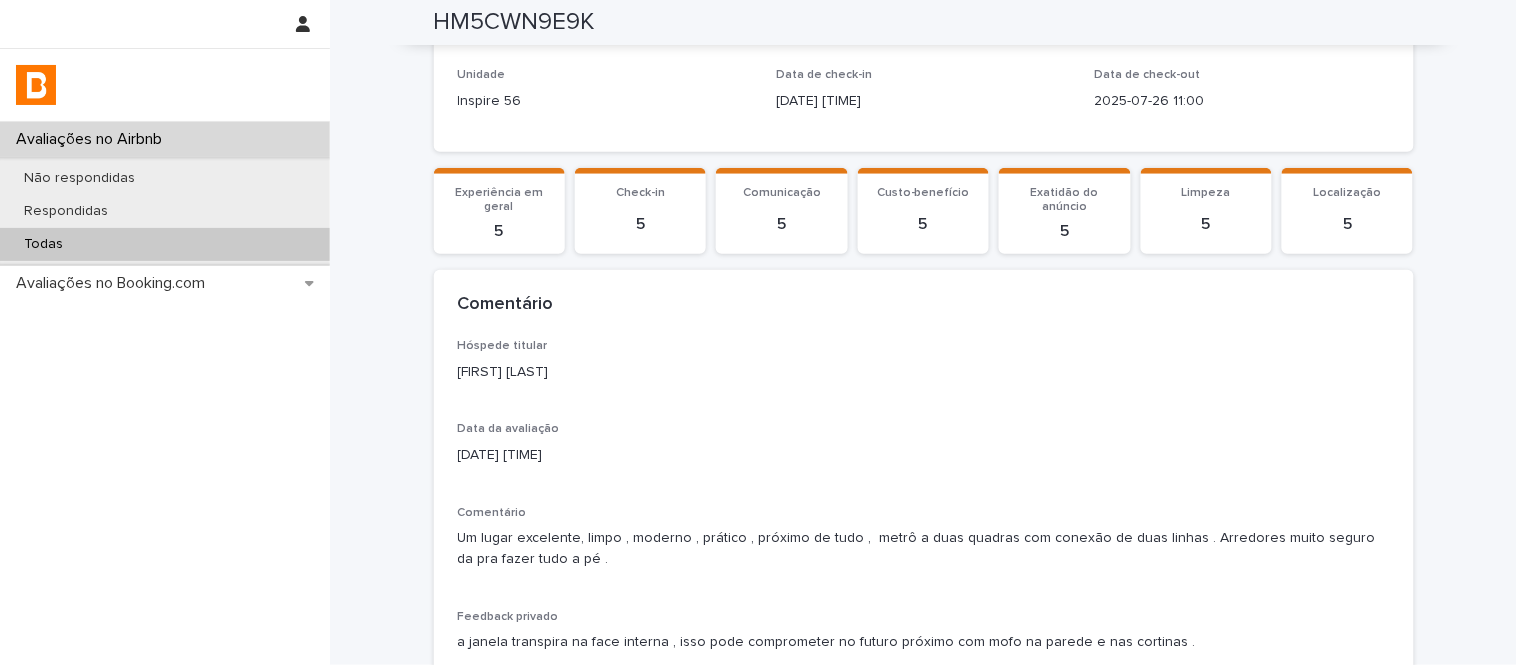 scroll, scrollTop: 152, scrollLeft: 0, axis: vertical 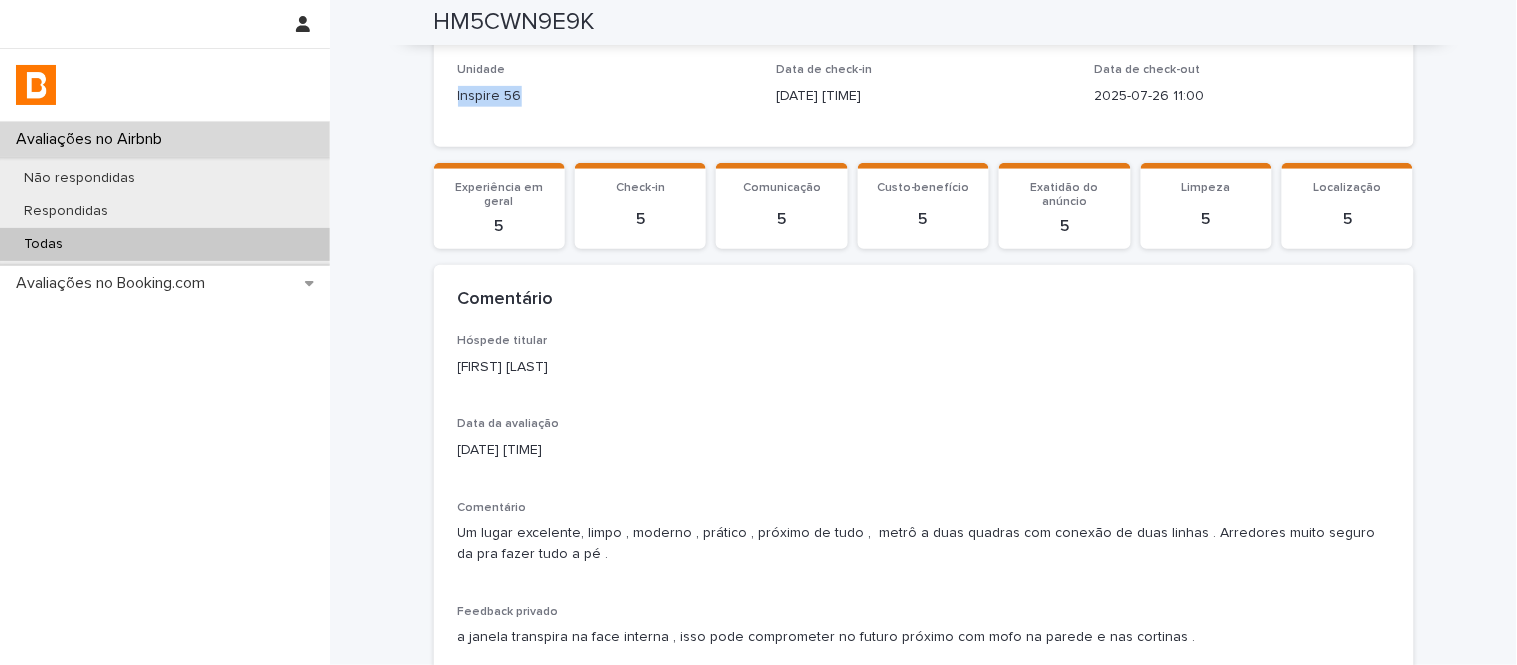 drag, startPoint x: 515, startPoint y: 88, endPoint x: 624, endPoint y: 14, distance: 131.74597 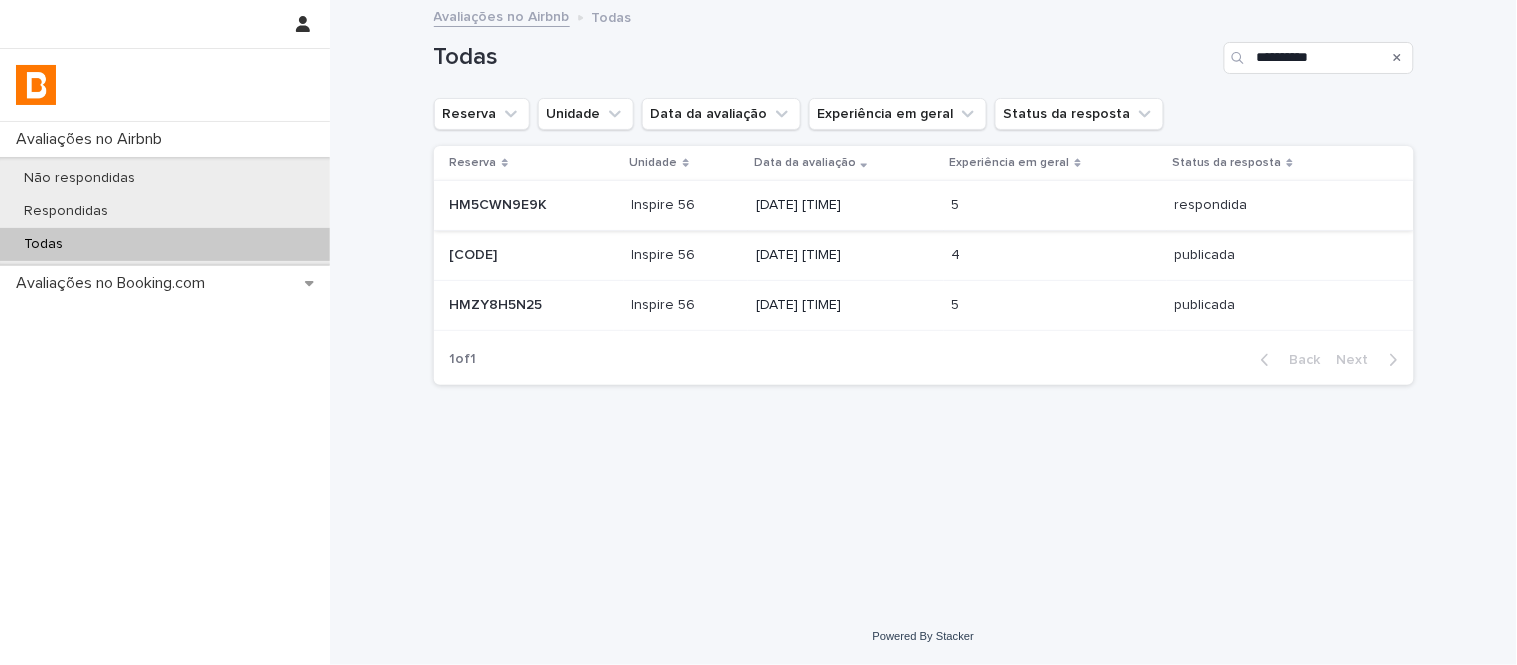 scroll, scrollTop: 0, scrollLeft: 0, axis: both 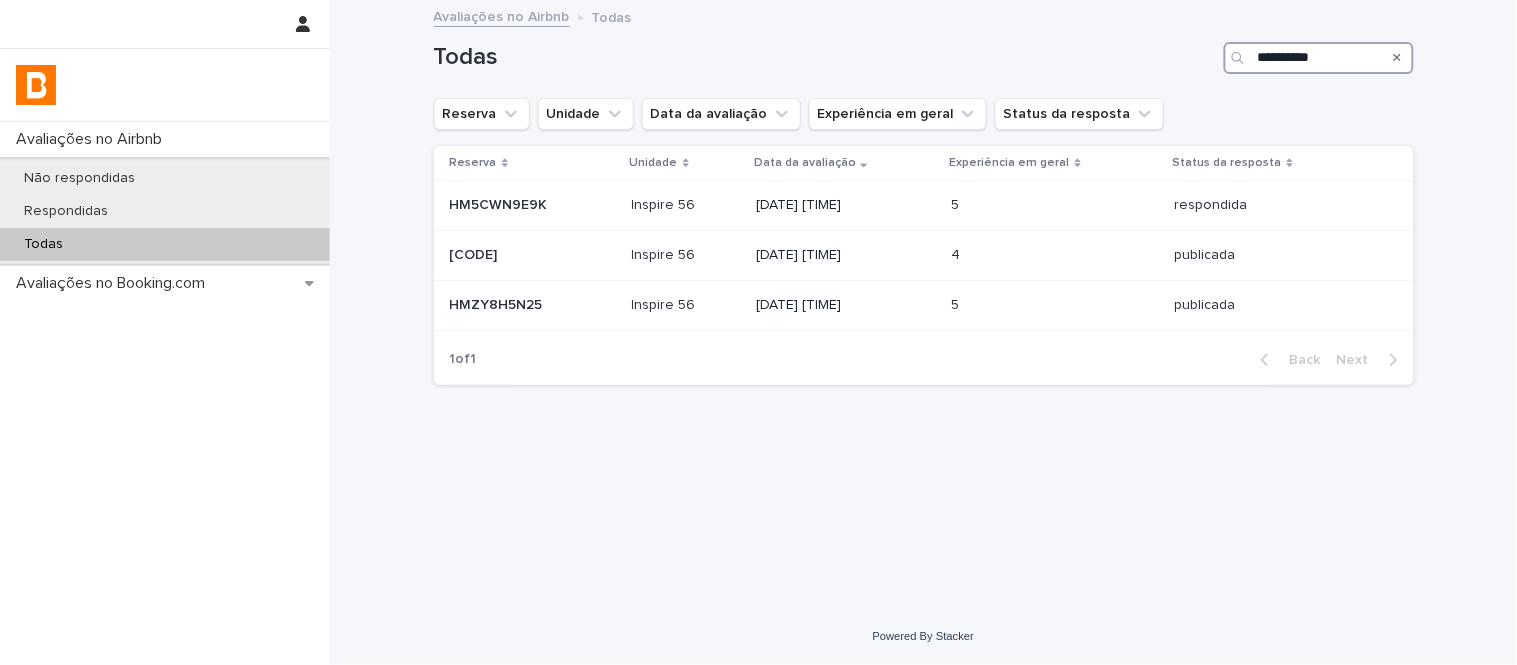 click on "**********" at bounding box center [1319, 58] 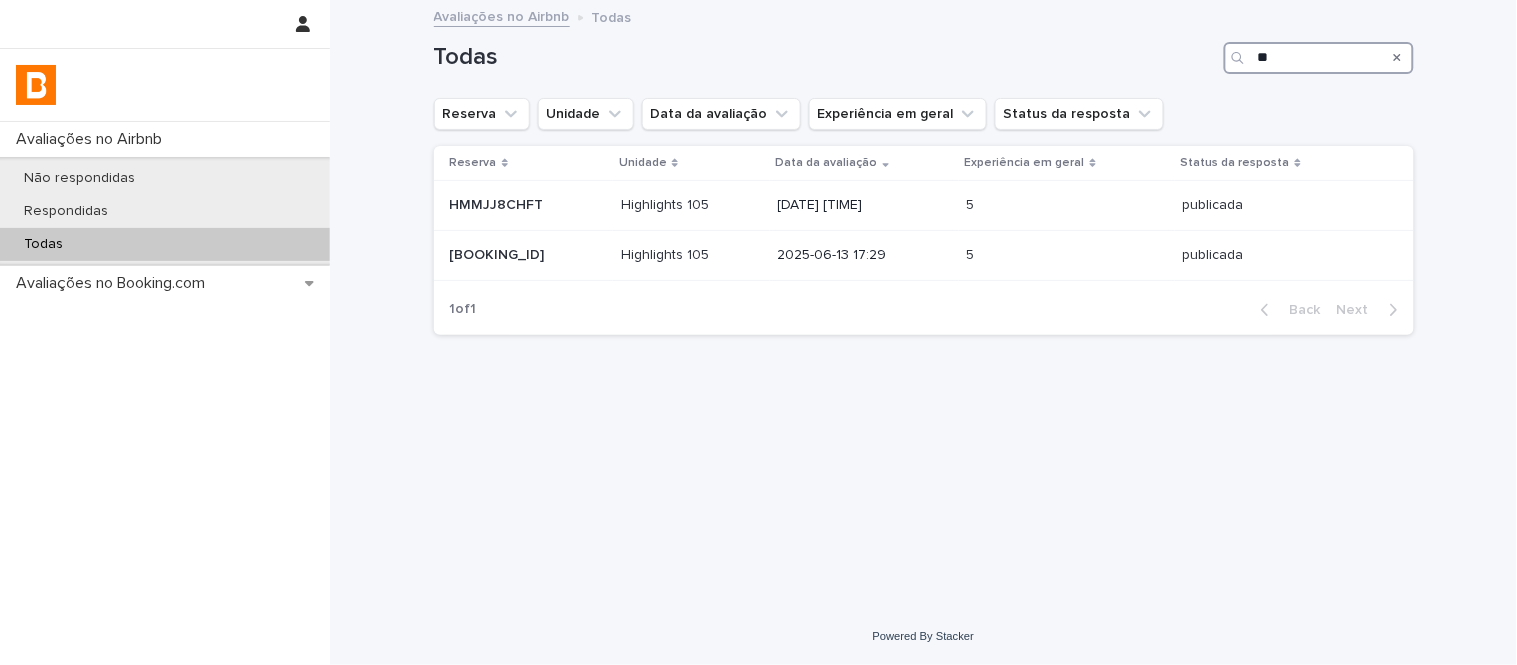 type on "*" 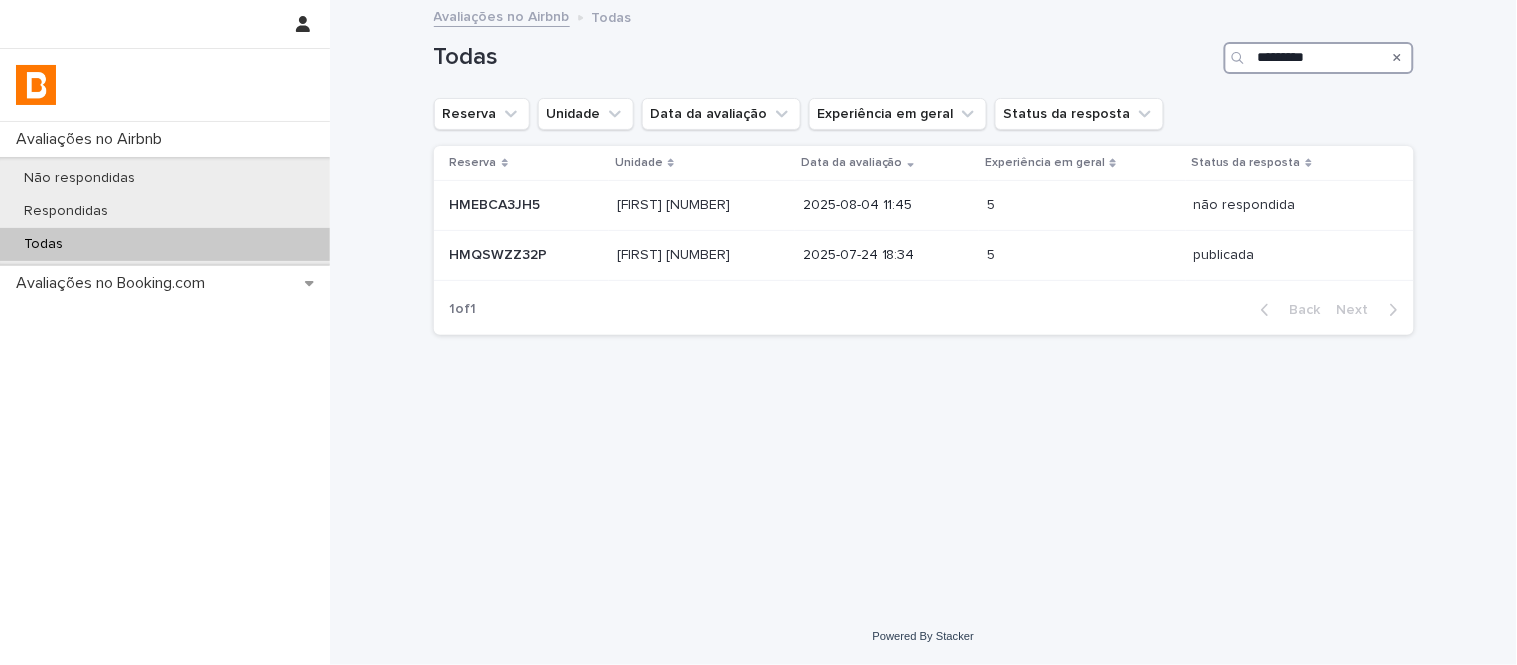 type on "*********" 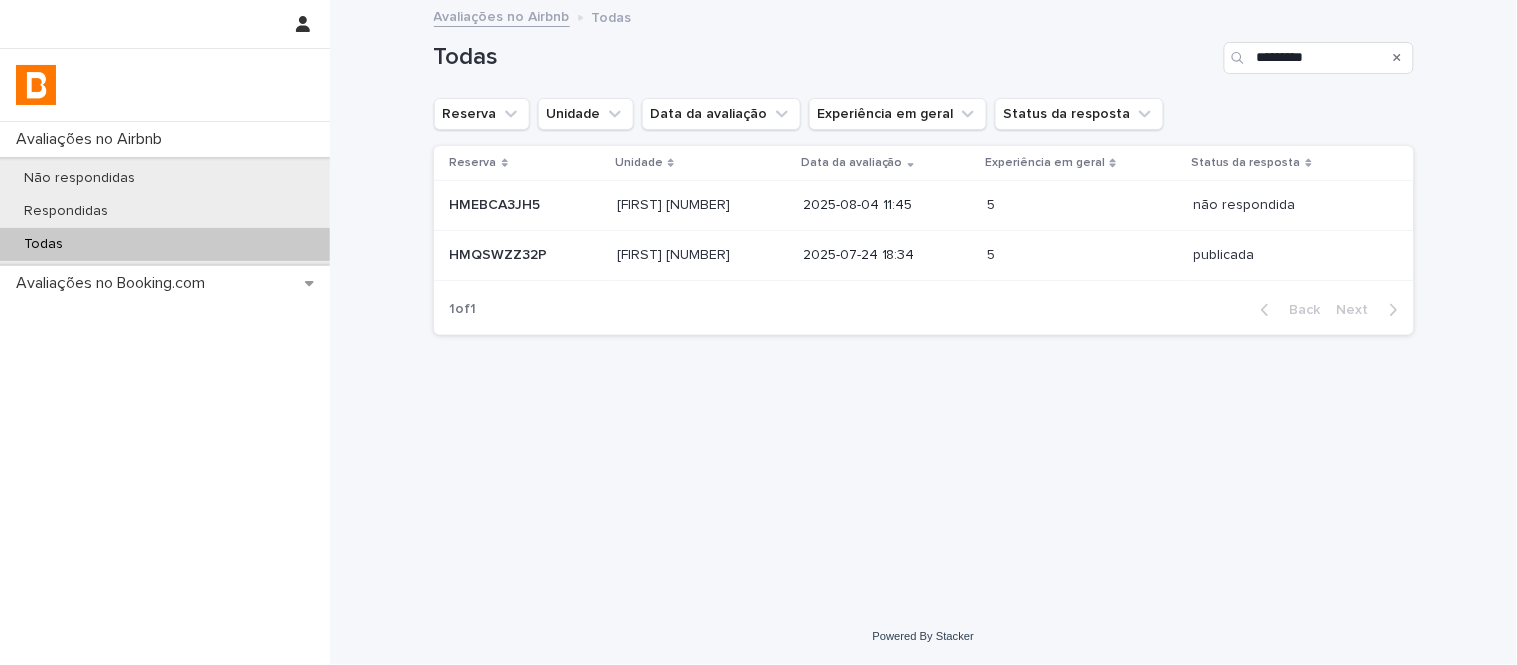click at bounding box center (702, 205) 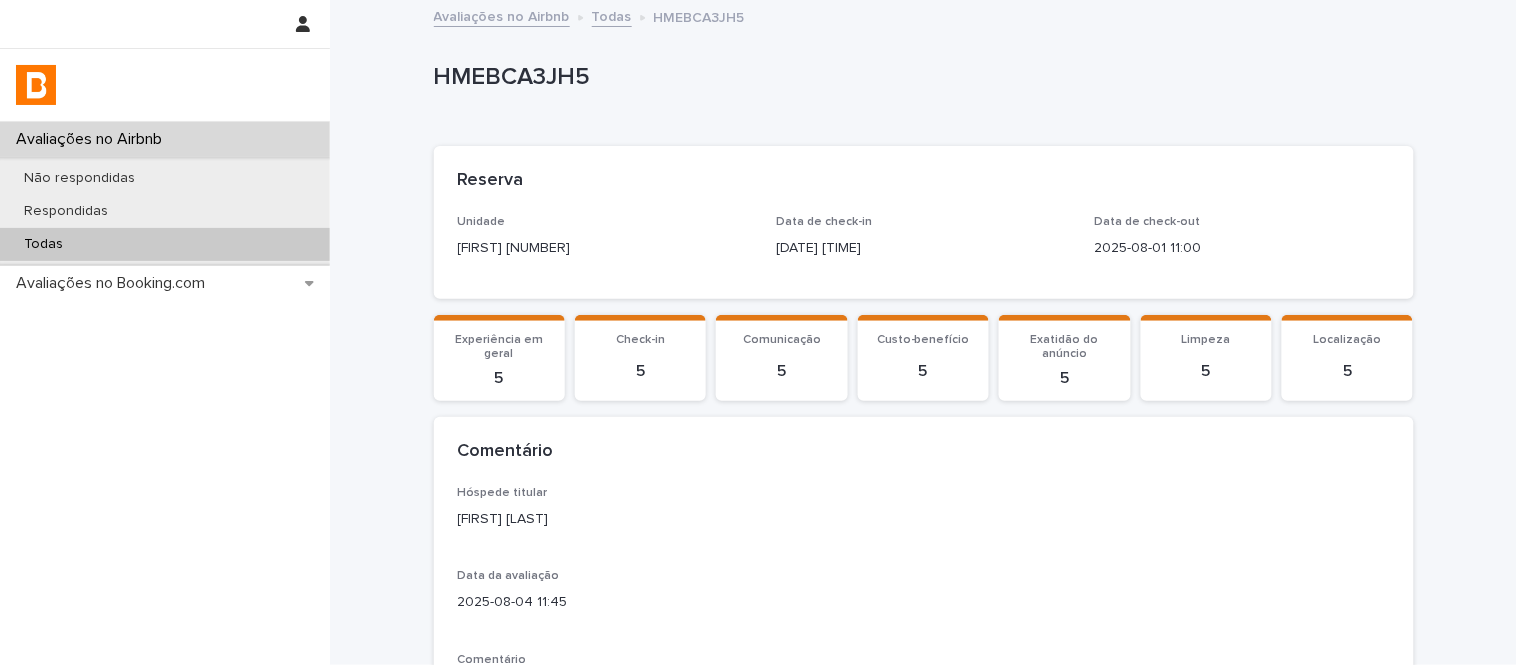 click on "HMEBCA3JH5" at bounding box center [920, 77] 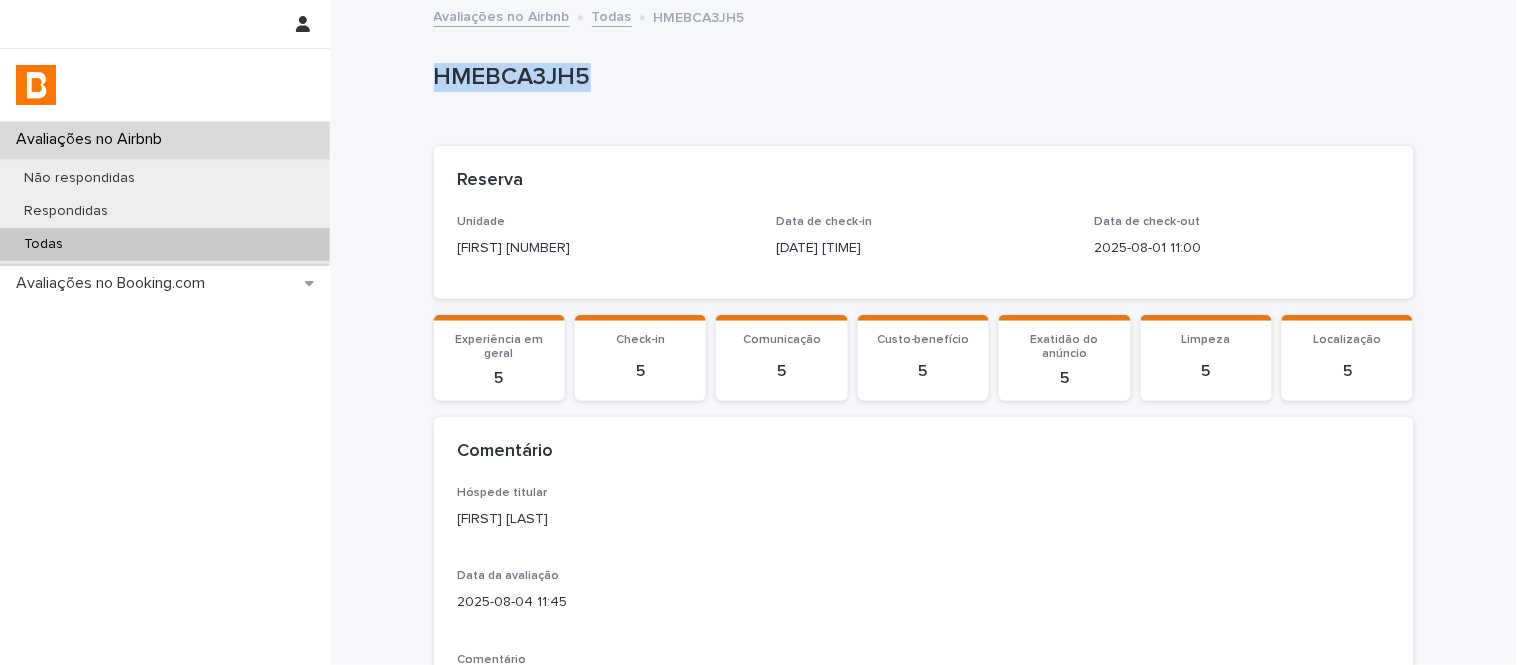 click on "HMEBCA3JH5" at bounding box center (920, 77) 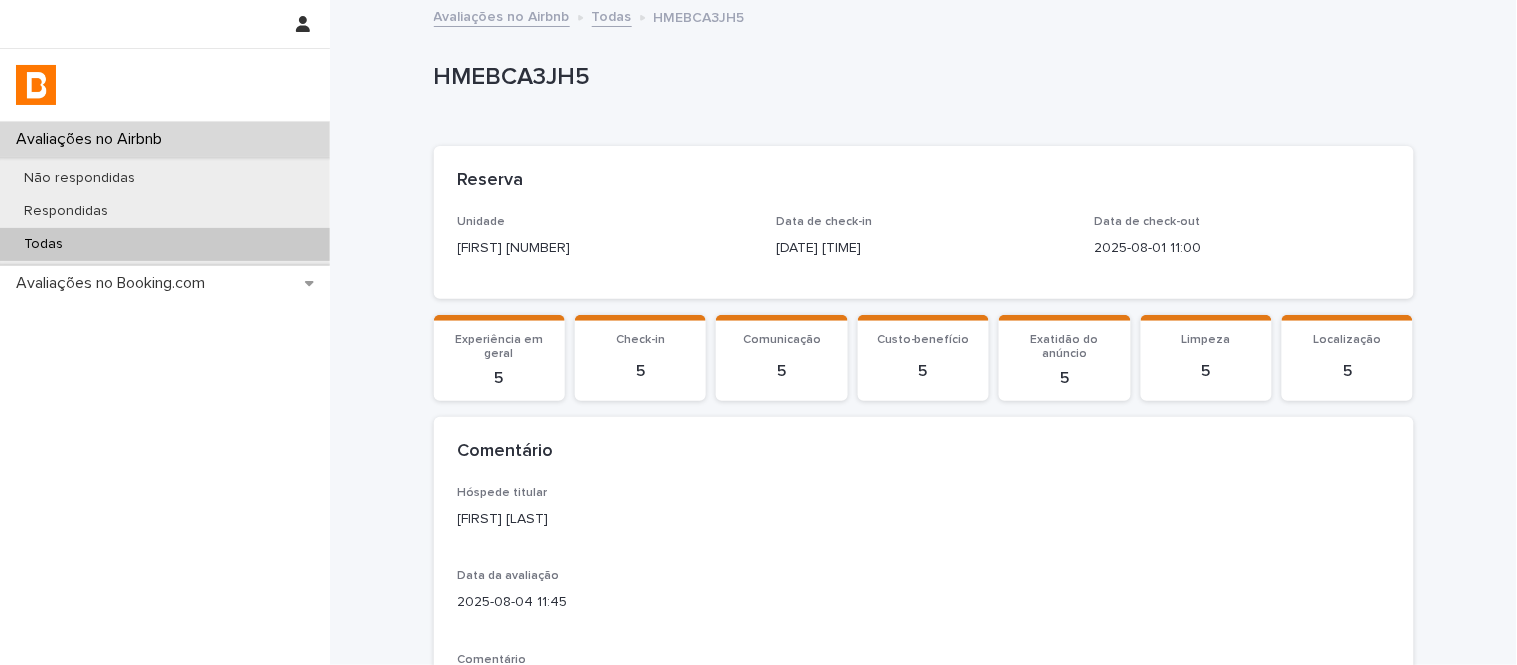click on "Reserva" at bounding box center [924, 181] 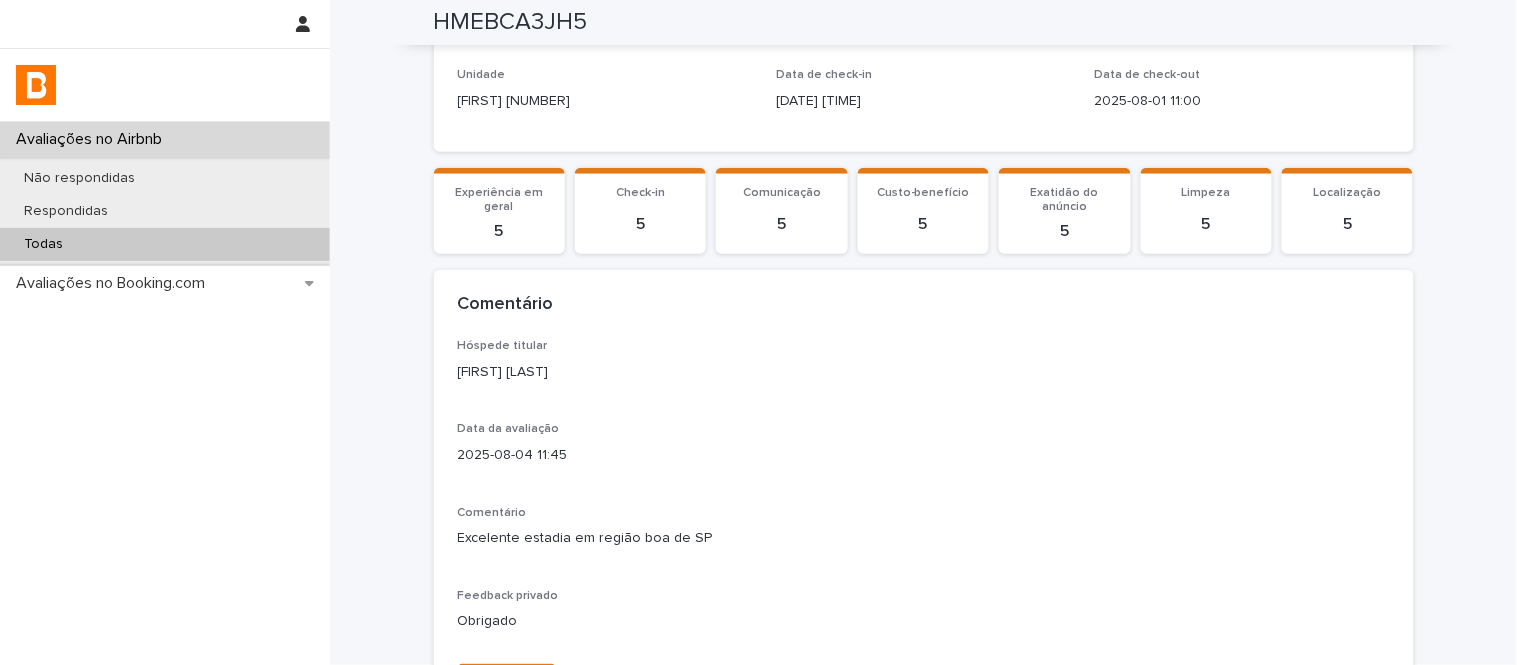 scroll, scrollTop: 148, scrollLeft: 0, axis: vertical 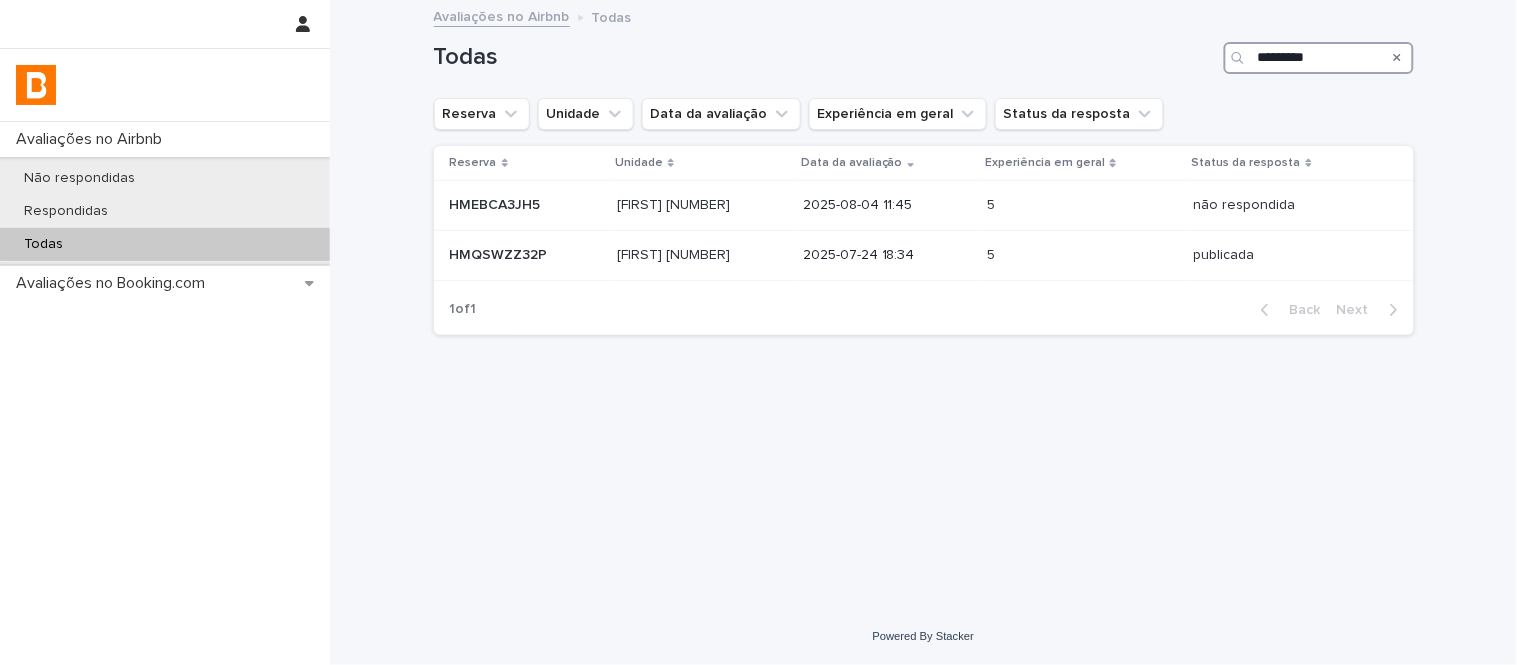 click on "*********" at bounding box center [1319, 58] 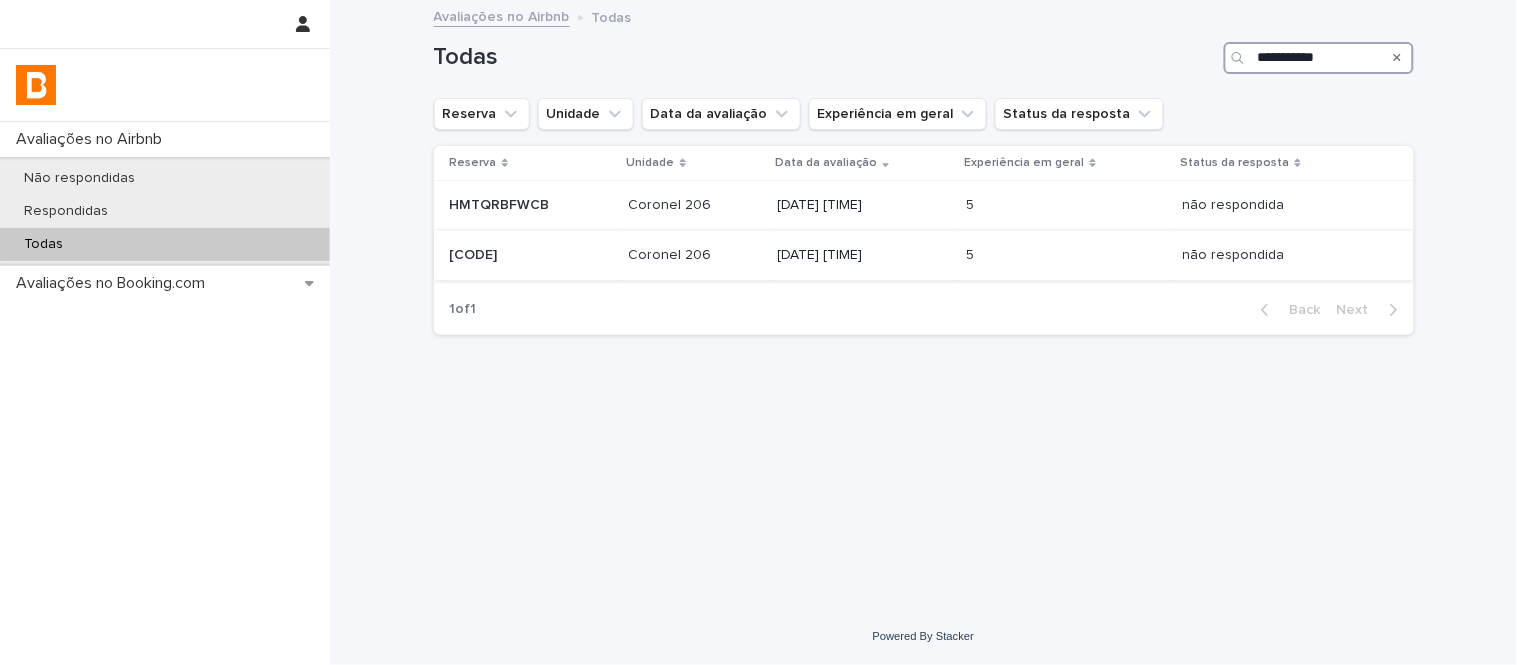 type on "**********" 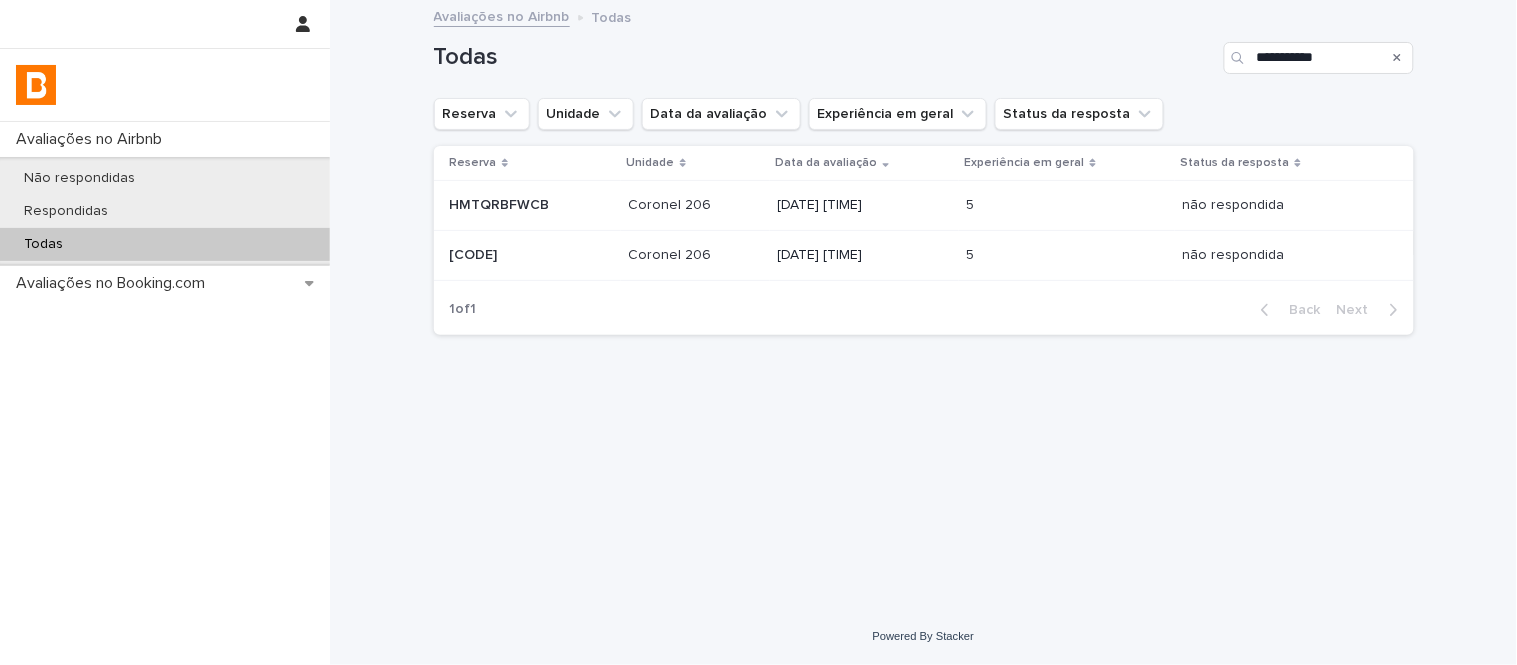 click on "Coronel 206" at bounding box center (672, 253) 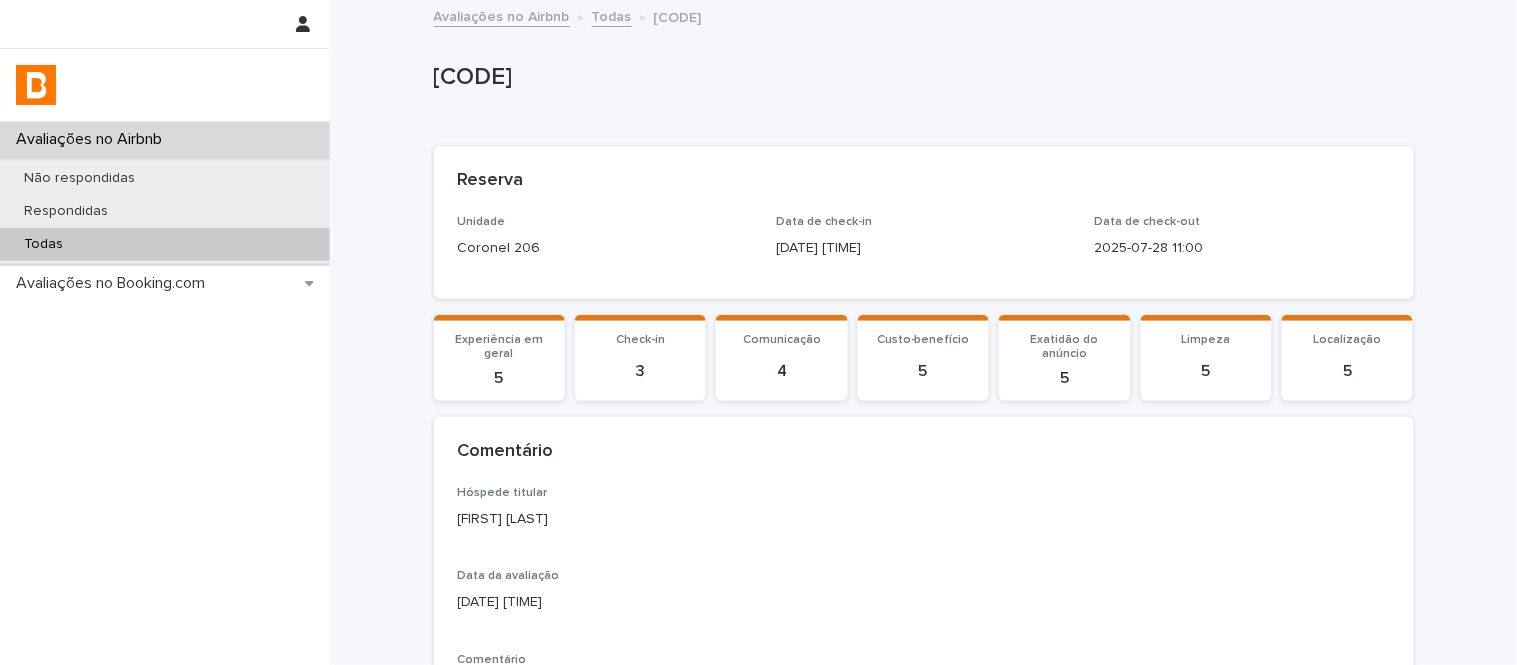 click on "[CODE]" at bounding box center (924, 82) 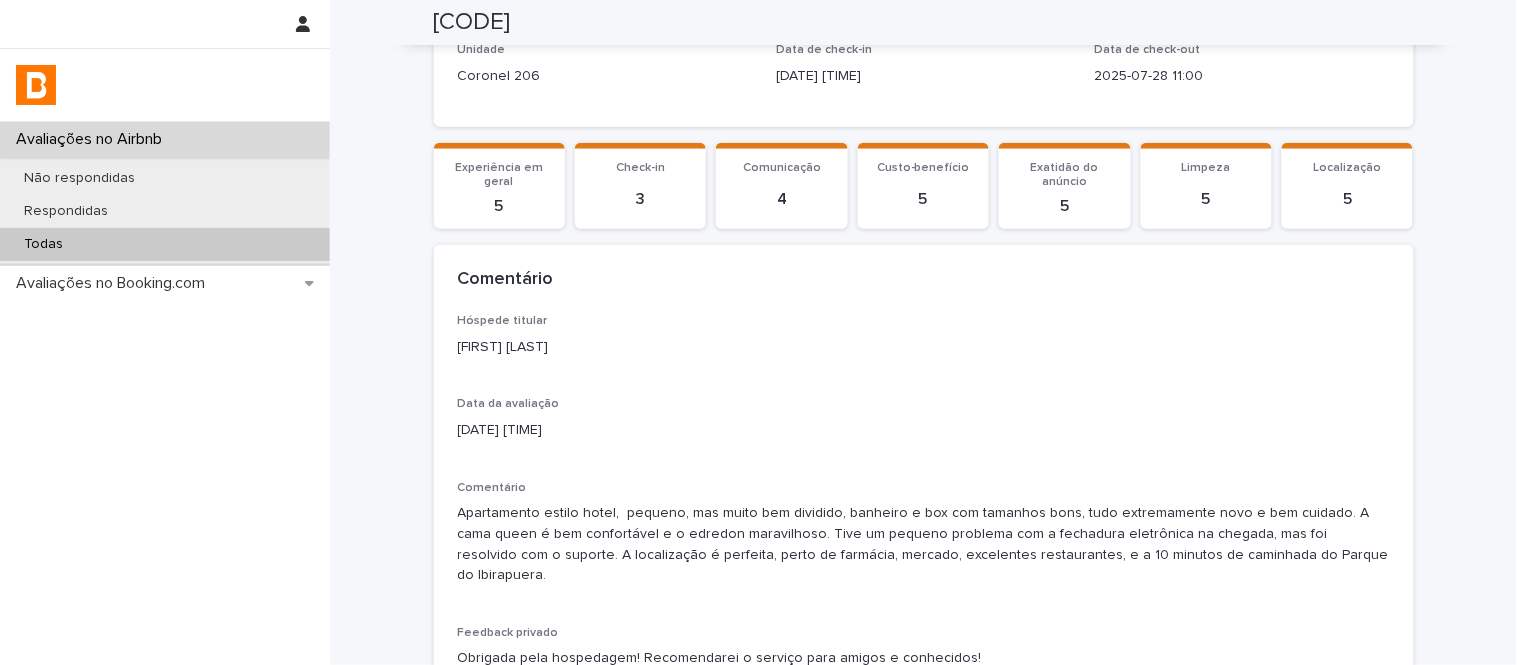 scroll, scrollTop: 170, scrollLeft: 0, axis: vertical 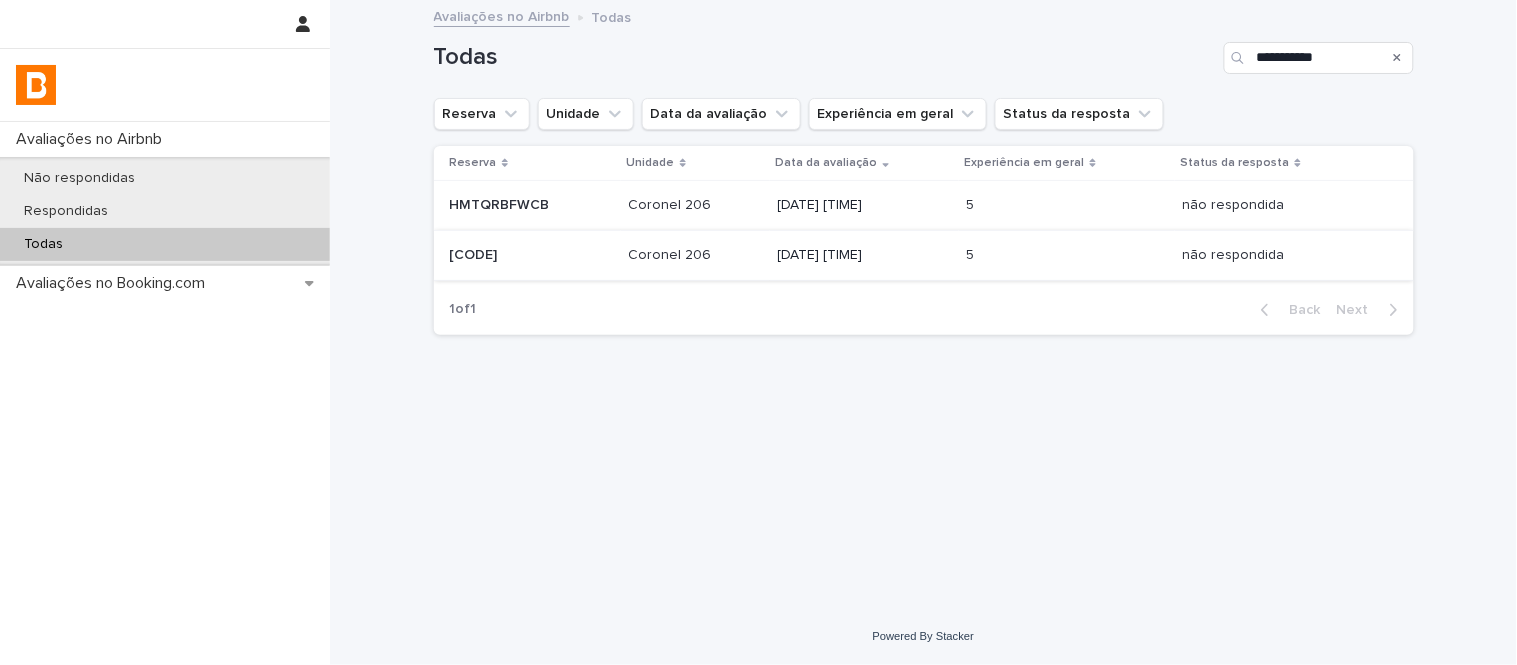 click on "[DATE] [TIME]" at bounding box center (864, 205) 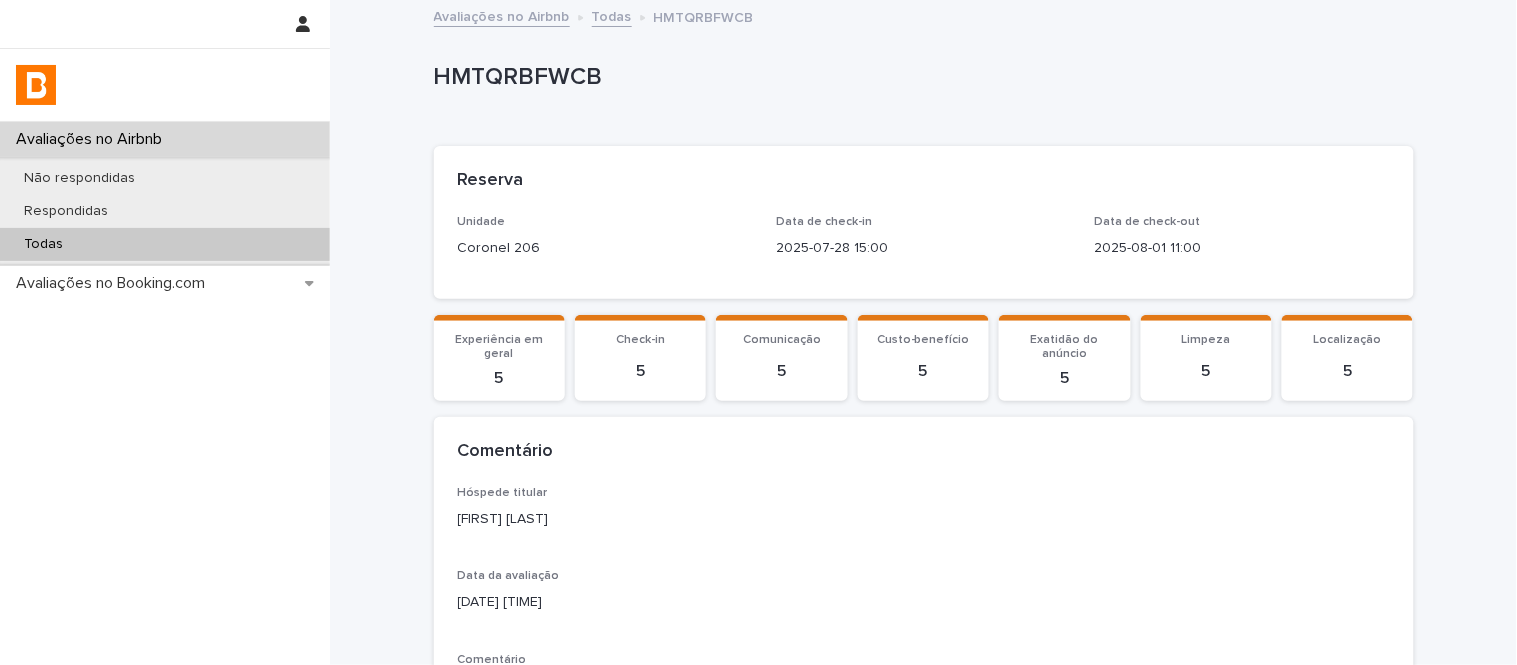 click at bounding box center [920, 77] 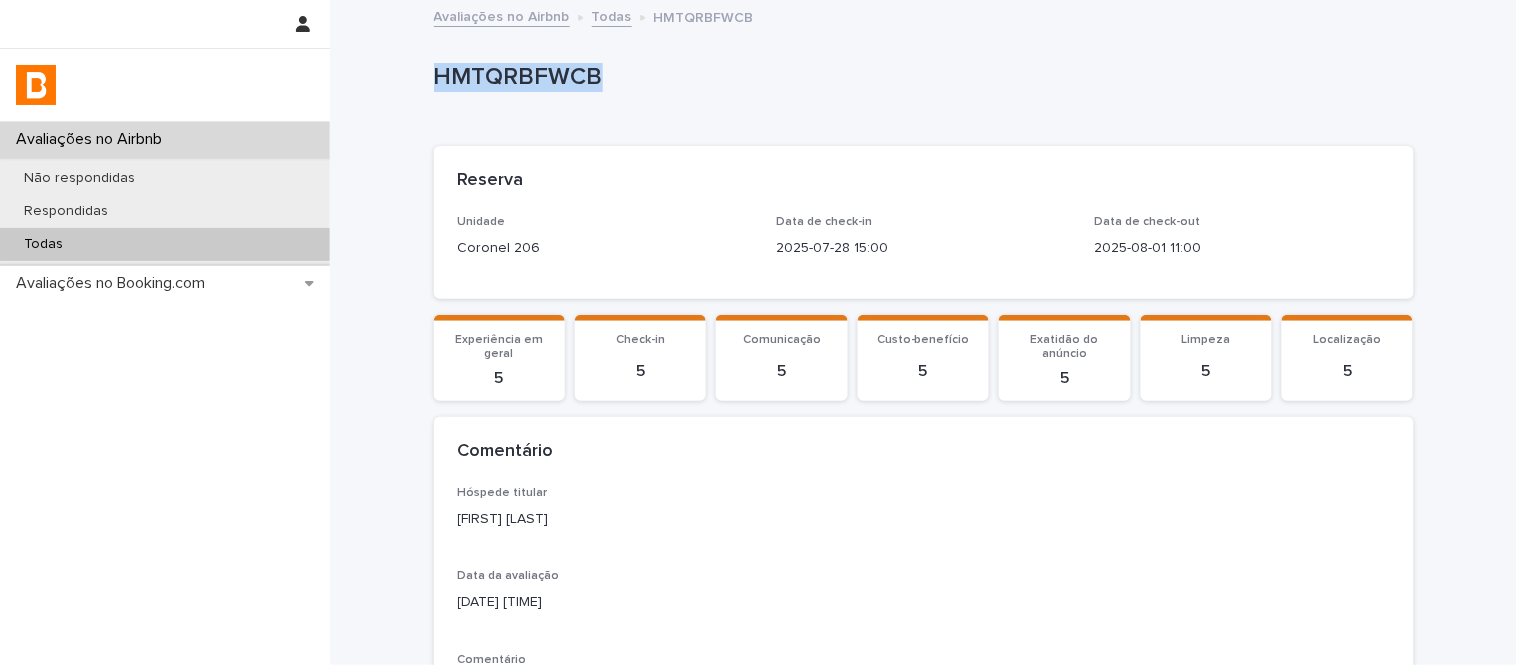 click at bounding box center (920, 77) 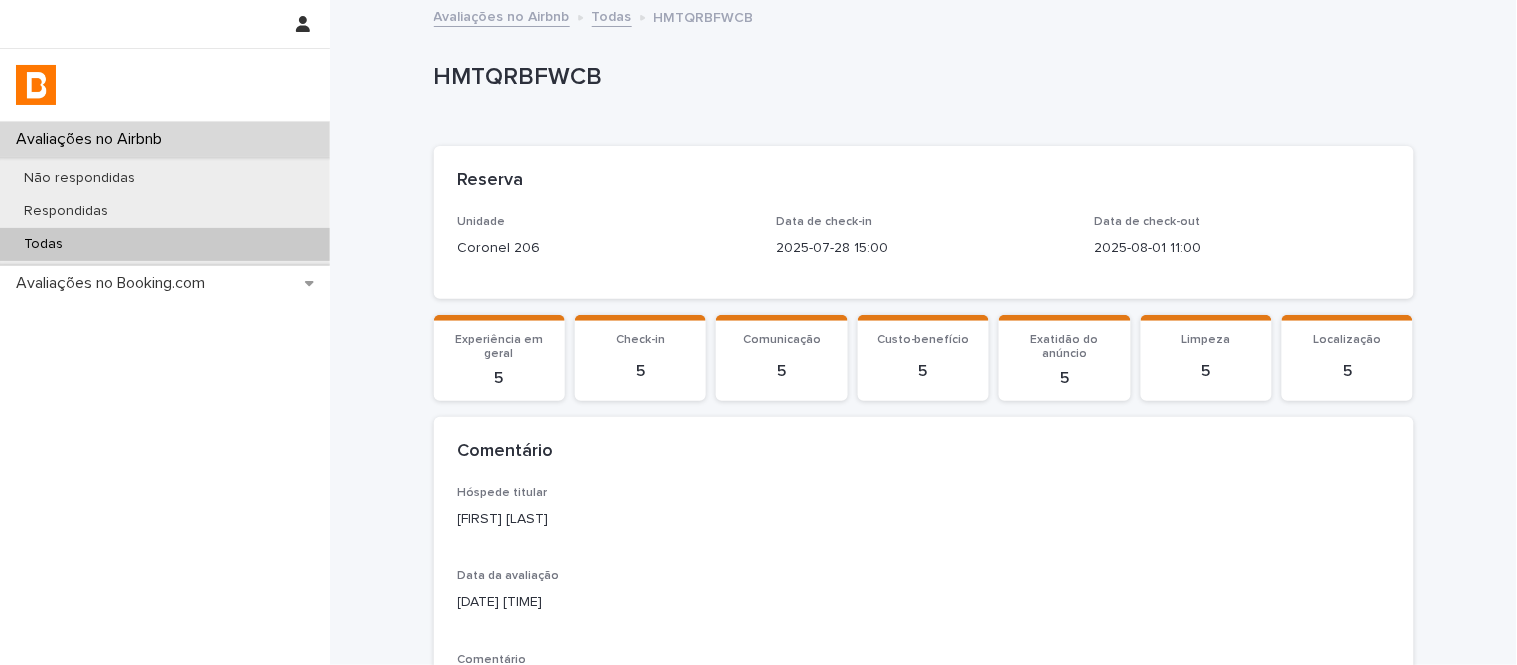 click on "[FIRST] [LAST]" at bounding box center (924, 519) 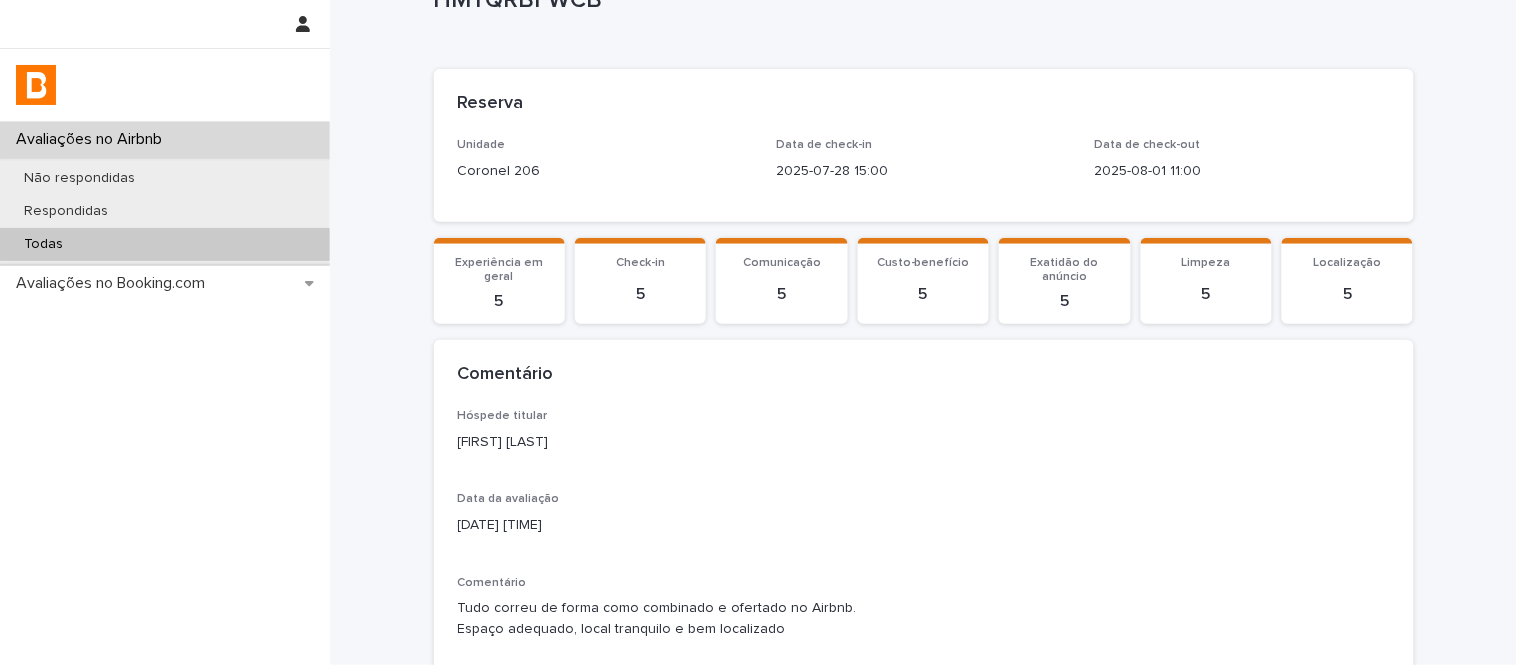scroll, scrollTop: 111, scrollLeft: 0, axis: vertical 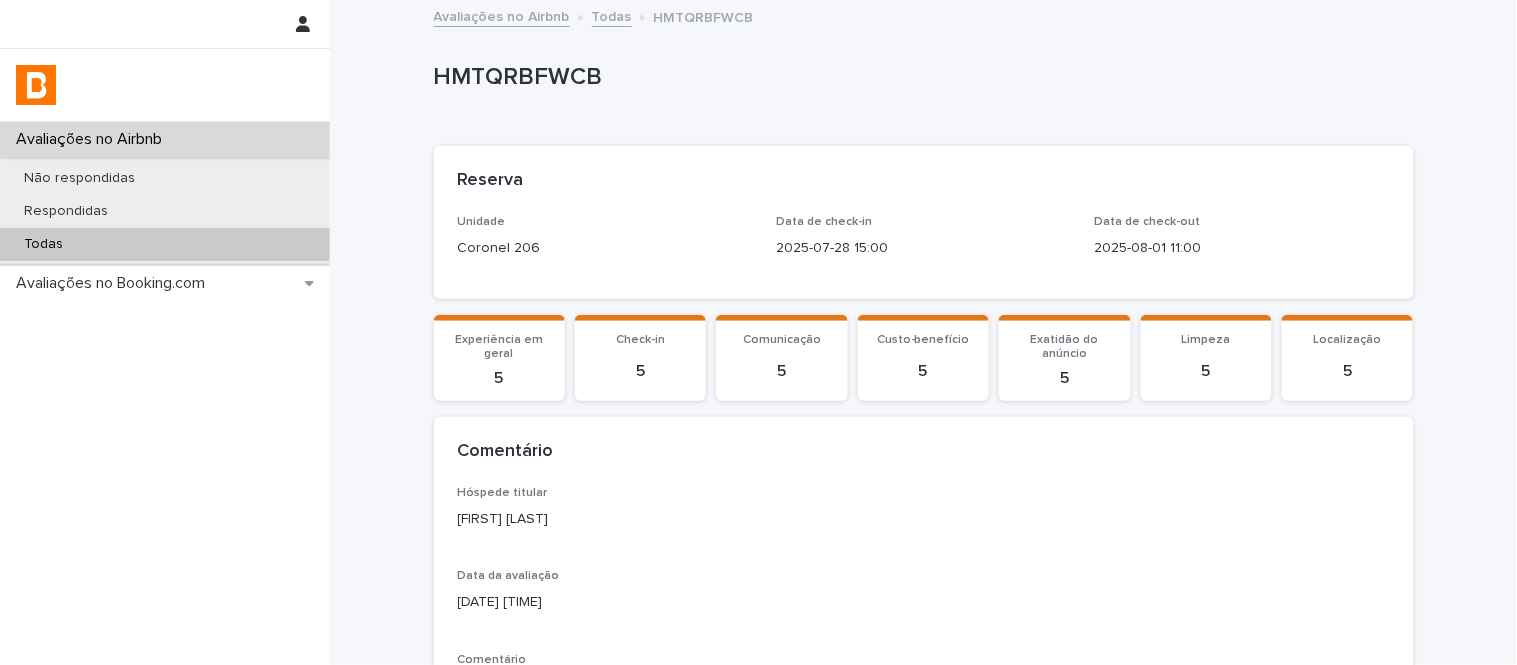 click on "Todas" at bounding box center [165, 244] 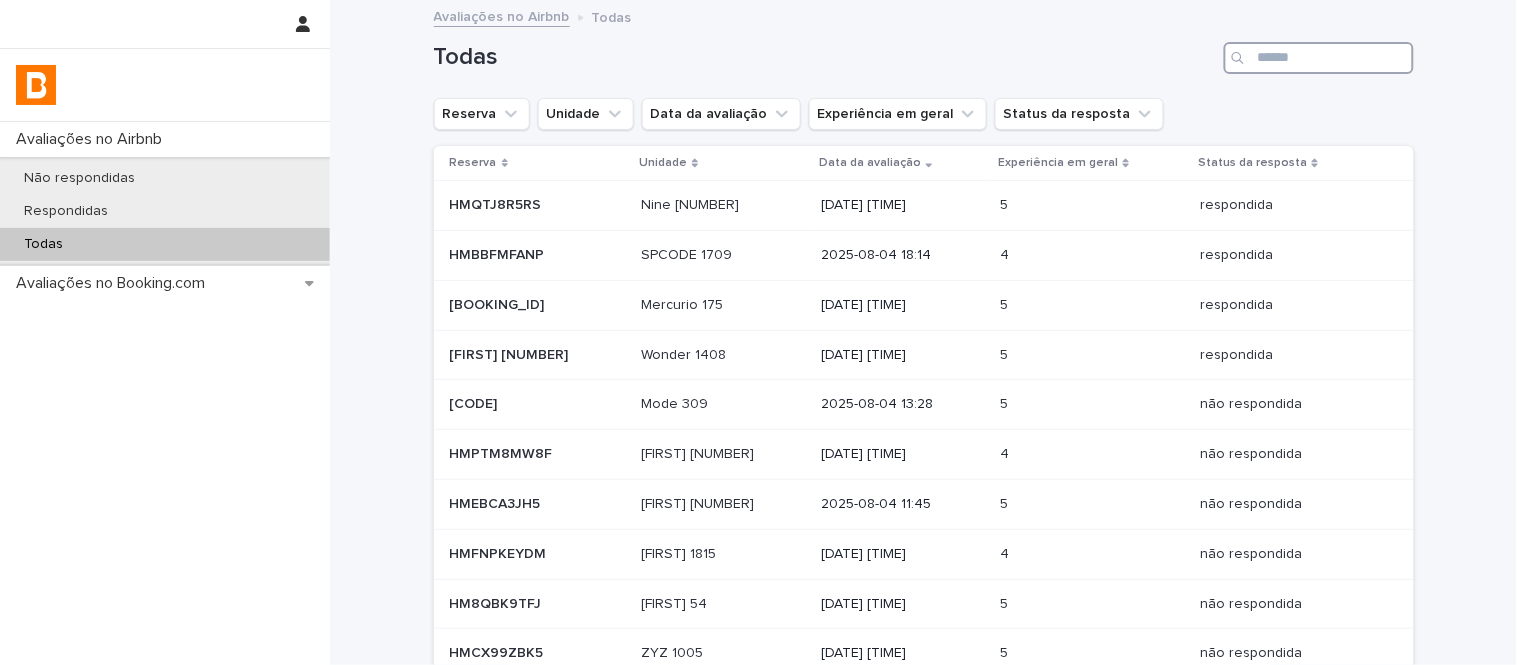 click at bounding box center [1319, 58] 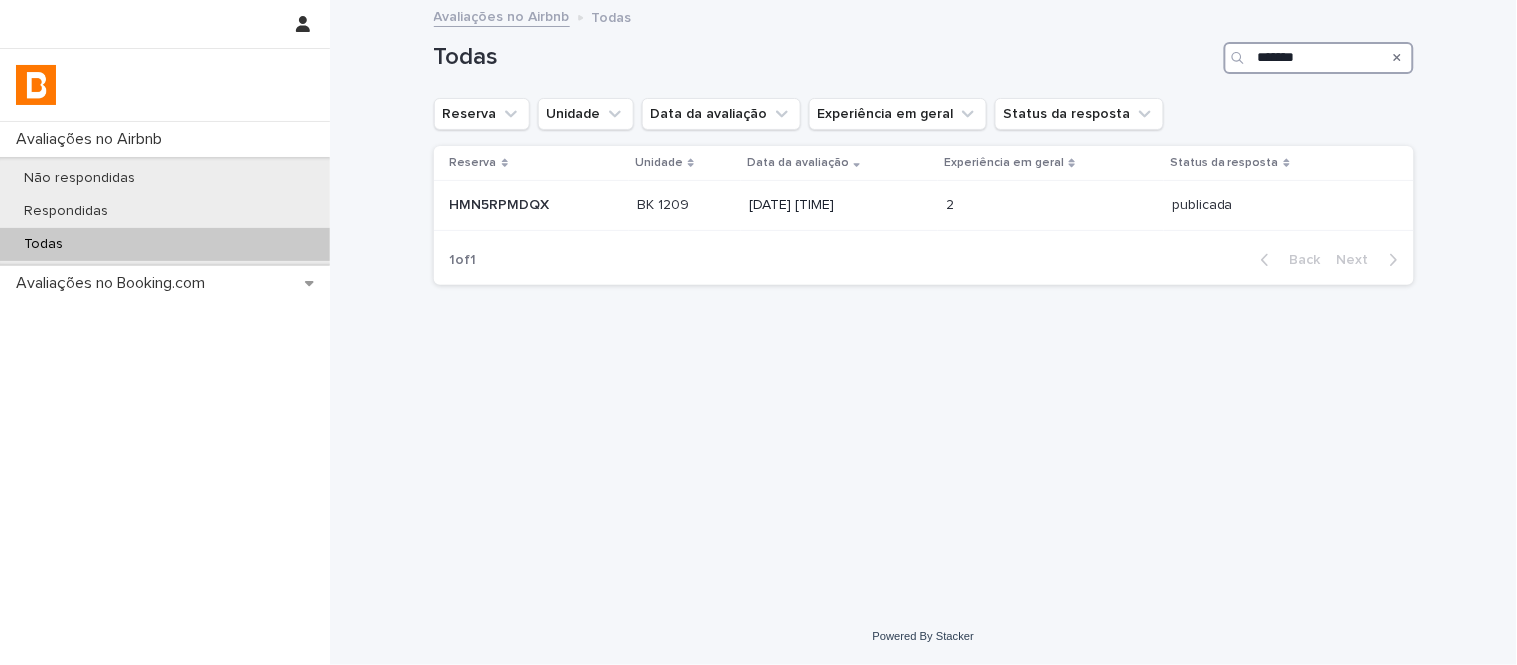 click on "*******" at bounding box center (1319, 58) 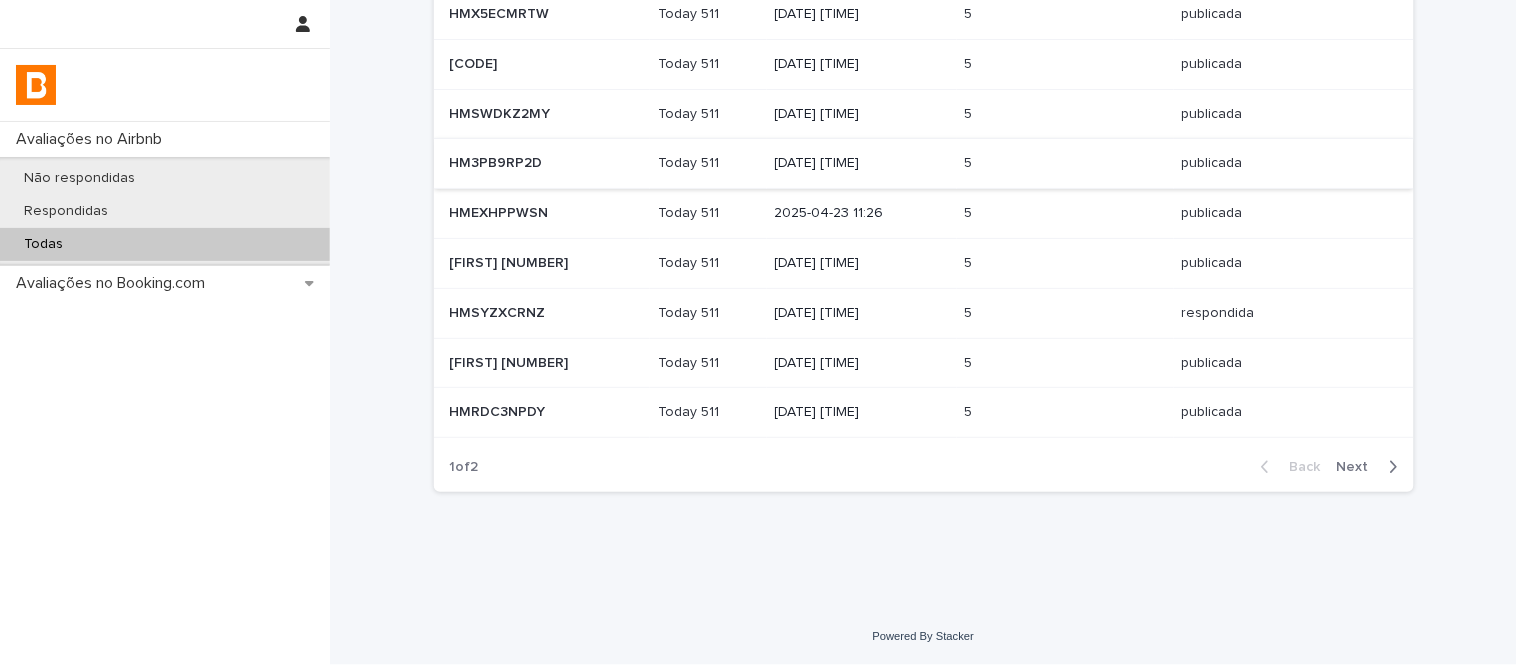 scroll, scrollTop: 0, scrollLeft: 0, axis: both 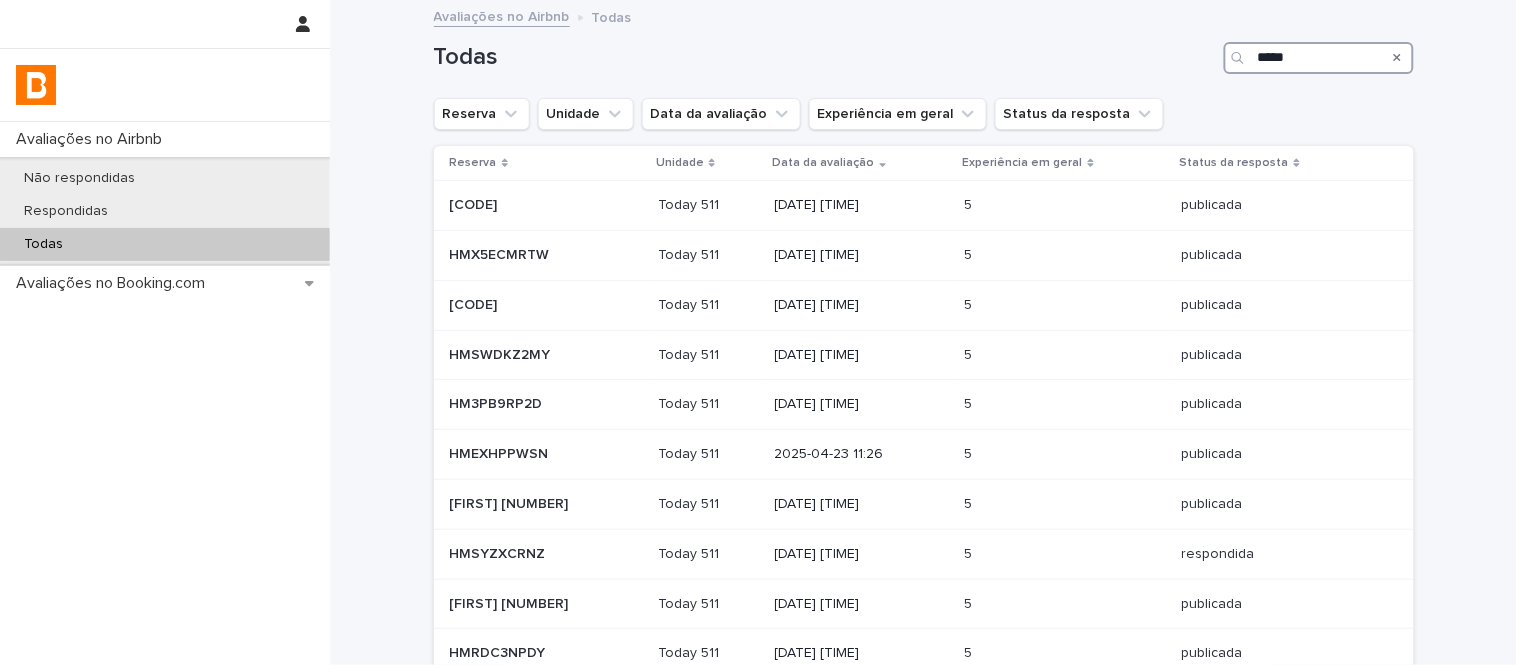 click on "*****" at bounding box center [1319, 58] 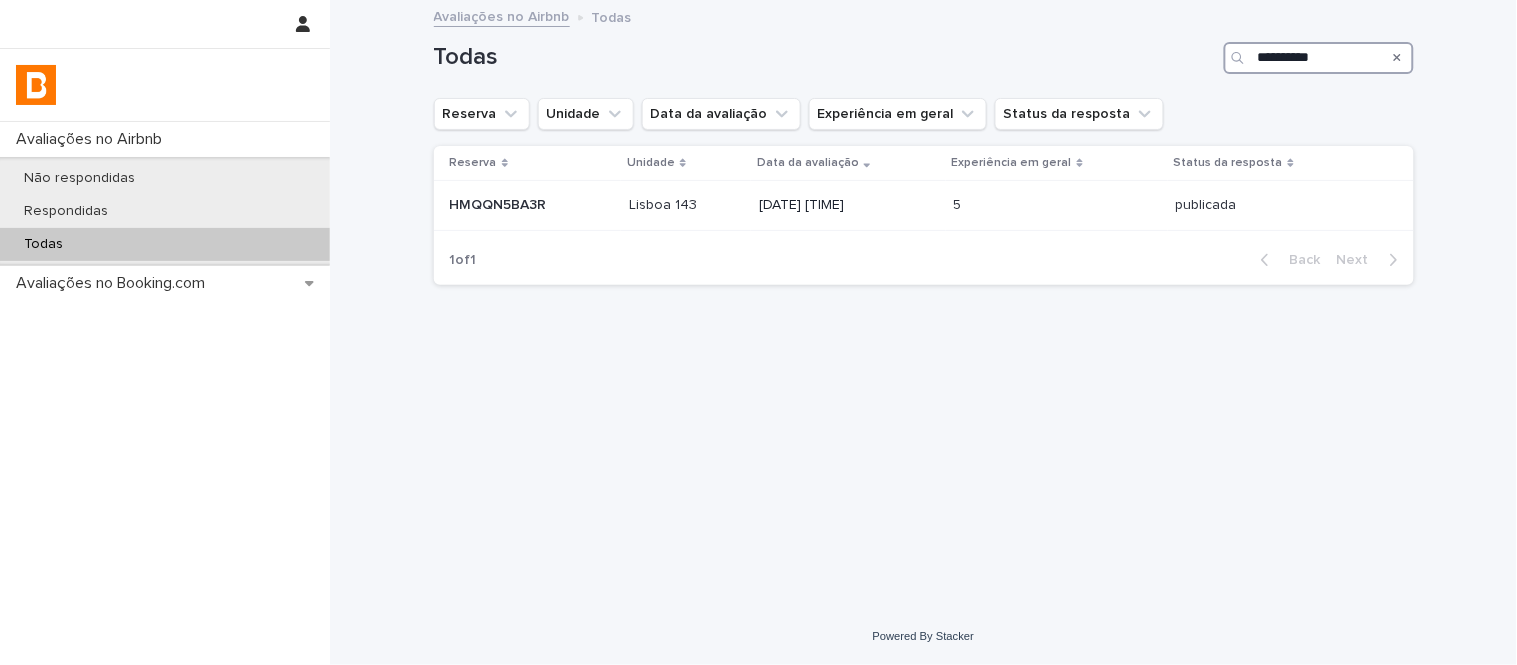 click on "**********" at bounding box center [1319, 58] 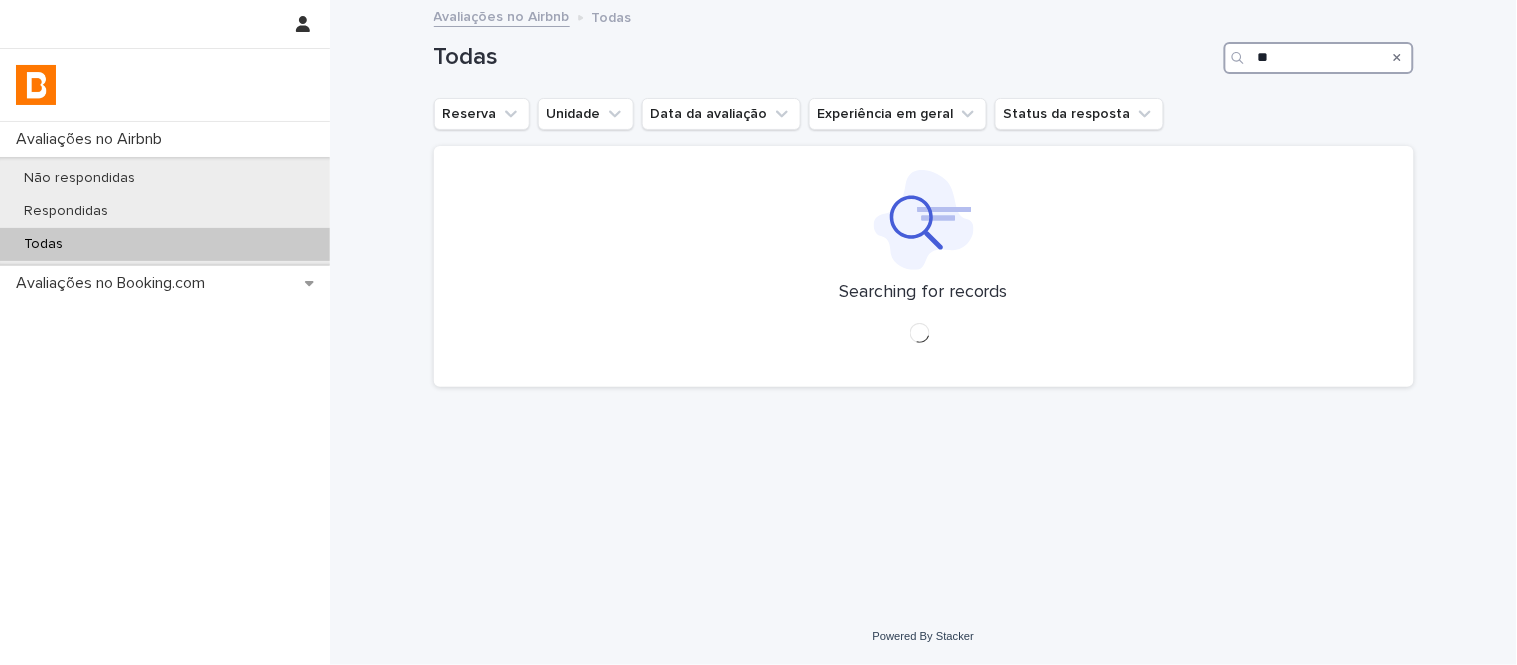 type on "*" 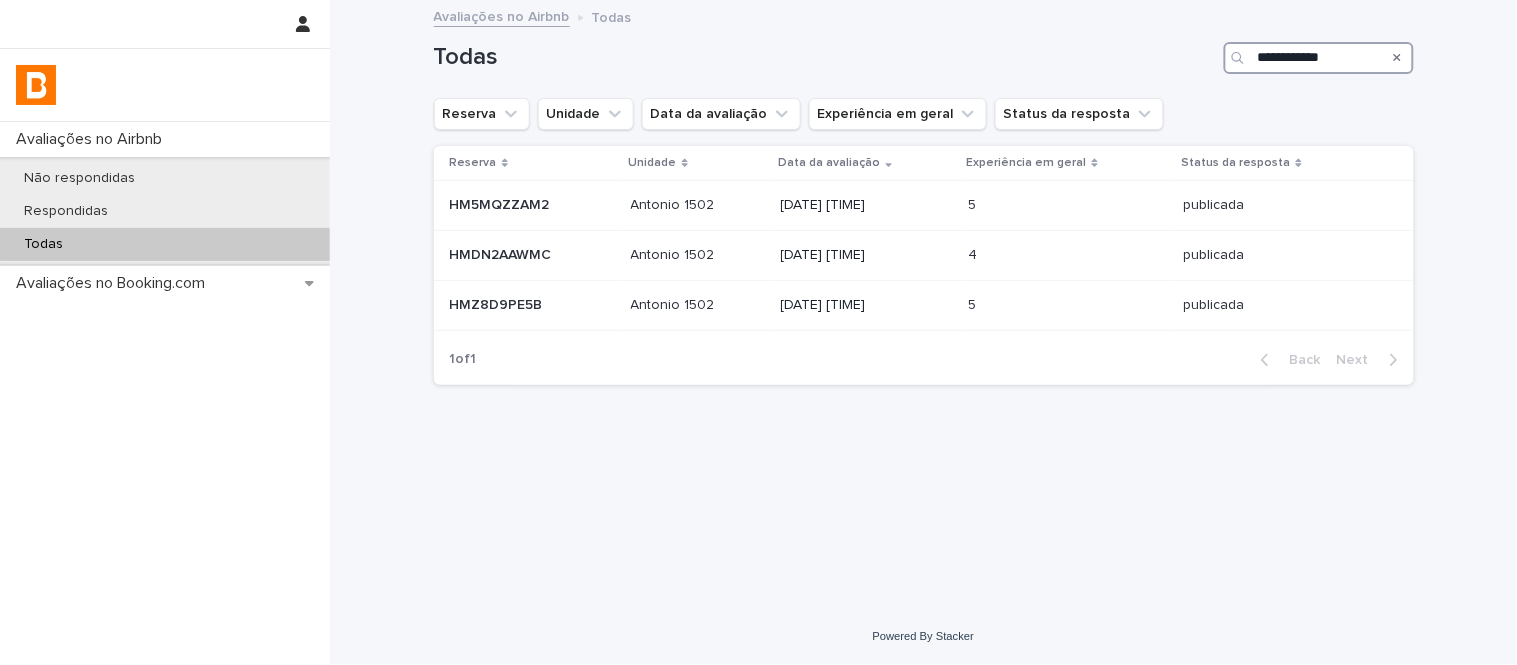 type on "**********" 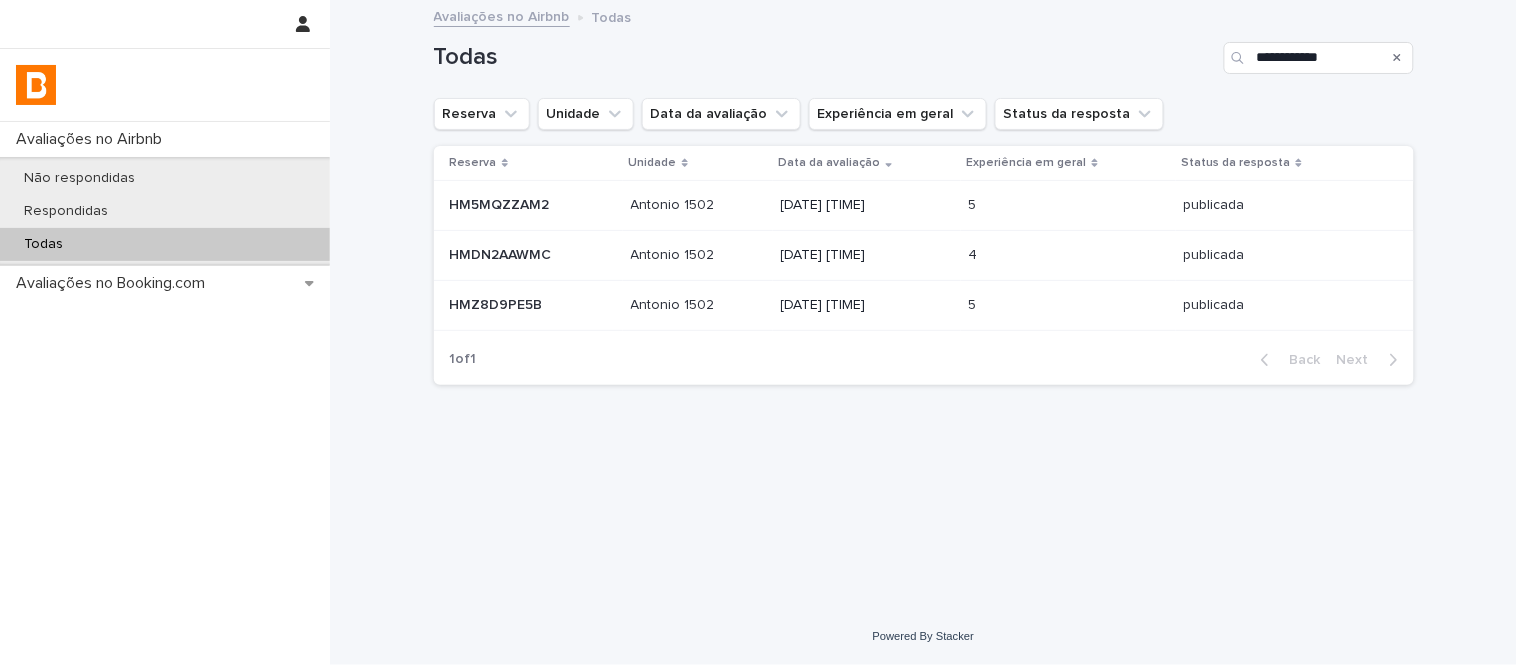 click on "HM5MQZZAM2 HM5MQZZAM2" at bounding box center [532, 205] 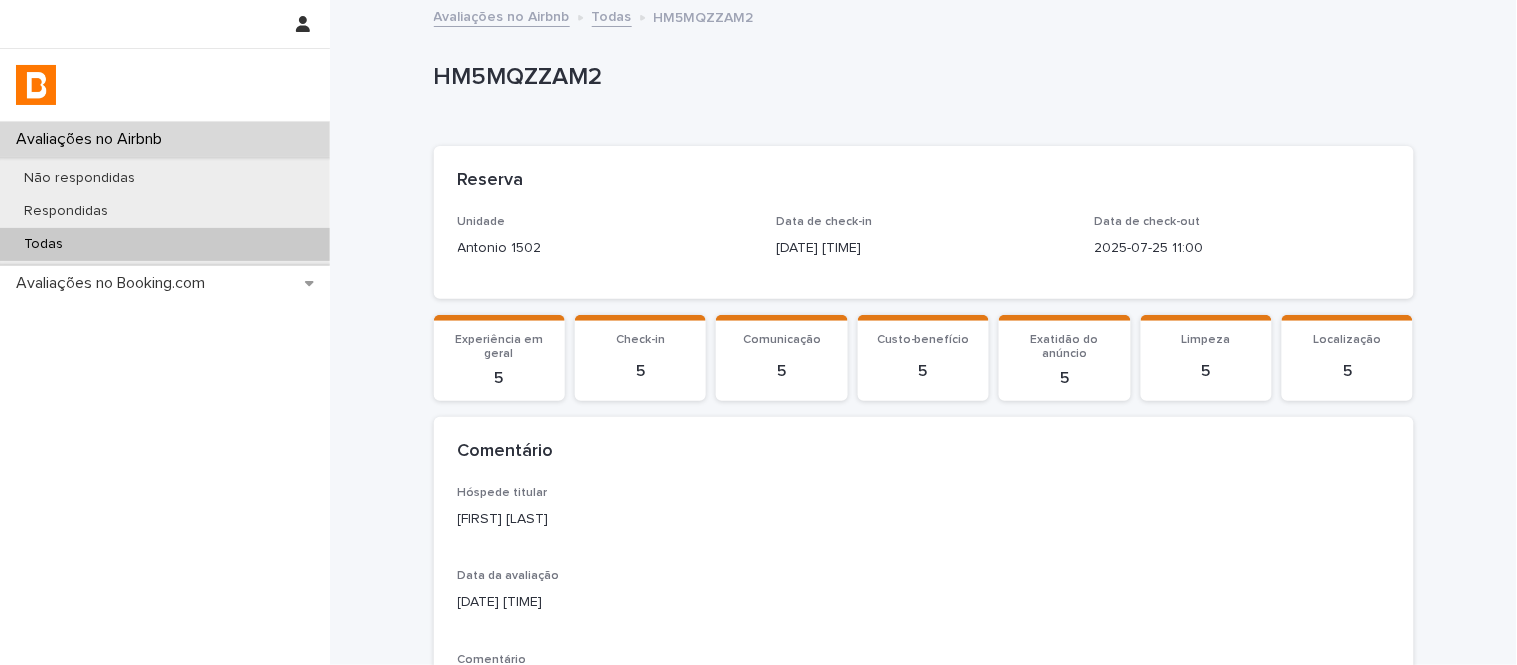 click on "HM5MQZZAM2" at bounding box center [920, 77] 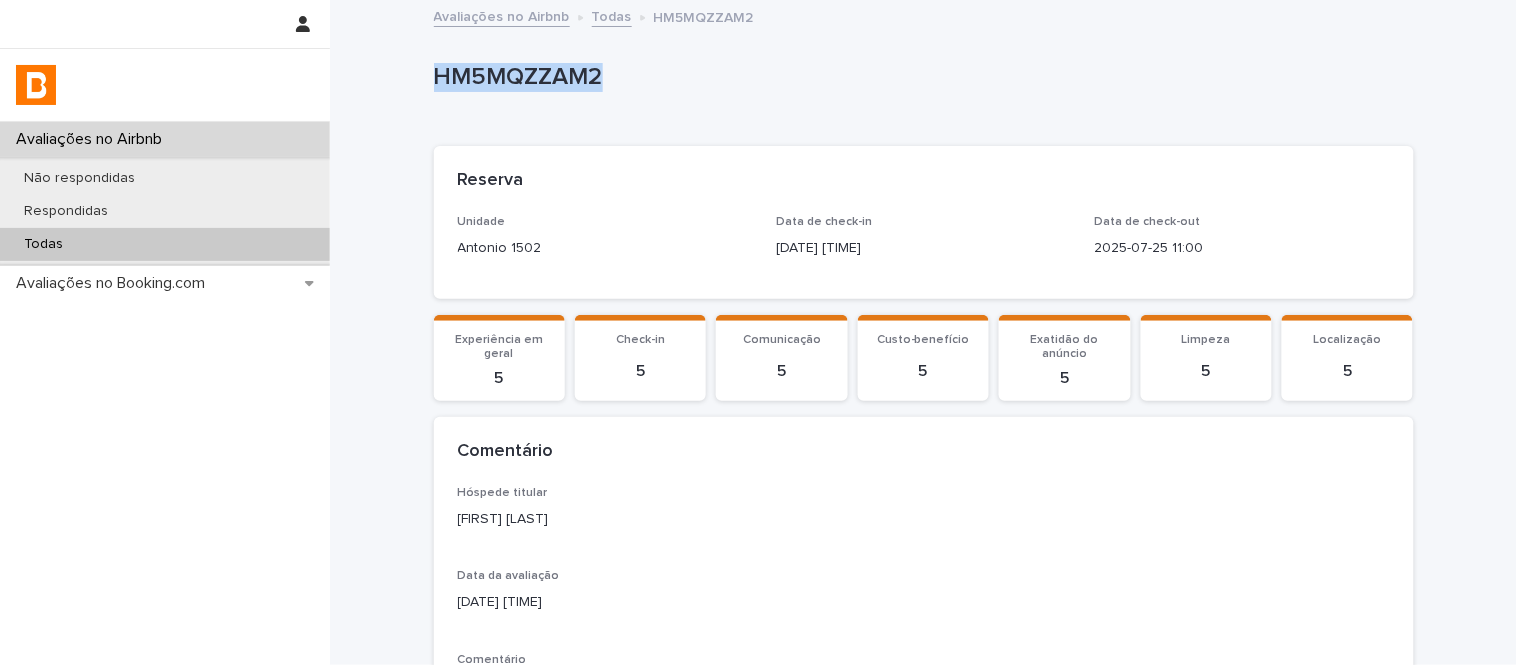 click on "HM5MQZZAM2" at bounding box center [920, 77] 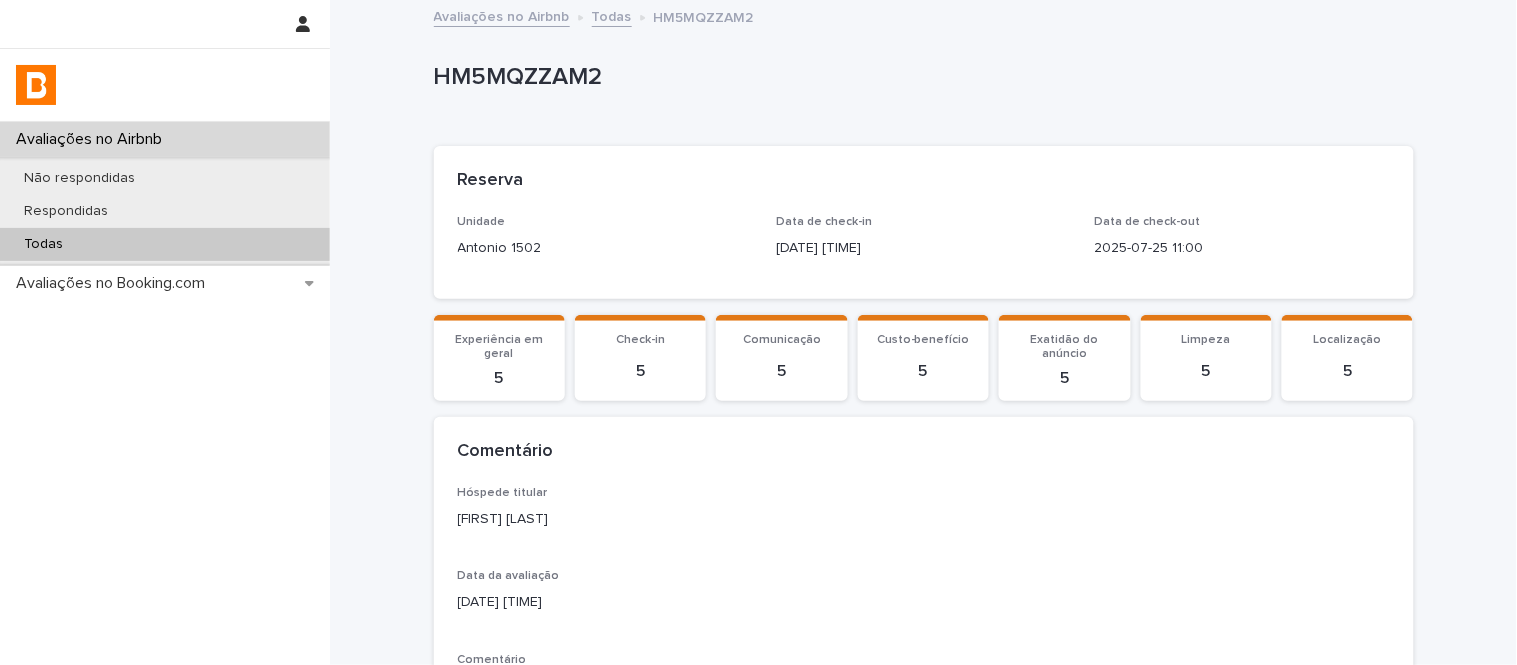 click on "Reserva" at bounding box center (920, 181) 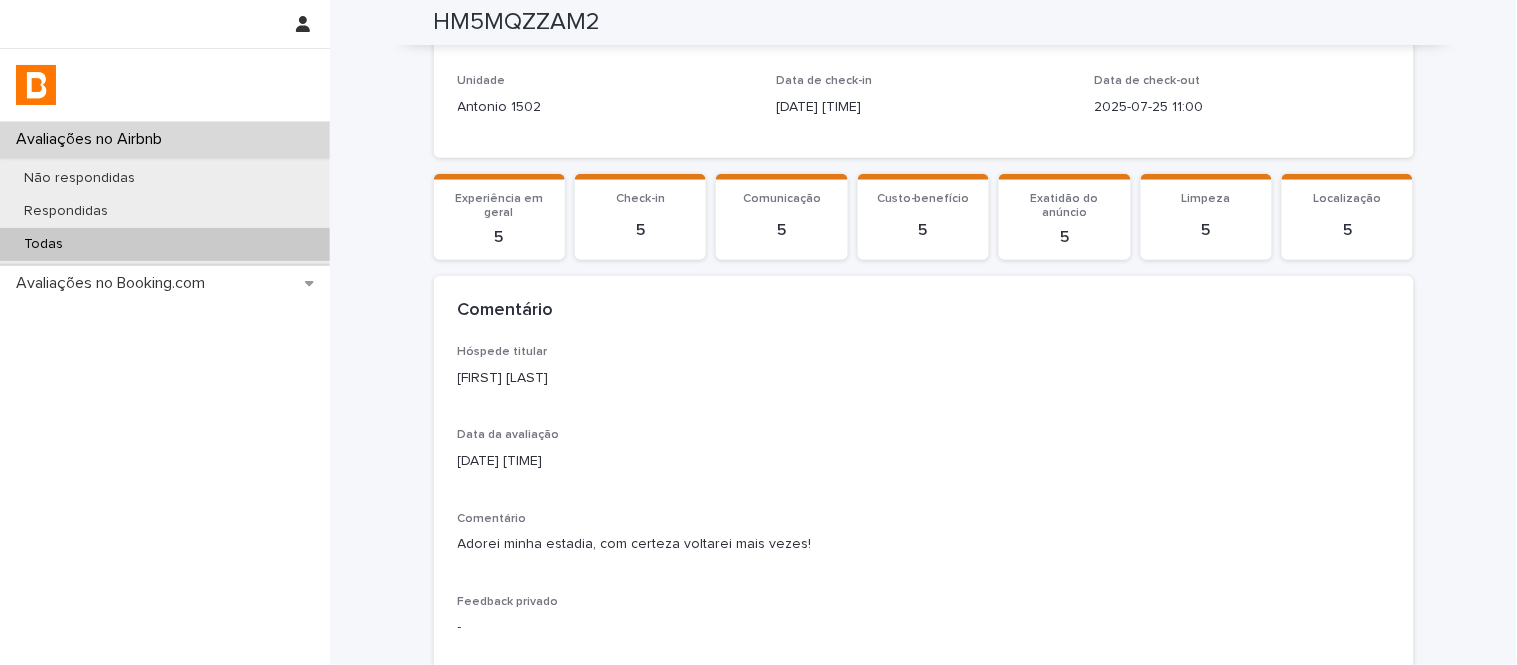 scroll, scrollTop: 145, scrollLeft: 0, axis: vertical 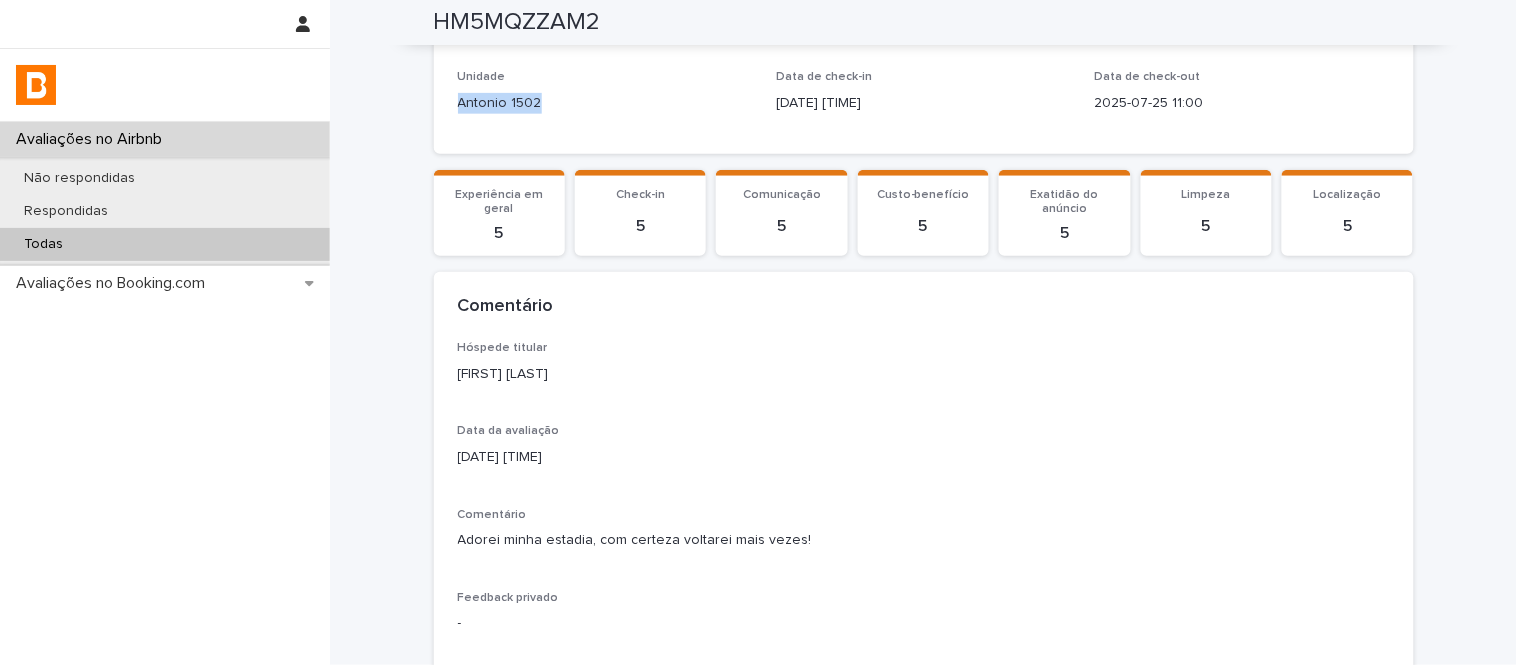 drag, startPoint x: 530, startPoint y: 104, endPoint x: 445, endPoint y: 104, distance: 85 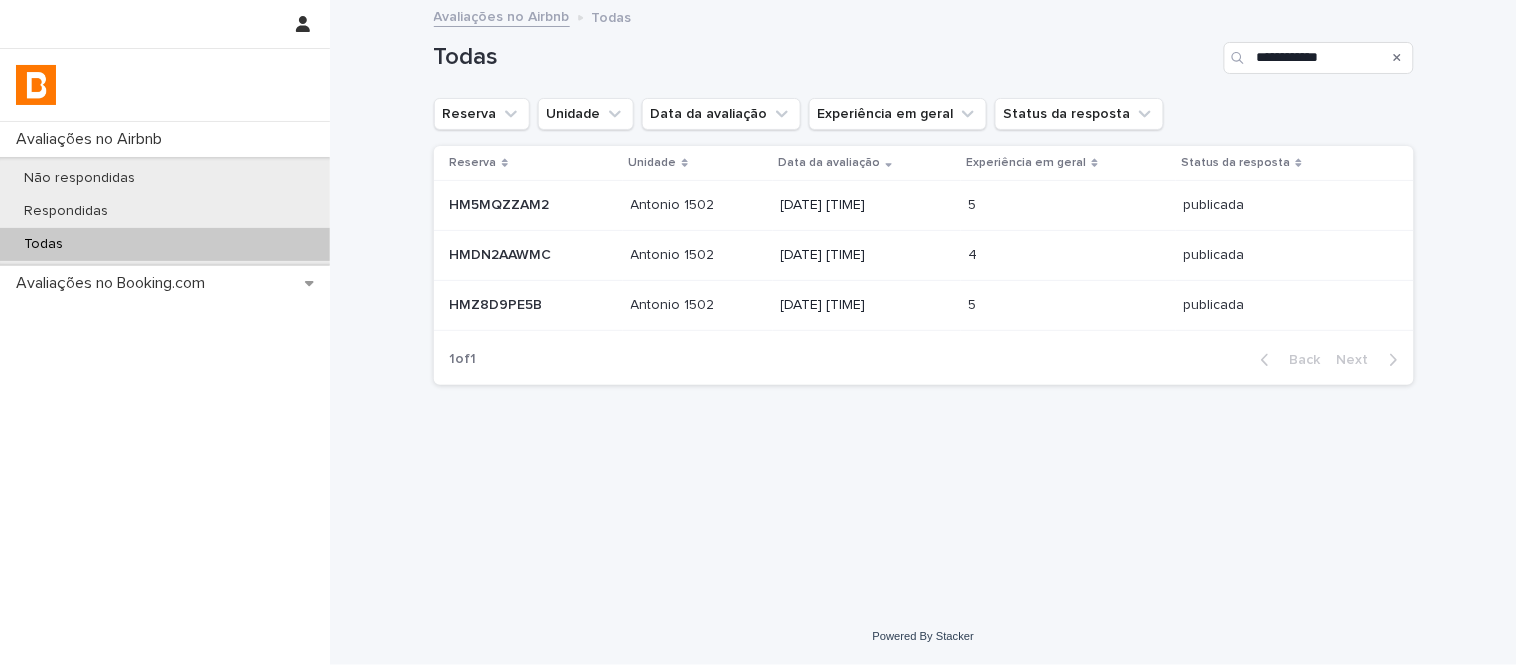 scroll, scrollTop: 0, scrollLeft: 0, axis: both 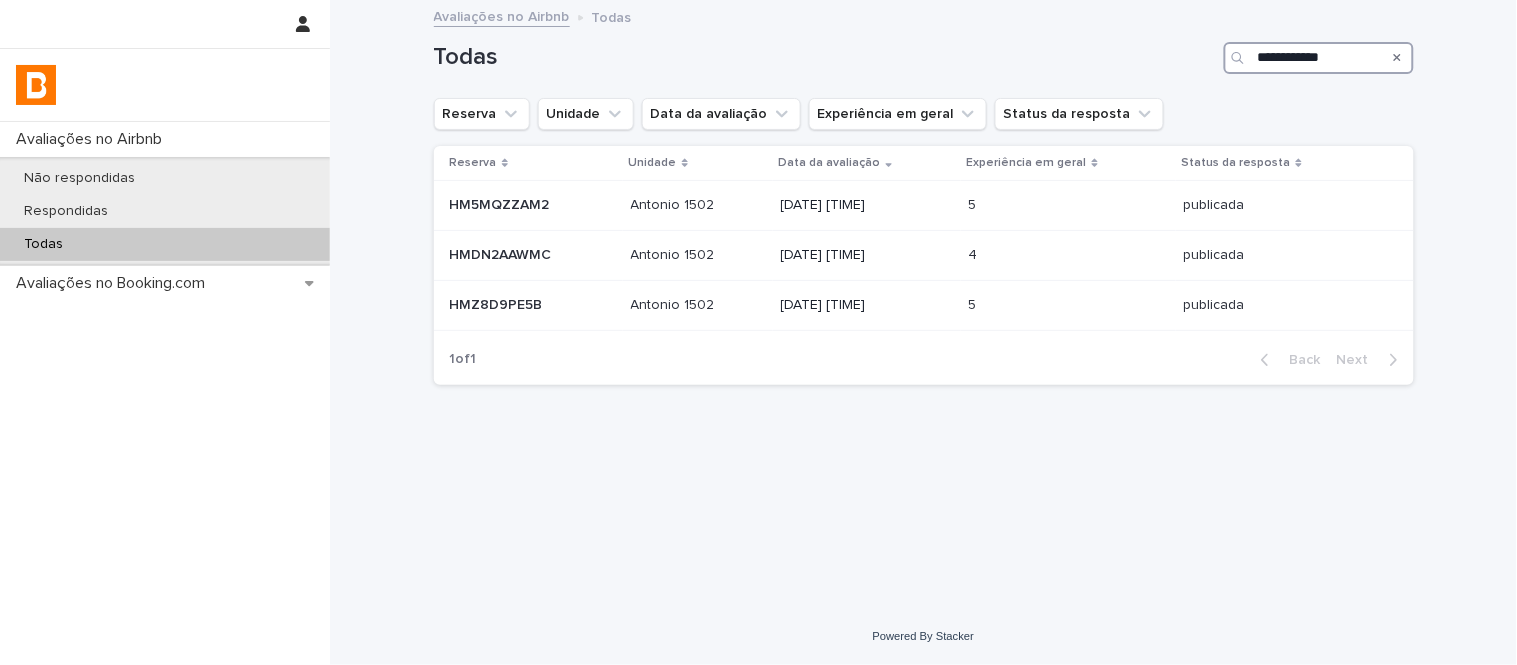 click on "**********" at bounding box center (1319, 58) 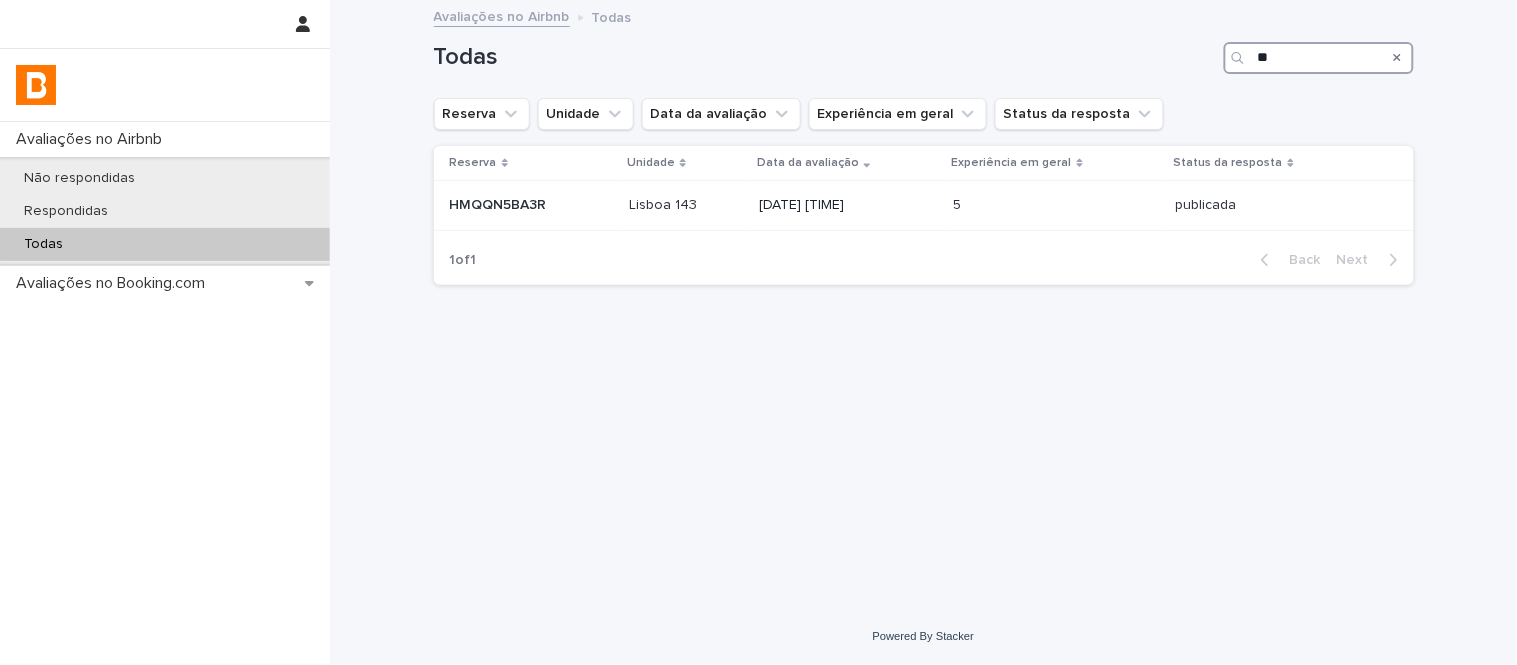 type on "*" 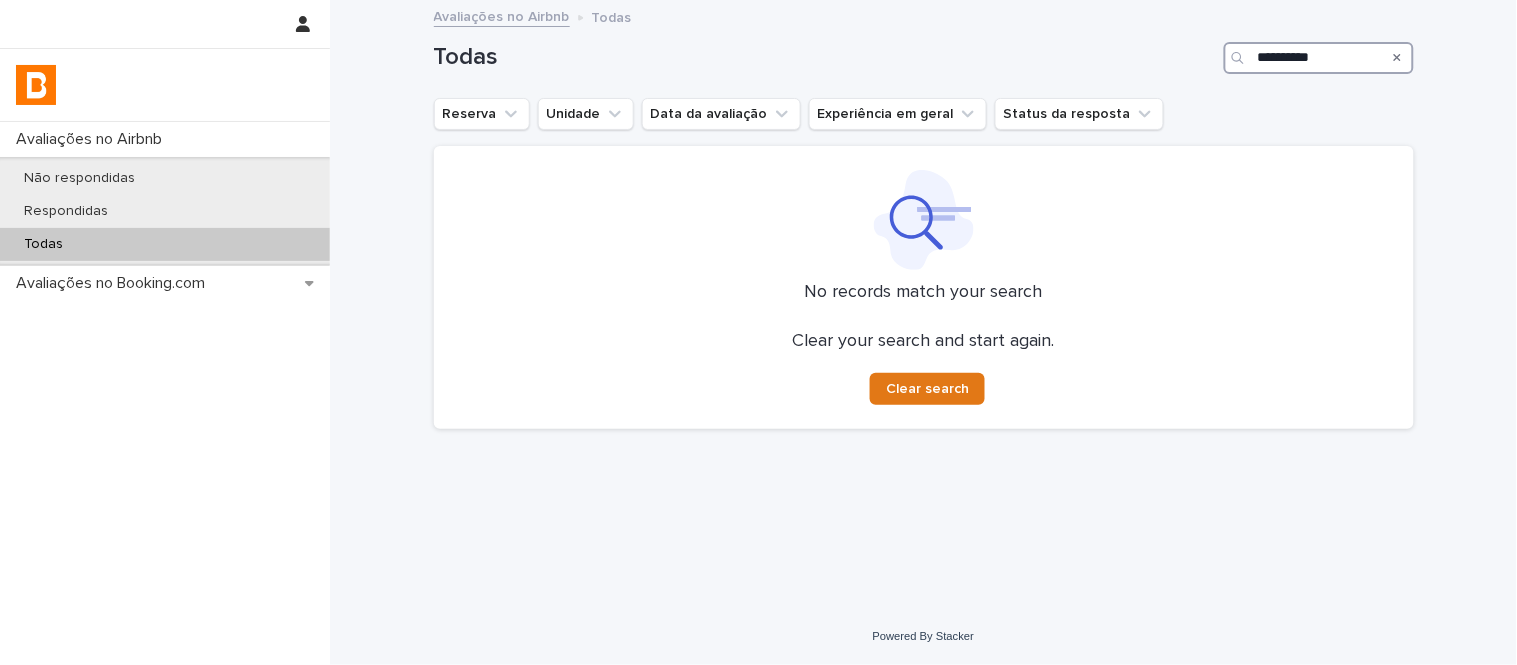 click on "**********" at bounding box center [1319, 58] 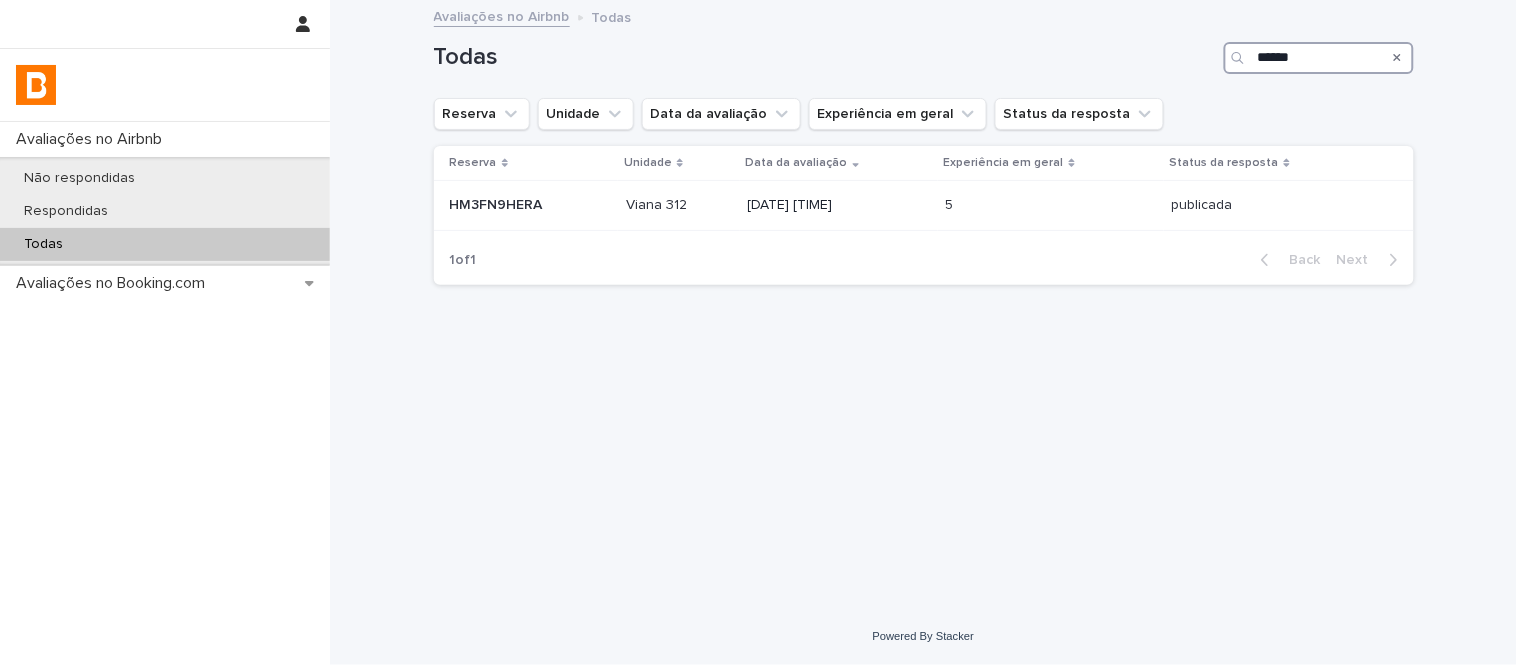 click on "*****" at bounding box center [1319, 58] 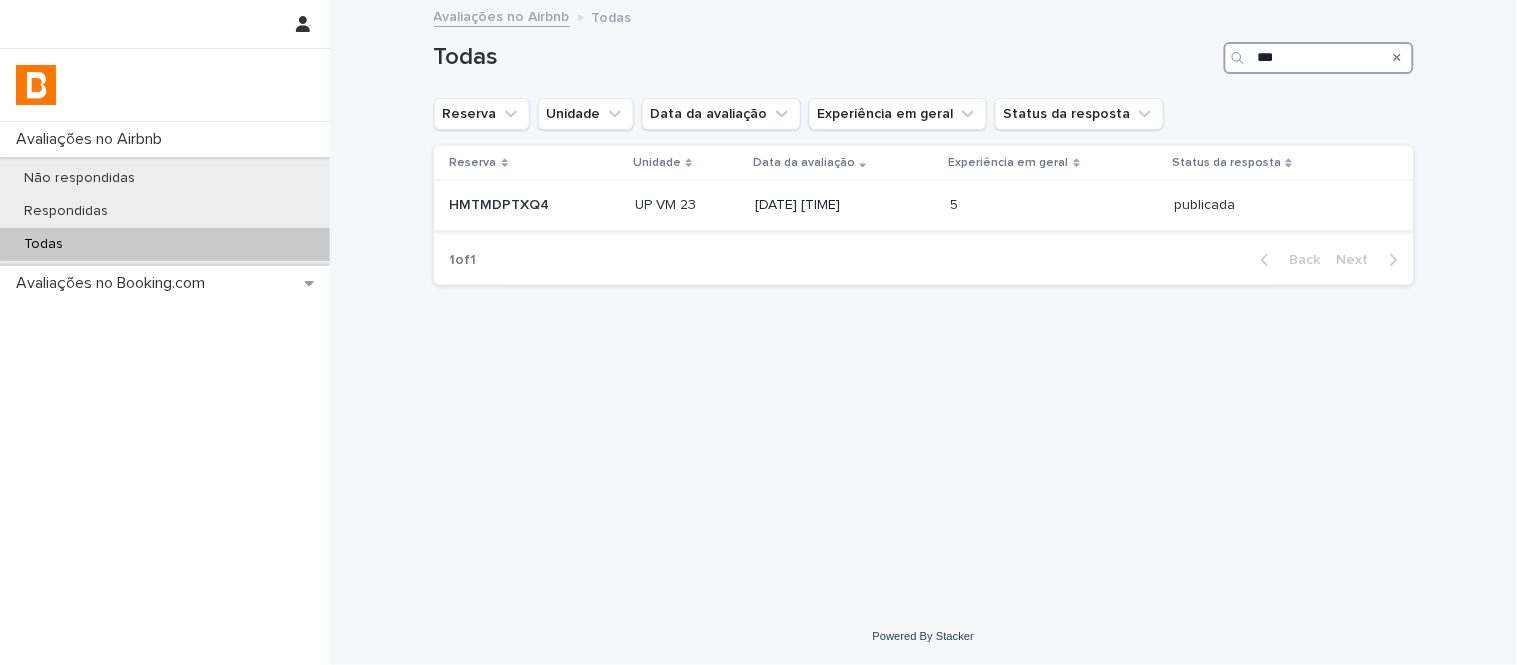 type on "**" 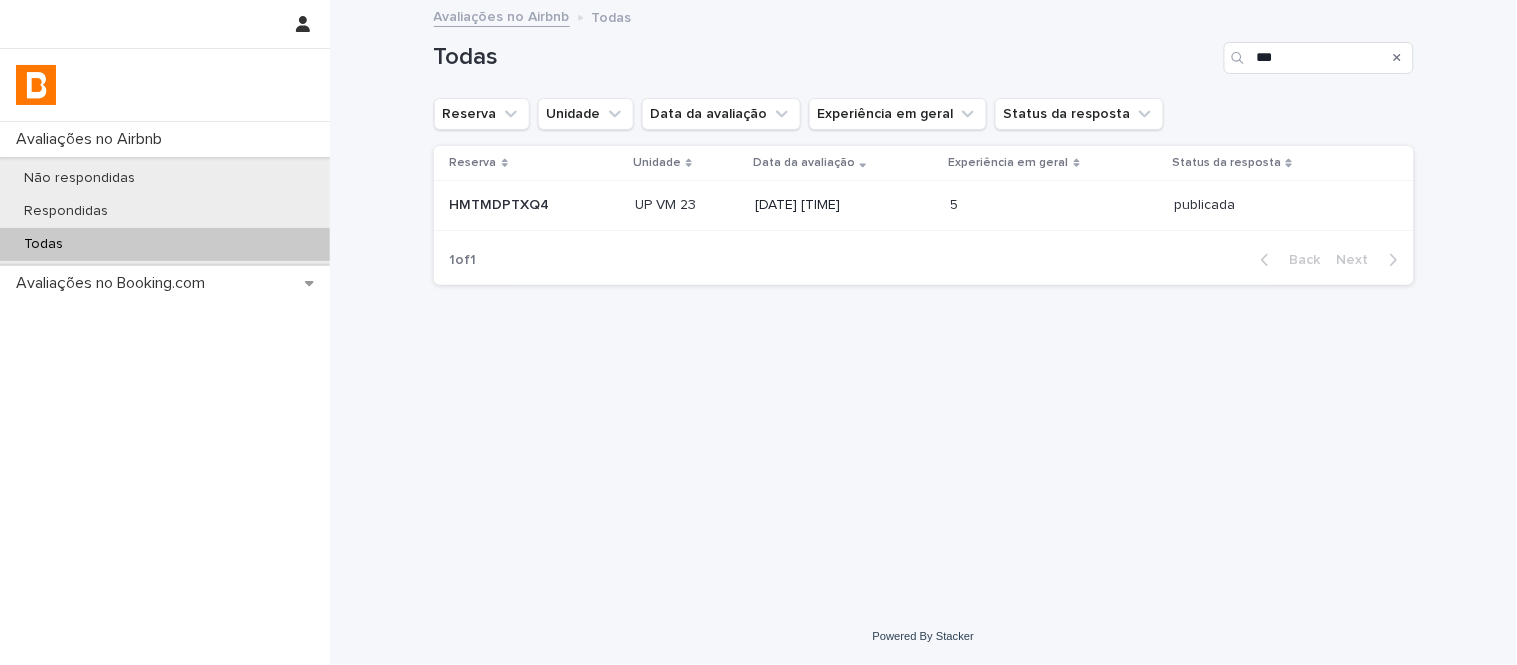 click on "[DATE] [TIME]" at bounding box center [845, 205] 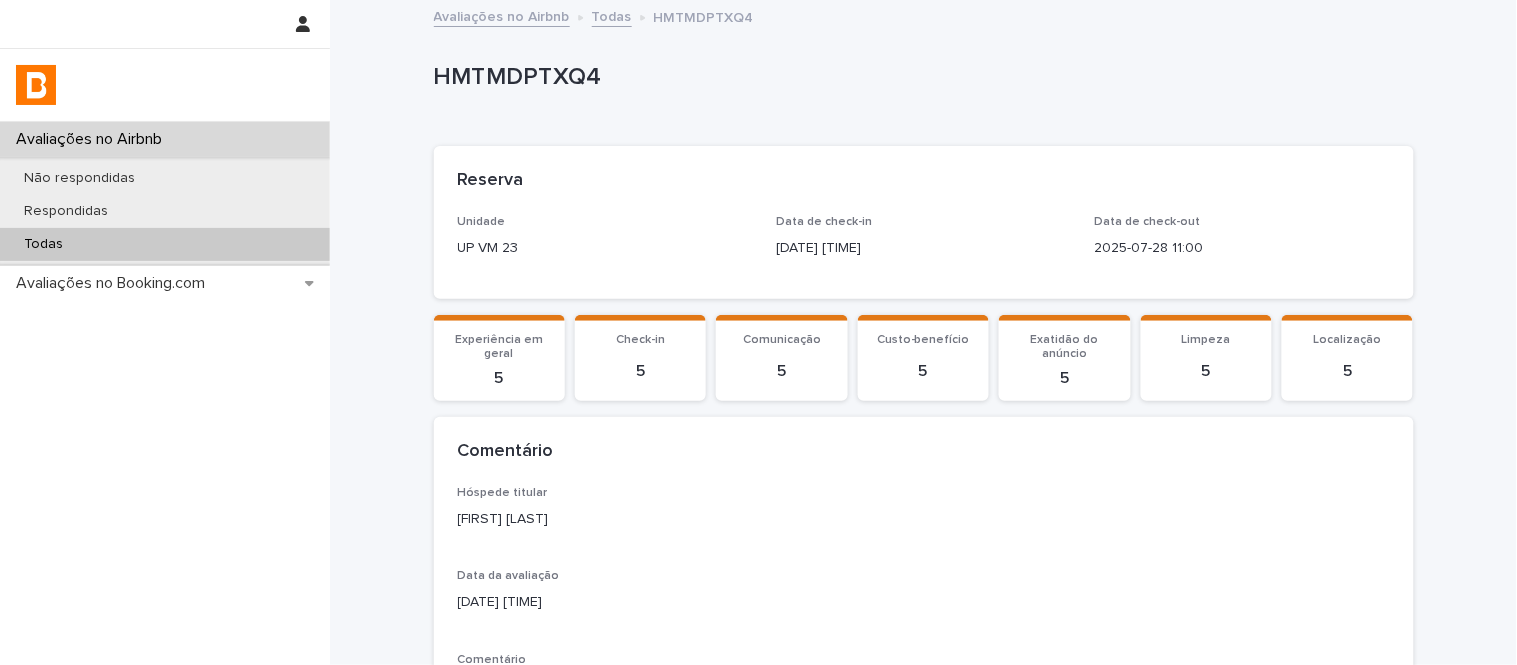 click at bounding box center (920, 77) 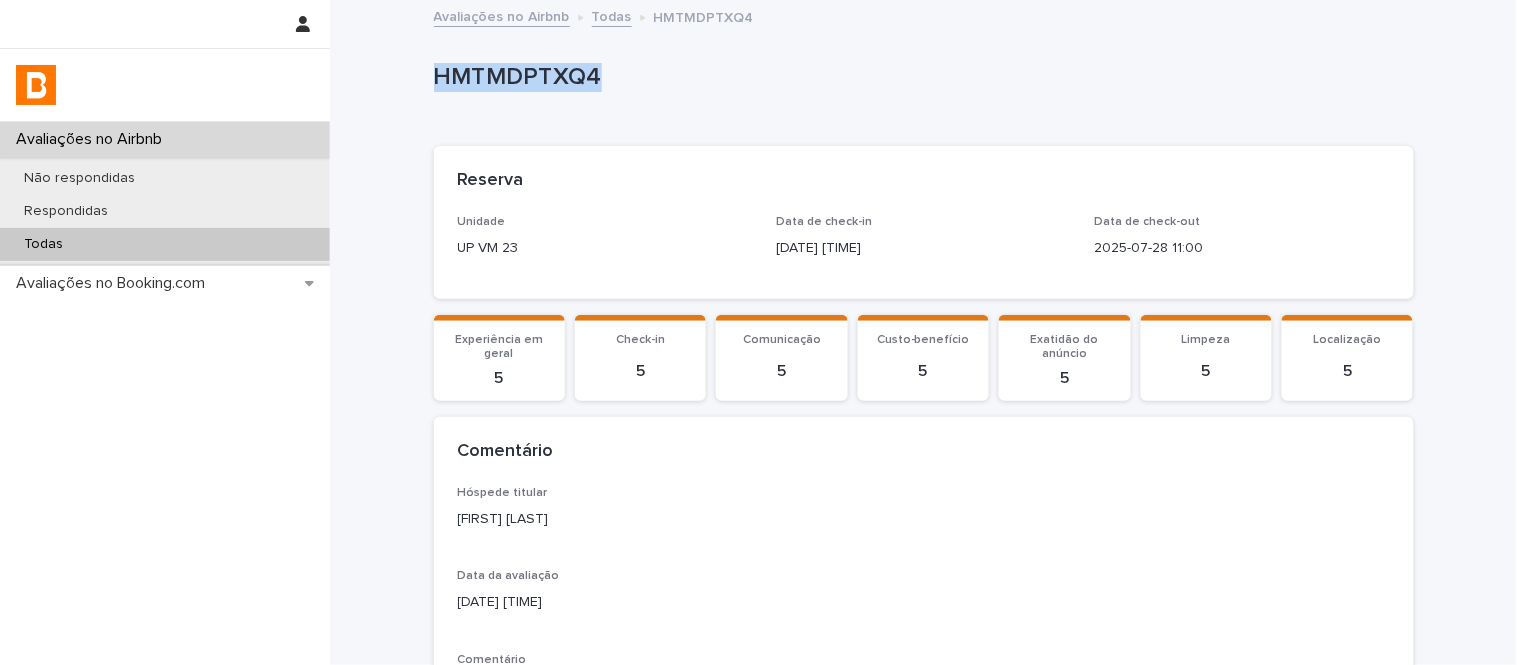 click at bounding box center (920, 77) 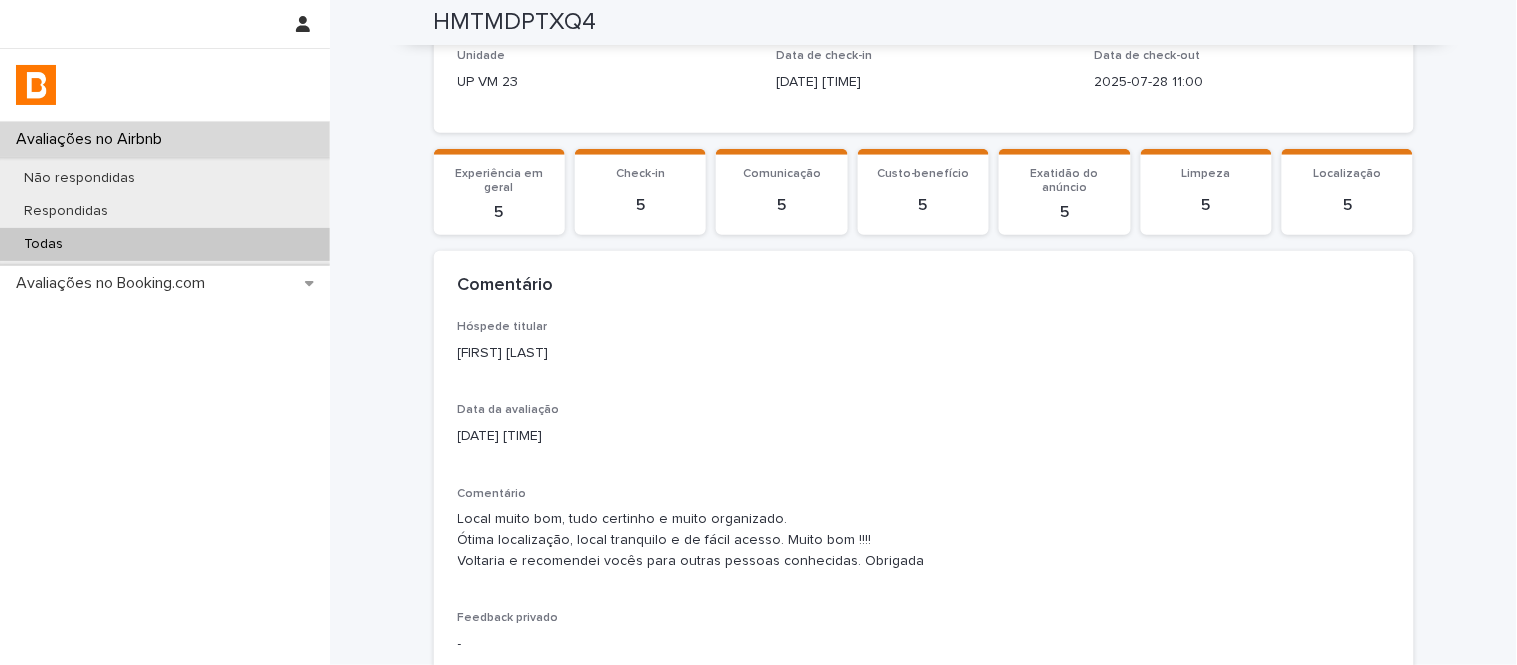 scroll, scrollTop: 162, scrollLeft: 0, axis: vertical 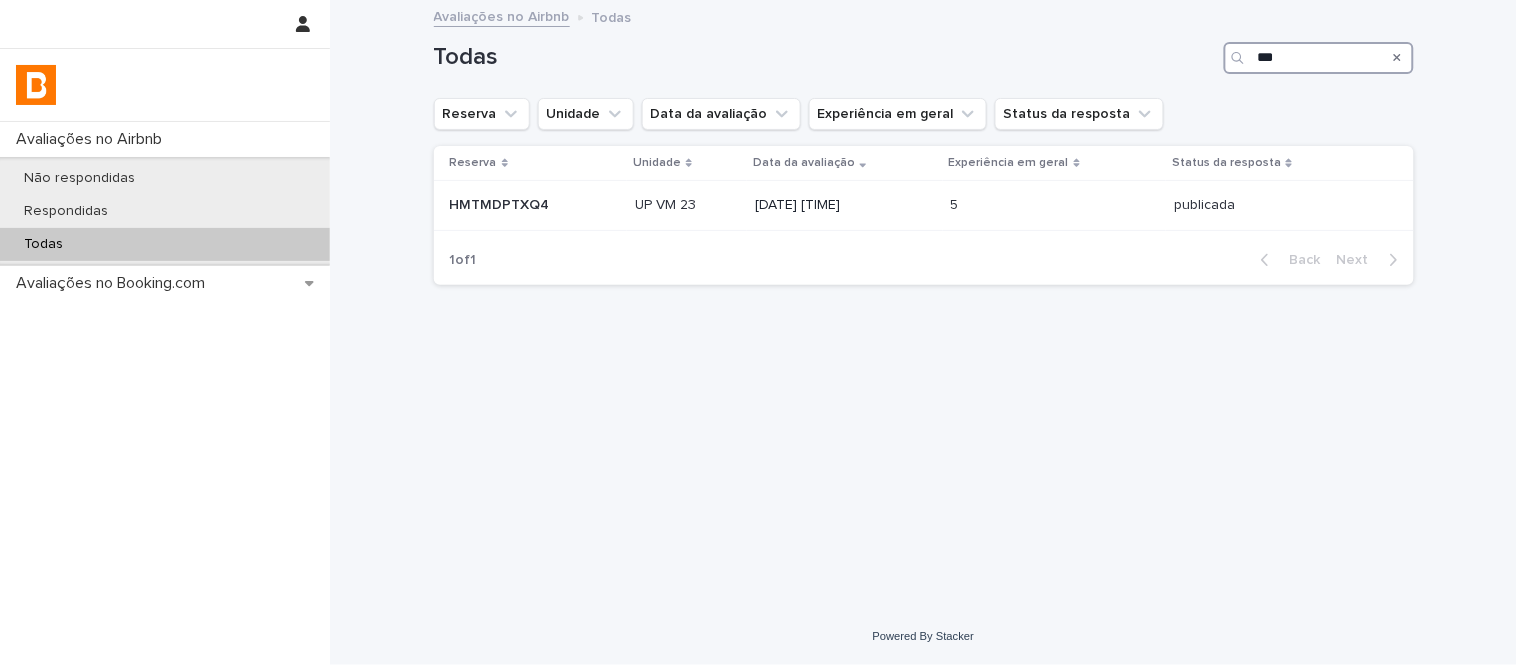 click on "**" at bounding box center (1319, 58) 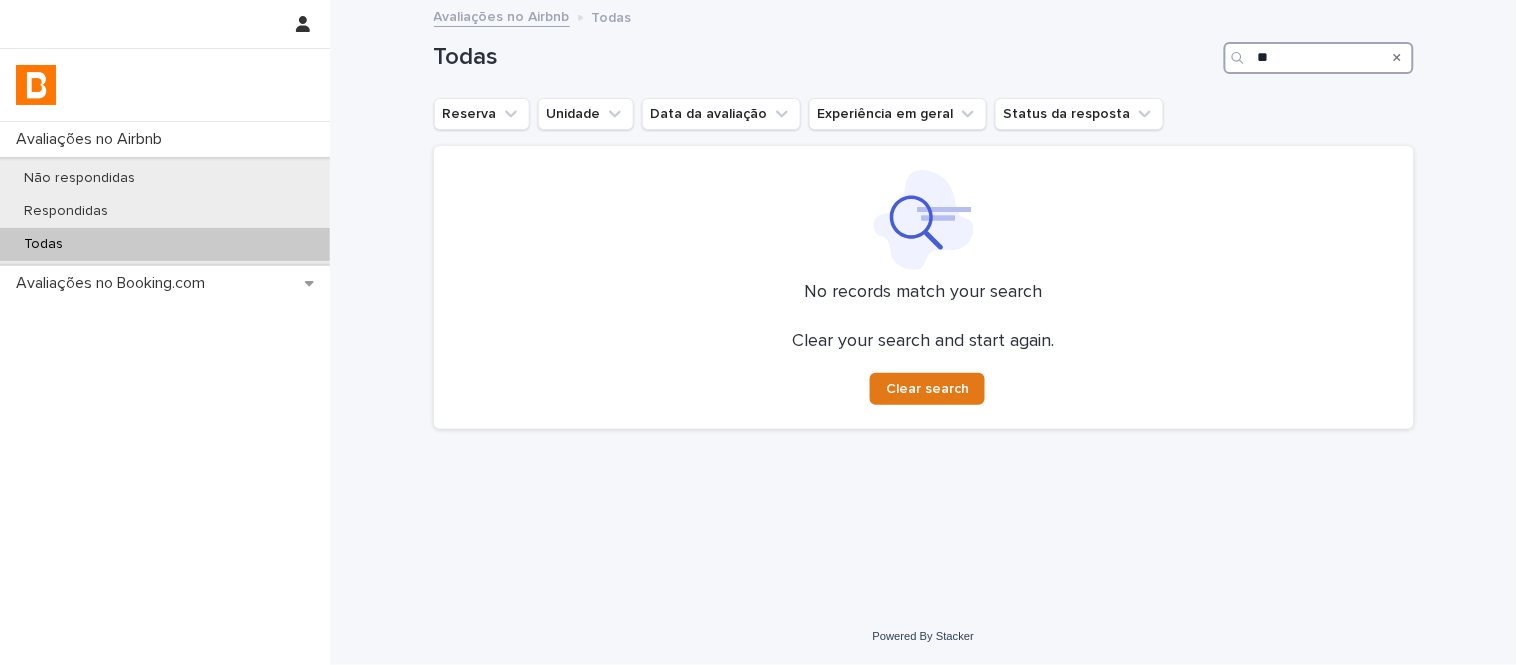 type on "*" 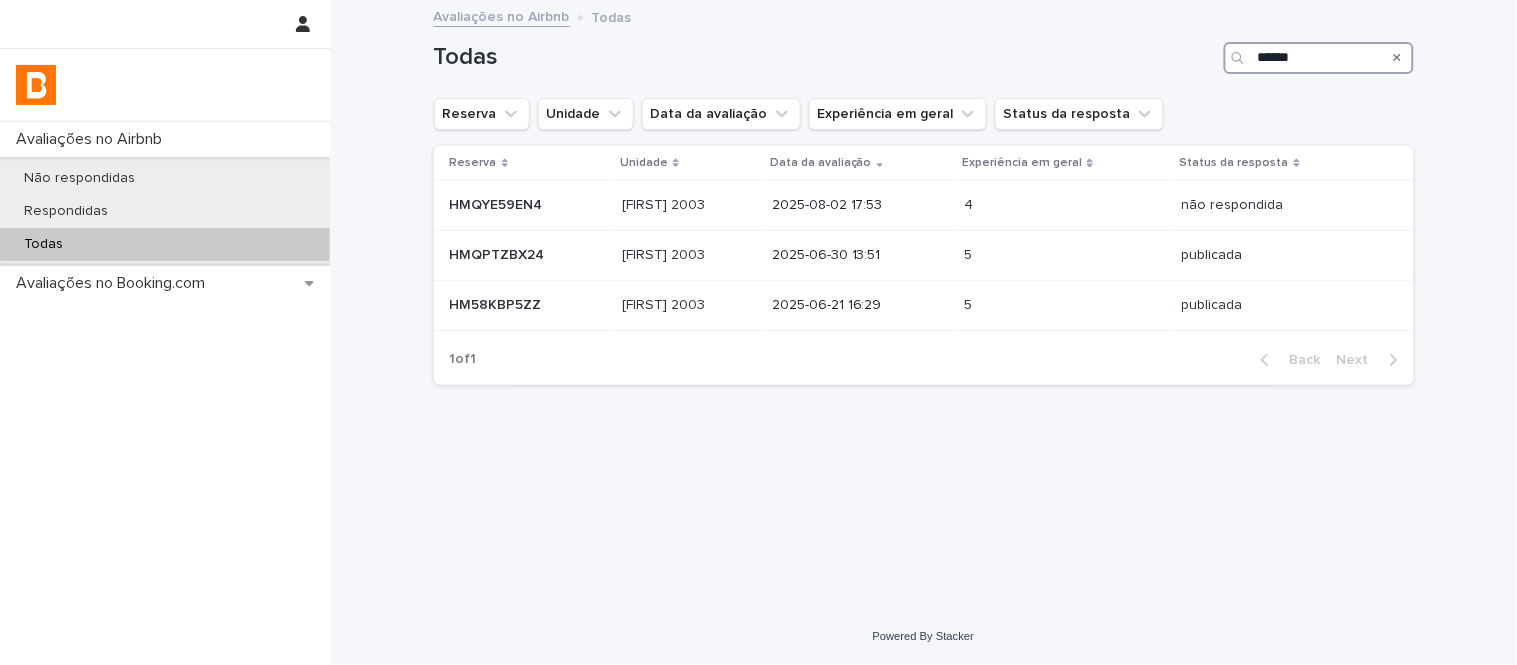 type on "******" 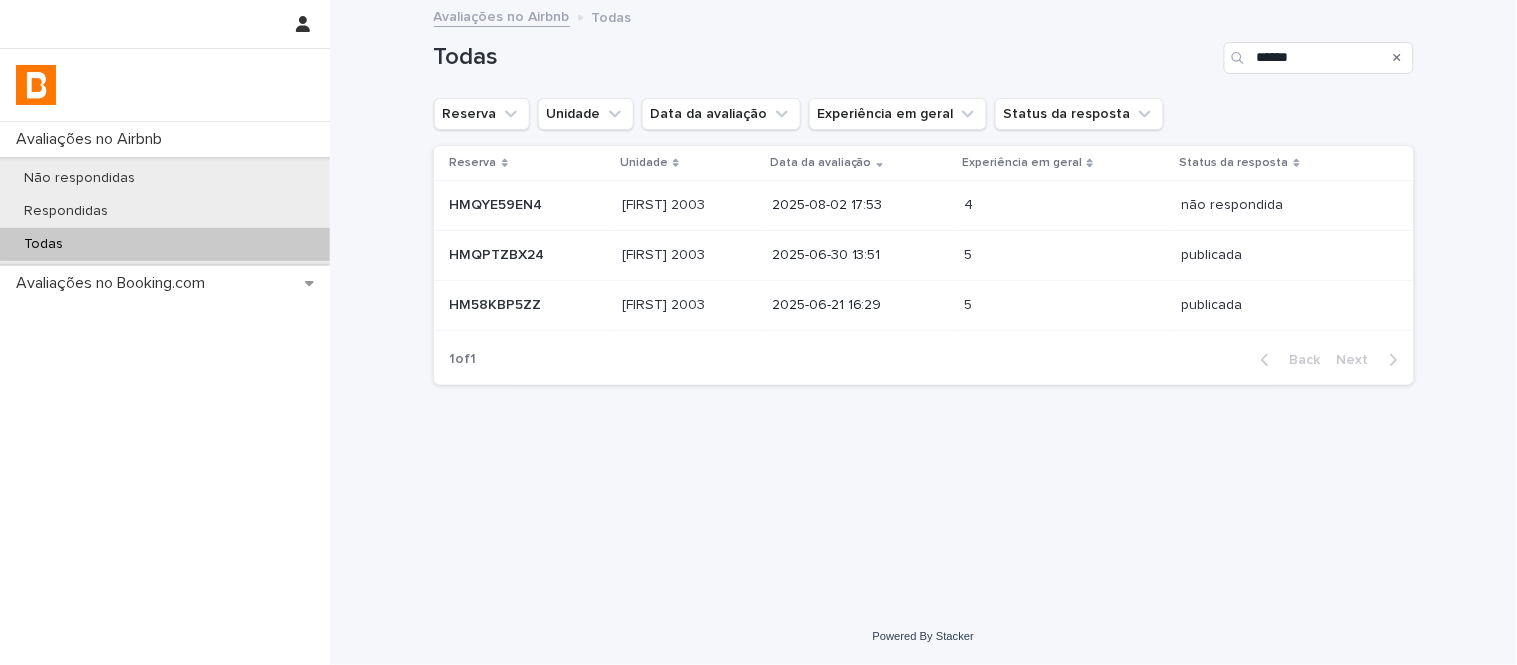 click on "[FIRST] 2003" at bounding box center (665, 203) 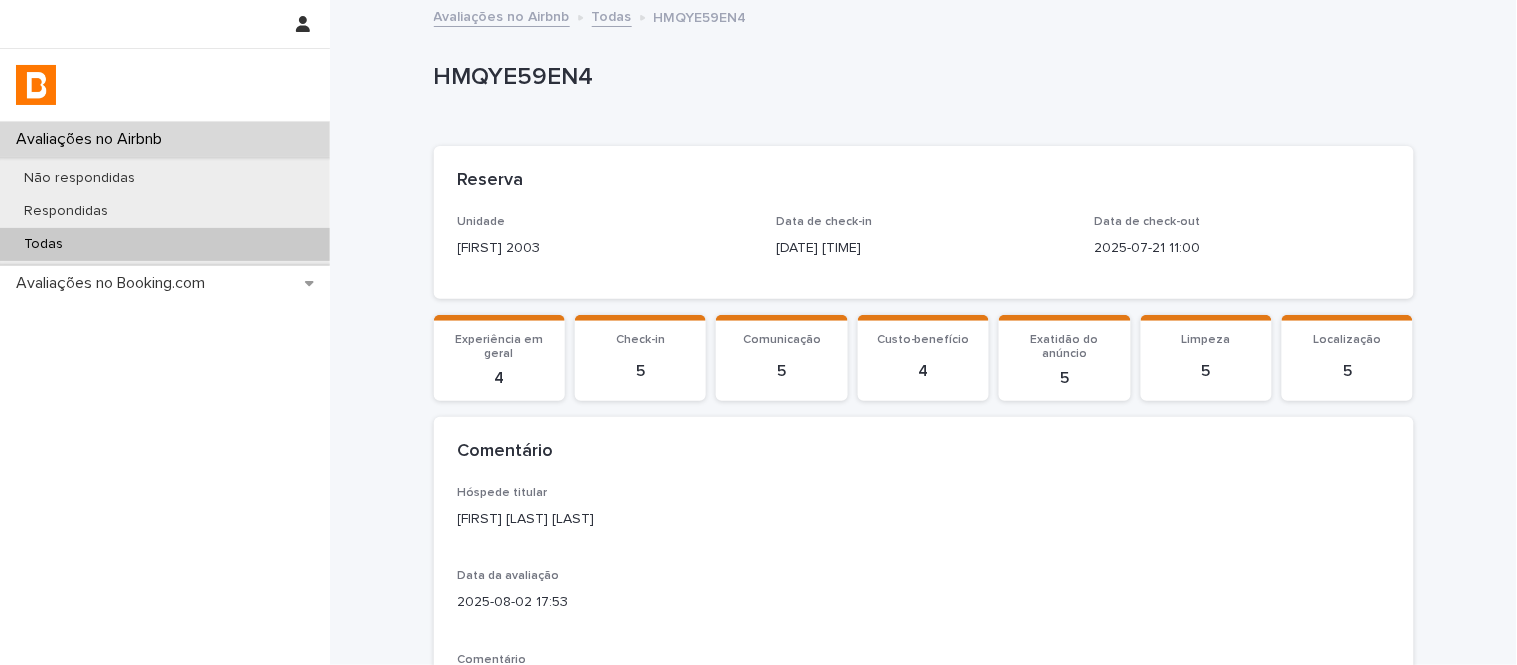 click on "HMQYE59EN4" at bounding box center (920, 77) 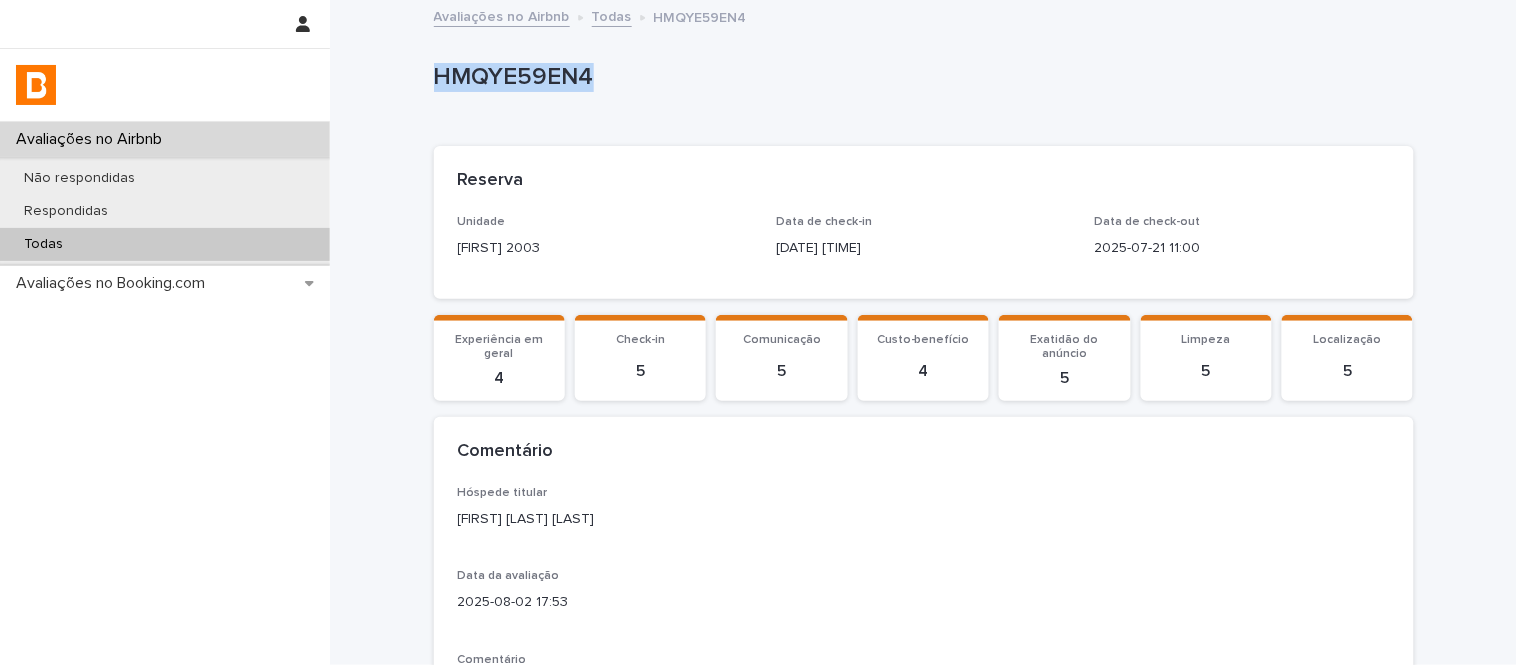 click on "HMQYE59EN4" at bounding box center [920, 77] 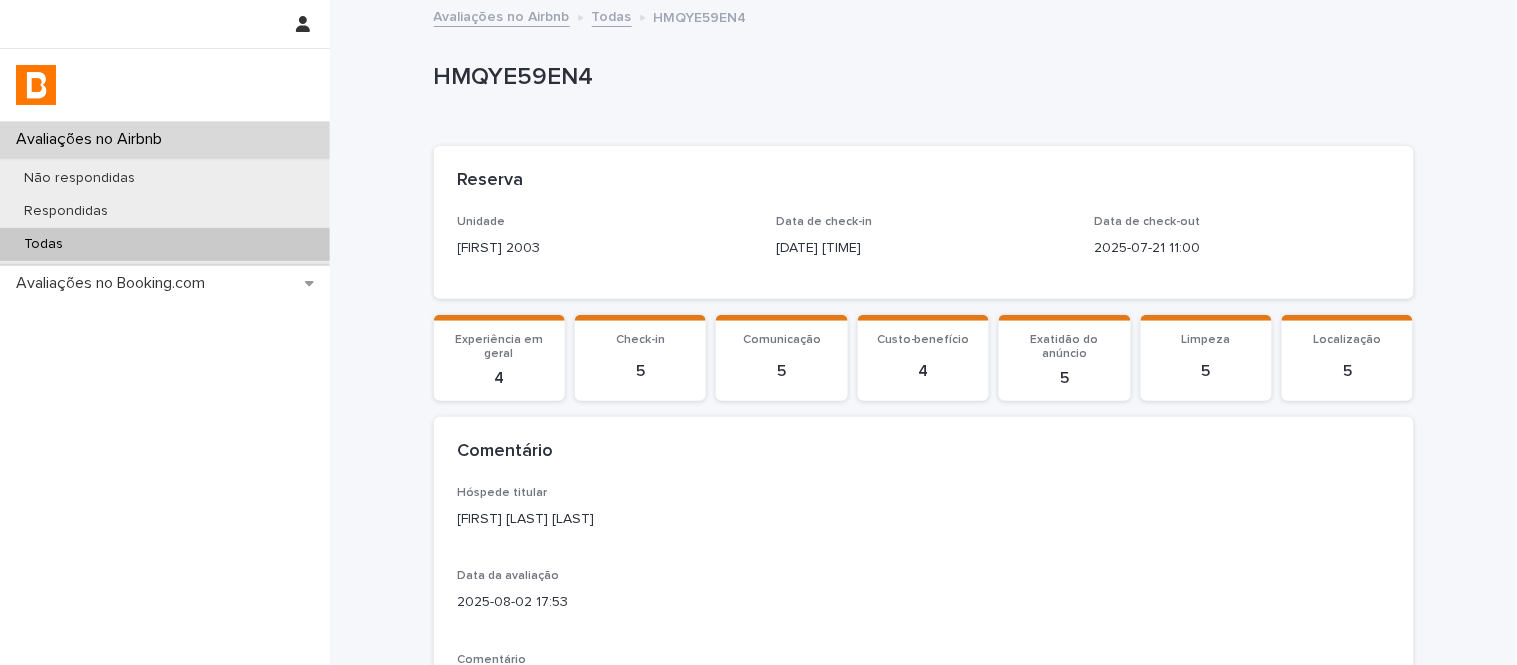 drag, startPoint x: 1326, startPoint y: 187, endPoint x: 1356, endPoint y: 192, distance: 30.413813 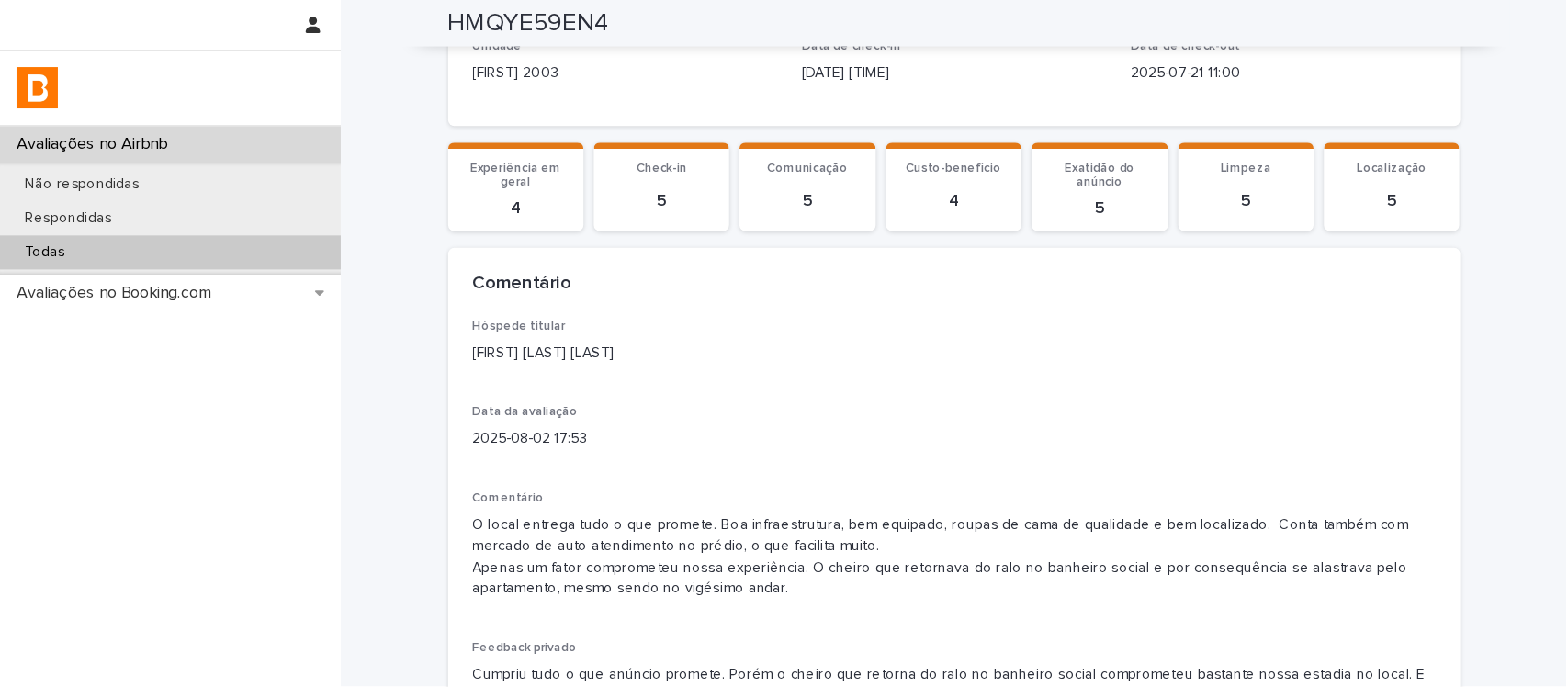 scroll, scrollTop: 152, scrollLeft: 0, axis: vertical 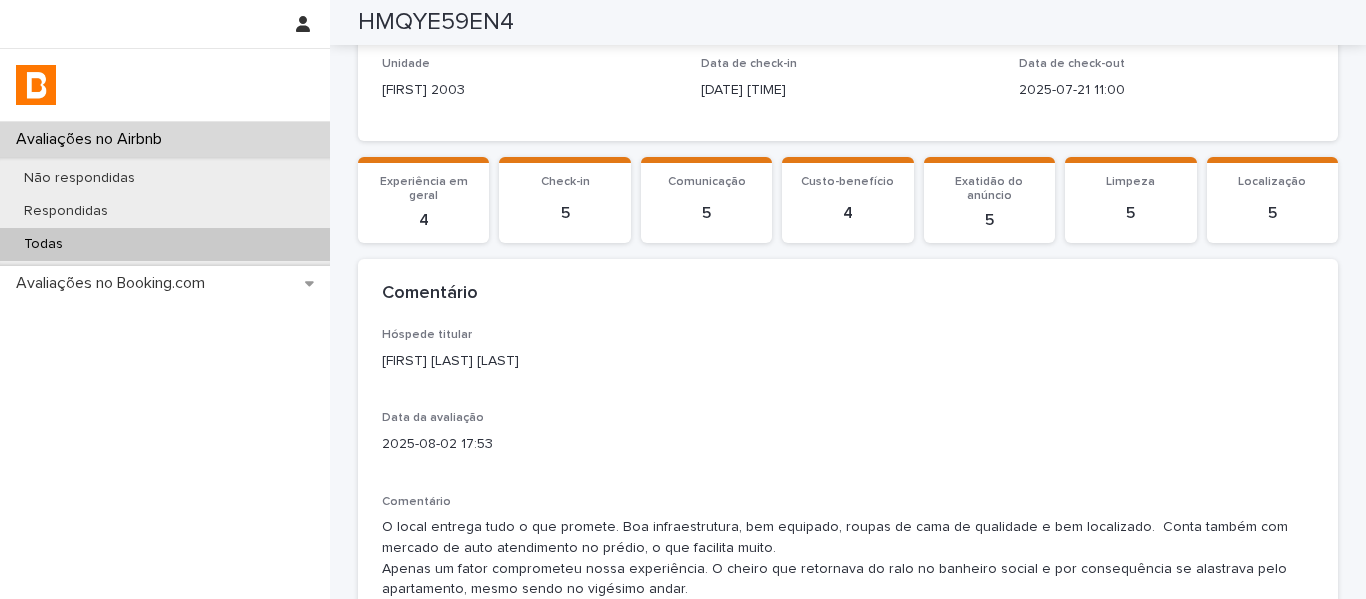 click on "[FIRST] 2003" at bounding box center (529, 90) 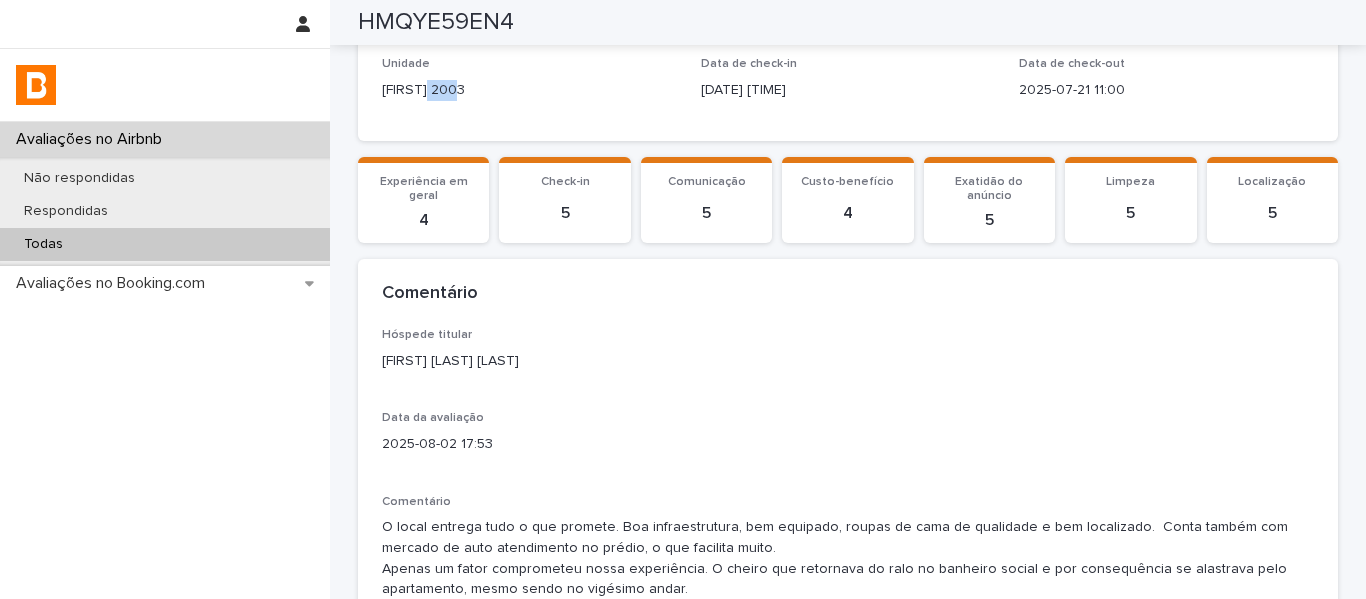 click on "[FIRST] 2003" at bounding box center (529, 90) 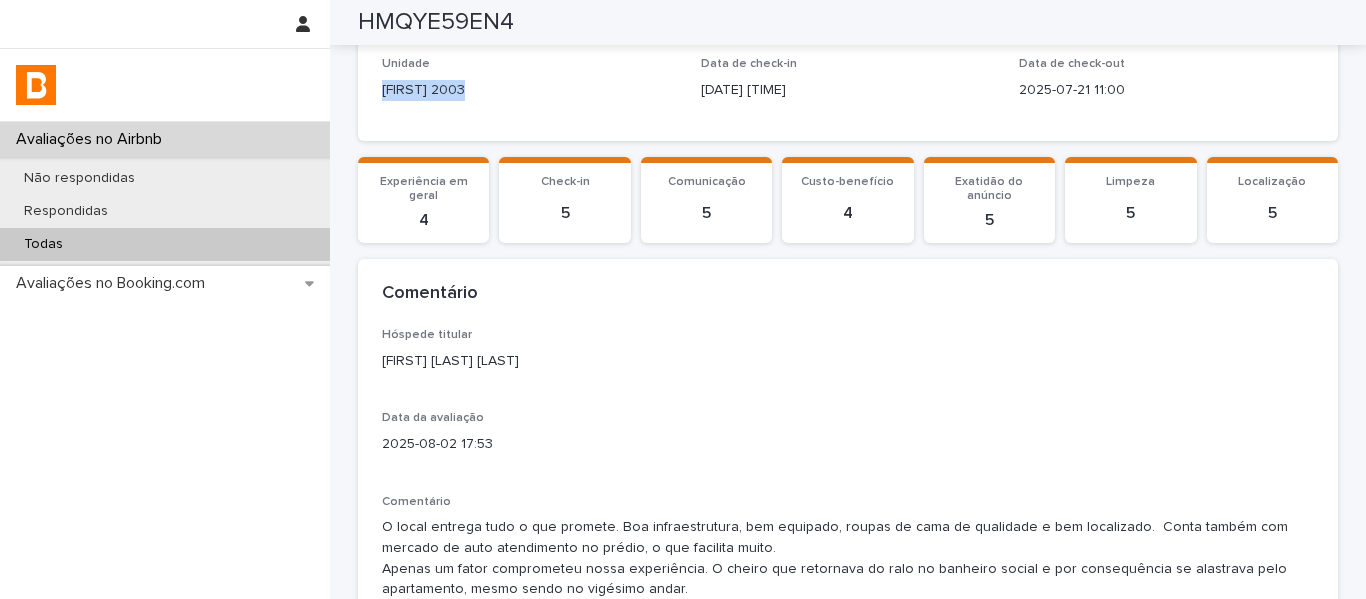 click on "[FIRST] 2003" at bounding box center (529, 90) 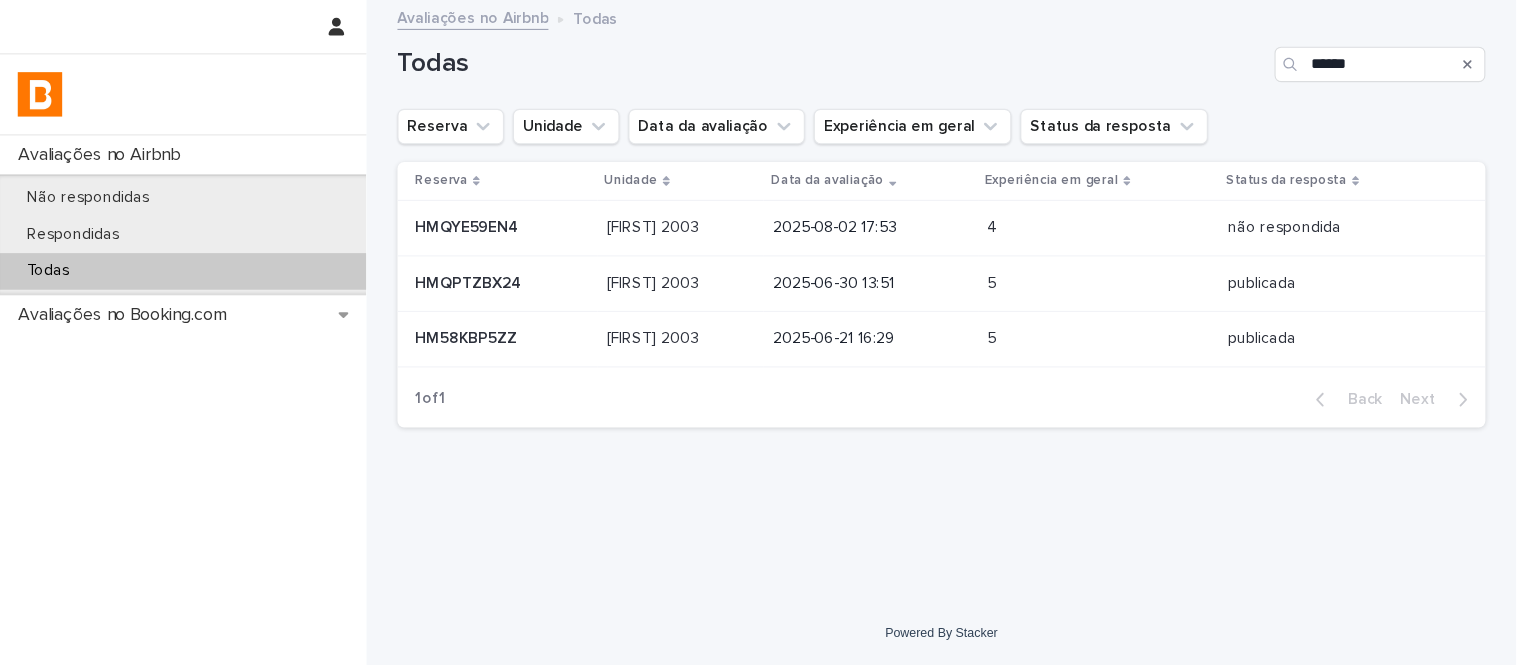 scroll, scrollTop: 0, scrollLeft: 0, axis: both 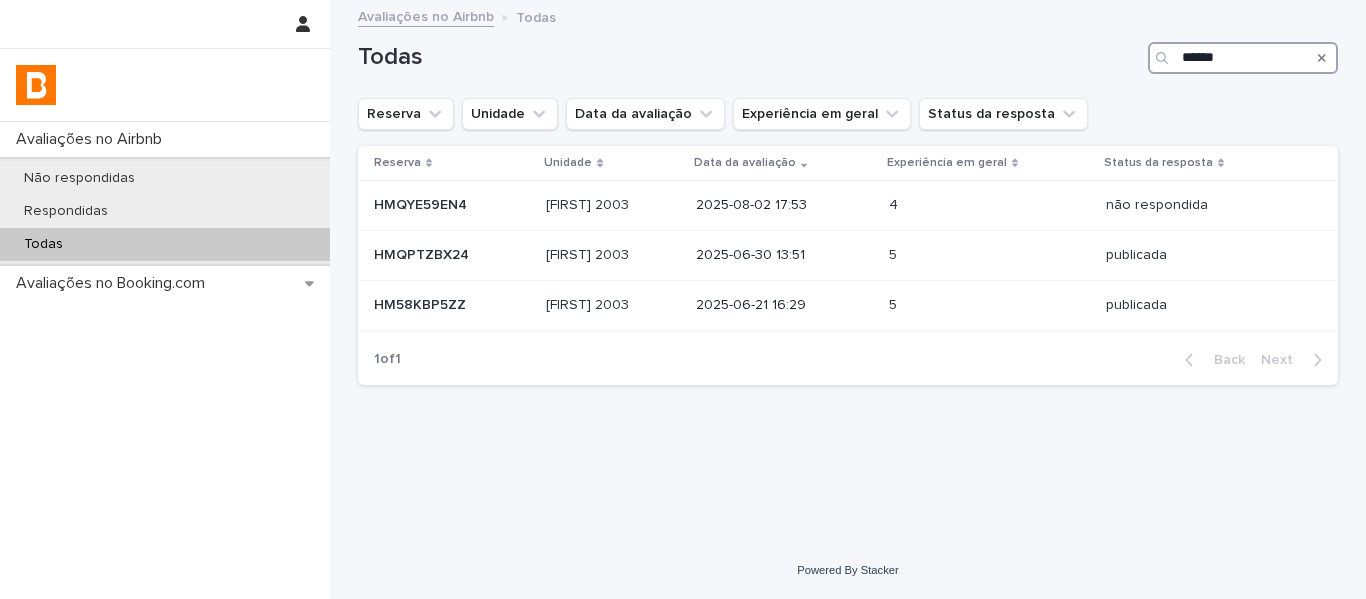 click on "******" at bounding box center (1243, 58) 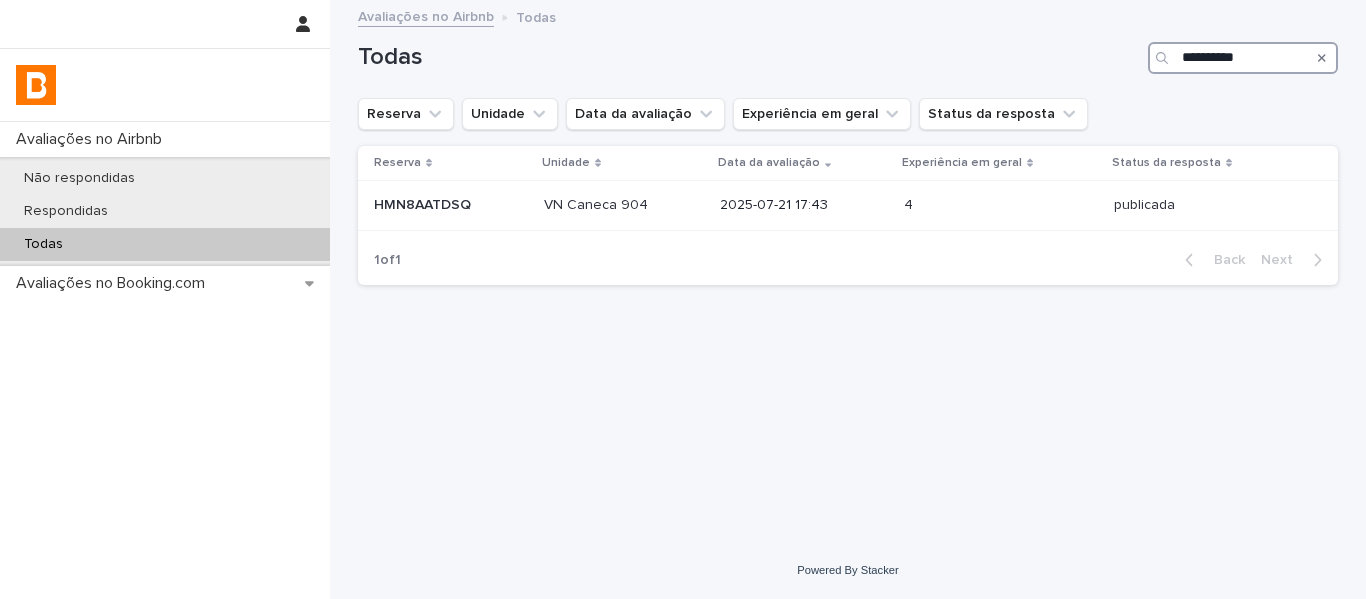 click on "**********" at bounding box center (1243, 58) 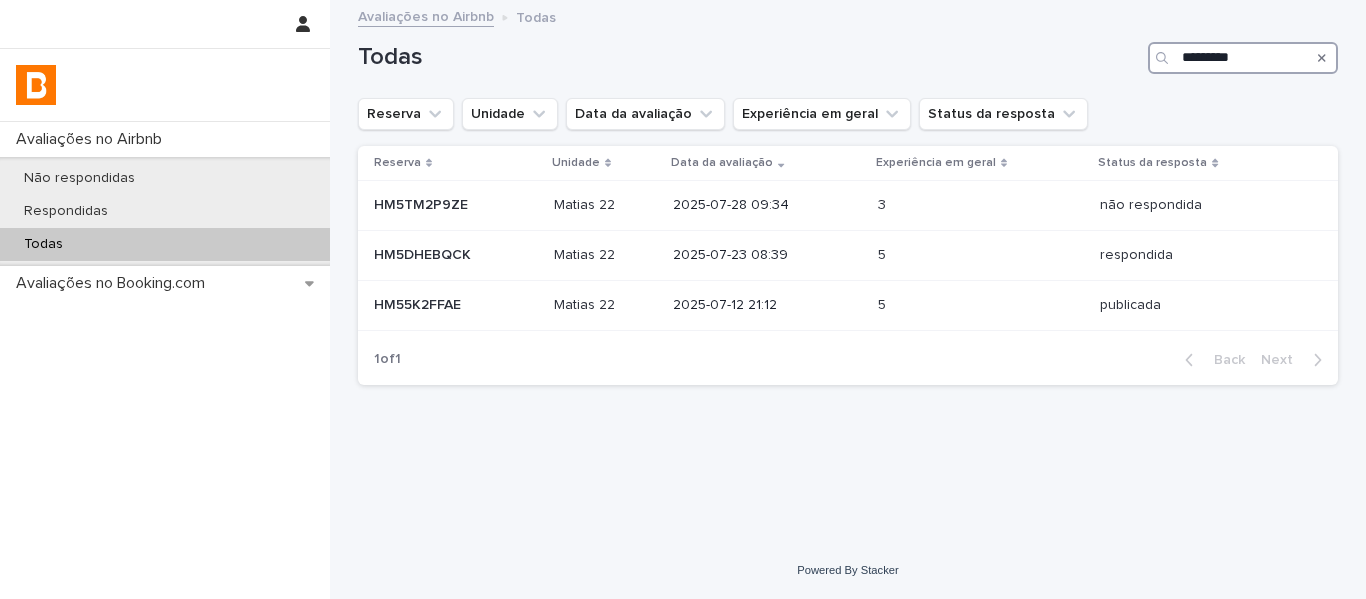 type on "*********" 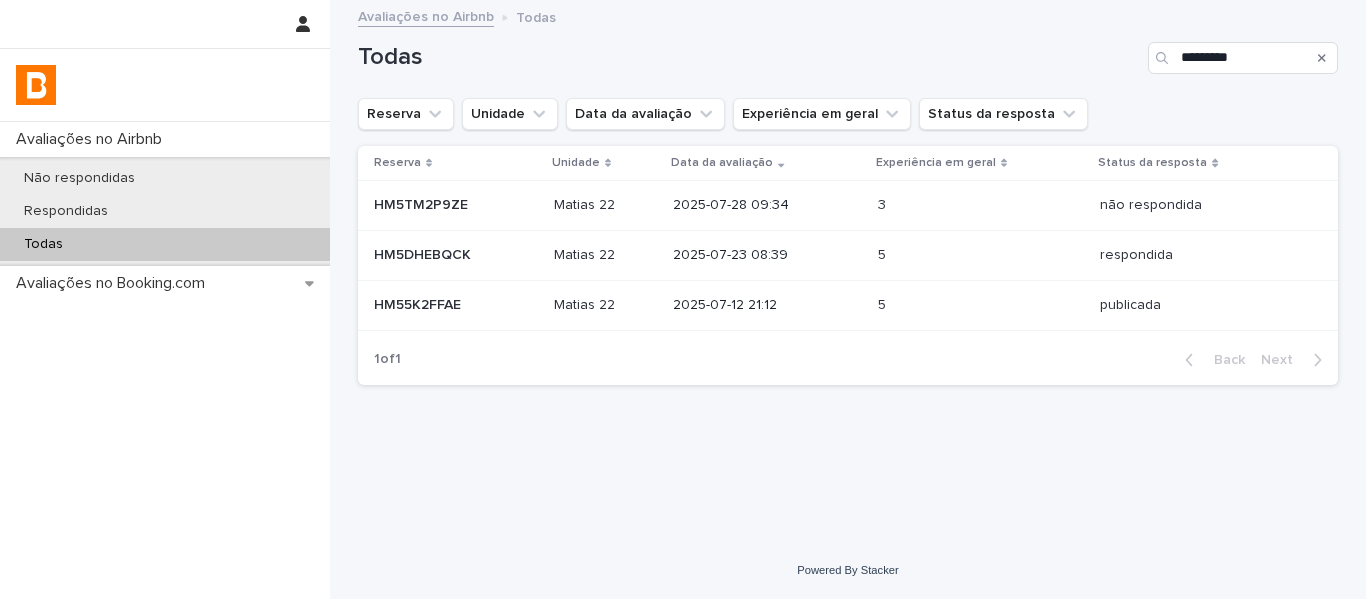 click on "2025-07-28 09:34" at bounding box center [767, 203] 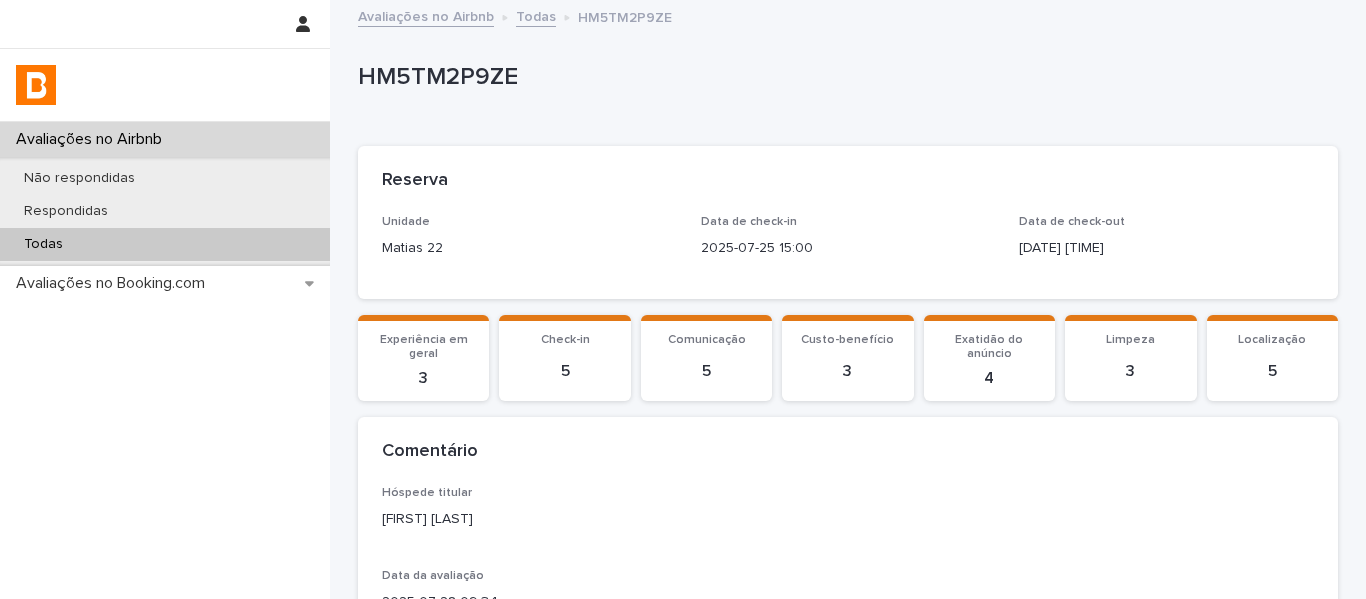 click on "HM5TM2P9ZE" at bounding box center (844, 77) 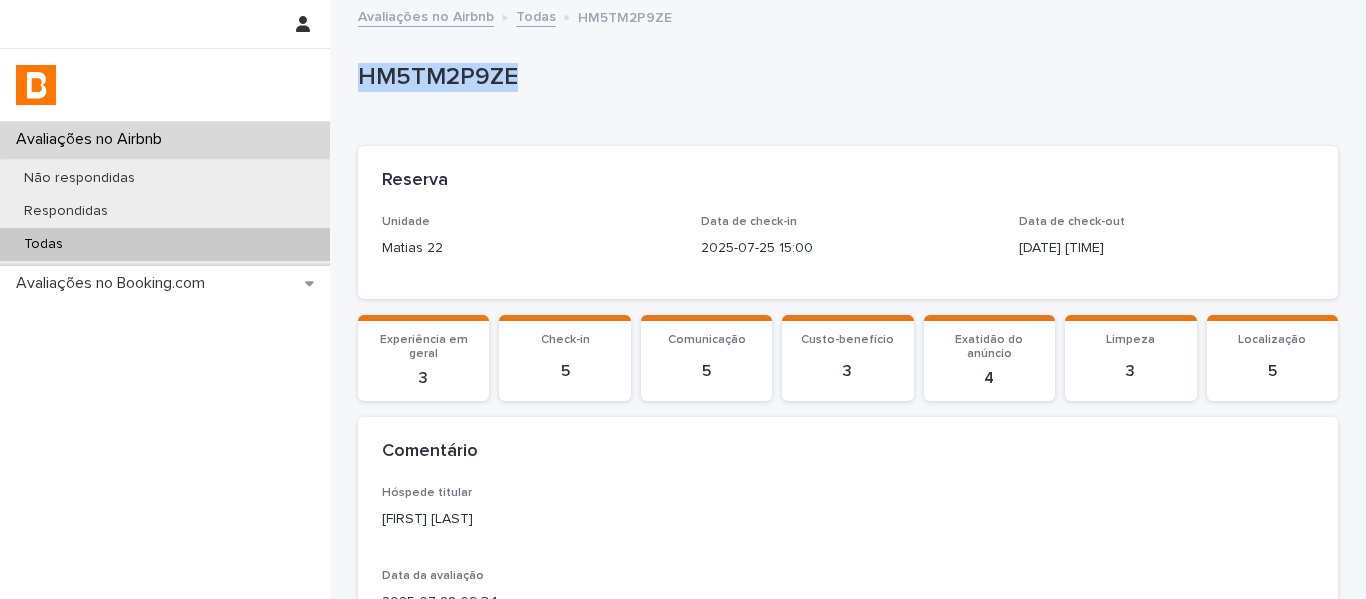 click on "HM5TM2P9ZE" at bounding box center (844, 77) 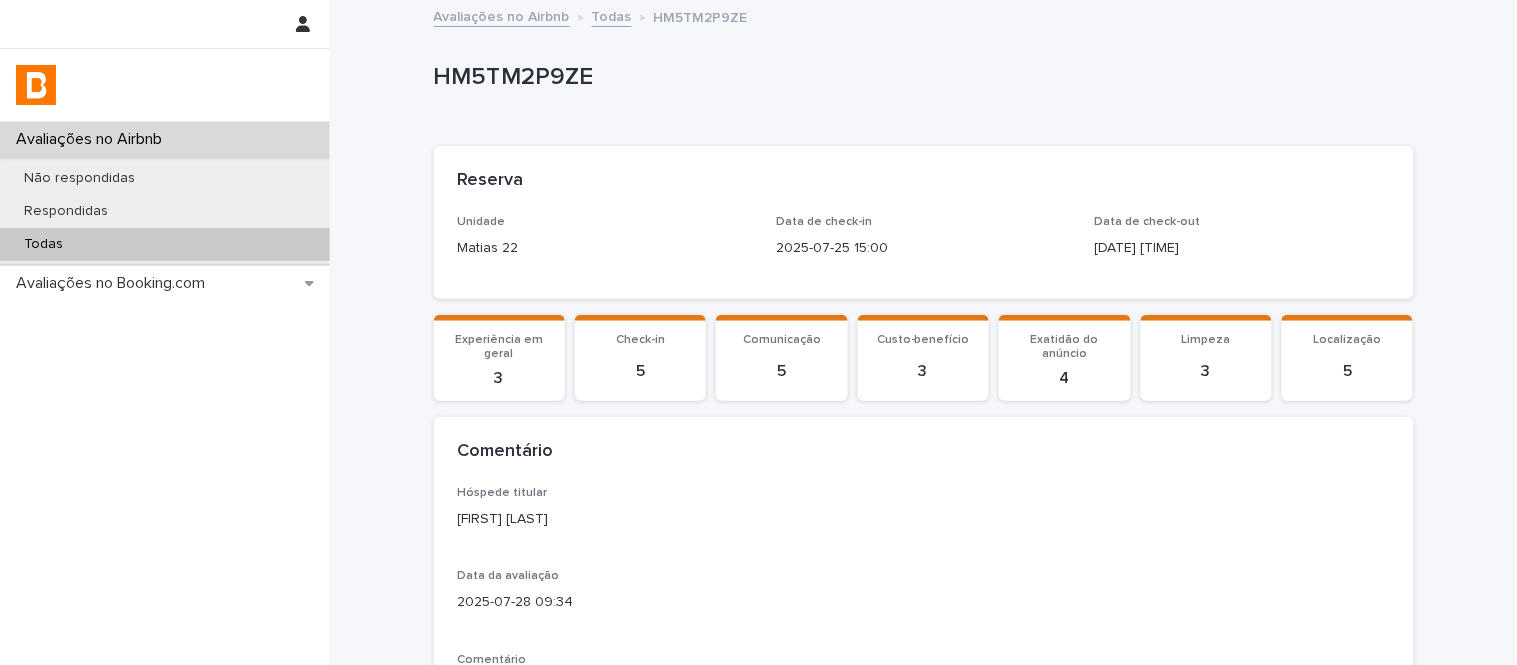 drag, startPoint x: 1230, startPoint y: 4, endPoint x: 910, endPoint y: 136, distance: 346.15604 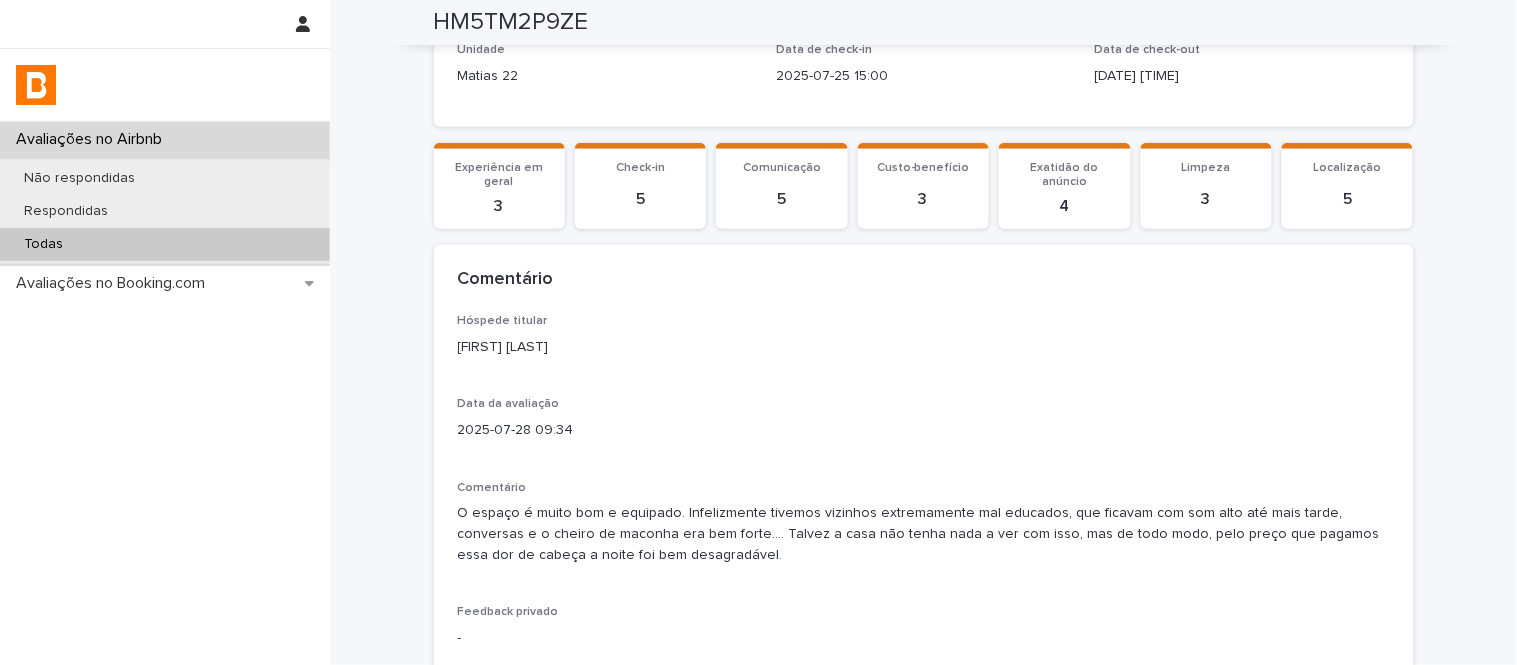 scroll, scrollTop: 160, scrollLeft: 0, axis: vertical 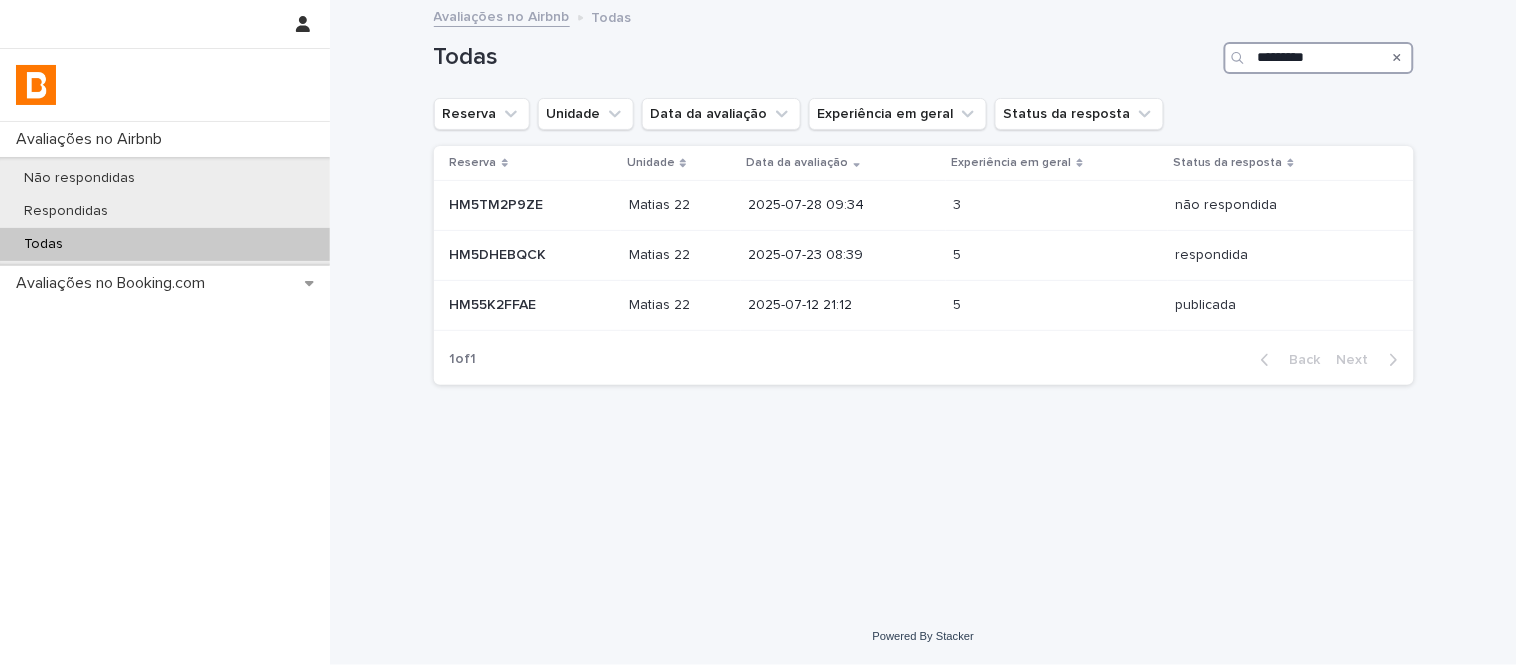 click on "*********" at bounding box center (1319, 58) 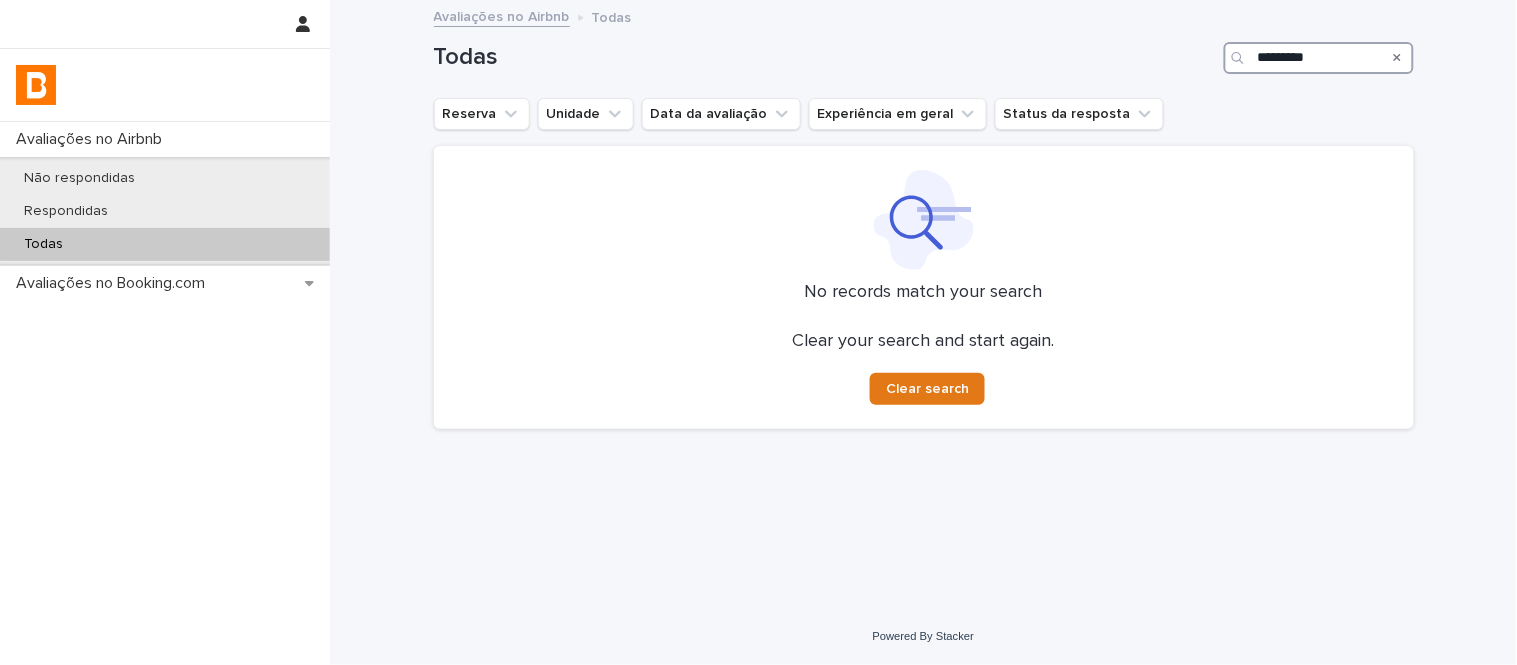 click on "*********" at bounding box center (1319, 58) 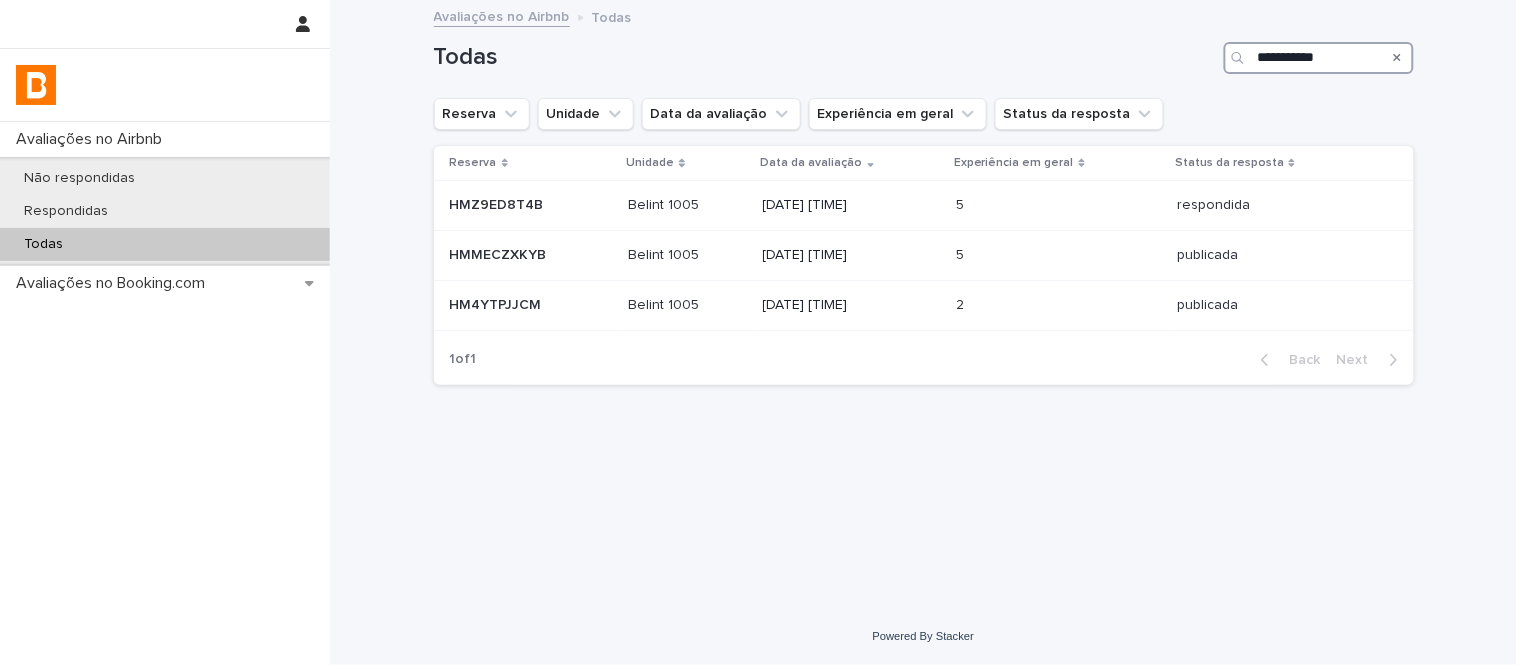type on "**********" 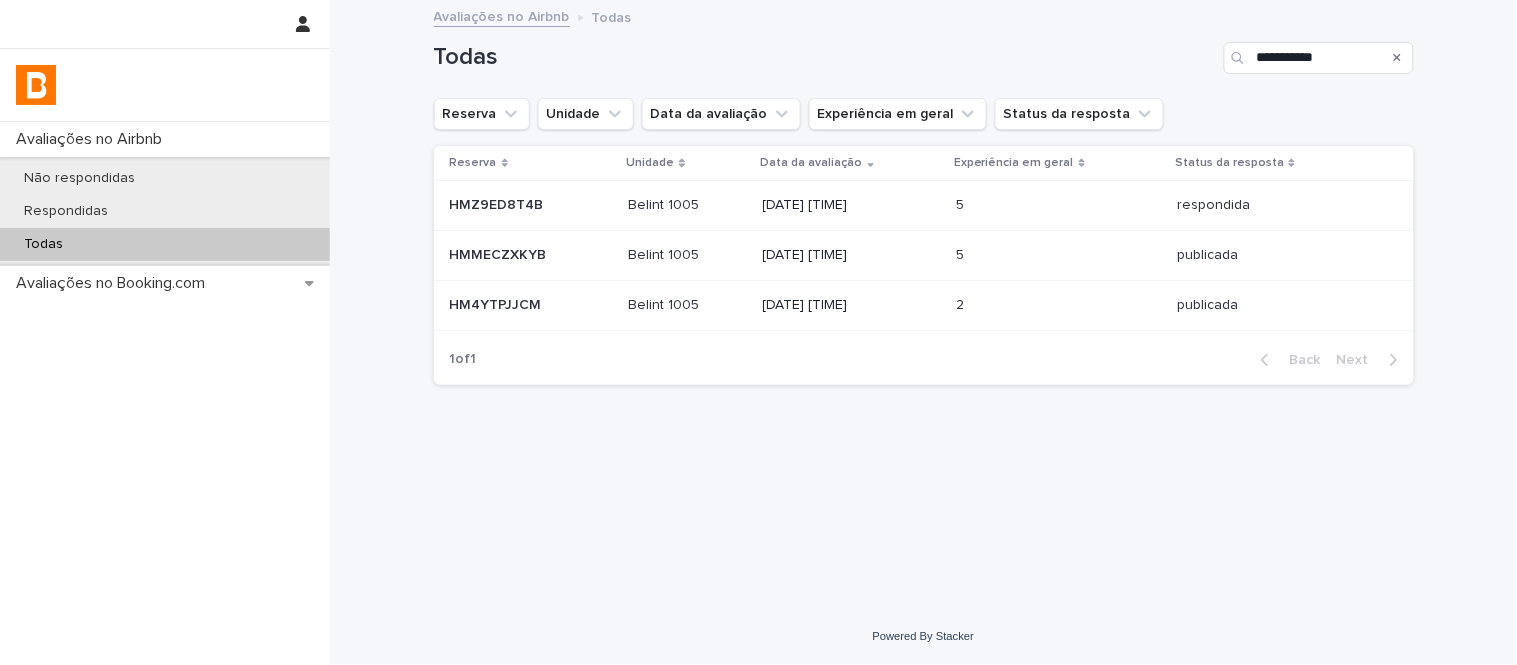 click on "[FIRST] [FIRST]" at bounding box center [527, 206] 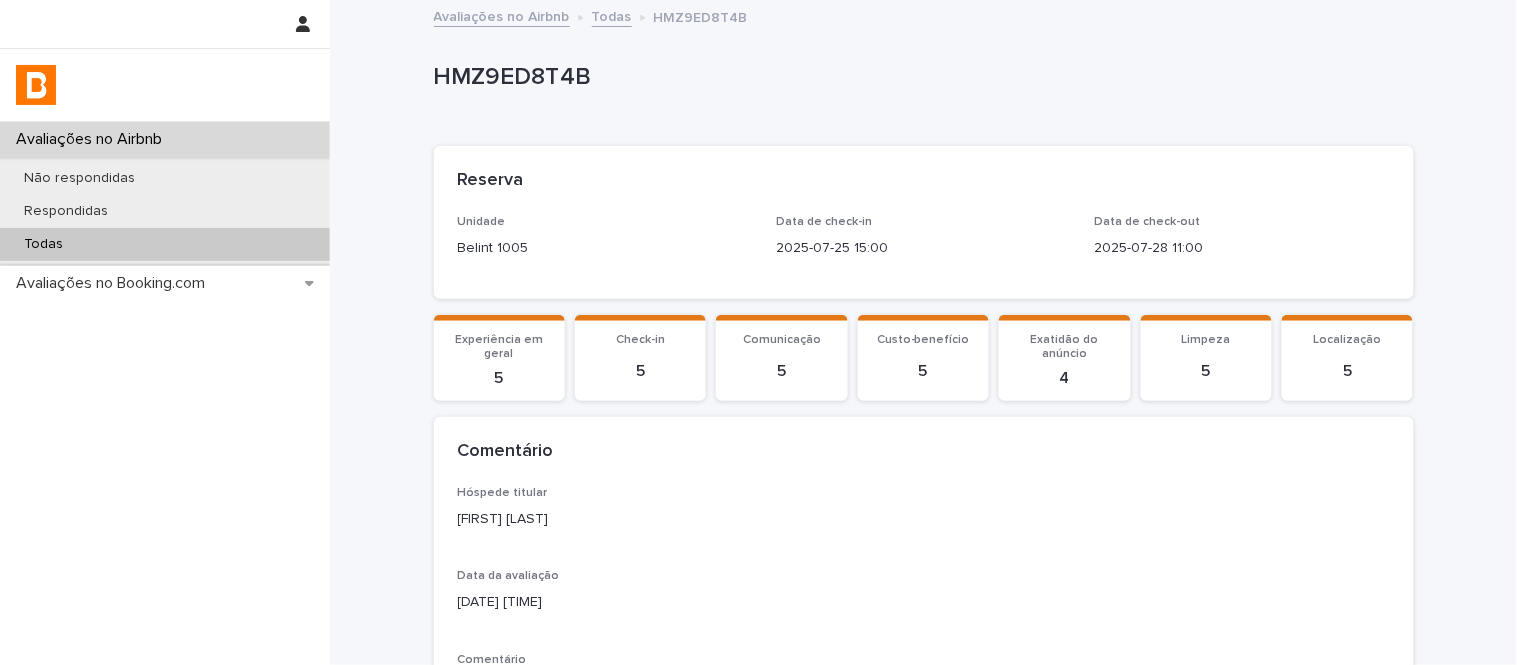 click on "HMZ9ED8T4B" at bounding box center [920, 77] 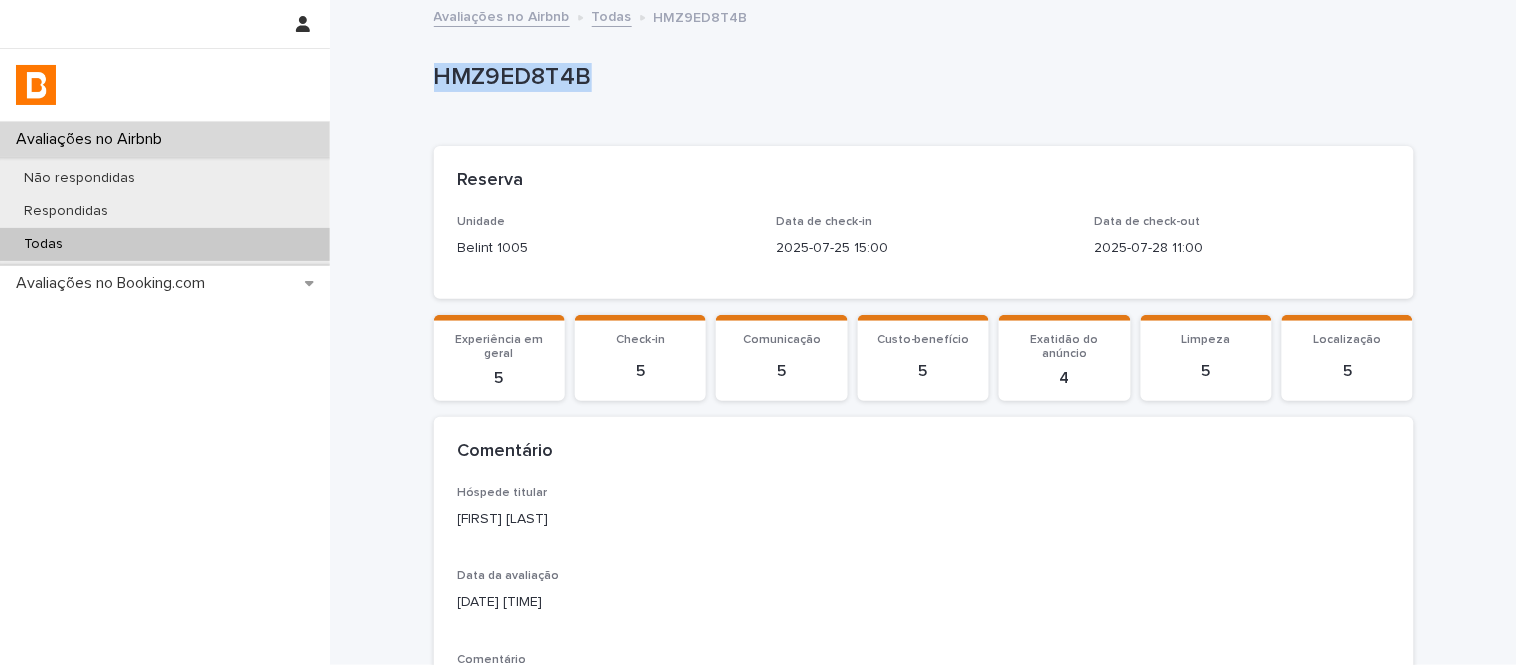 click on "HMZ9ED8T4B" at bounding box center (920, 77) 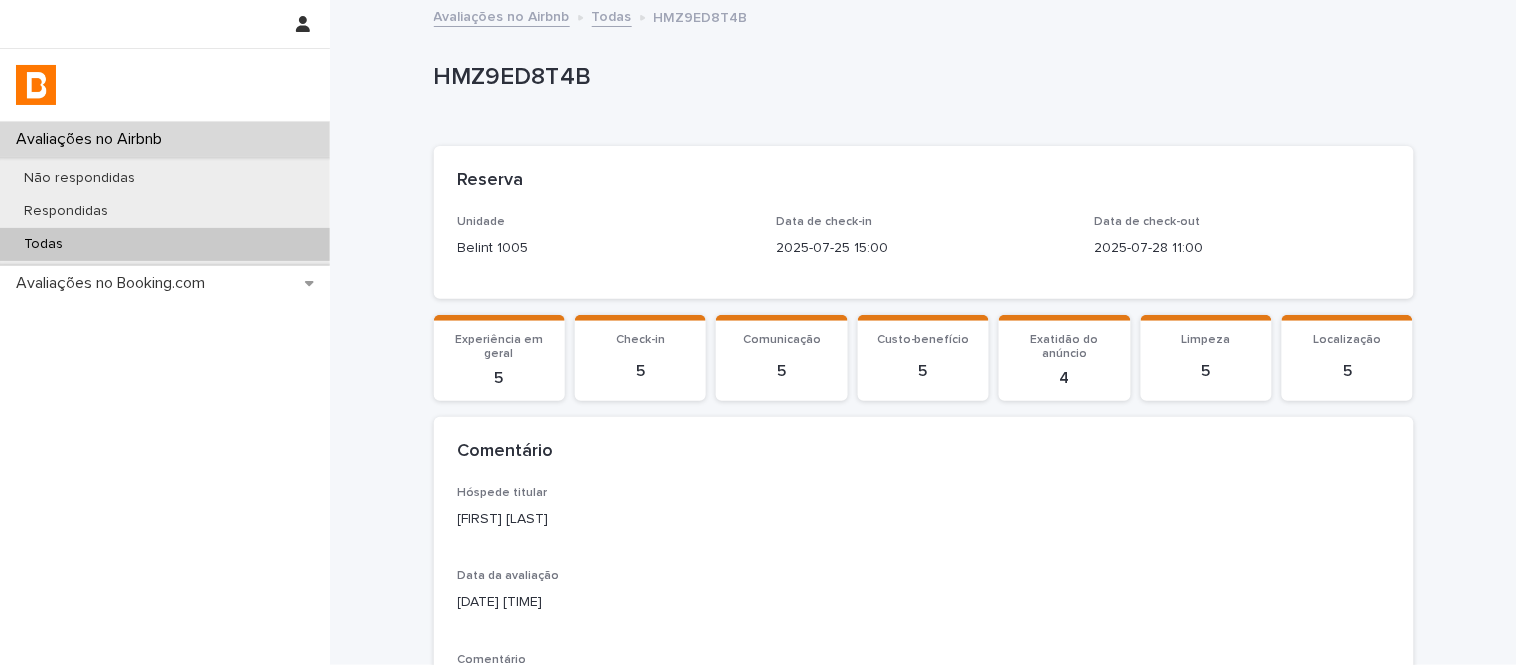 click on "Loading... Saving… Loading... Saving… Reserva Unidade Belint 1005 Data de check-in 2025-07-25 15:00 Data de check-out 2025-07-28 11:00 Loading... Saving… Experiência em geral 5 Check-in 5 Comunicação 5 Custo-benefício 5 Exatidão do anúncio 4 Limpeza 5 Localização 5 Loading... Saving… Comentário Hóspede titular [FIRST] [LAST] Data da avaliação 2025-07-31 13:31 Comentário Tudo bem organizado e limpo. A localização foi muito boa pra mim, fui participar de uma corrida de rua que a largada foi no Estádio Pacaembú, deu pra ir a pé tranquilo. Acesso seguro. Muito satisfeito com a estadia! Feedback privado - Loading... Saving… Resposta Data da resposta (a enviar) 2025-08-04 18:11 Resposta (a enviar) Oi [FIRST], que bom que a hospedagem tenha atendido as suas expectativas e que a localização tenha contribuido para uma boa experiência! Agradecemos o seu feedback e esperamos que retorne em outras oportunidades! Loading... Saving… Resposta" at bounding box center (924, 627) 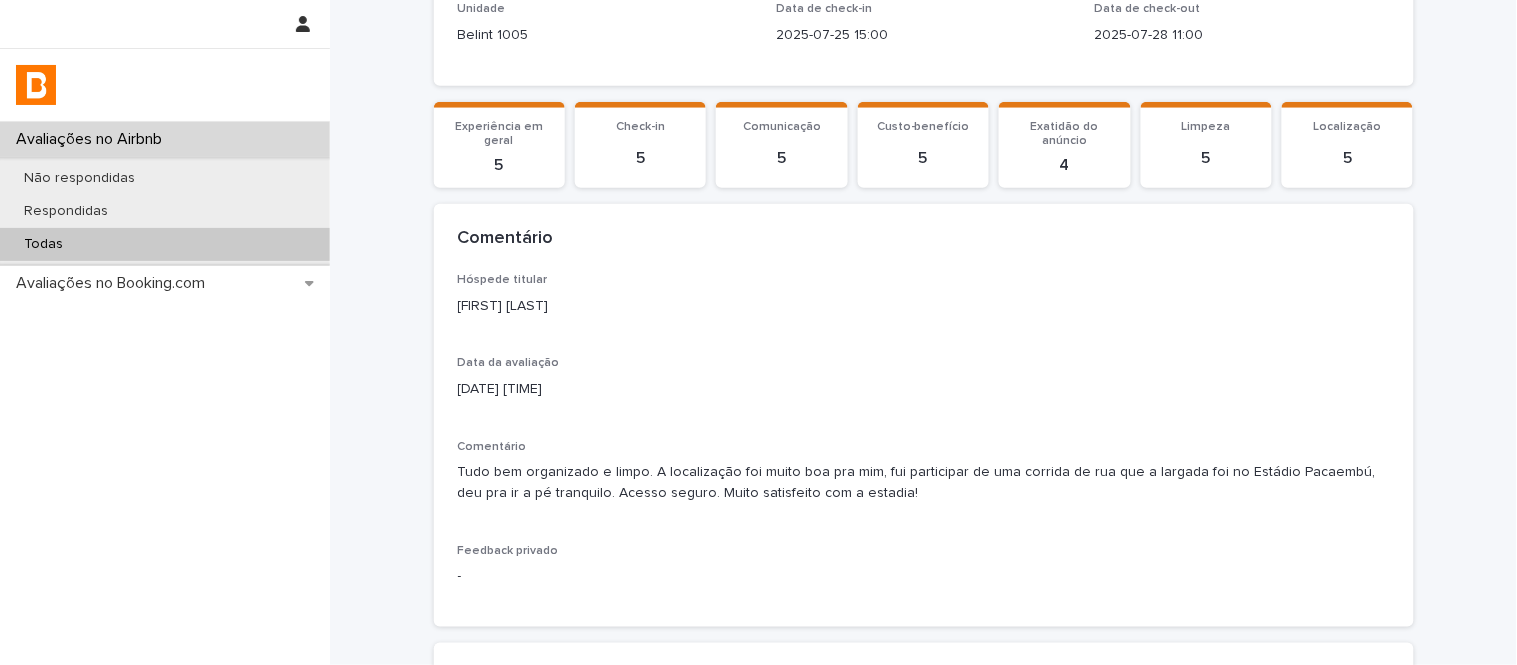 scroll, scrollTop: 222, scrollLeft: 0, axis: vertical 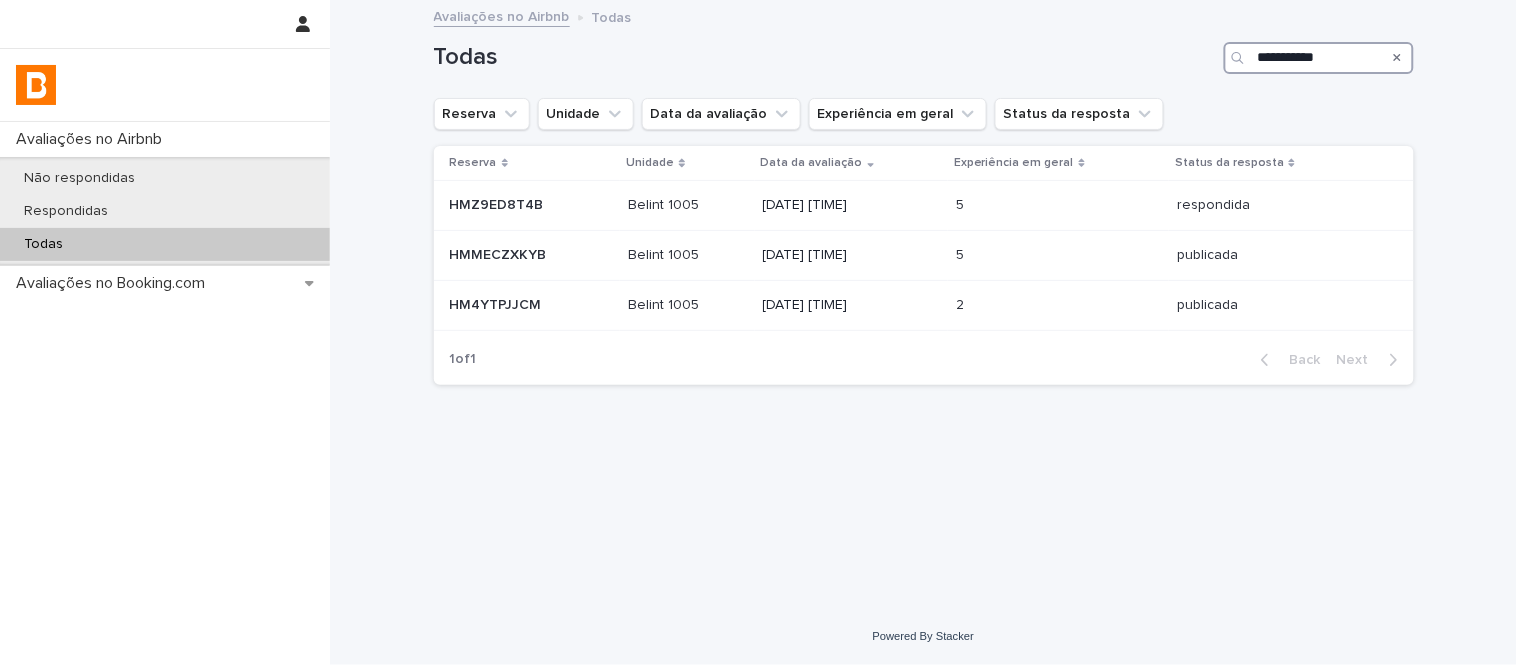 click on "**********" at bounding box center (1319, 58) 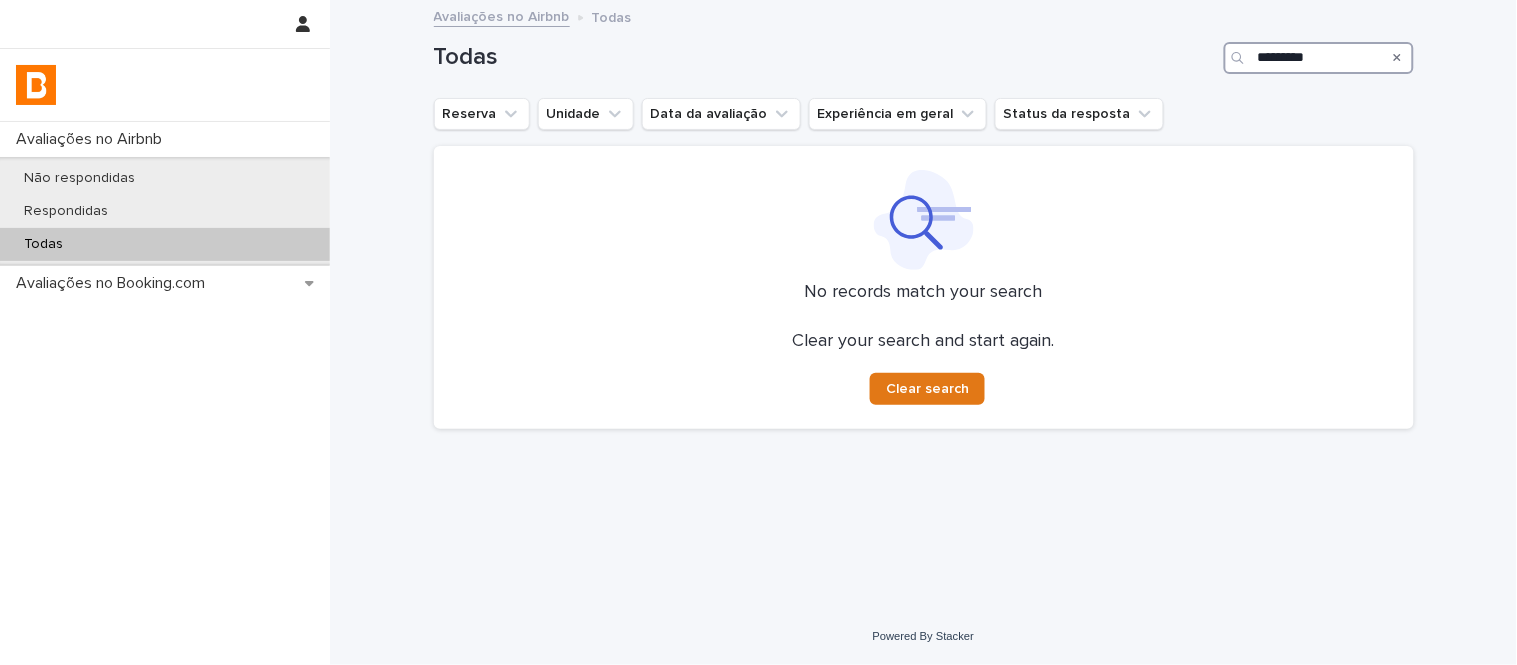 click on "*********" at bounding box center [1319, 58] 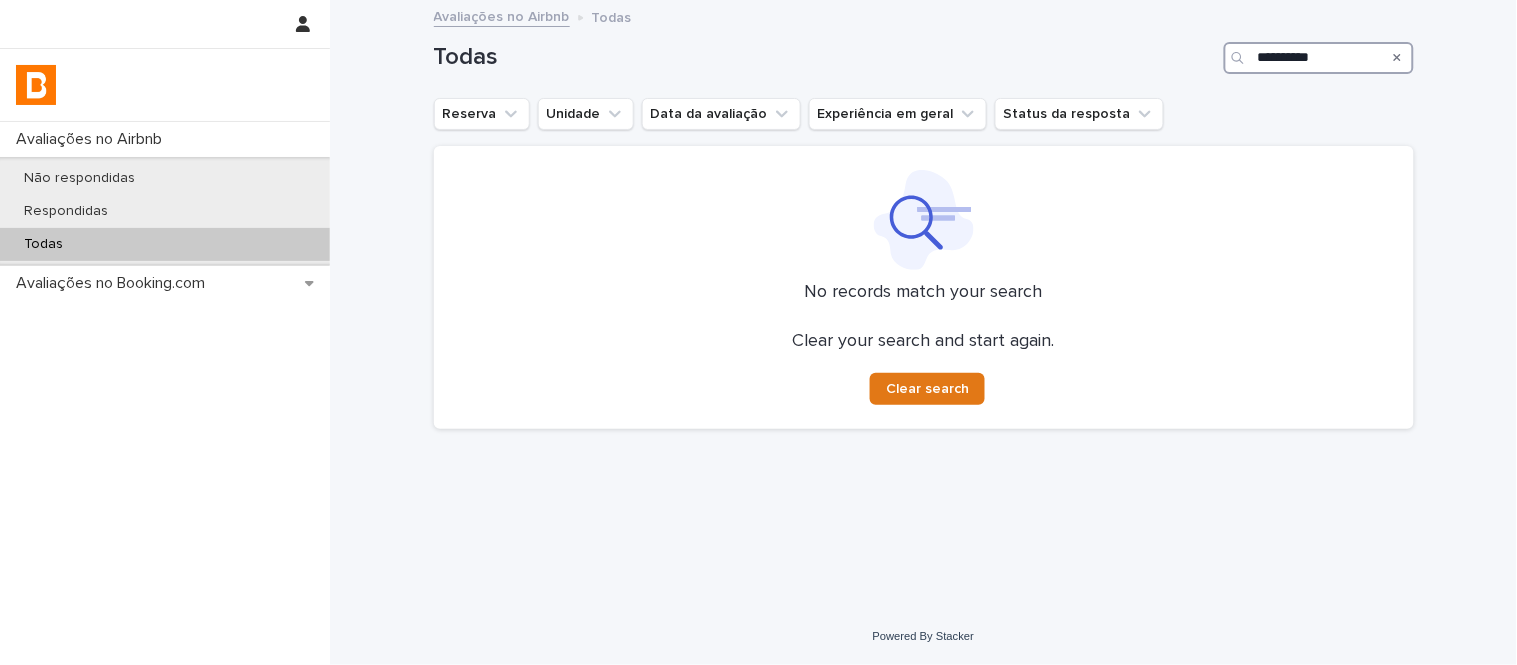 click on "**********" at bounding box center (1319, 58) 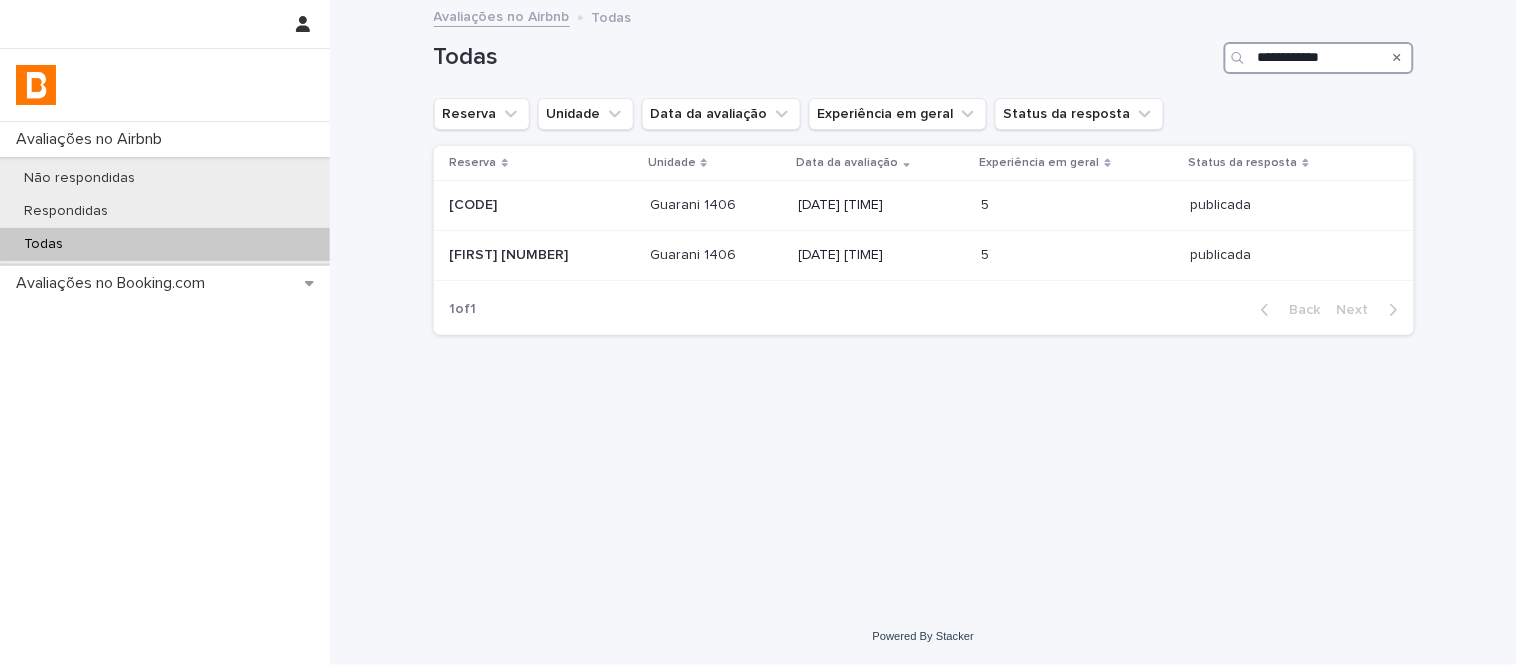 click on "**********" at bounding box center (1319, 58) 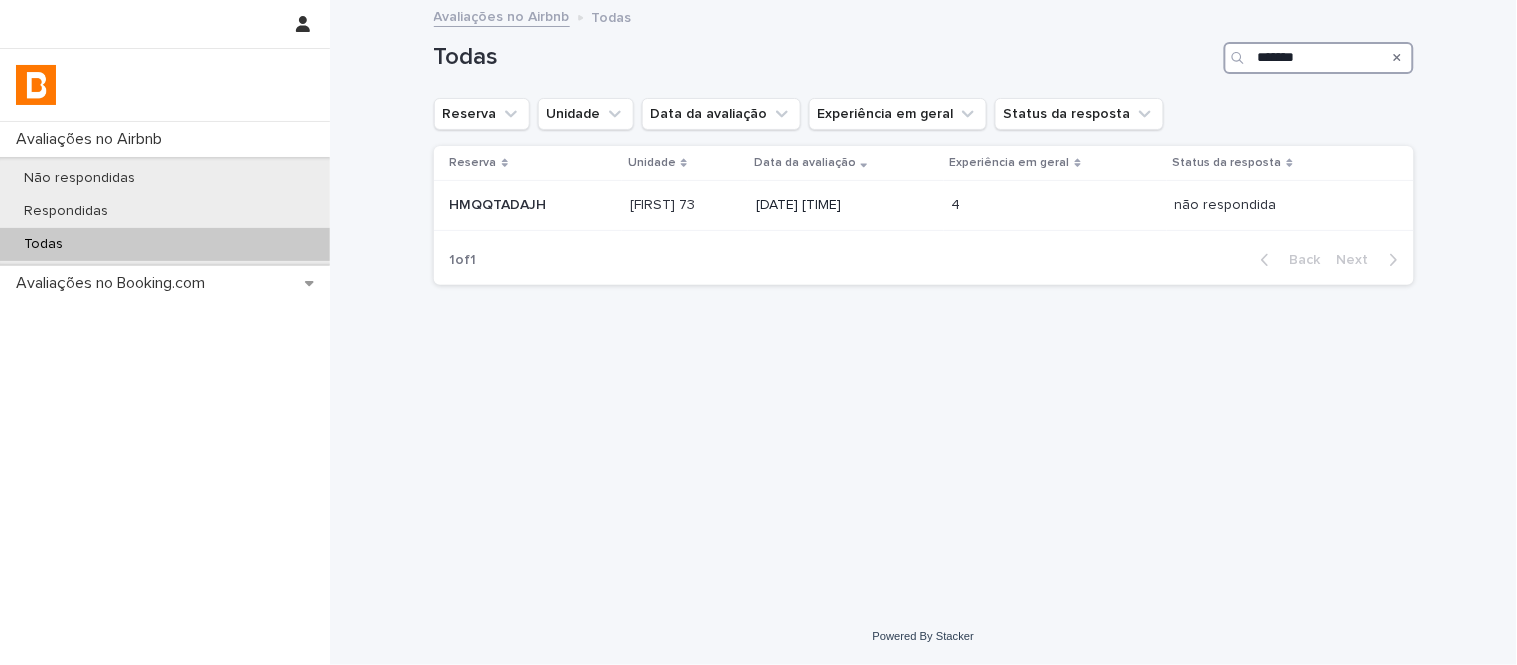 click on "*******" at bounding box center [1319, 58] 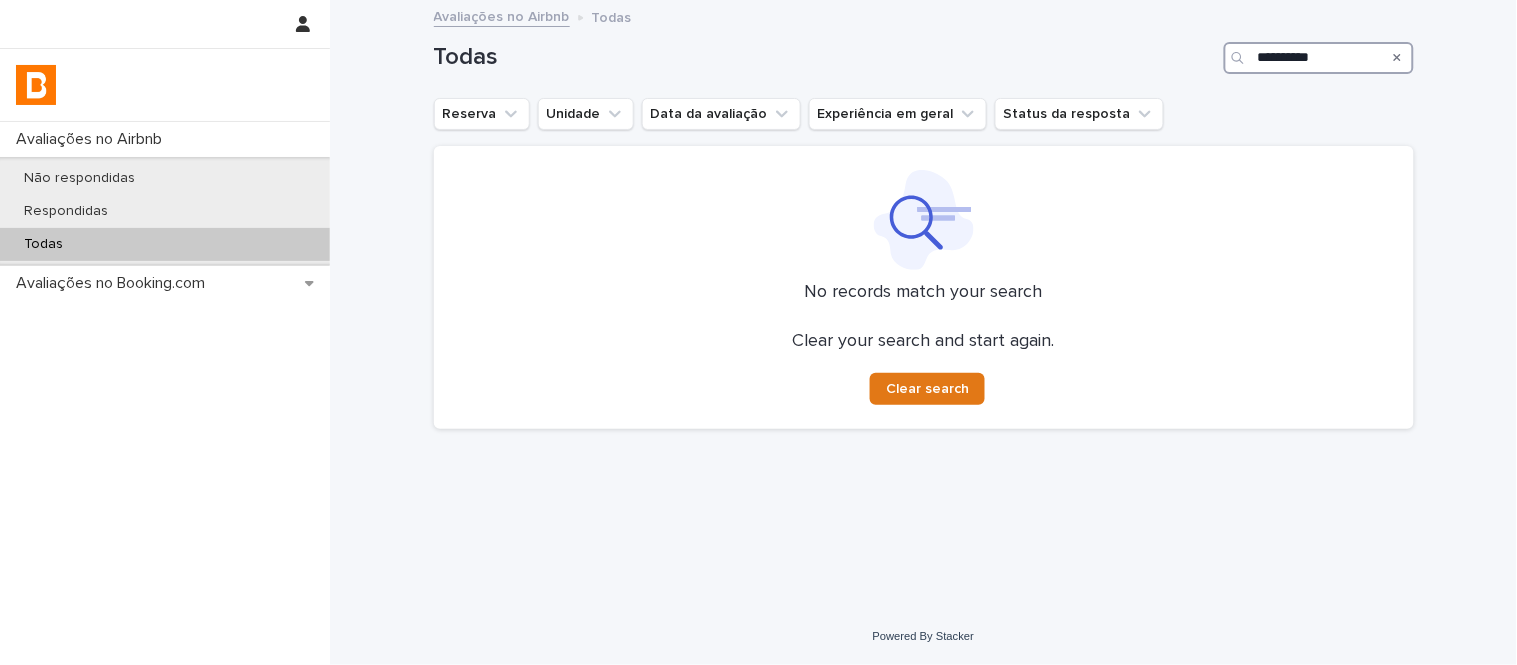 click on "**********" at bounding box center (1319, 58) 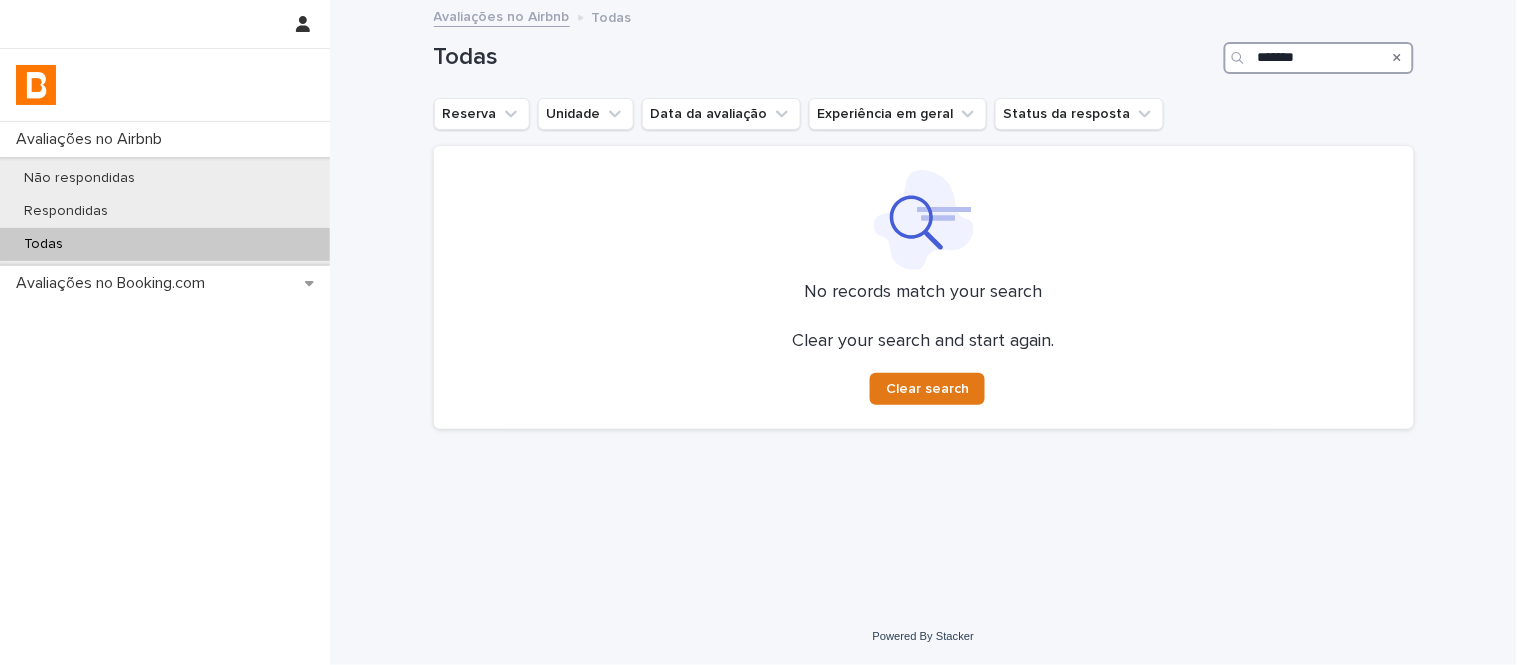 click on "******" at bounding box center [1319, 58] 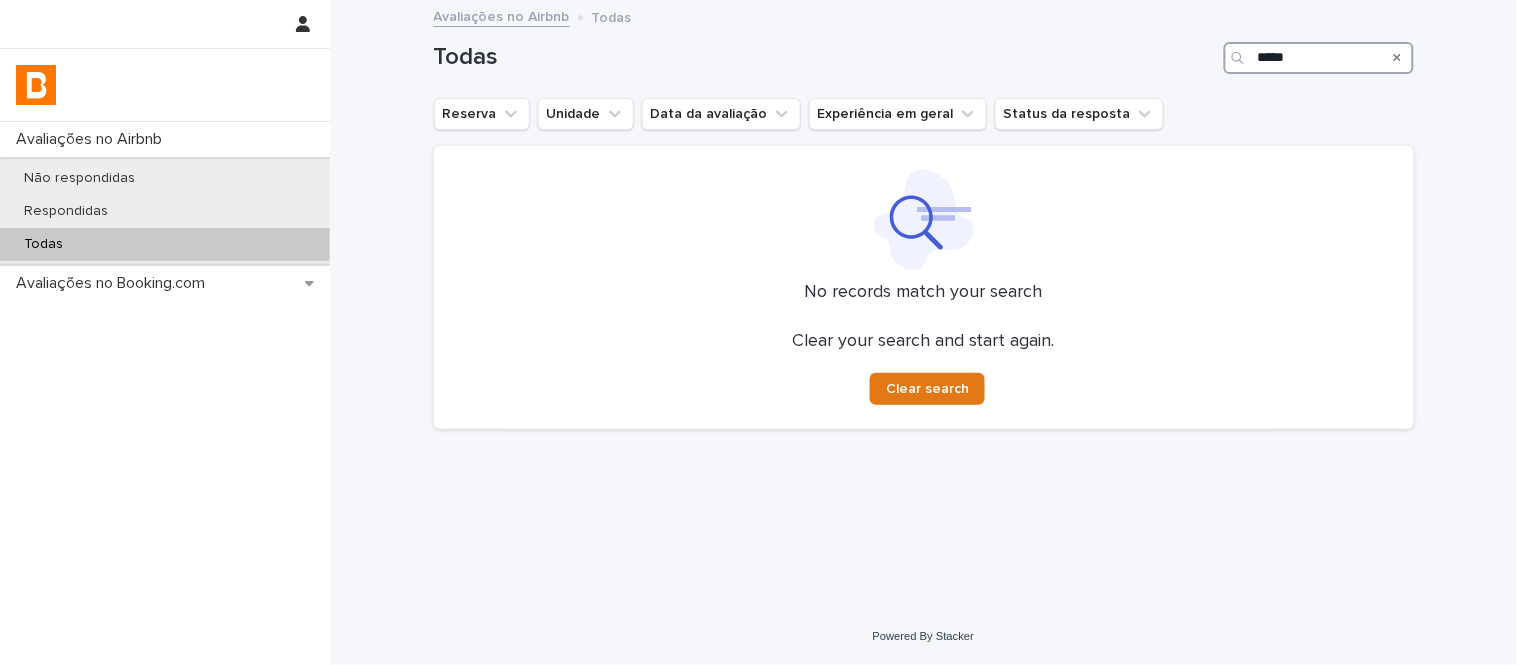 click on "****" at bounding box center (1319, 58) 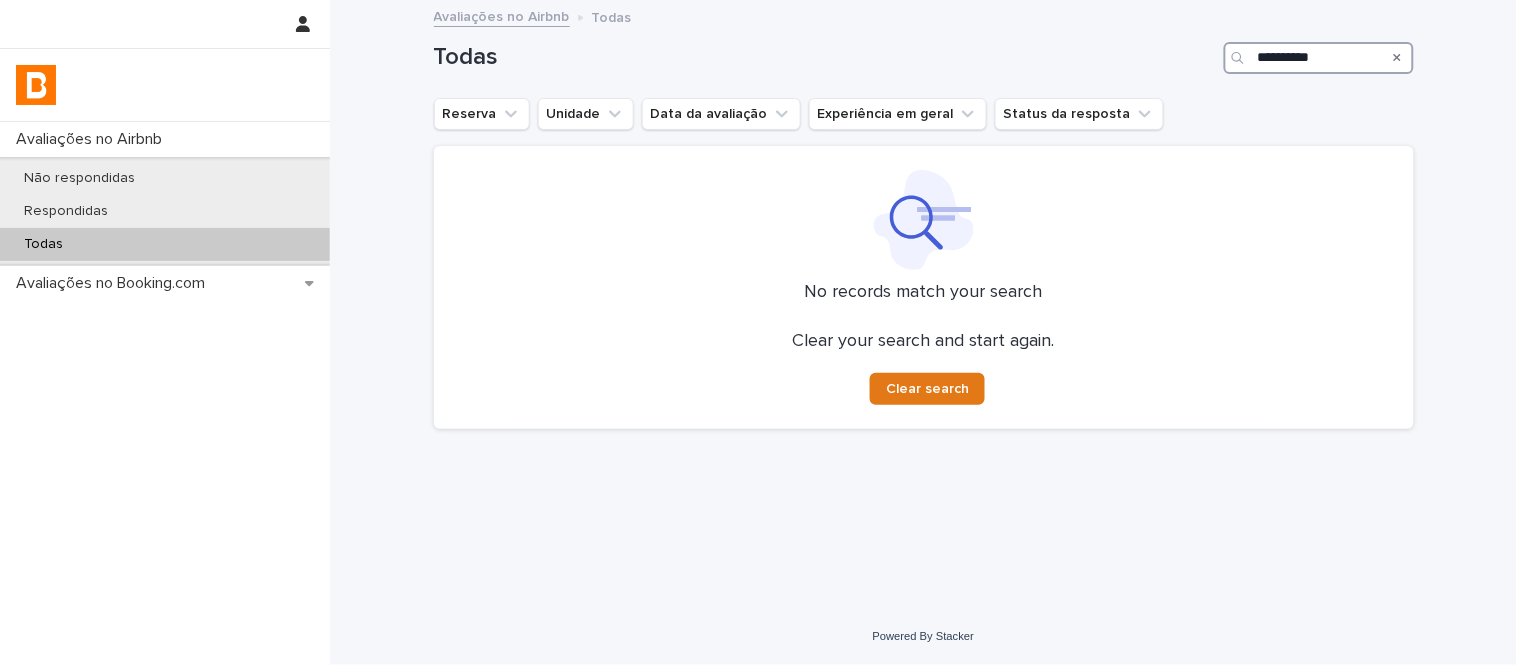 click on "**********" at bounding box center (1319, 58) 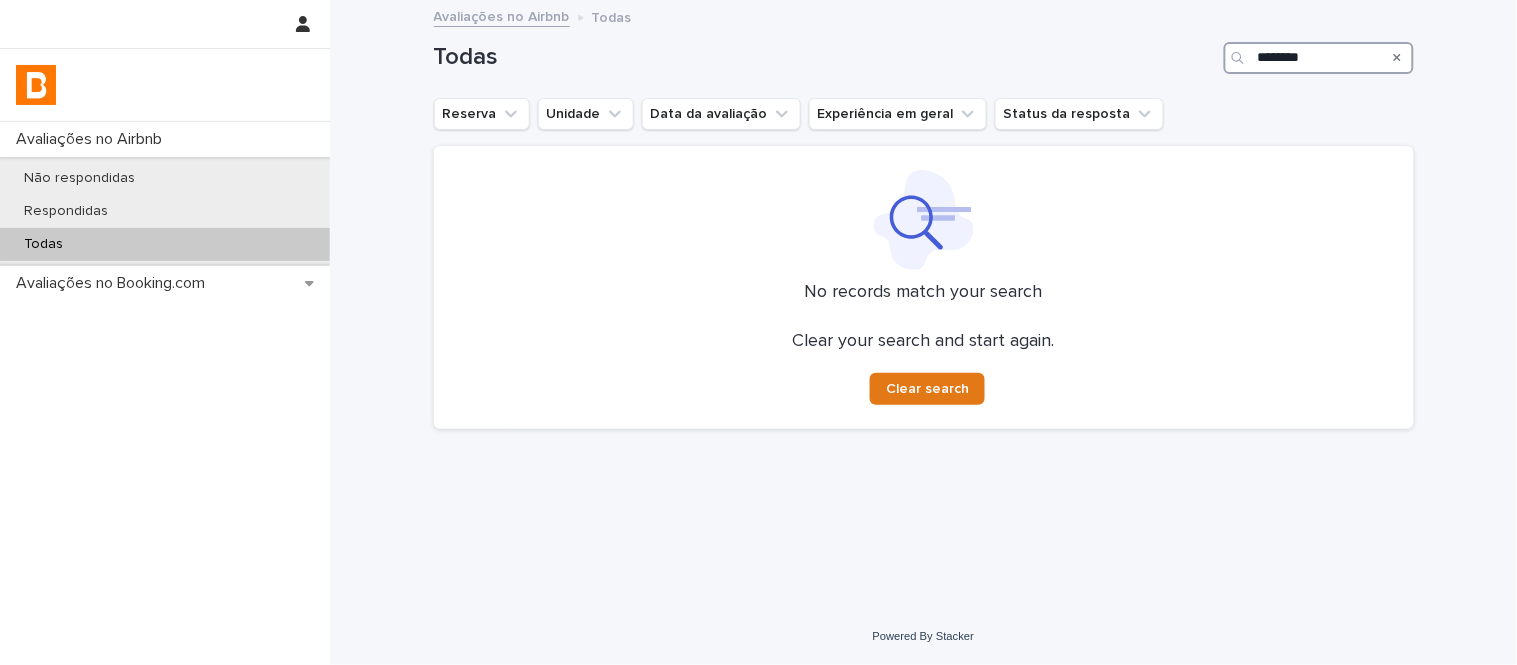 click on "*******" at bounding box center (1319, 58) 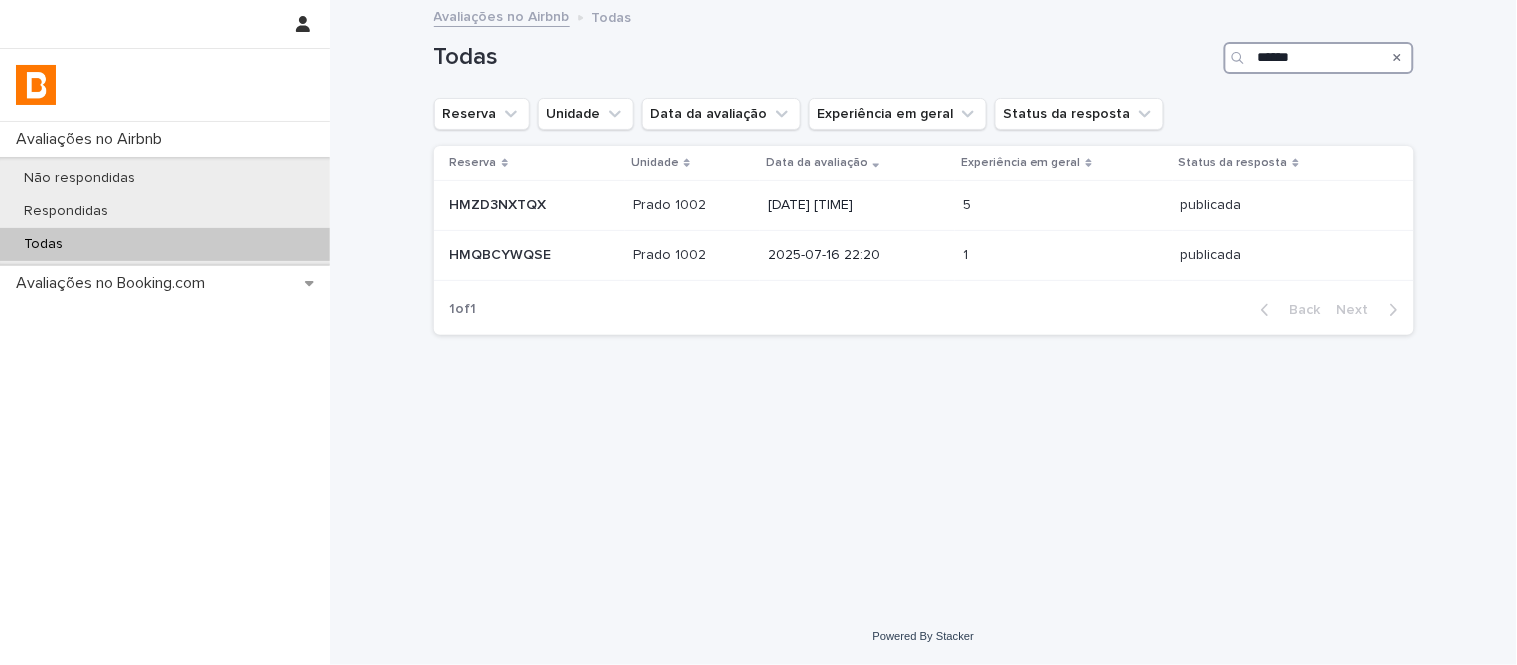 click on "*****" at bounding box center [1319, 58] 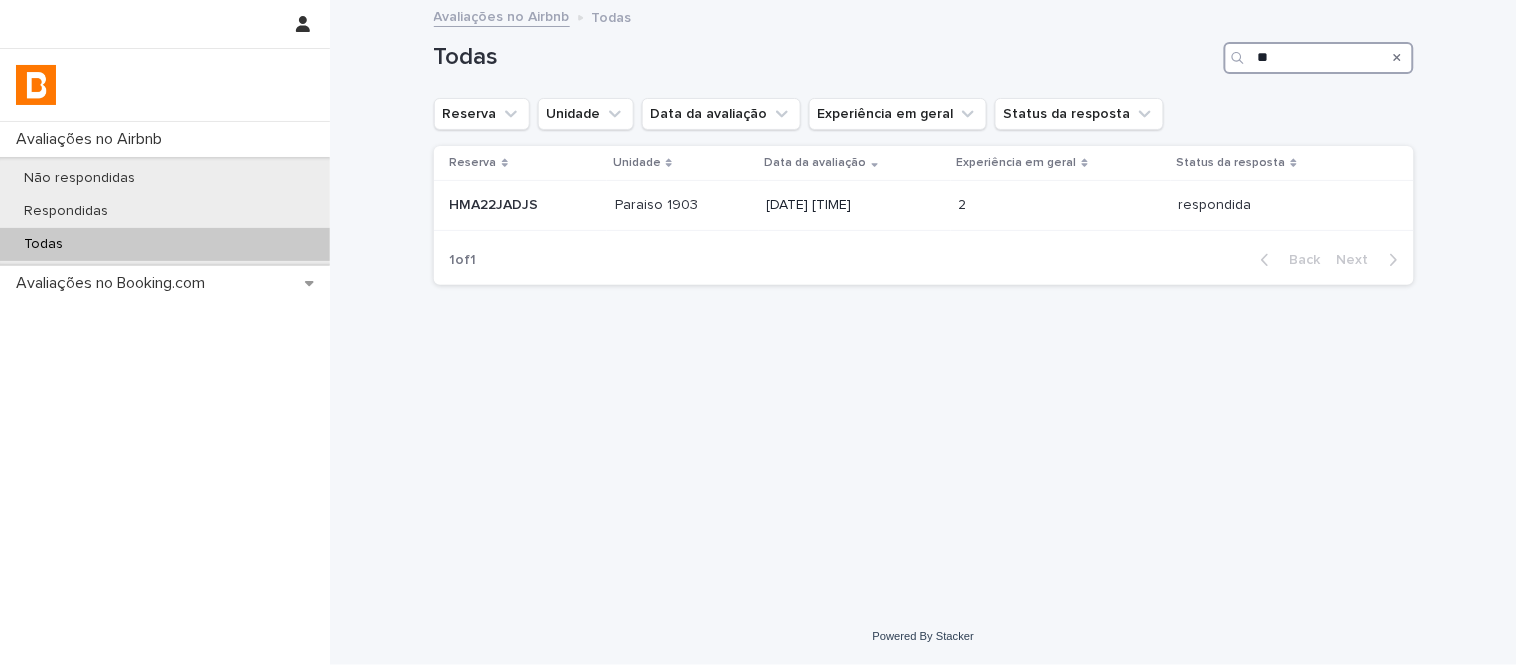 type on "*" 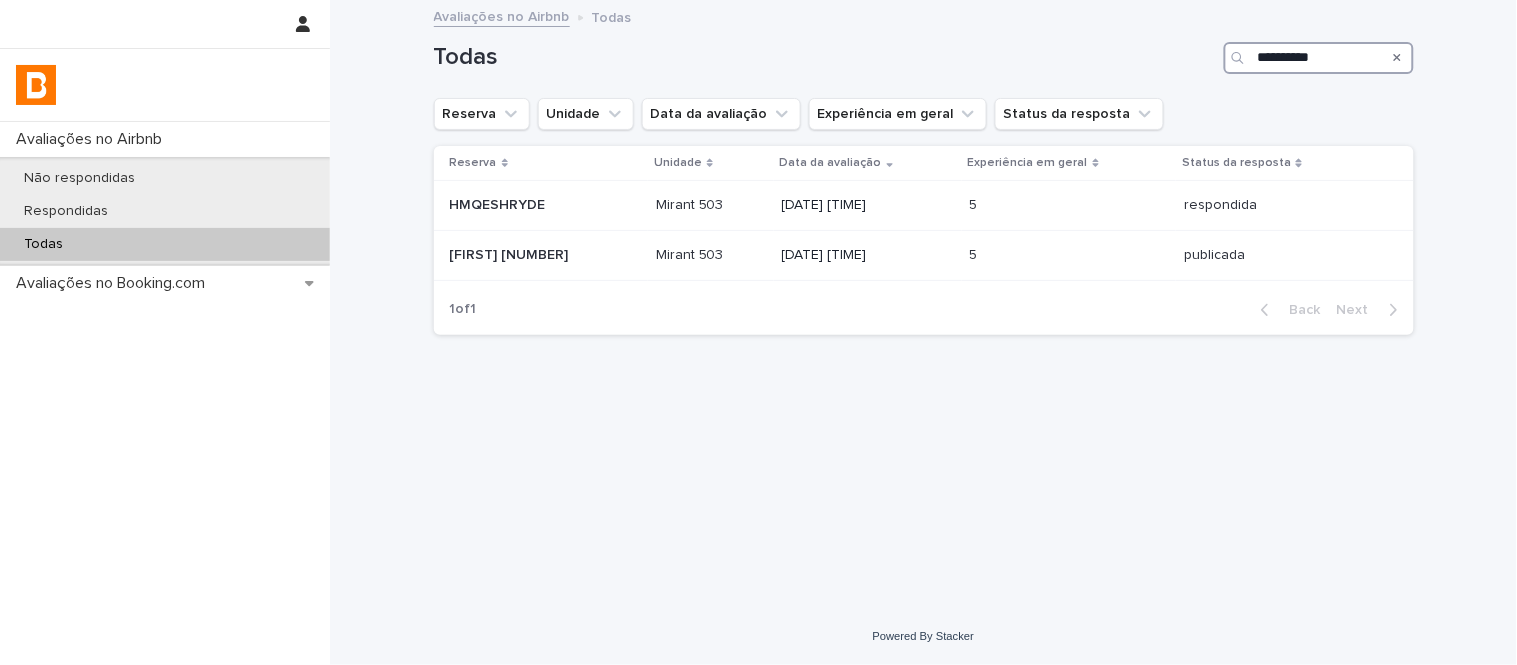 type on "**********" 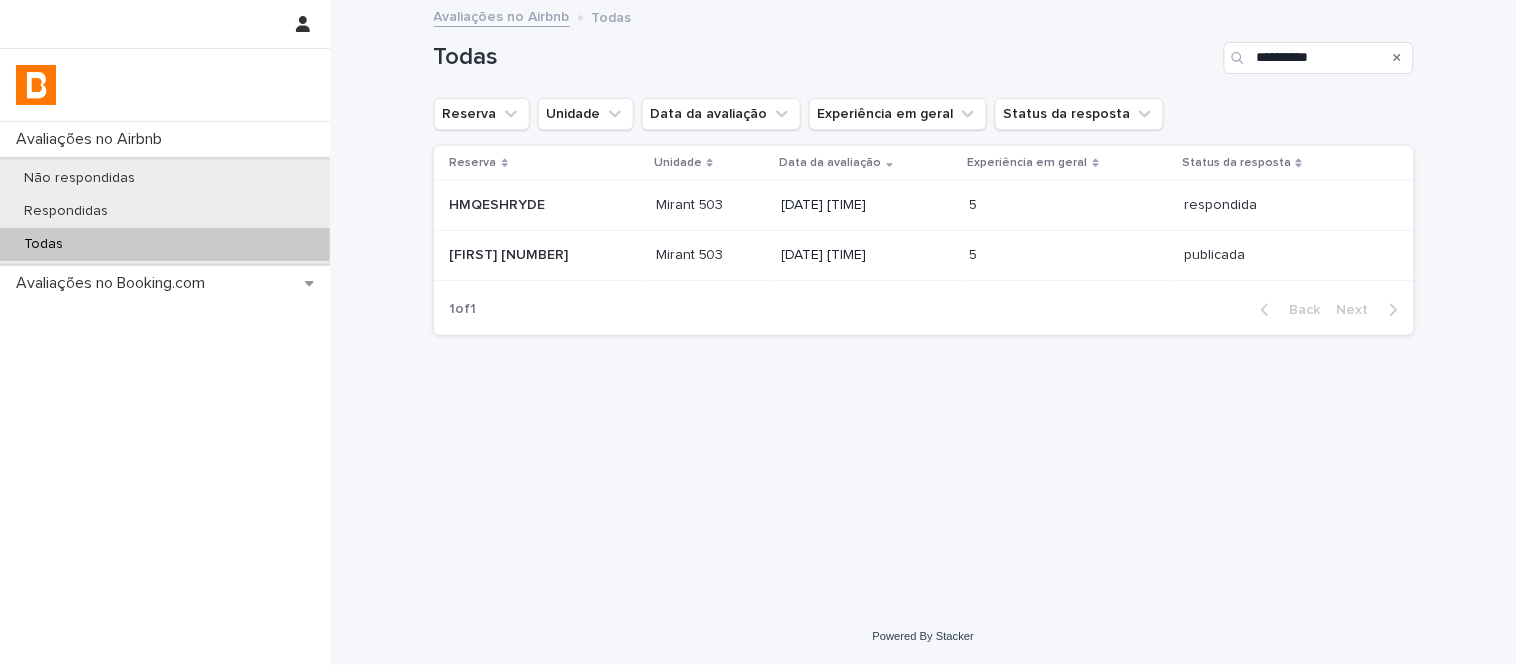 click on "[DATE] [TIME]" at bounding box center (868, 255) 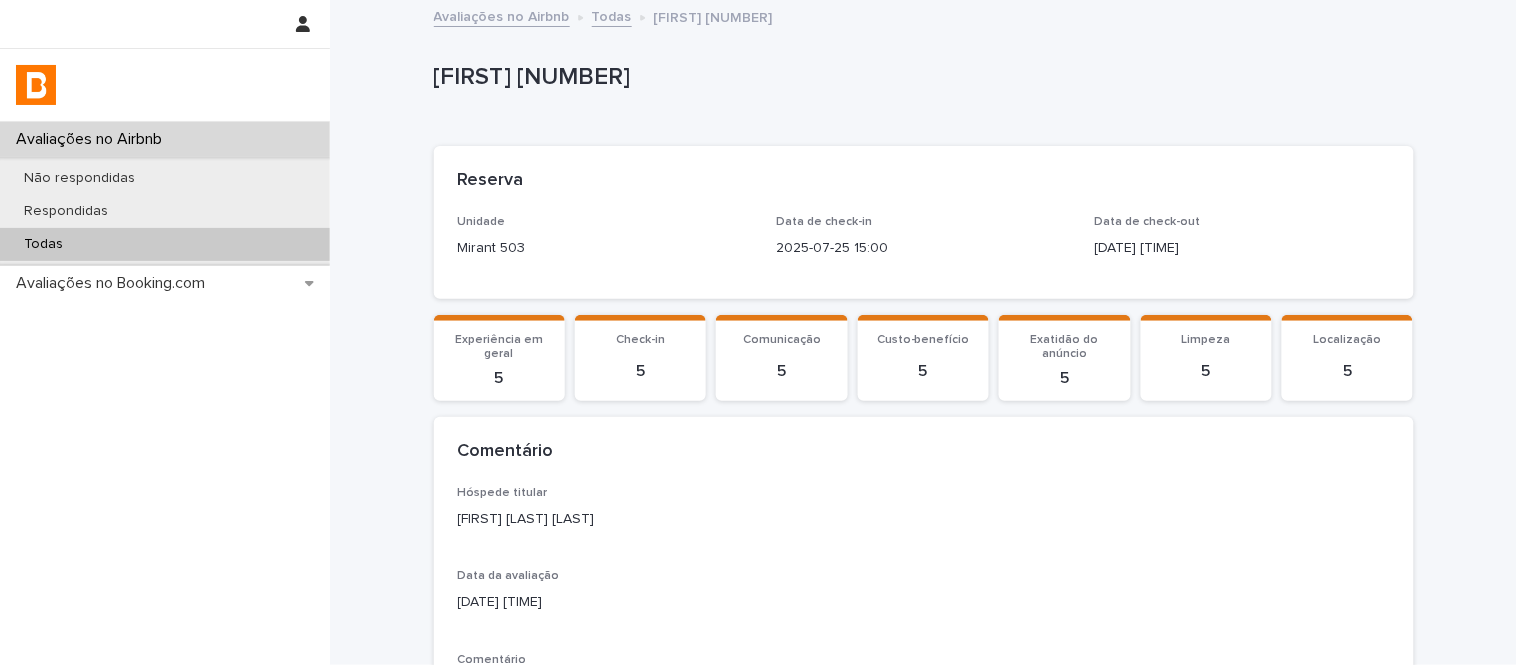 click on "[FIRST] [NUMBER]" at bounding box center [920, 77] 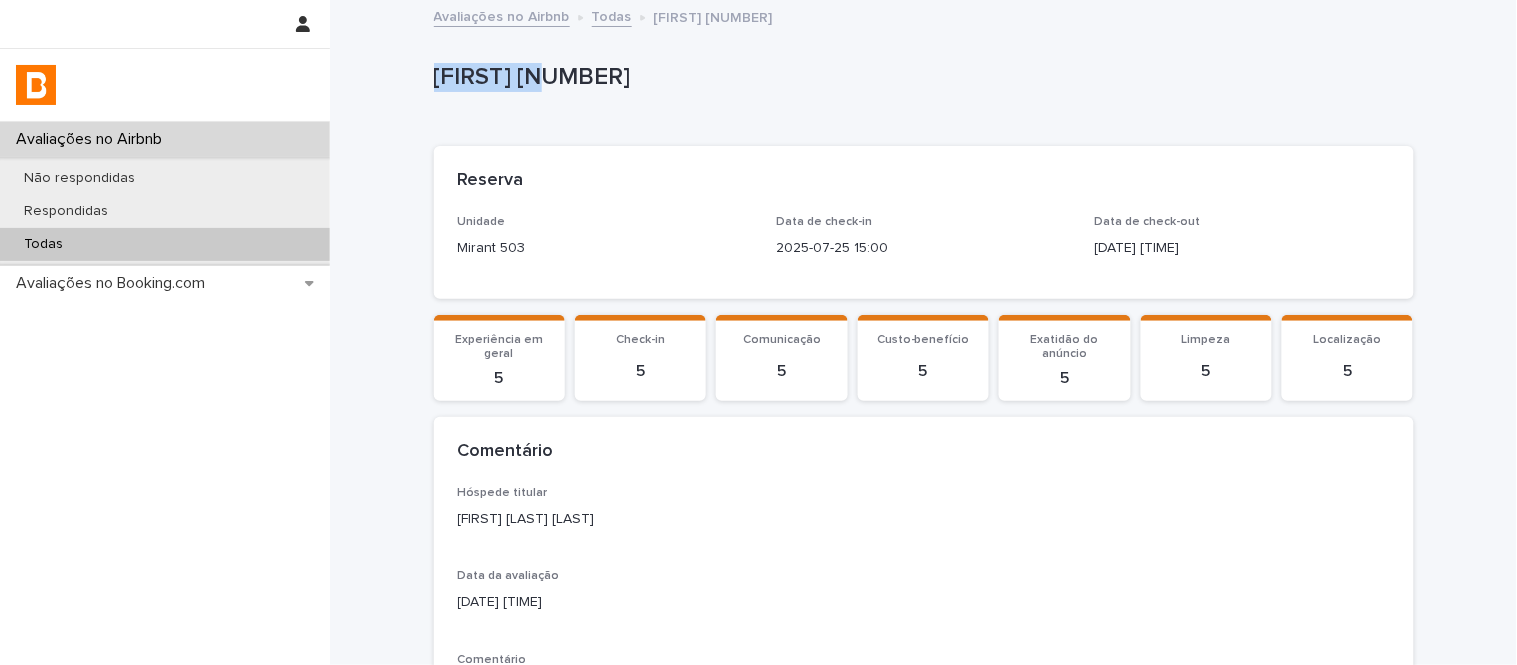 click on "[FIRST] [NUMBER]" at bounding box center (920, 77) 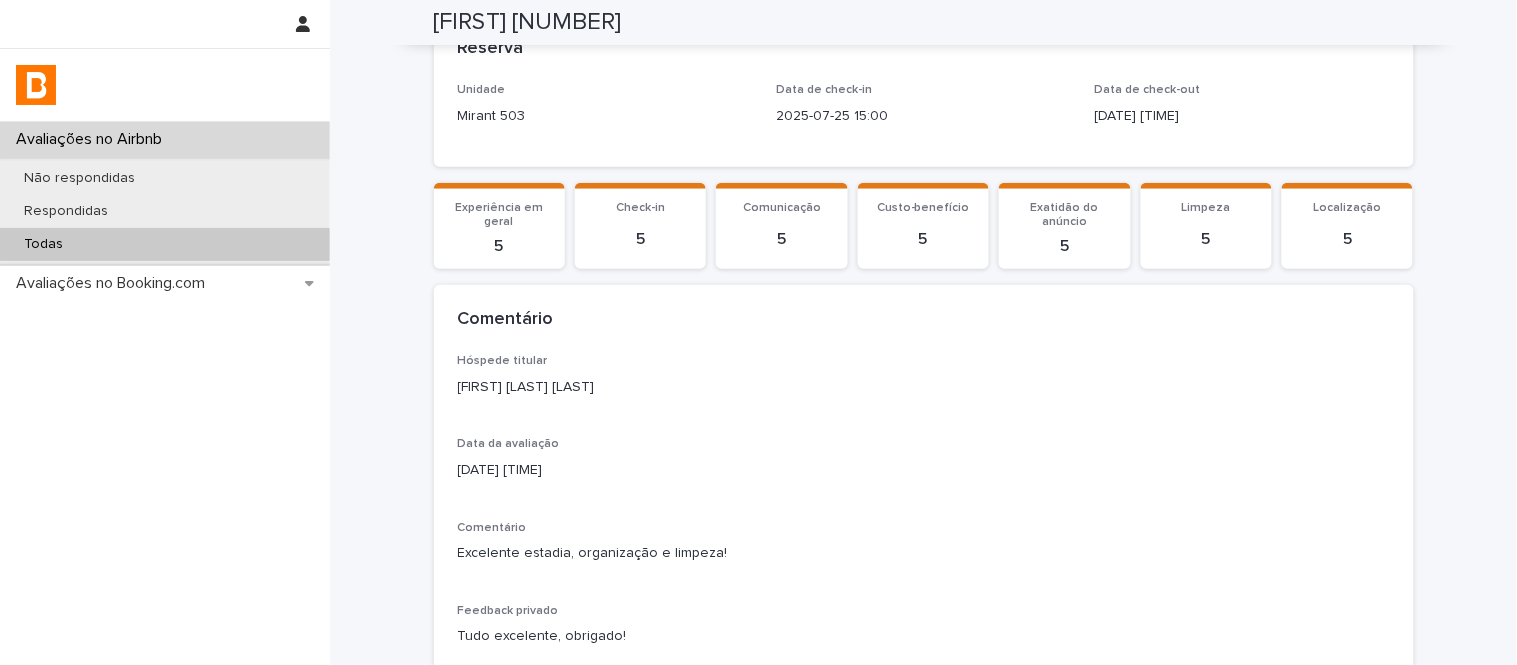 scroll, scrollTop: 158, scrollLeft: 0, axis: vertical 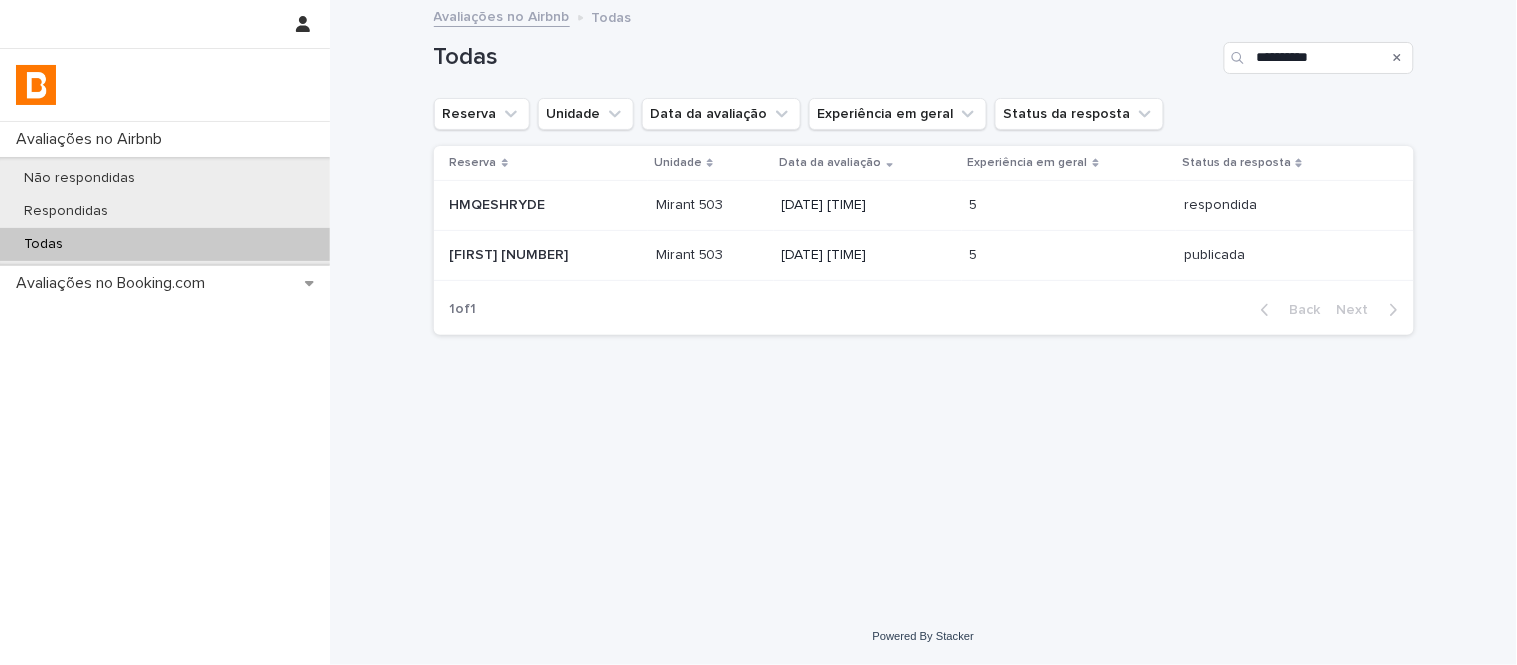 click on "Mirant 503" at bounding box center (692, 203) 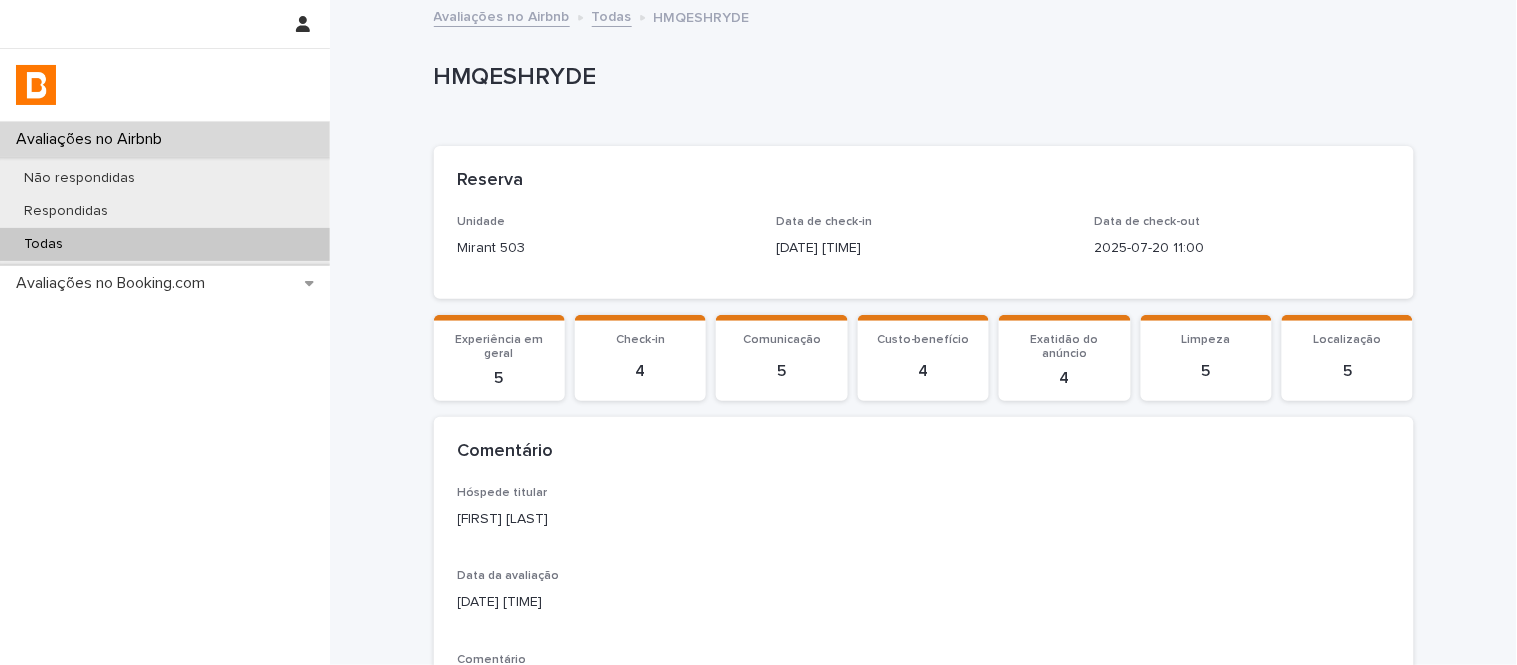click on "HMQESHRYDE" at bounding box center [920, 77] 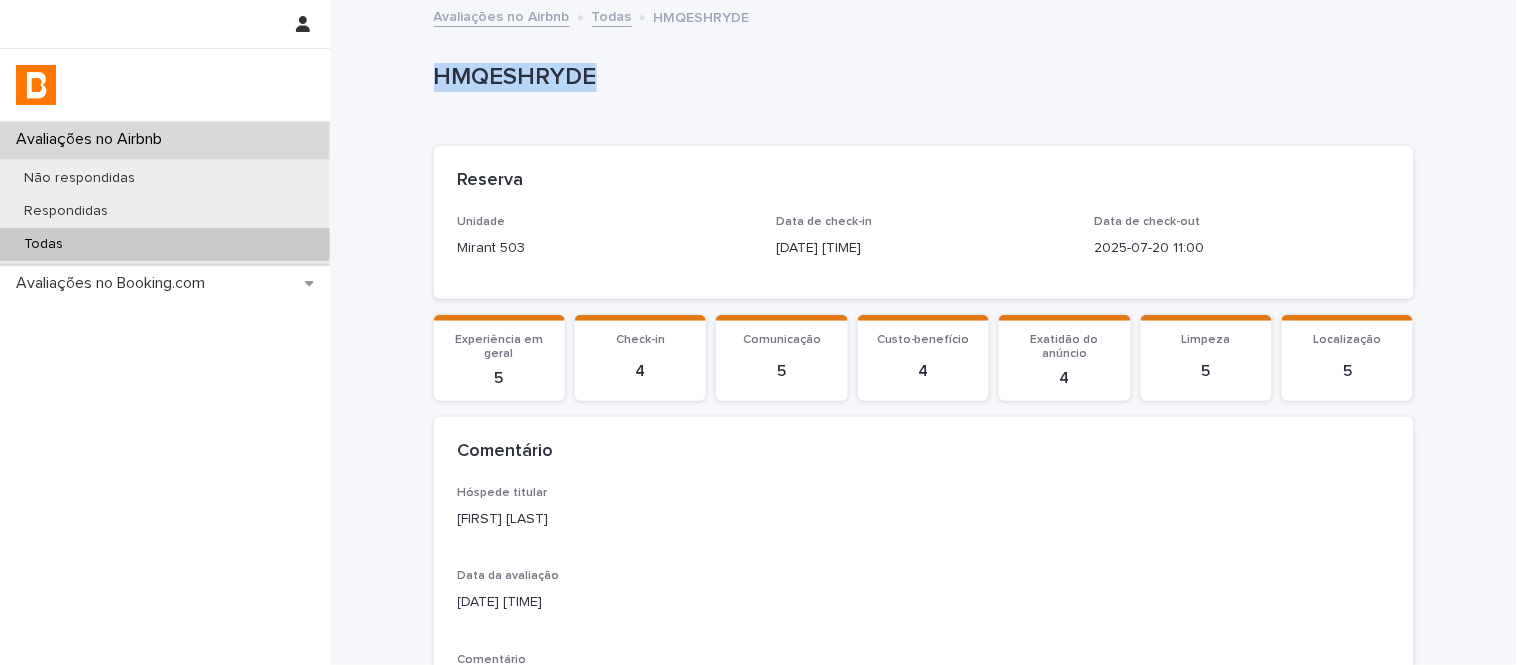 click on "HMQESHRYDE" at bounding box center (920, 77) 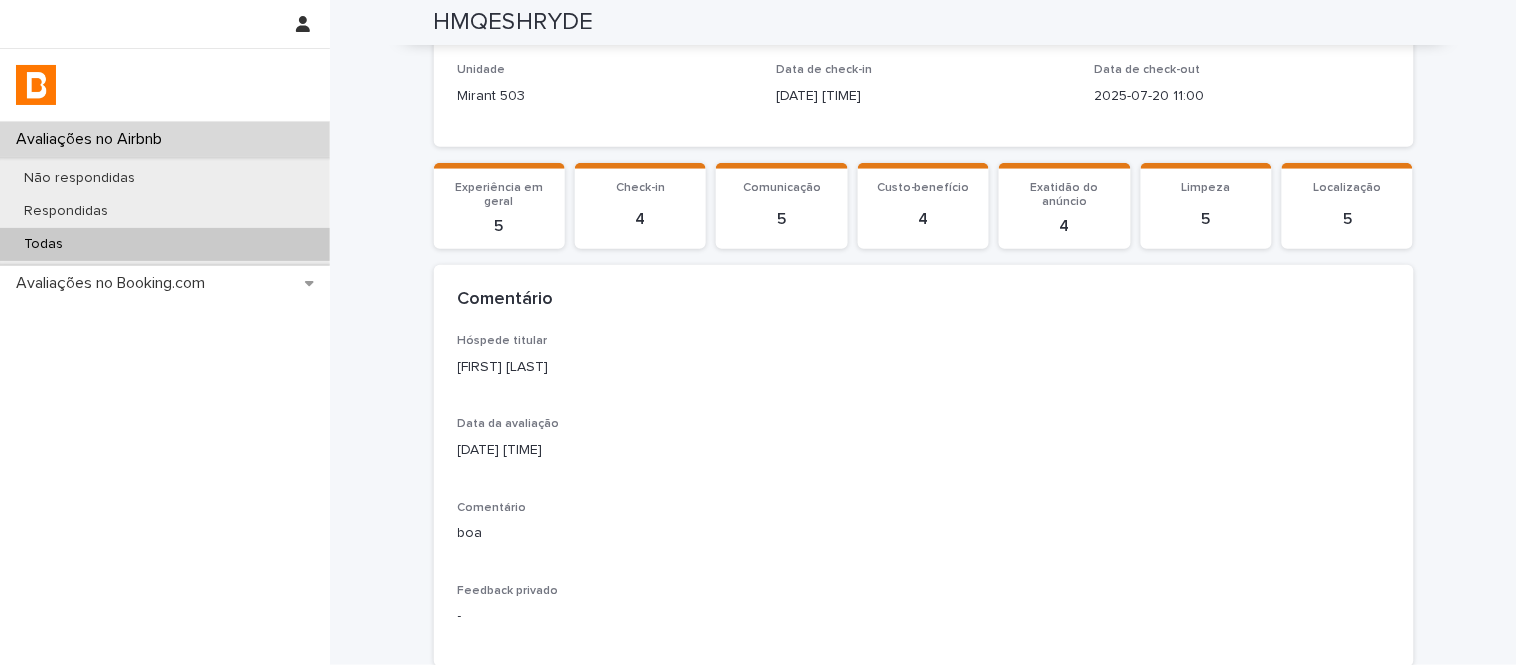 scroll, scrollTop: 154, scrollLeft: 0, axis: vertical 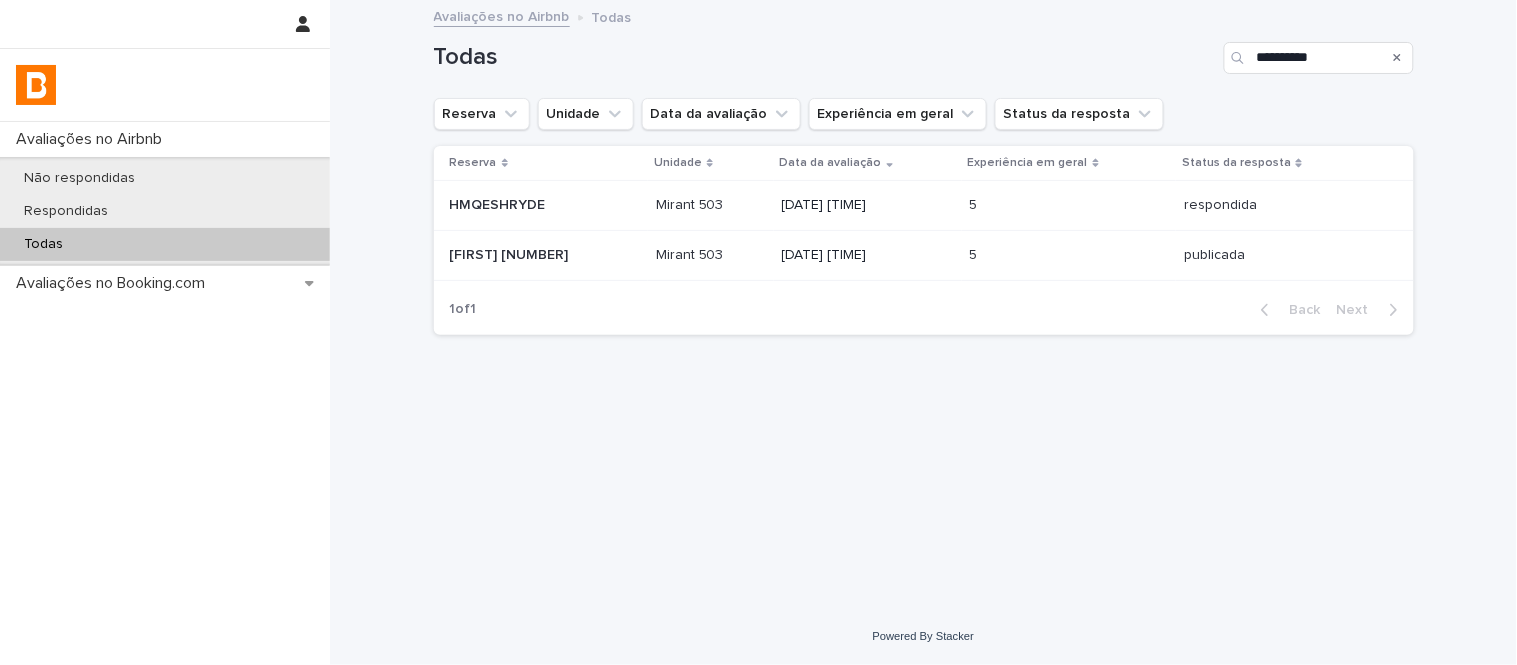click on "**********" at bounding box center (924, 50) 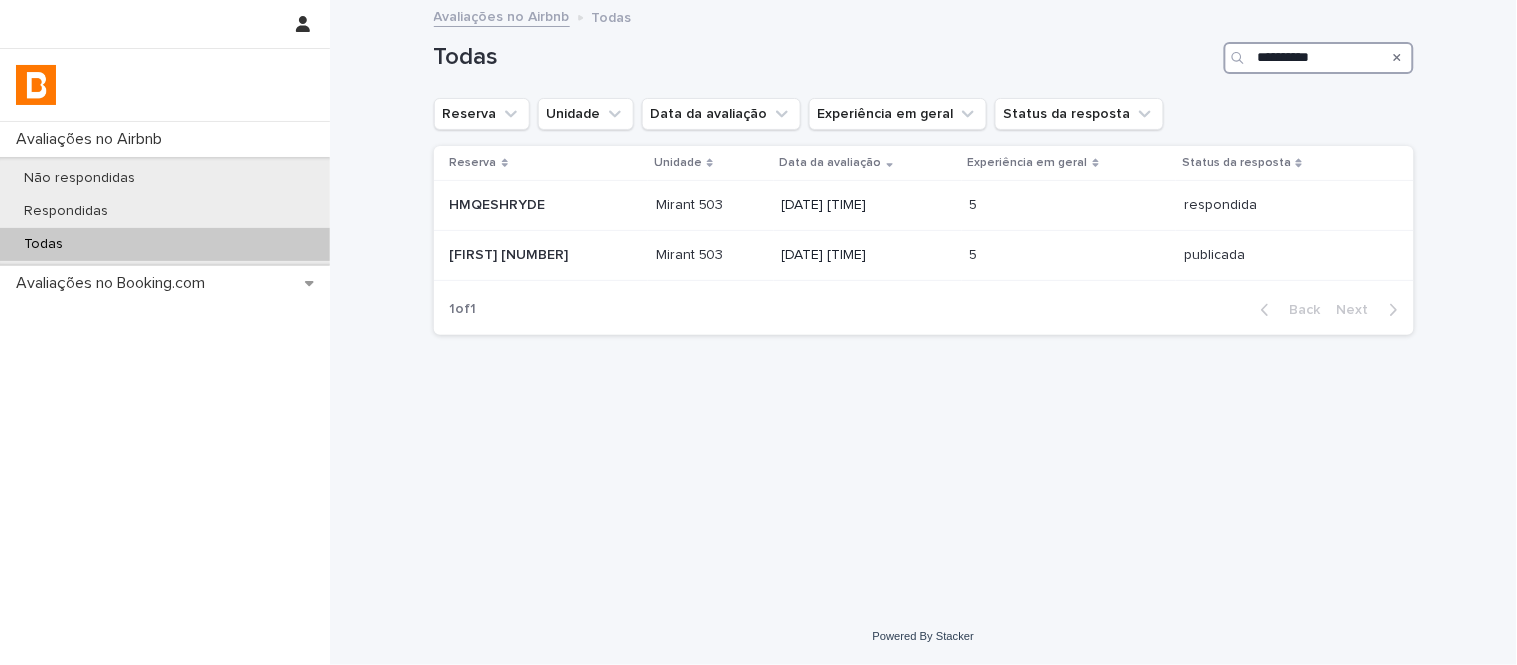 click on "**********" at bounding box center (1319, 58) 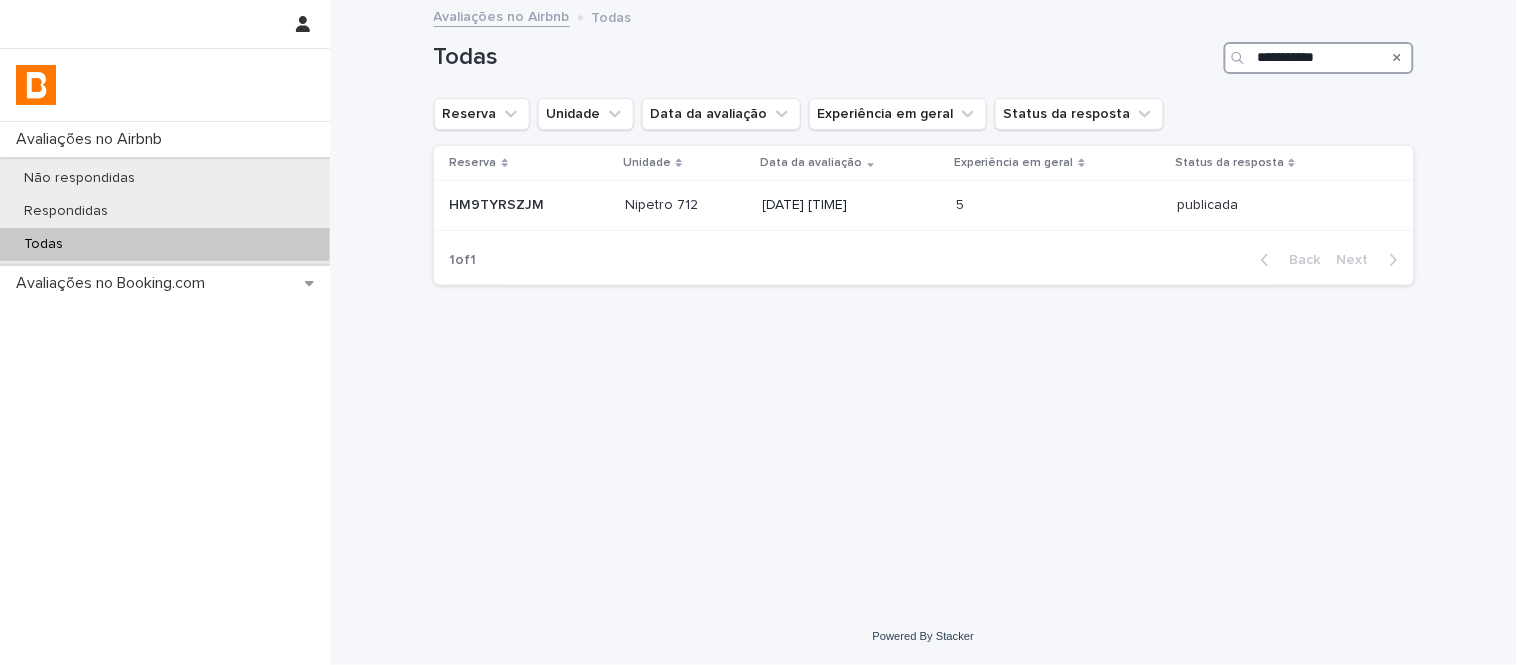 type on "**********" 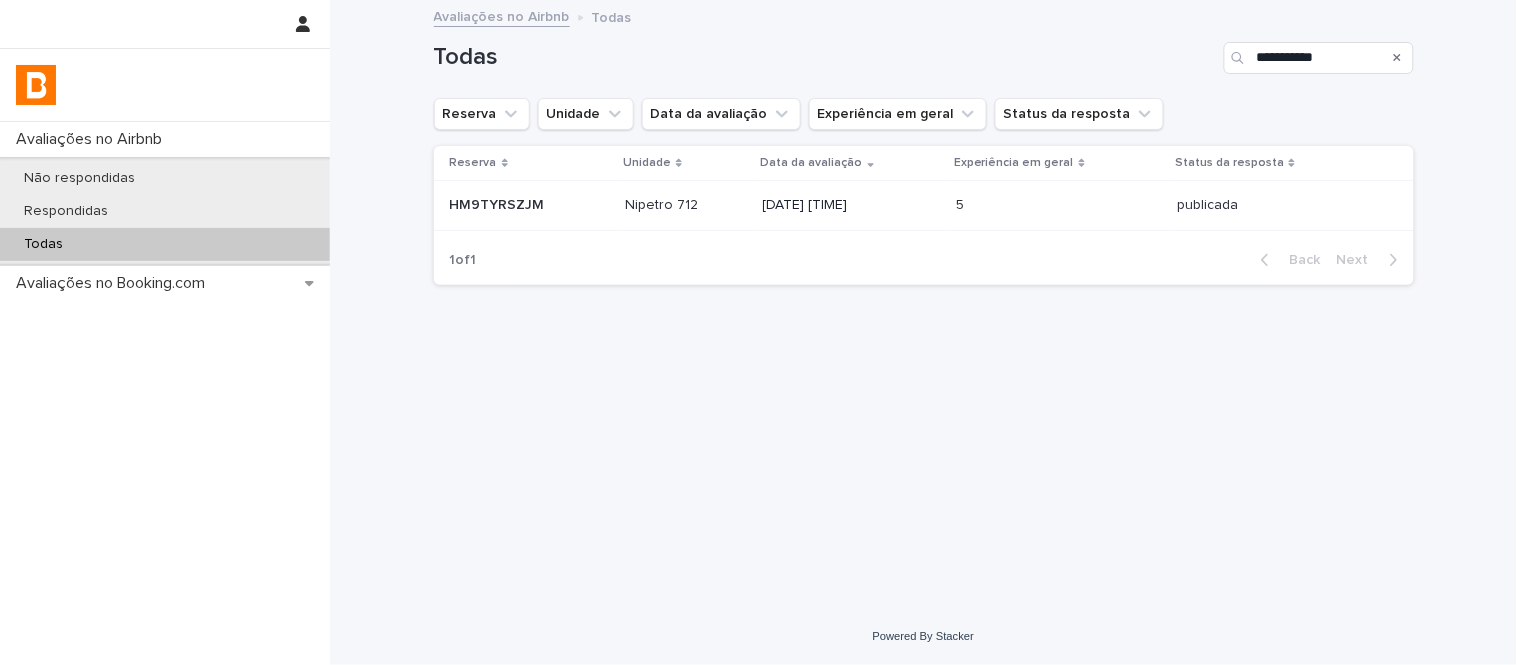 click on "Reserva Unidade Data da avaliação Experiência em geral Status da resposta HM9TYRSZJM HM9TYRSZJM   Nipetro 712 Nipetro 712   2025-07-28 08:44 5 5   publicada publicada" at bounding box center [924, 188] 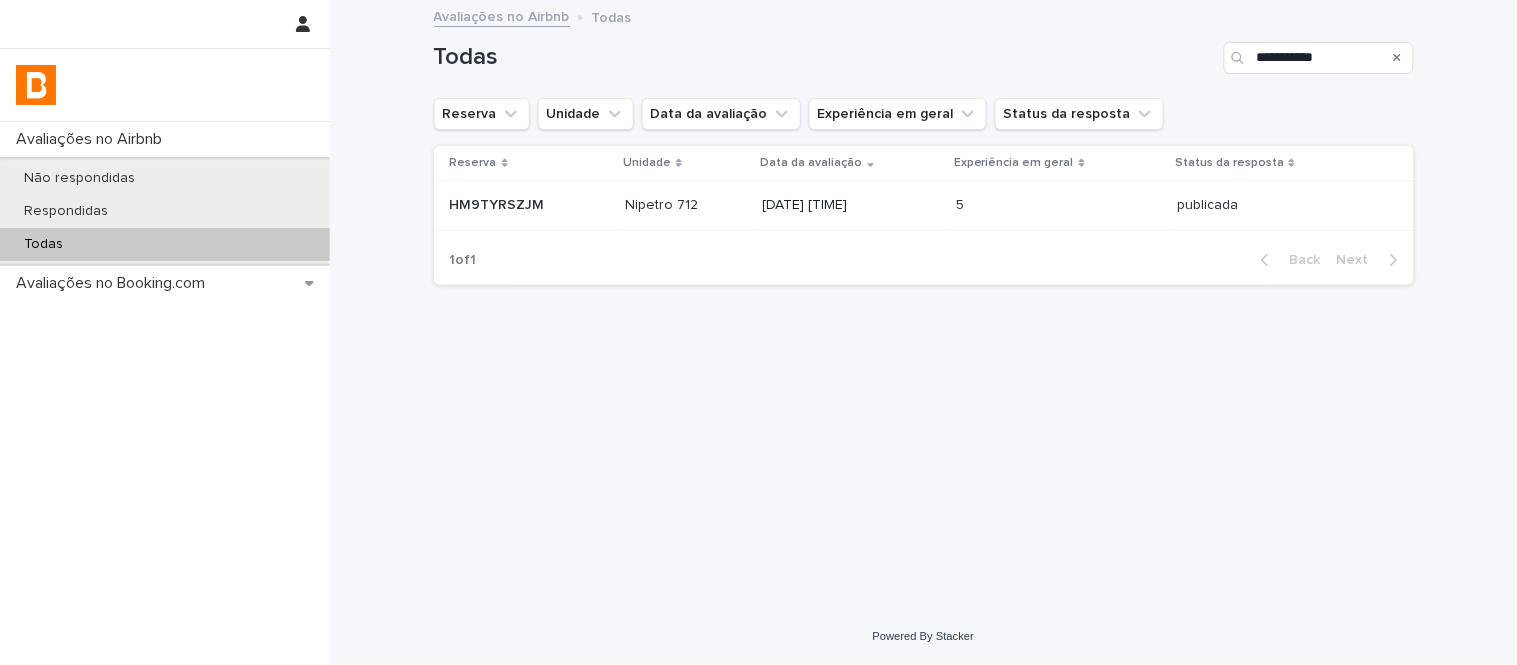 click on "5" at bounding box center [962, 203] 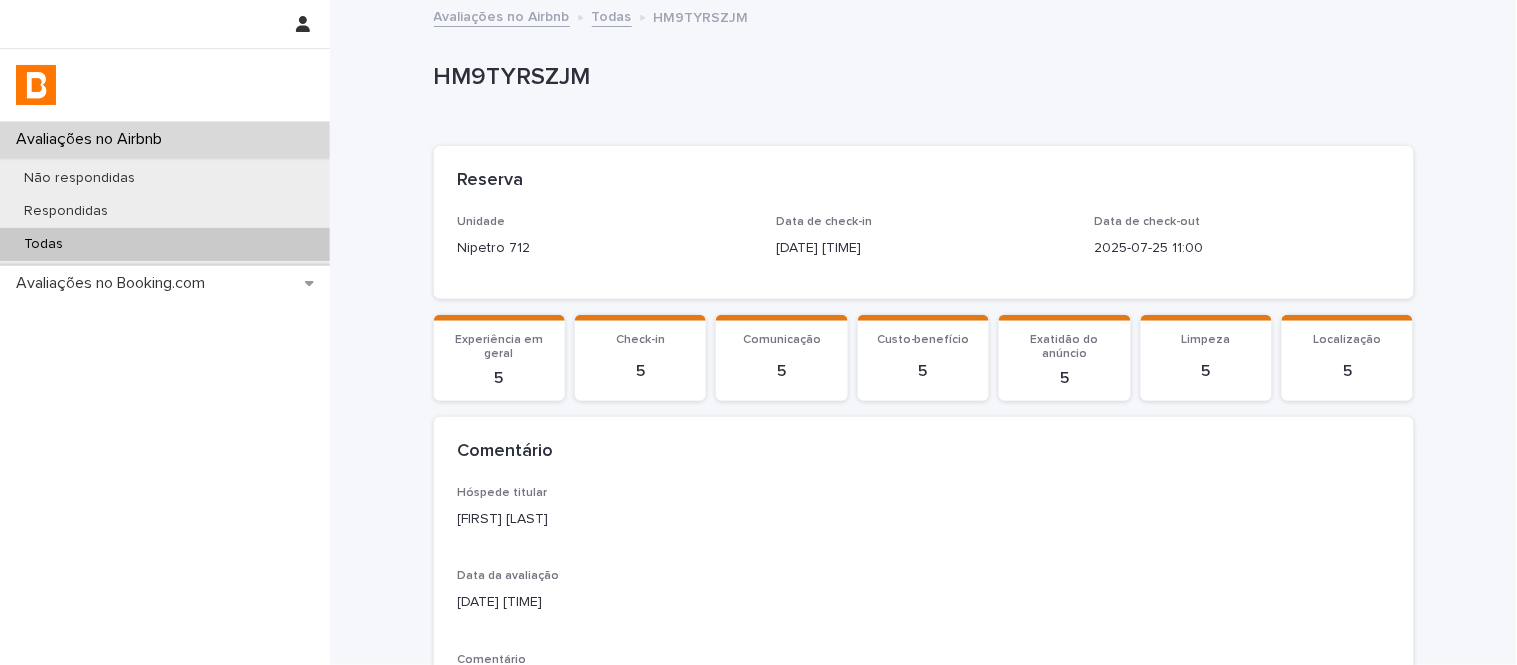 click on "HM9TYRSZJM" at bounding box center (920, 77) 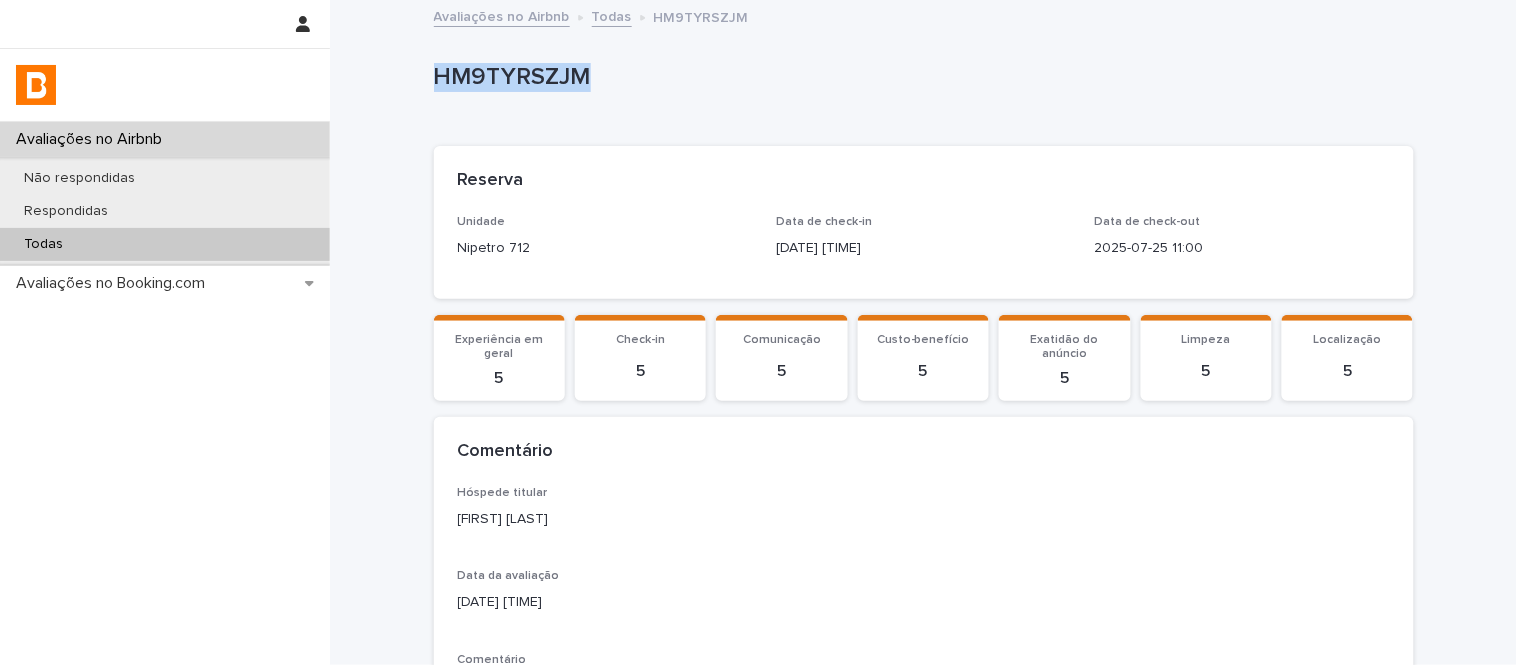 click on "HM9TYRSZJM" at bounding box center [920, 77] 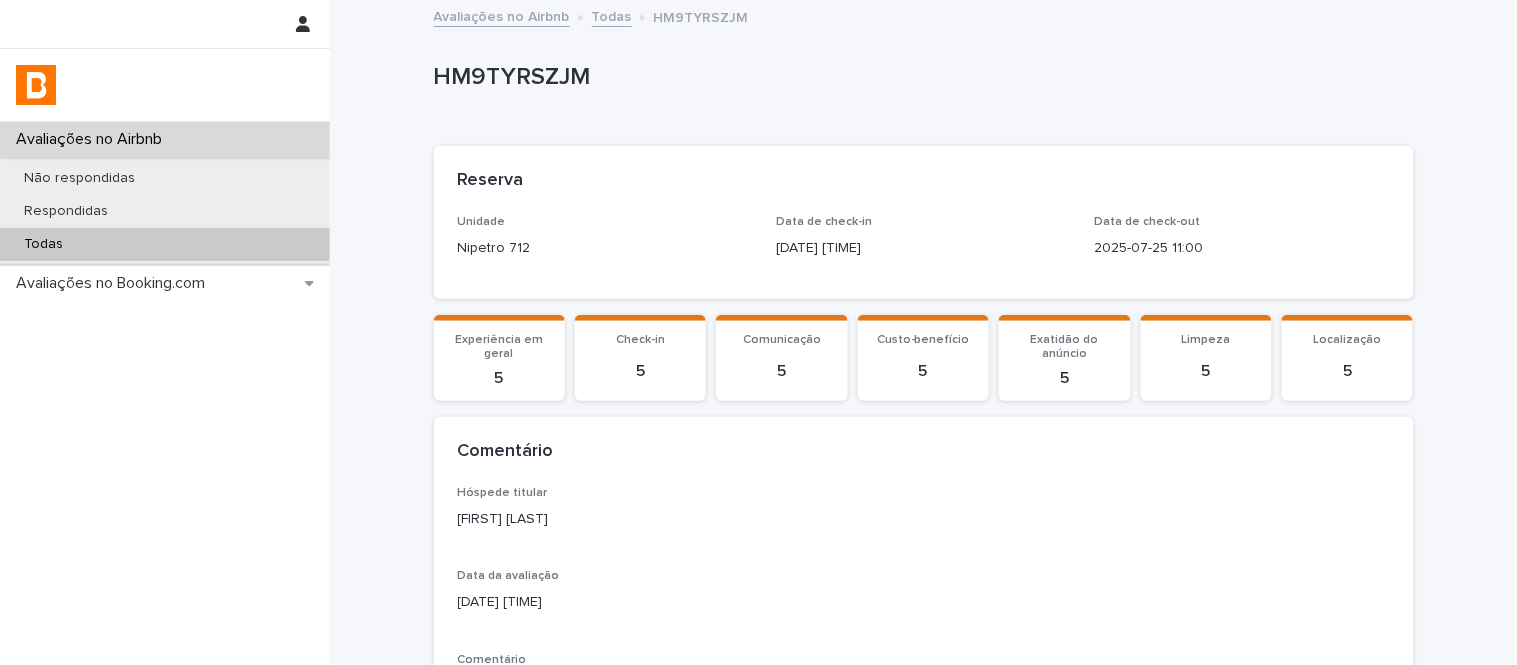 drag, startPoint x: 733, startPoint y: 473, endPoint x: 1311, endPoint y: 411, distance: 581.31573 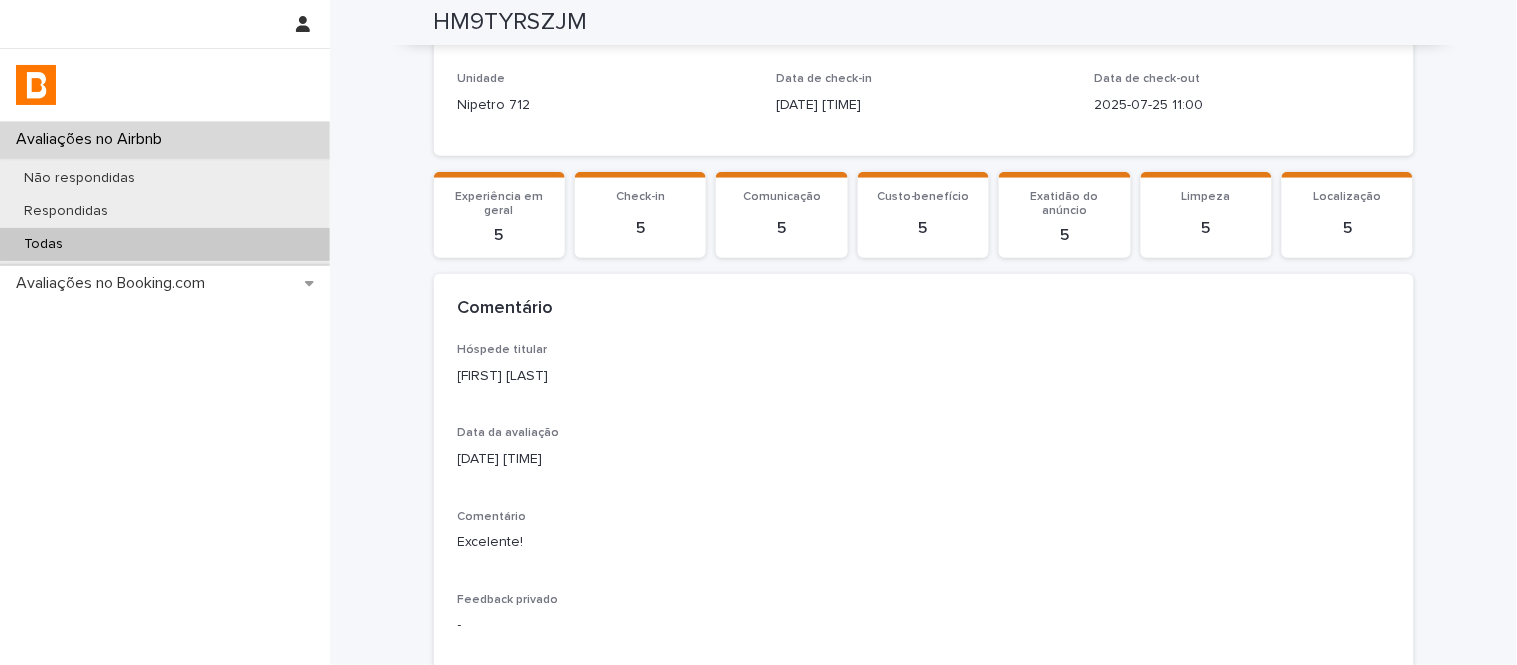 scroll, scrollTop: 145, scrollLeft: 0, axis: vertical 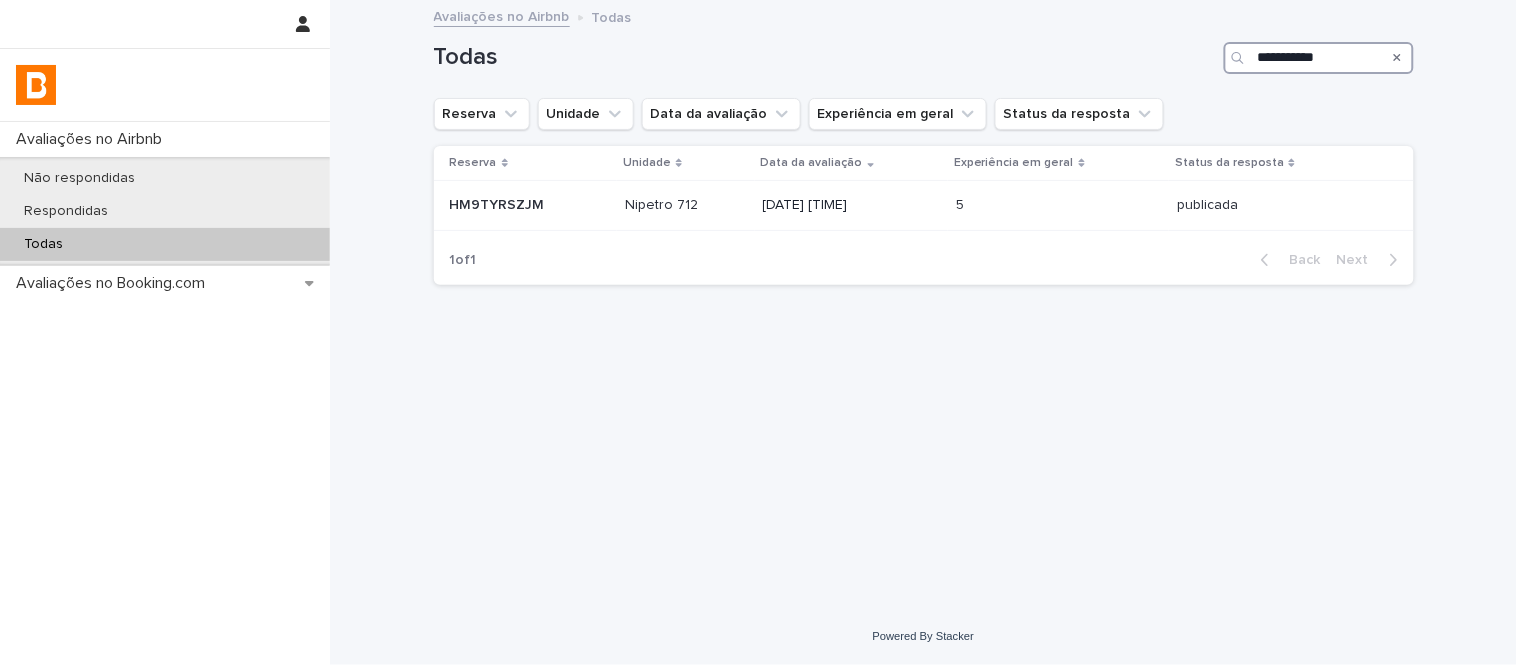 click on "**********" at bounding box center [1319, 58] 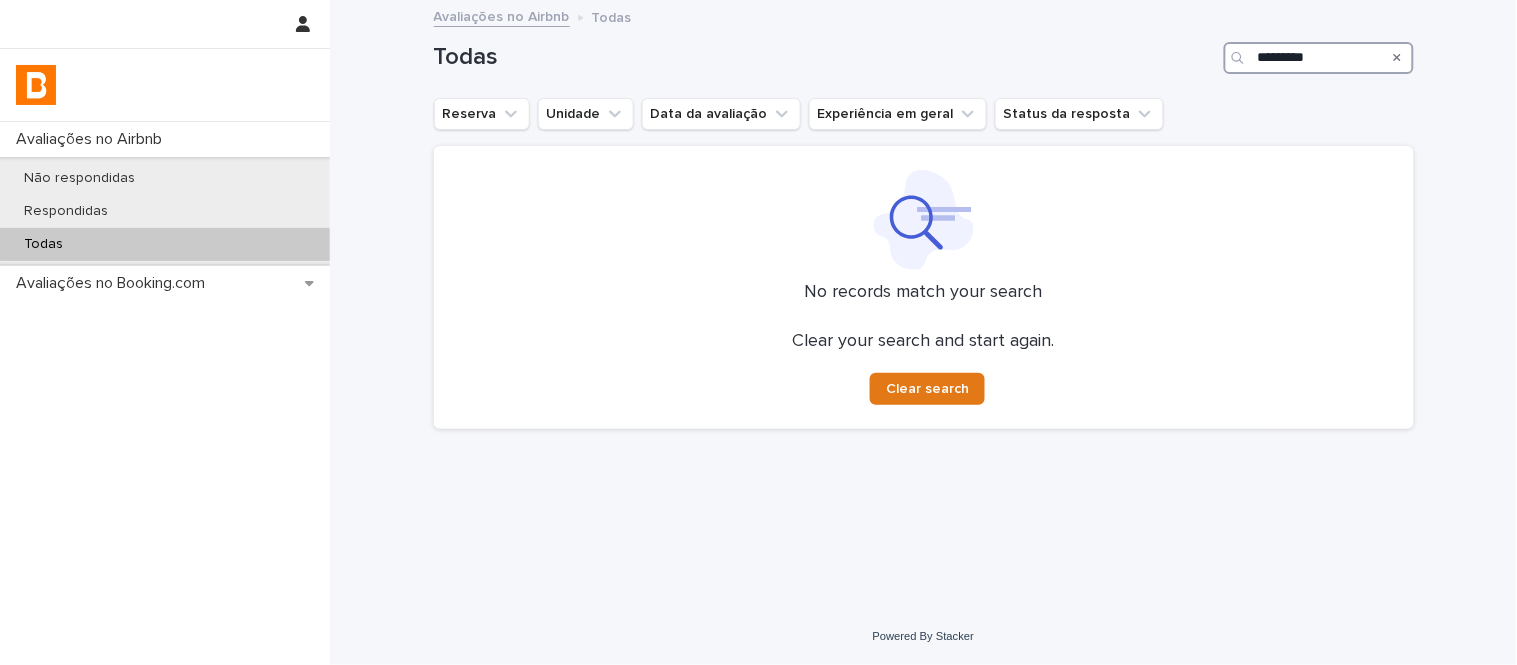 click on "*********" at bounding box center (1319, 58) 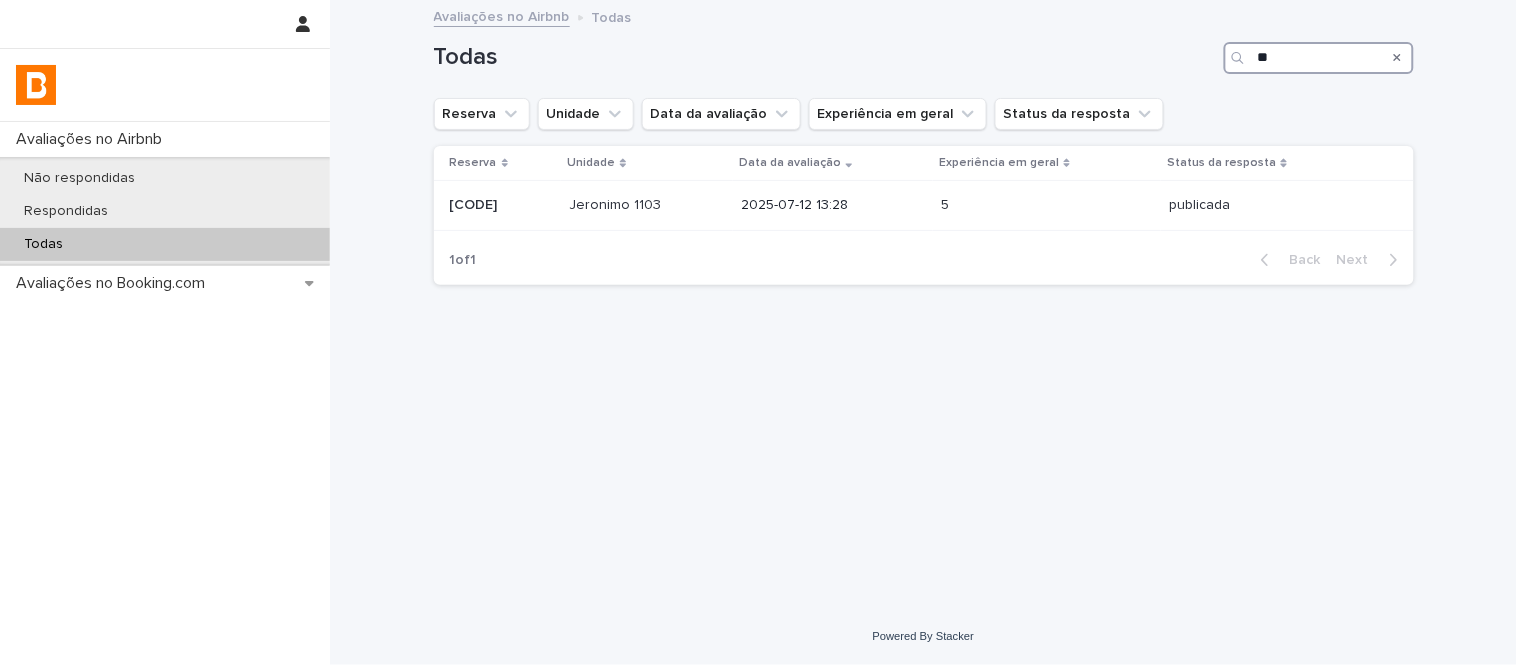 type on "*" 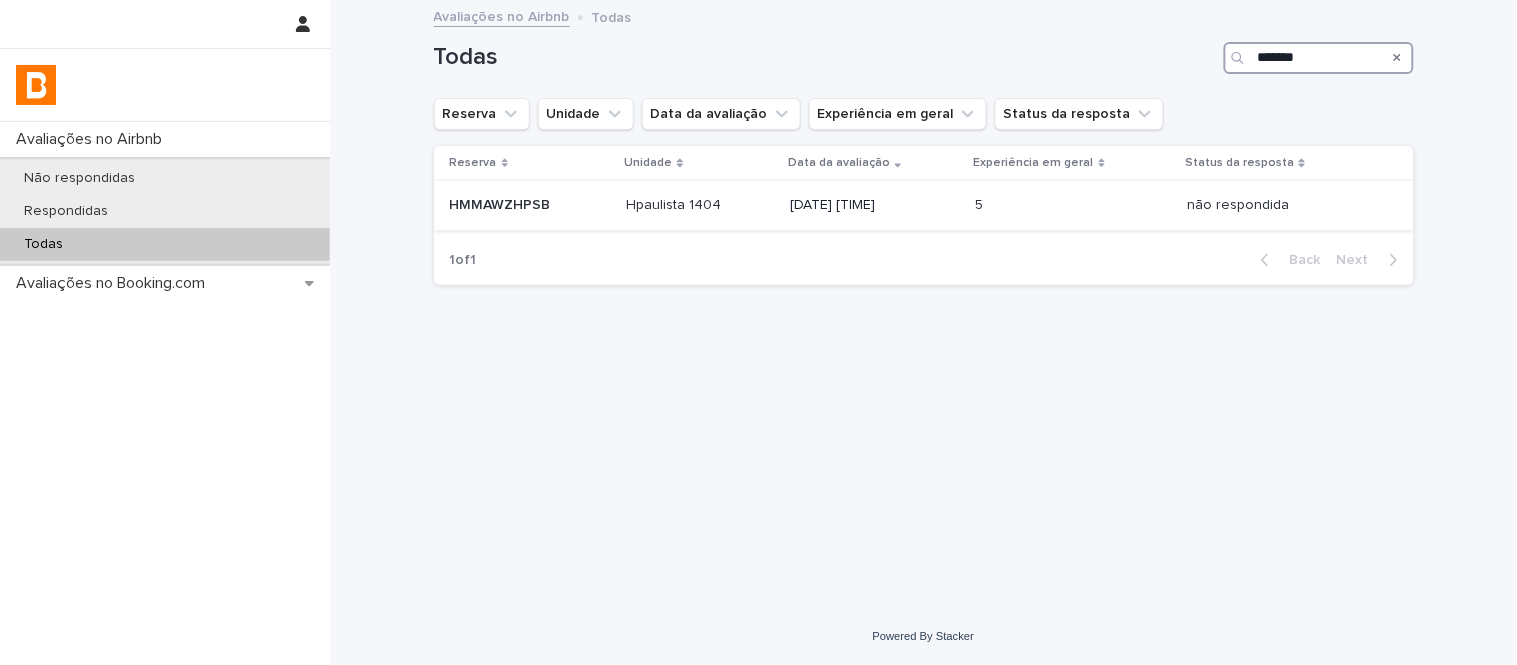 type on "*******" 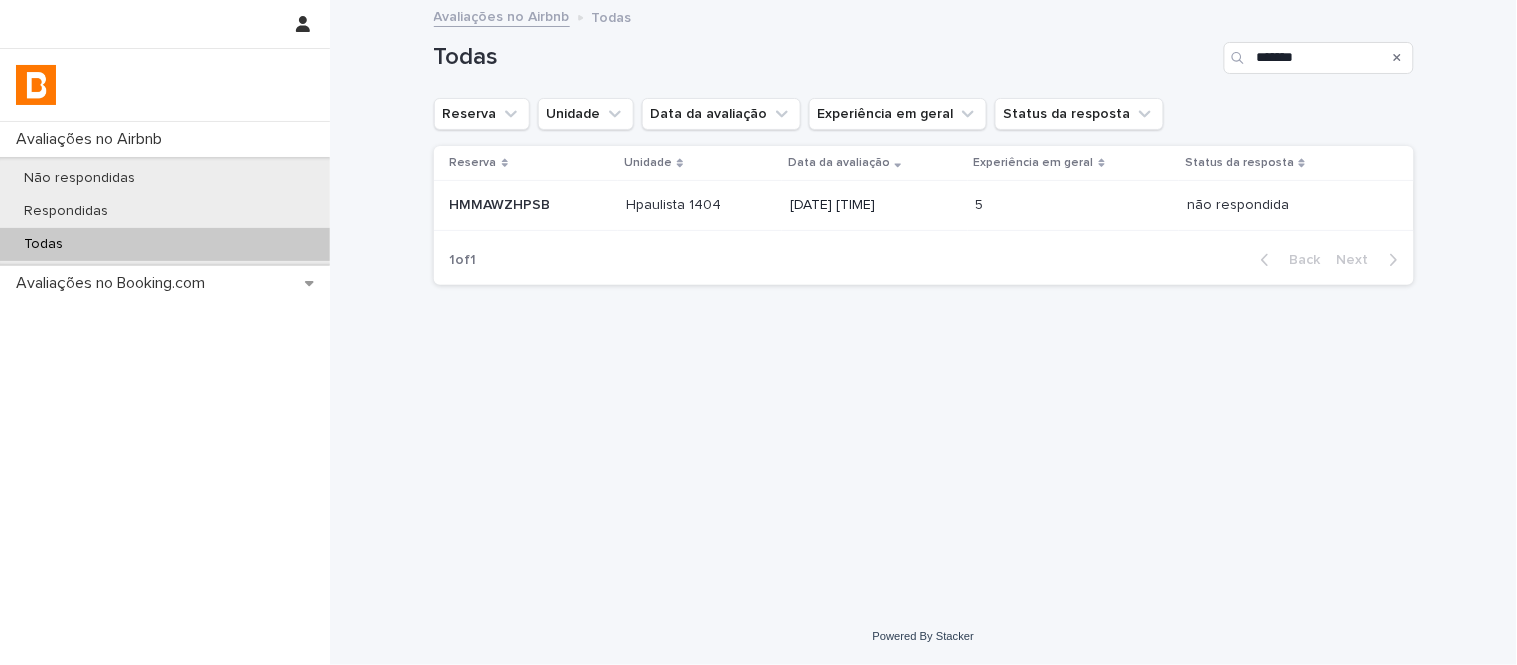 click on "[DATE] [TIME]" at bounding box center (874, 203) 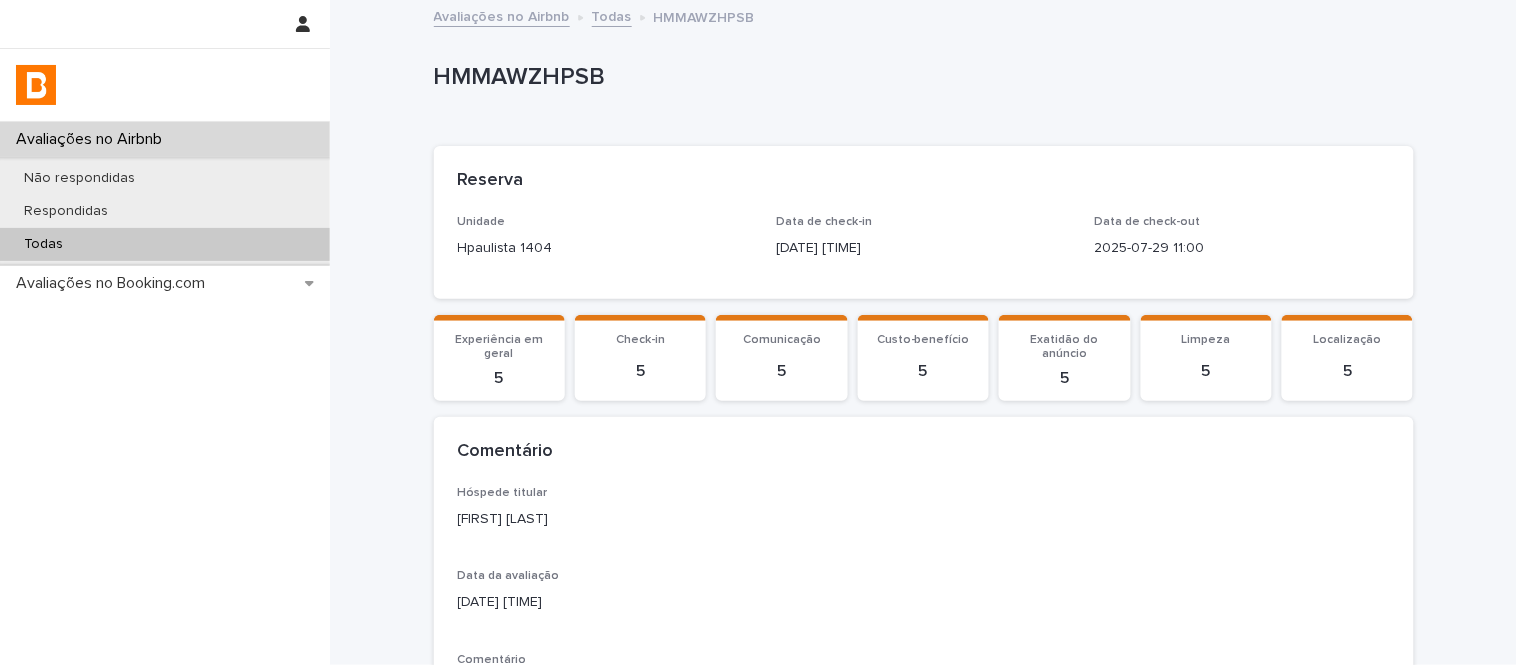 click on "HMMAWZHPSB" at bounding box center (920, 77) 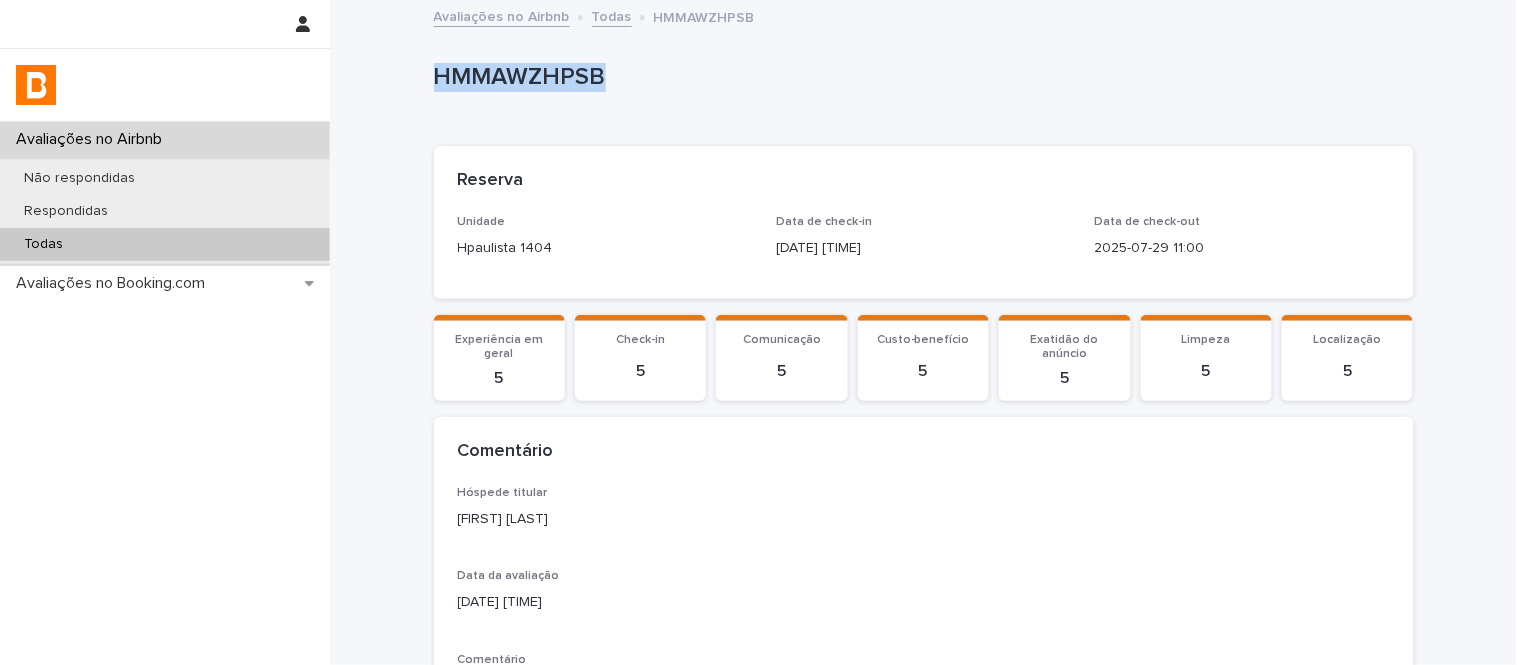 click on "HMMAWZHPSB" at bounding box center (920, 77) 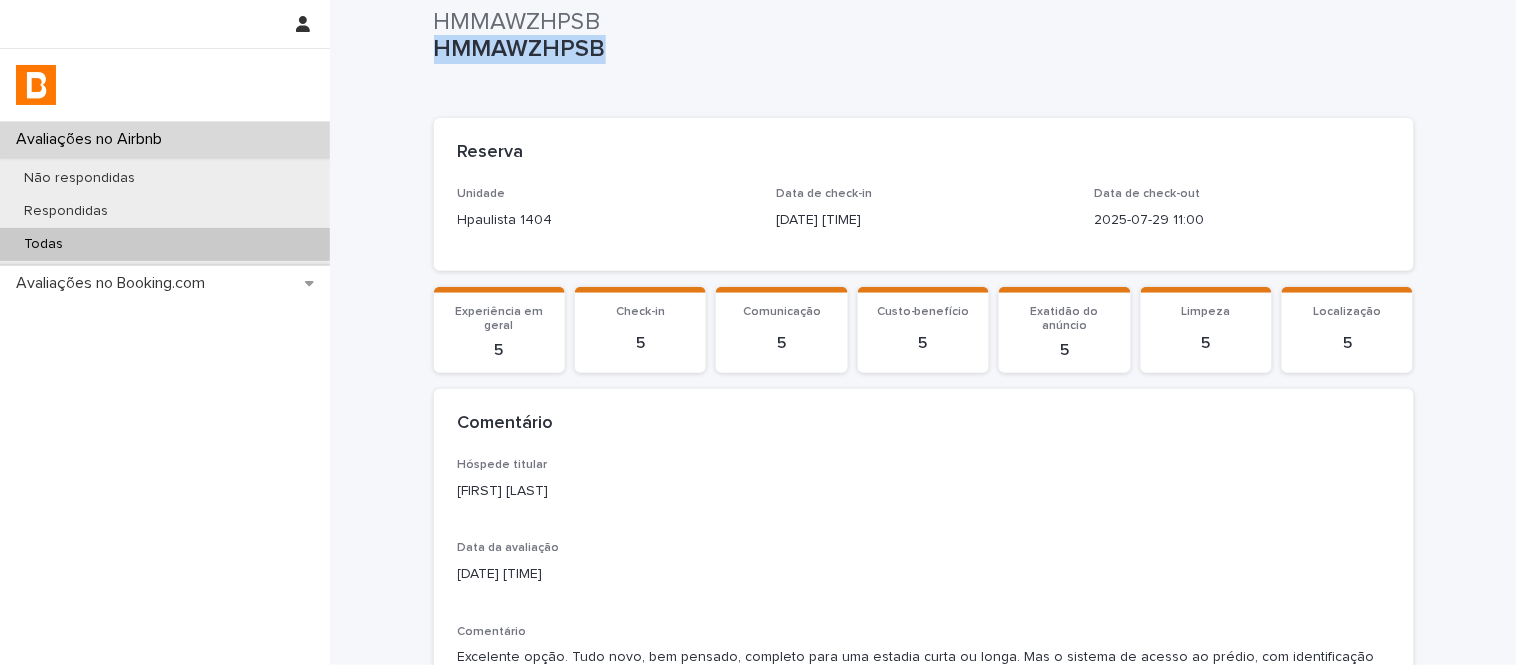 scroll, scrollTop: 0, scrollLeft: 0, axis: both 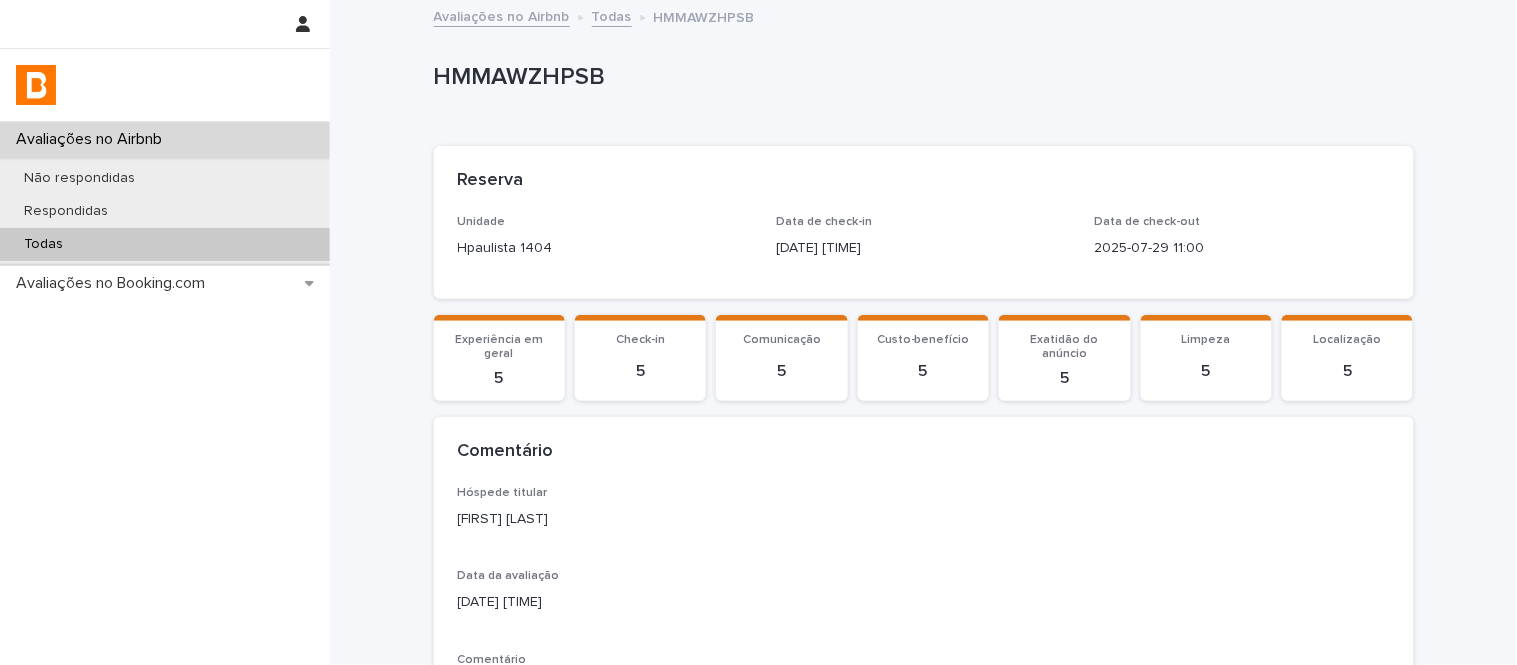 drag, startPoint x: 1010, startPoint y: 163, endPoint x: 1040, endPoint y: 163, distance: 30 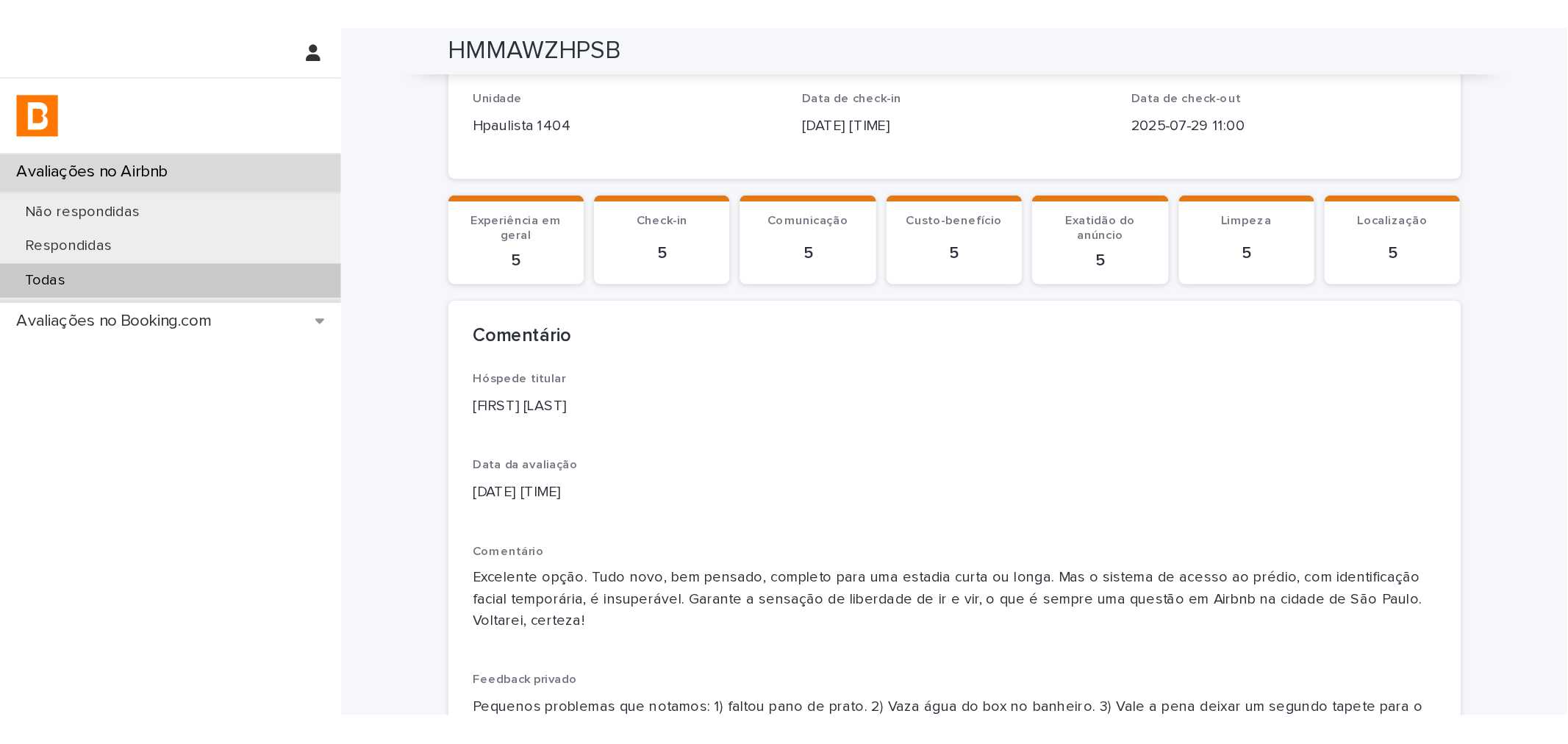 scroll, scrollTop: 90, scrollLeft: 0, axis: vertical 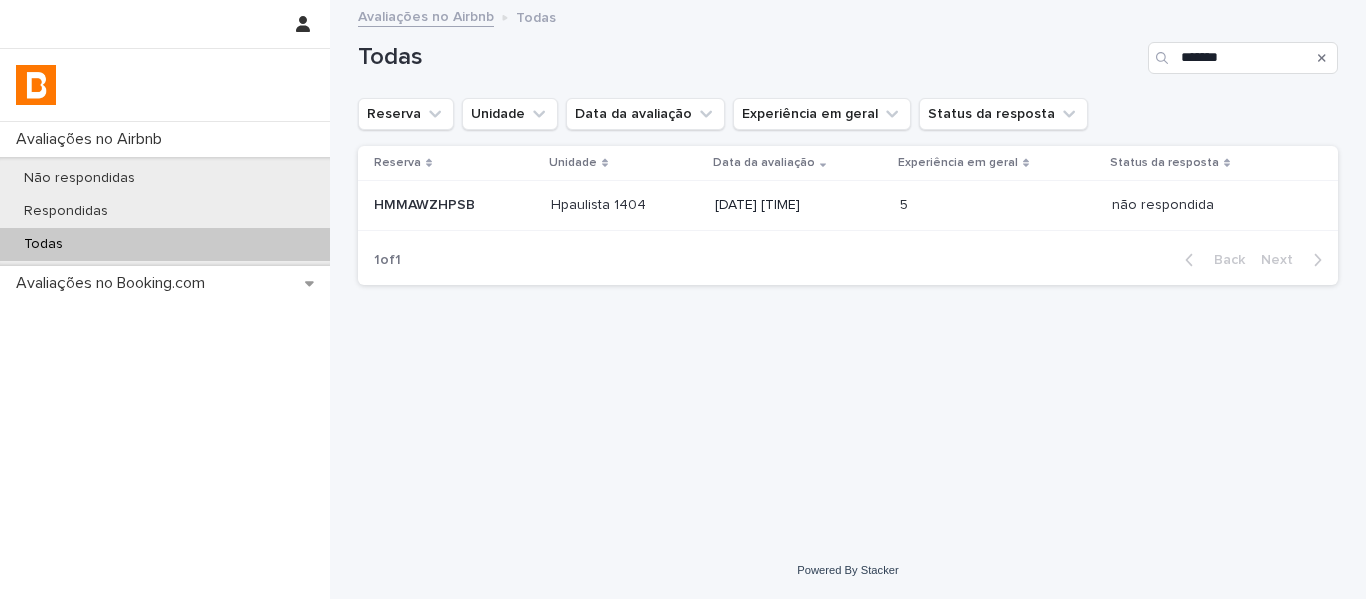 click at bounding box center (1164, 58) 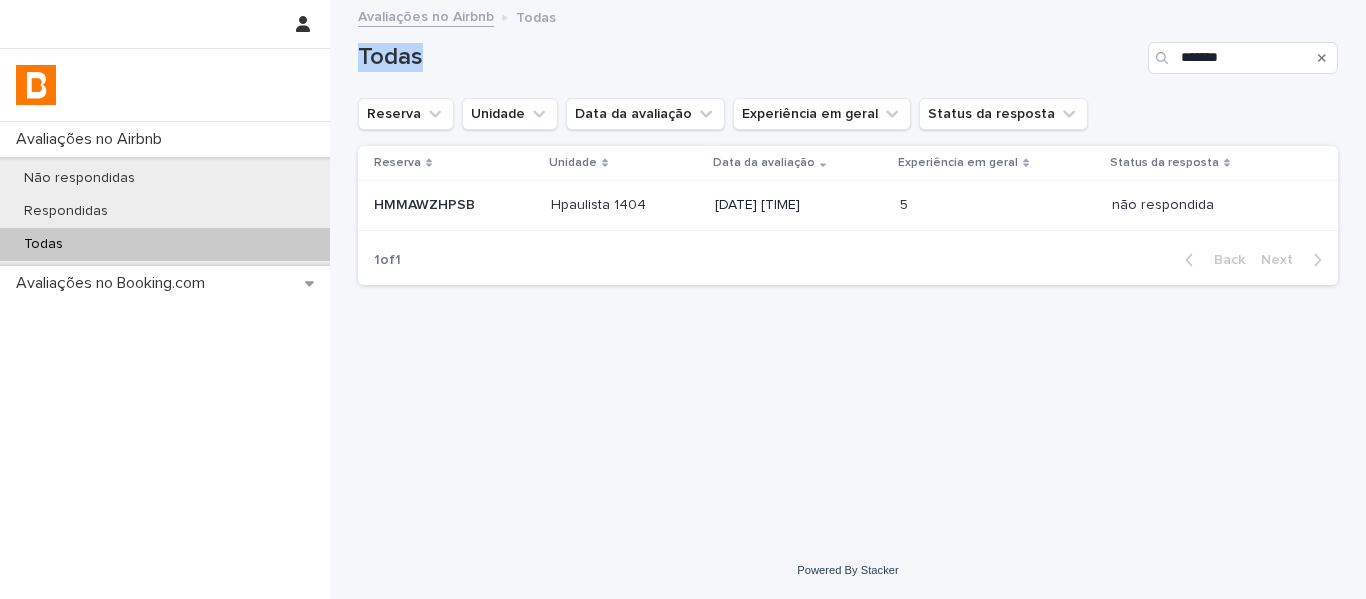 click at bounding box center (1164, 58) 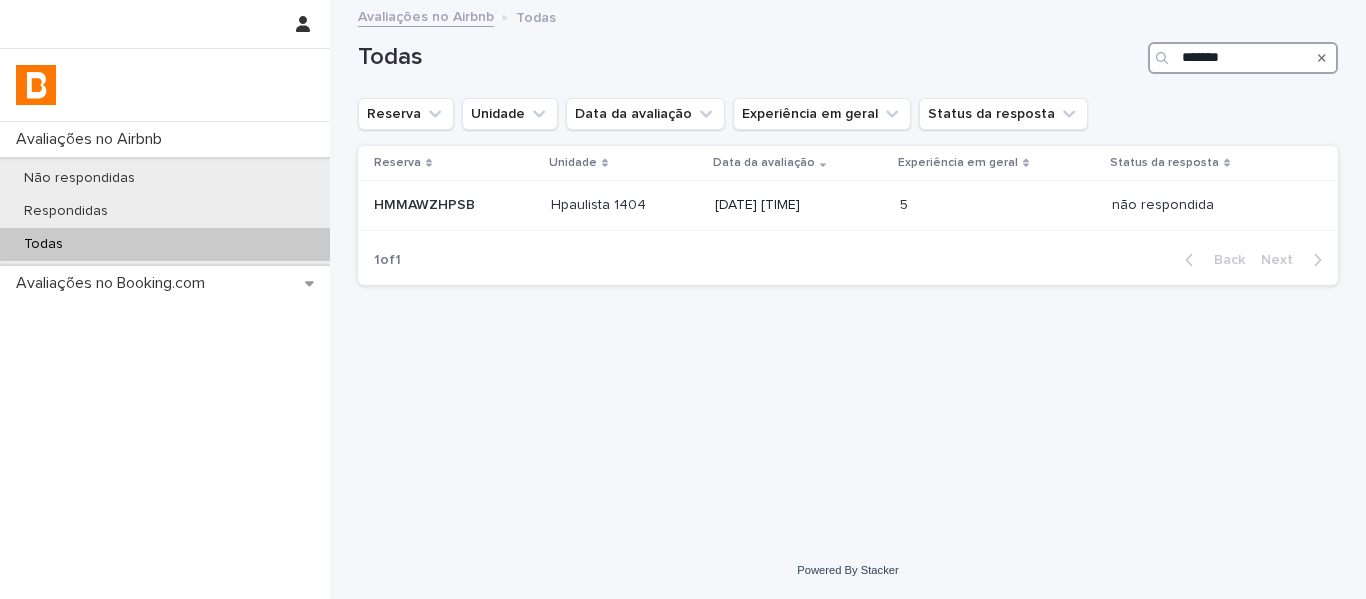 click on "*******" at bounding box center (1243, 58) 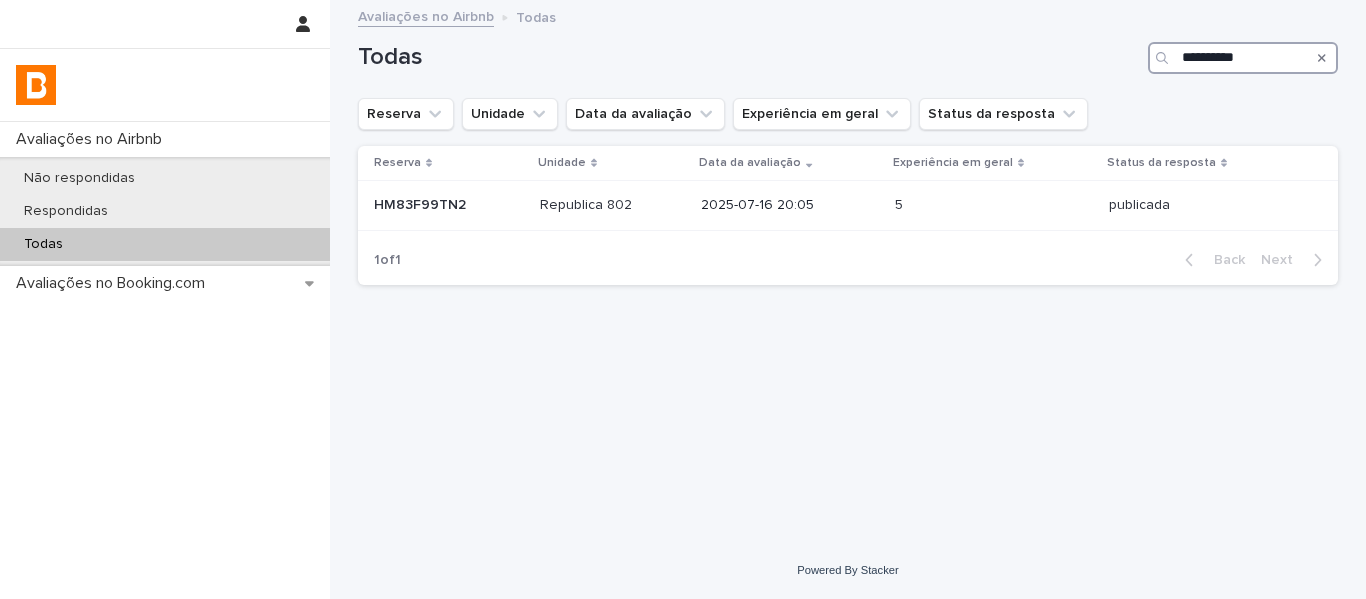 click on "*********" at bounding box center (1243, 58) 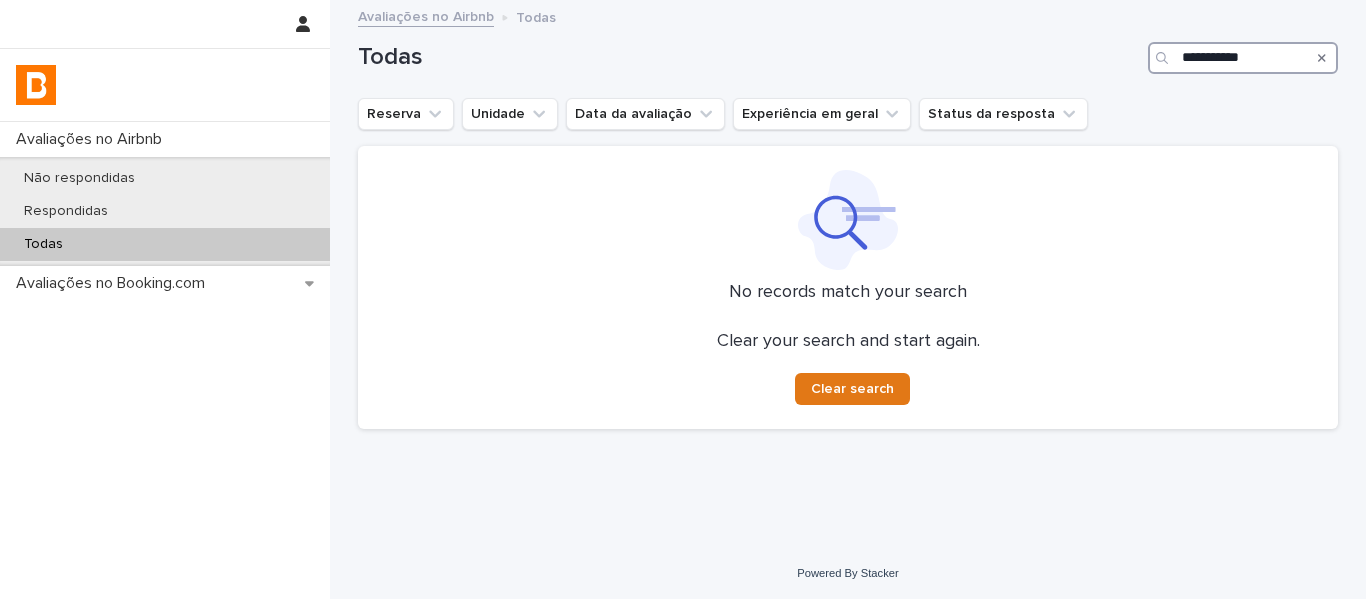 click on "**********" at bounding box center [1243, 58] 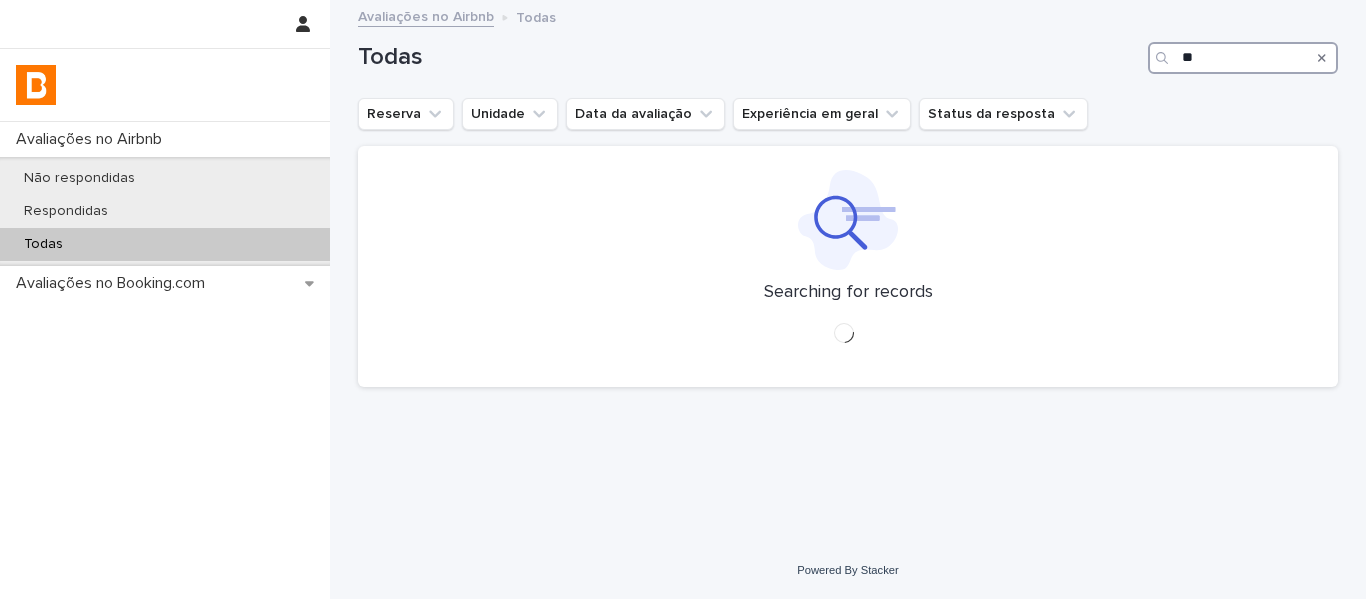 type on "*" 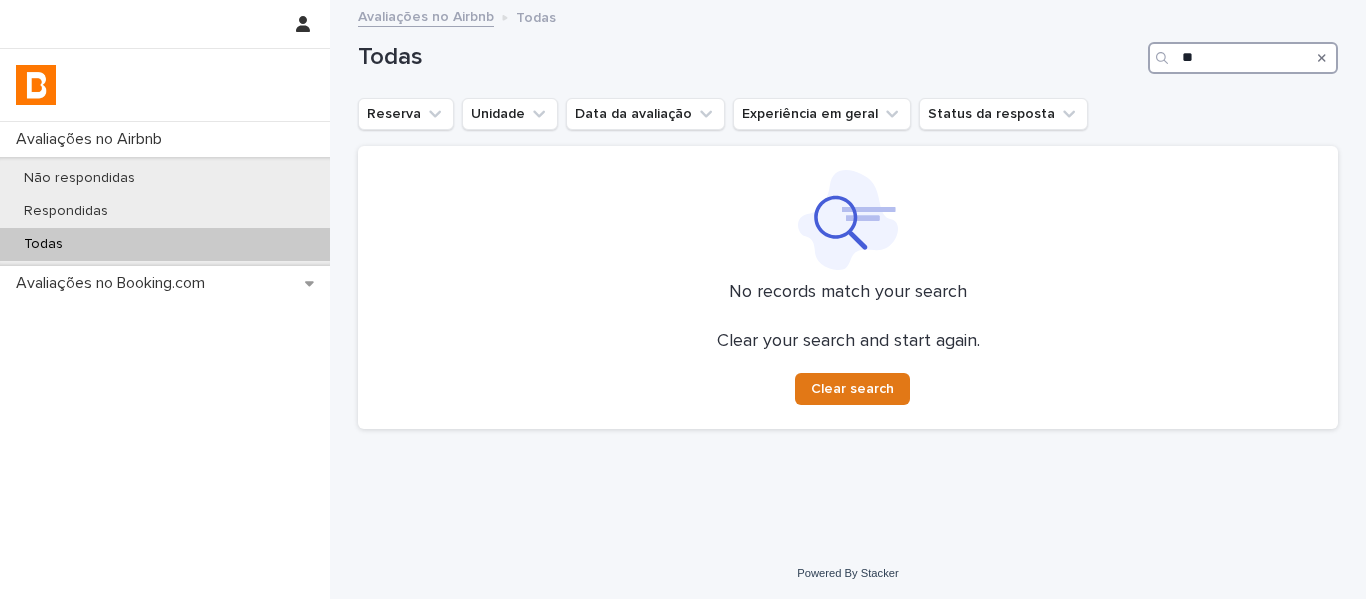 type on "*" 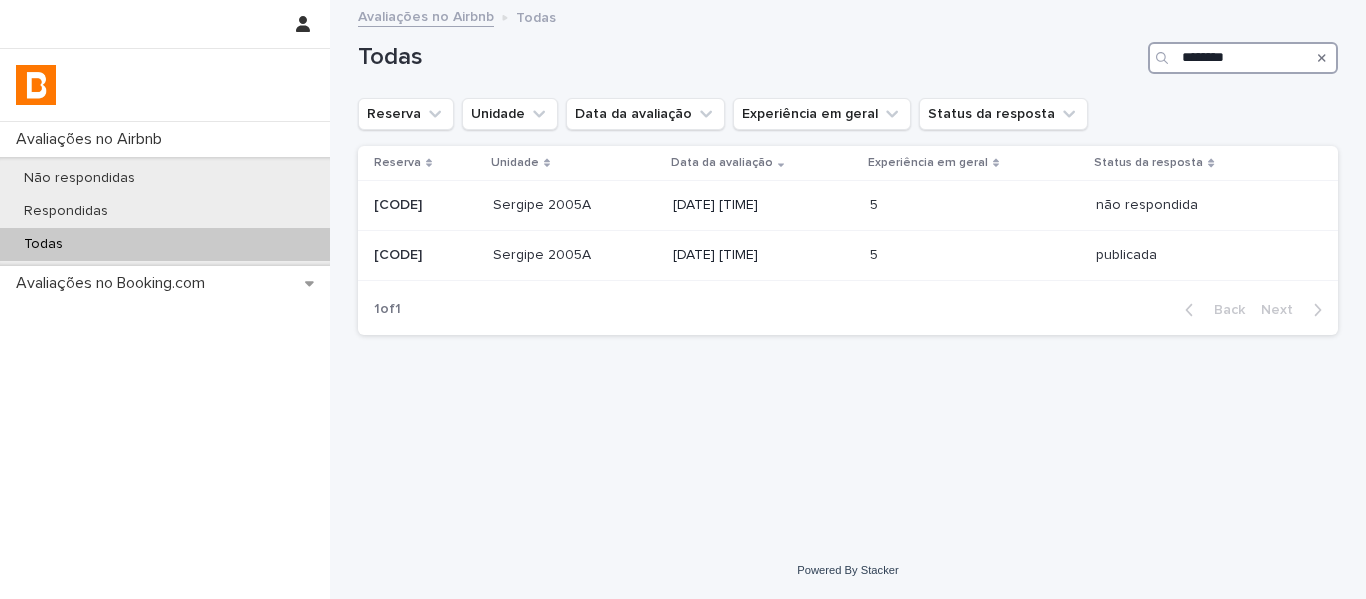 type on "*******" 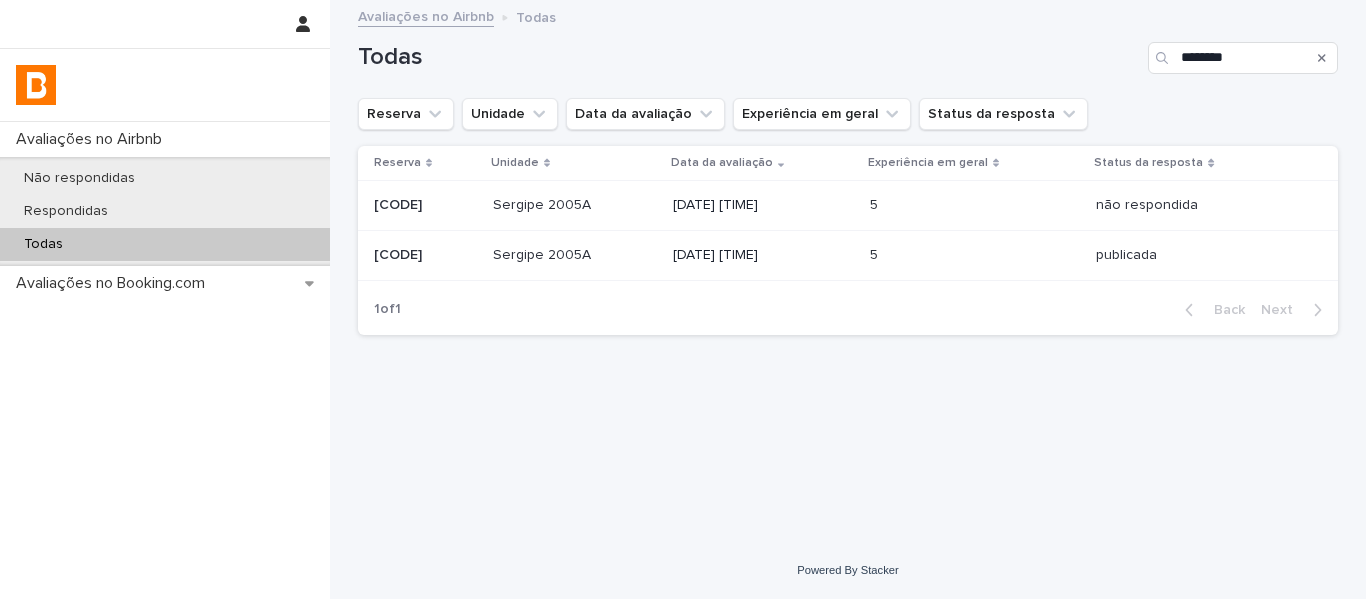 click at bounding box center [425, 205] 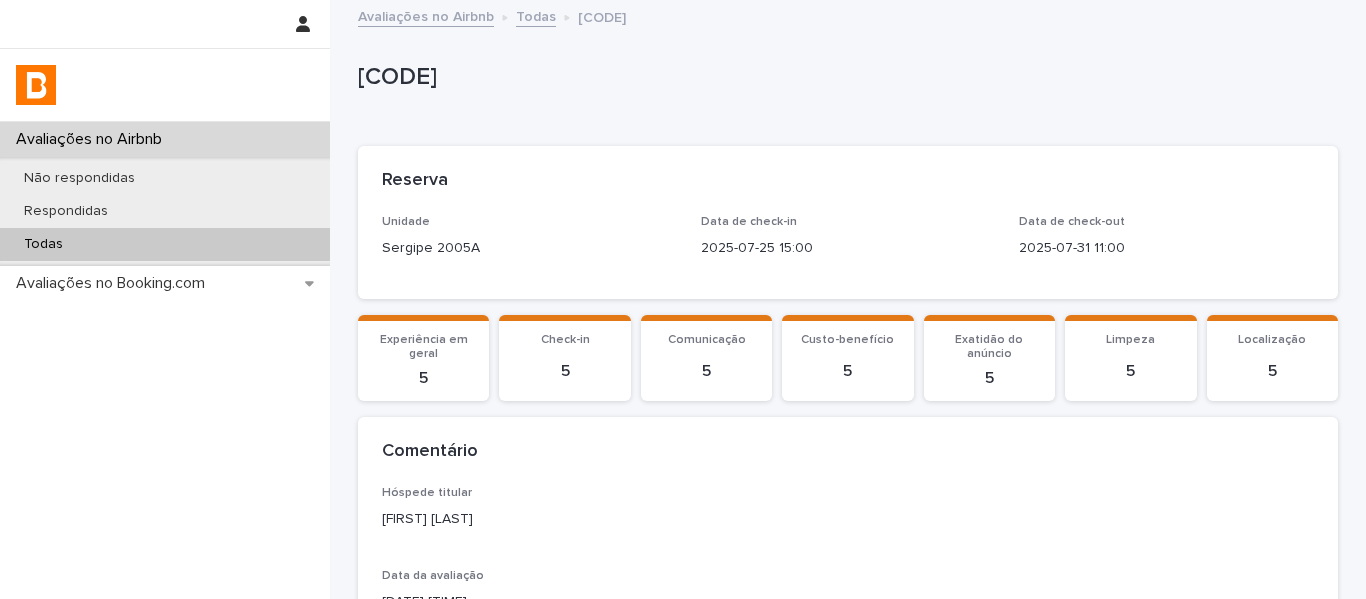 click on "[CODE]" at bounding box center (844, 77) 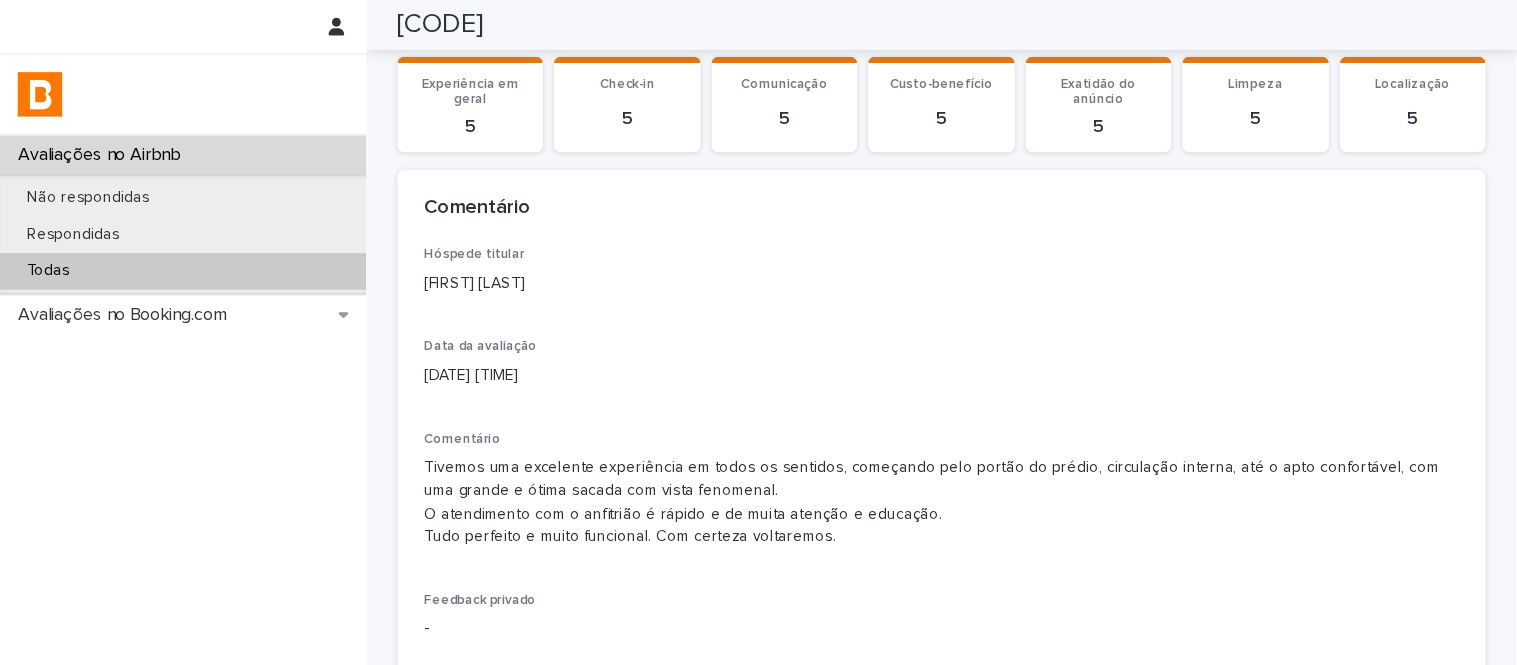 scroll, scrollTop: 255, scrollLeft: 0, axis: vertical 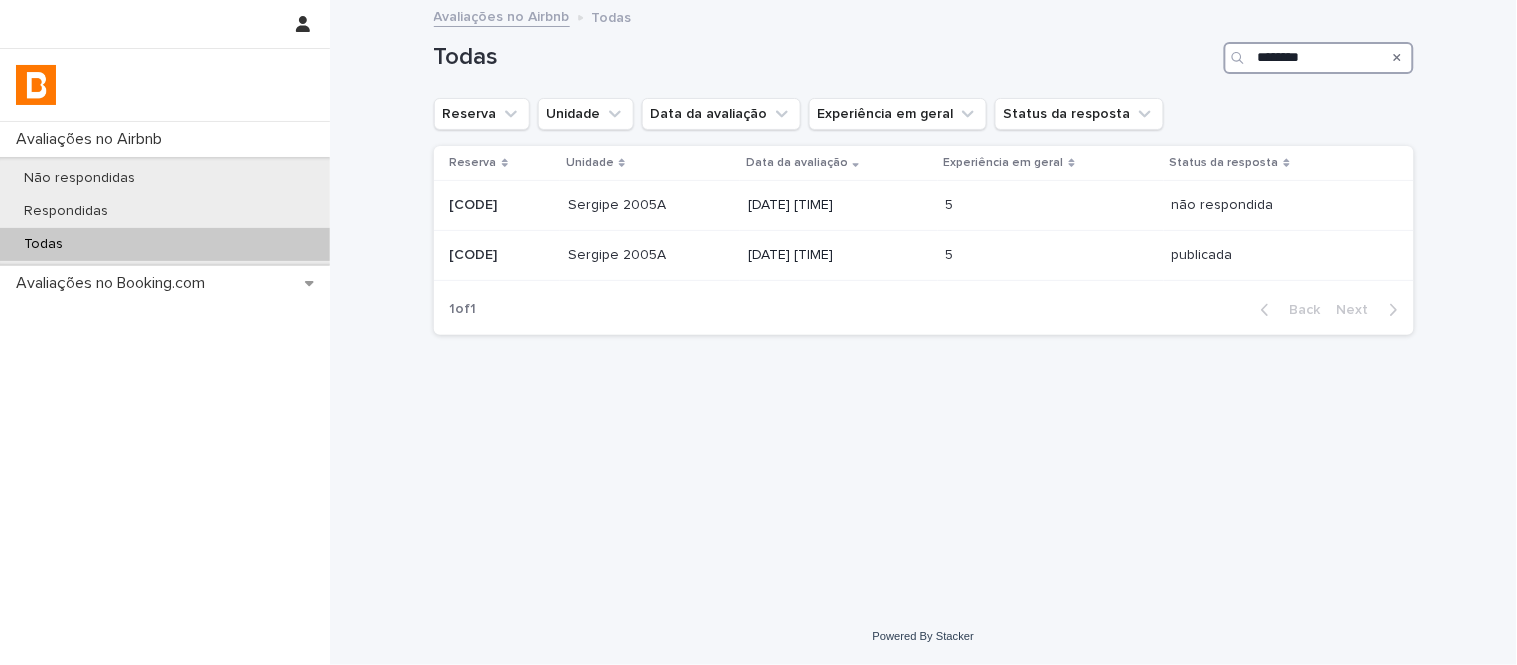 click on "*******" at bounding box center (1319, 58) 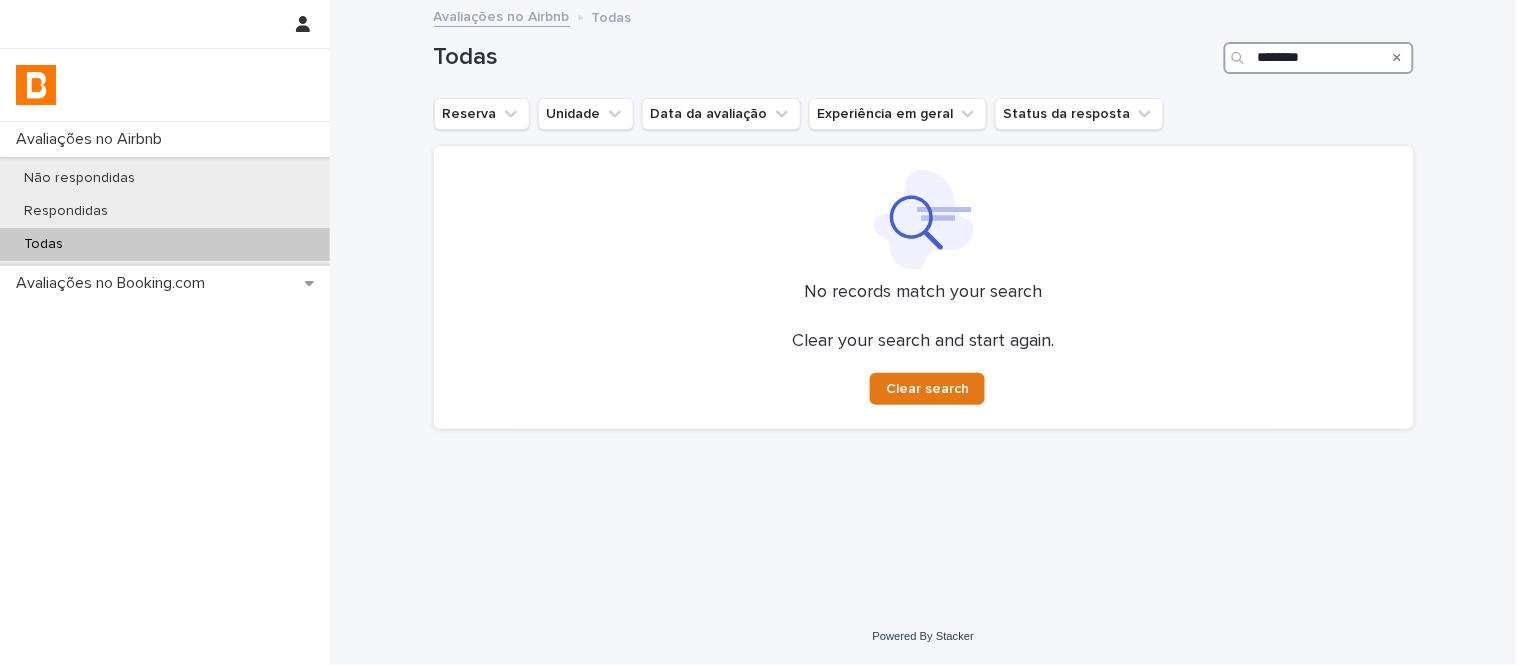 click on "********" at bounding box center (1319, 58) 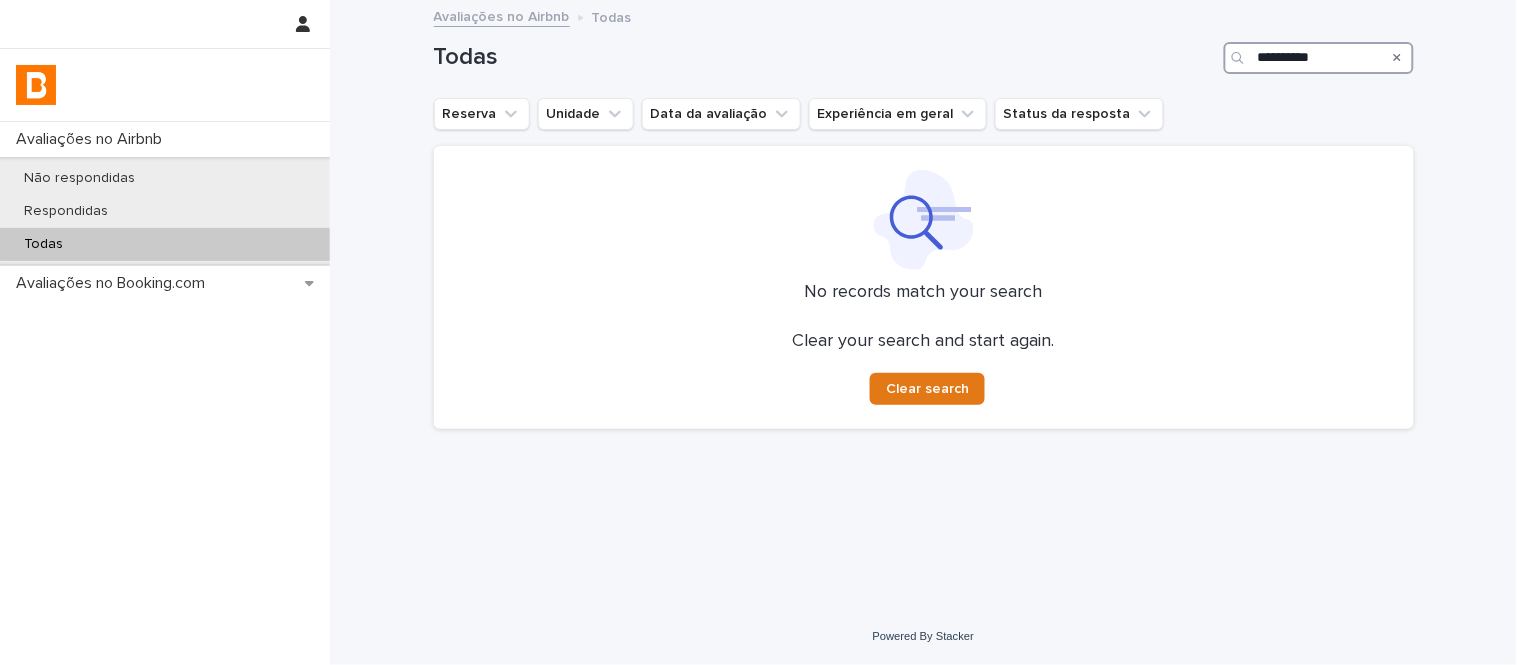 click on "*********" at bounding box center [1319, 58] 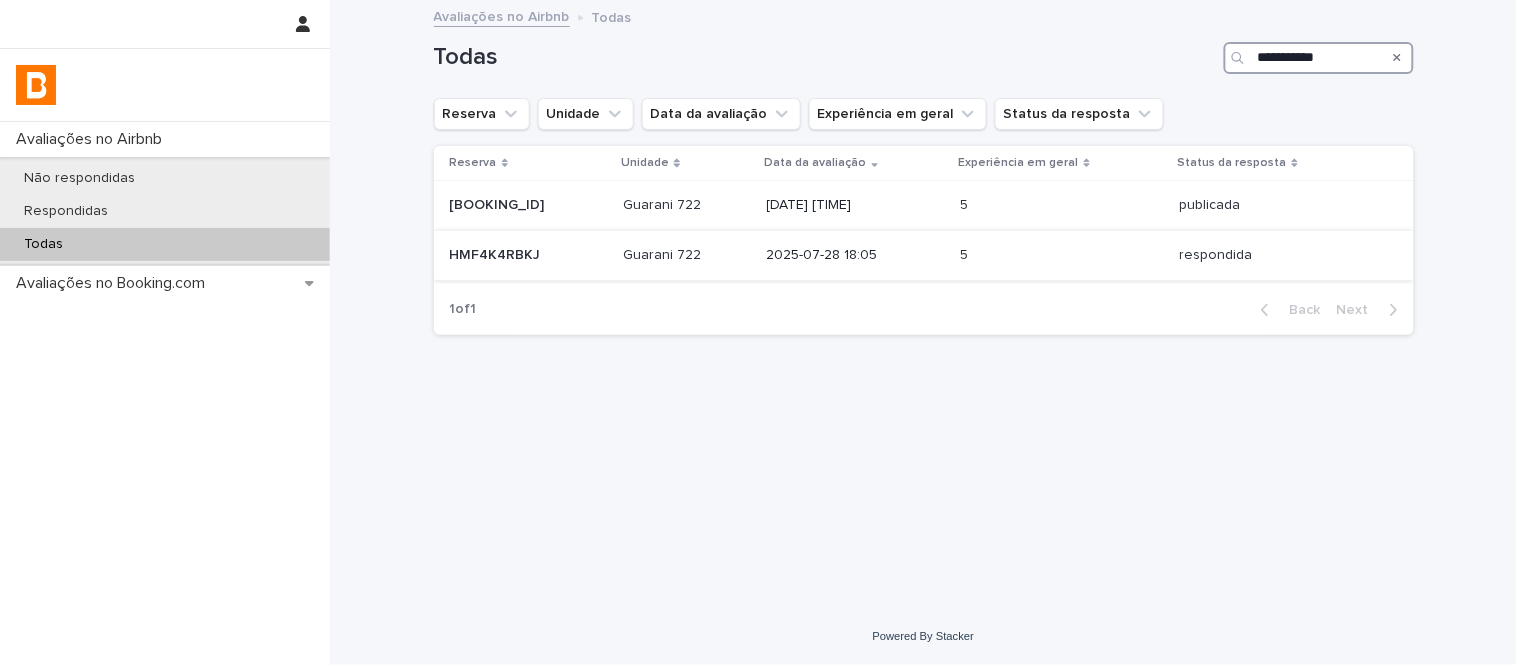 type on "**********" 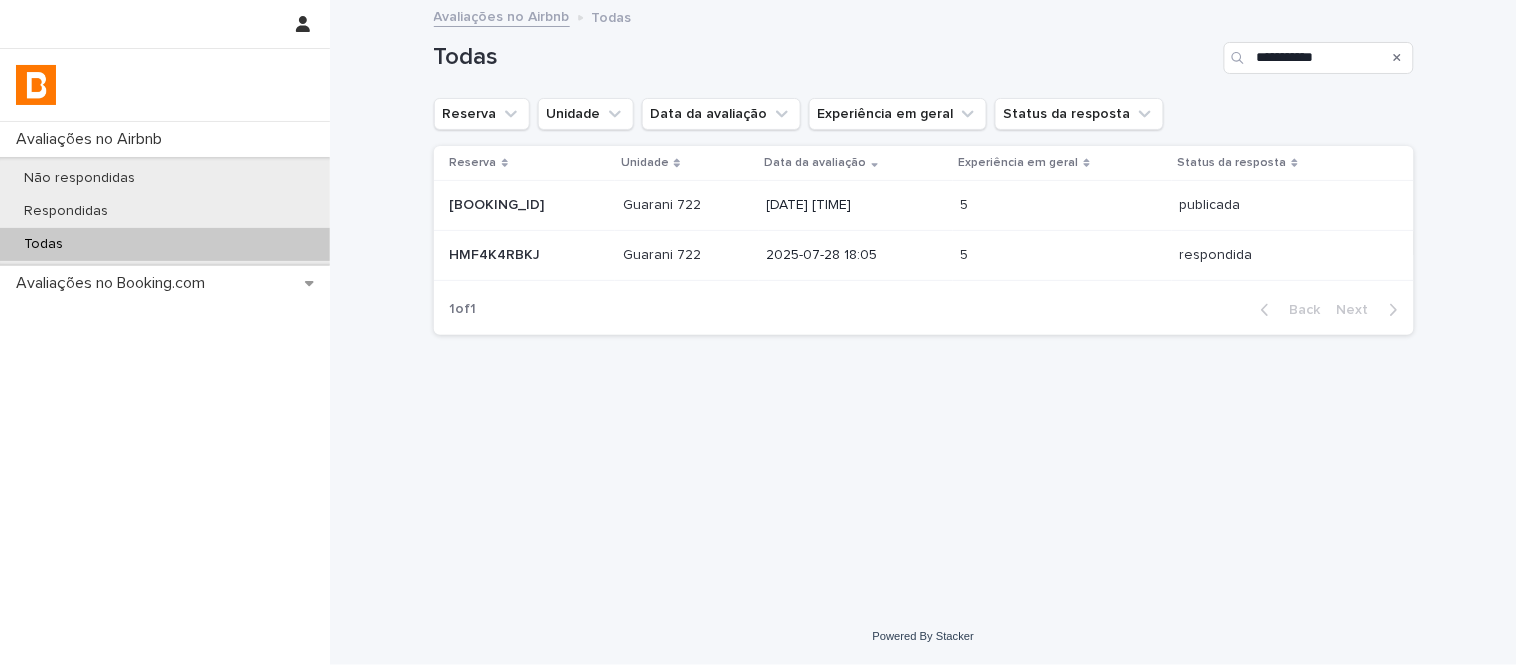 click on "2025-07-28 18:05" at bounding box center [856, 255] 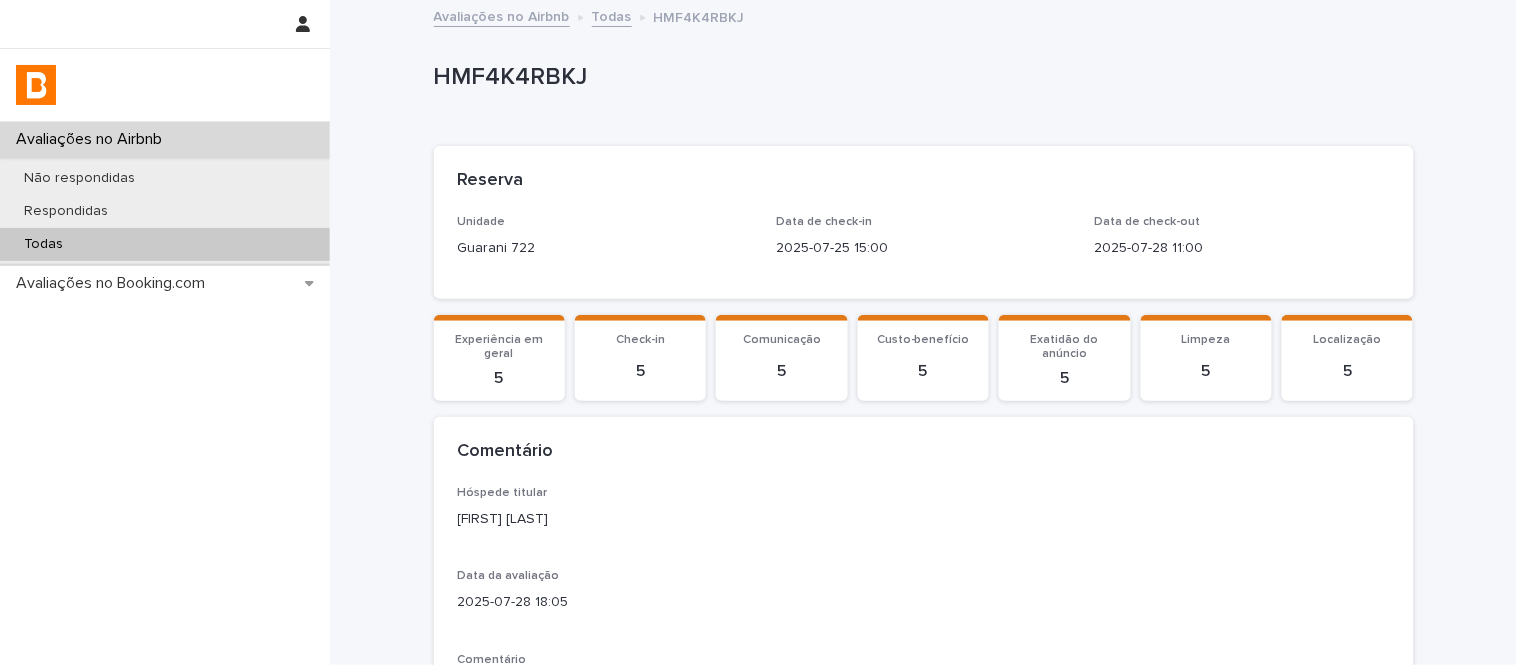 click on "HMF4K4RBKJ" at bounding box center [920, 77] 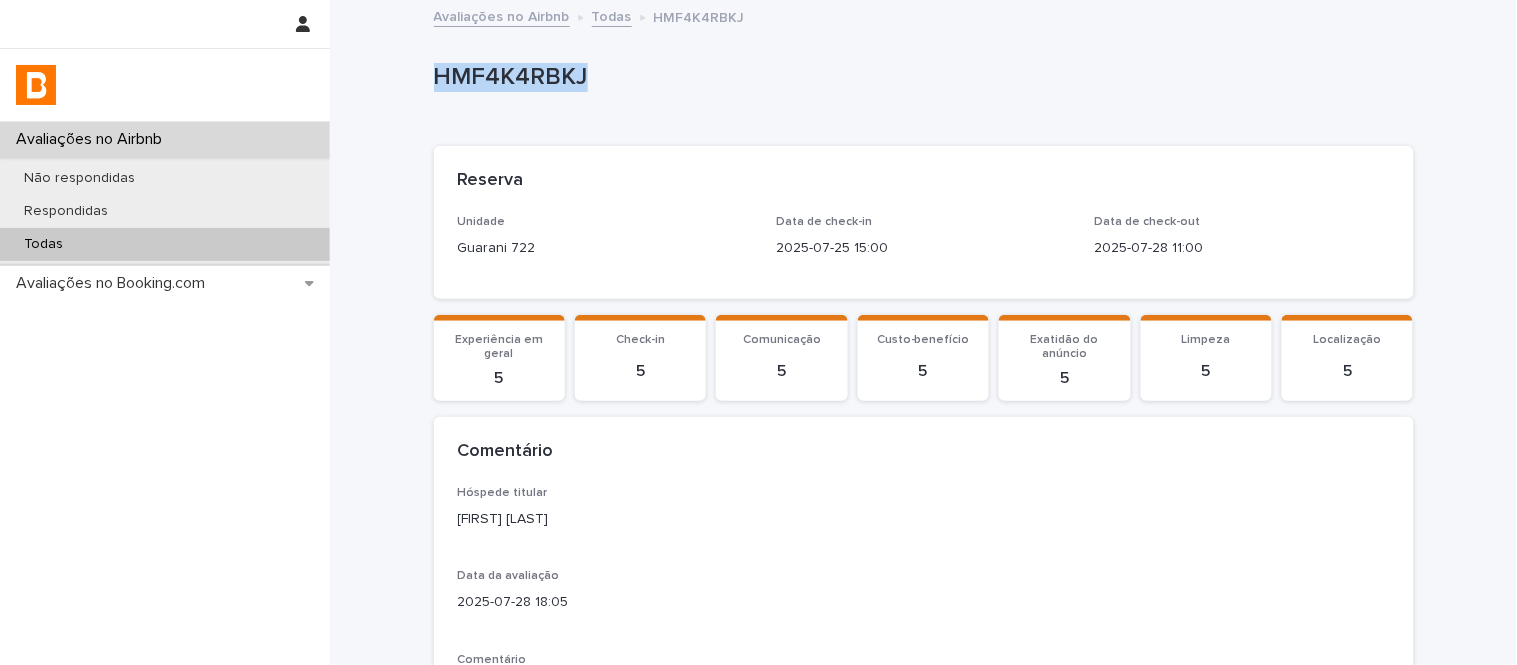 click on "HMF4K4RBKJ" at bounding box center (920, 77) 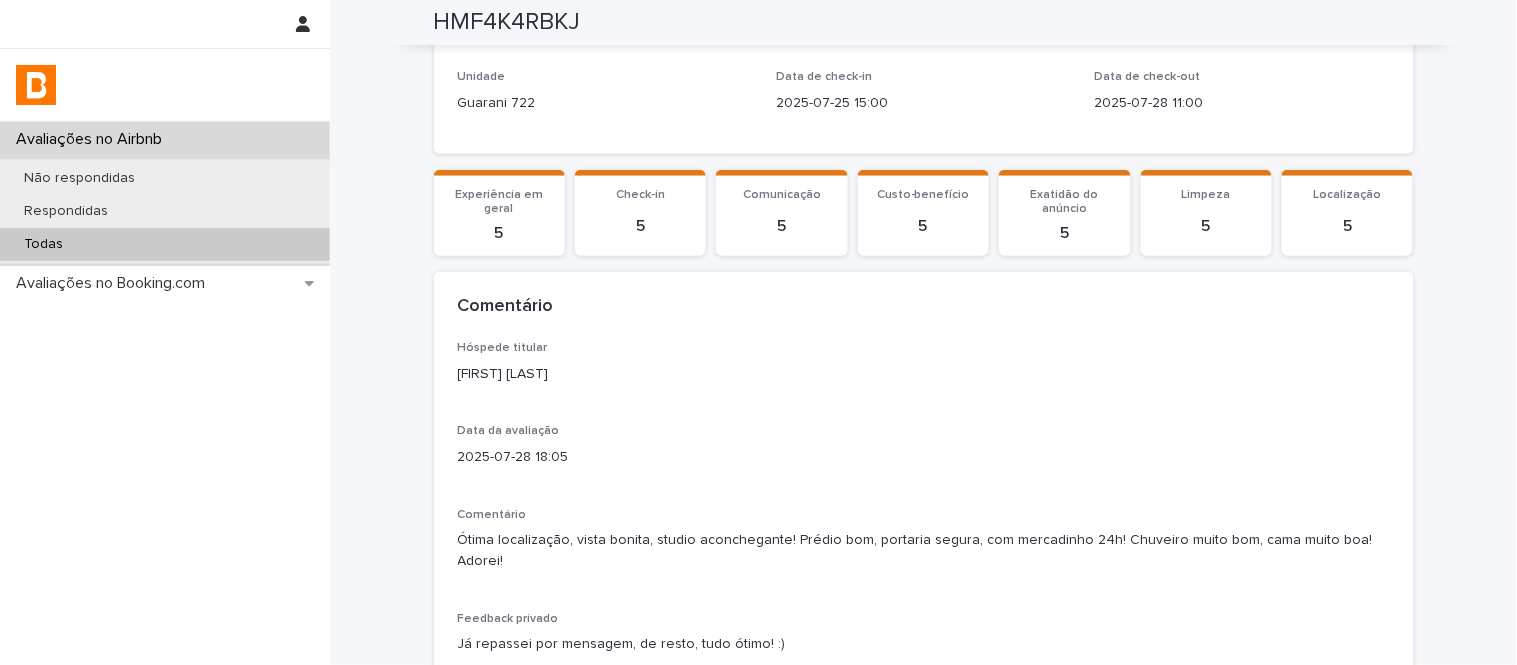scroll, scrollTop: 157, scrollLeft: 0, axis: vertical 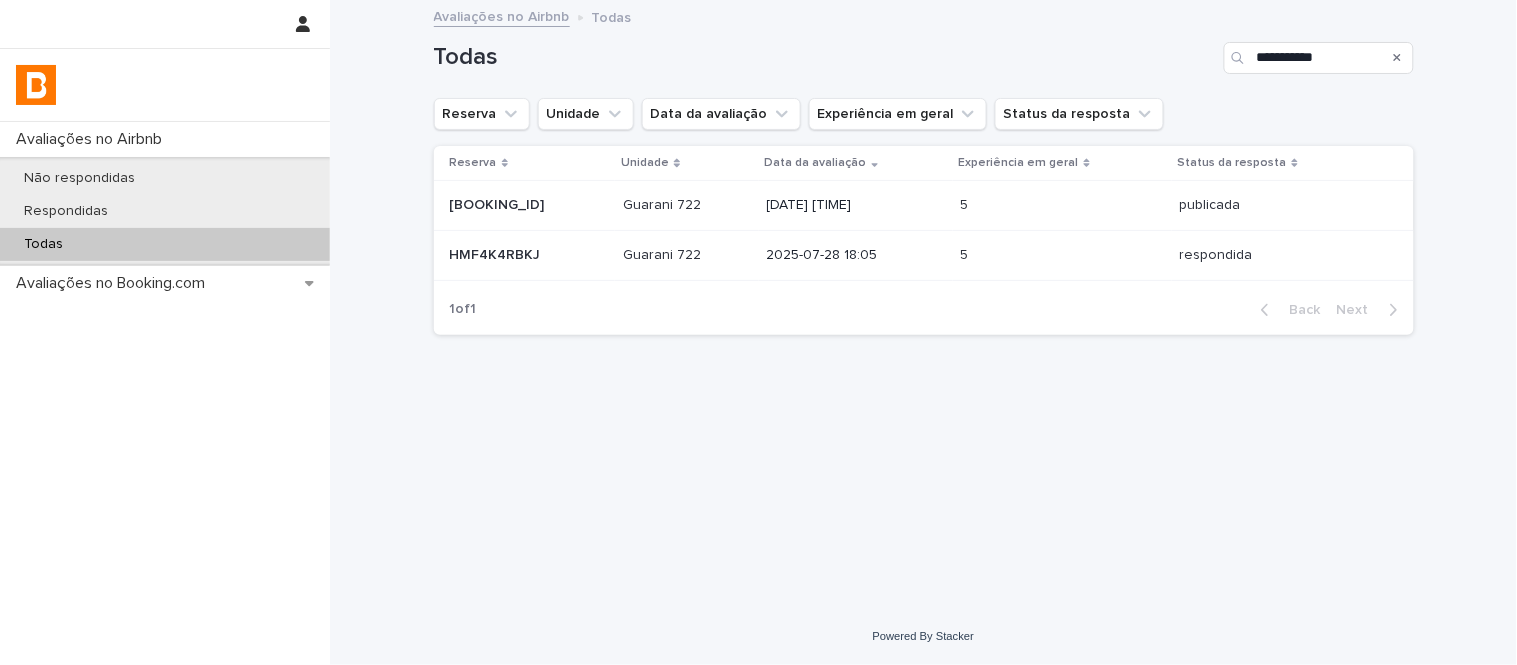 click at bounding box center [687, 205] 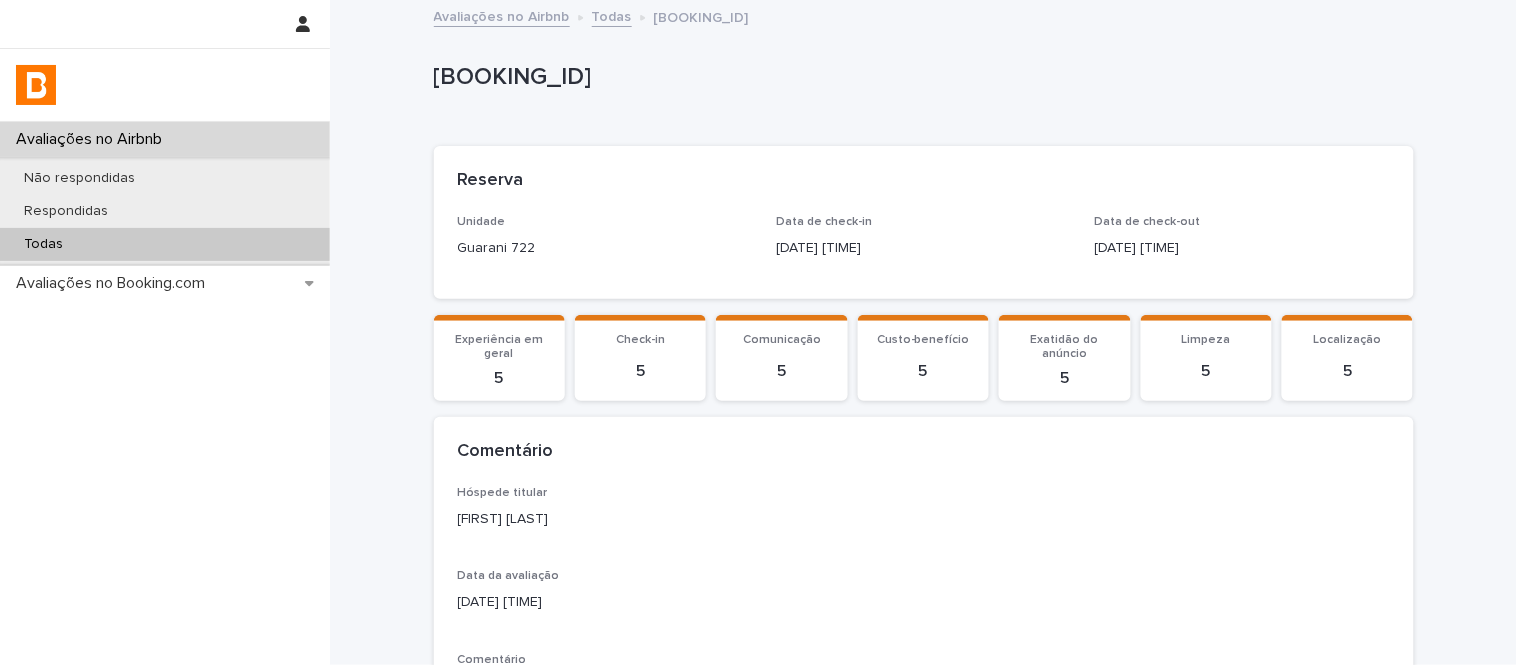 click on "[BOOKING_ID]" at bounding box center (920, 77) 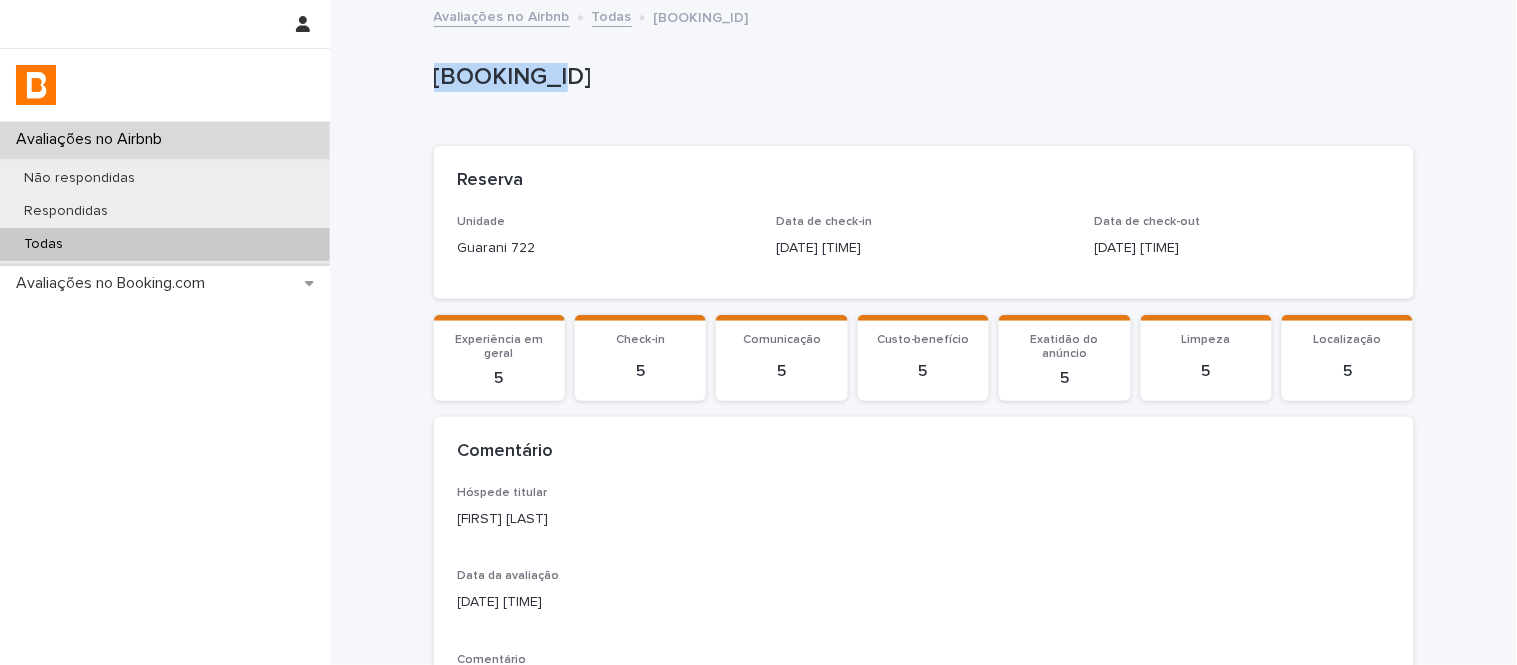 click on "[BOOKING_ID]" at bounding box center (920, 77) 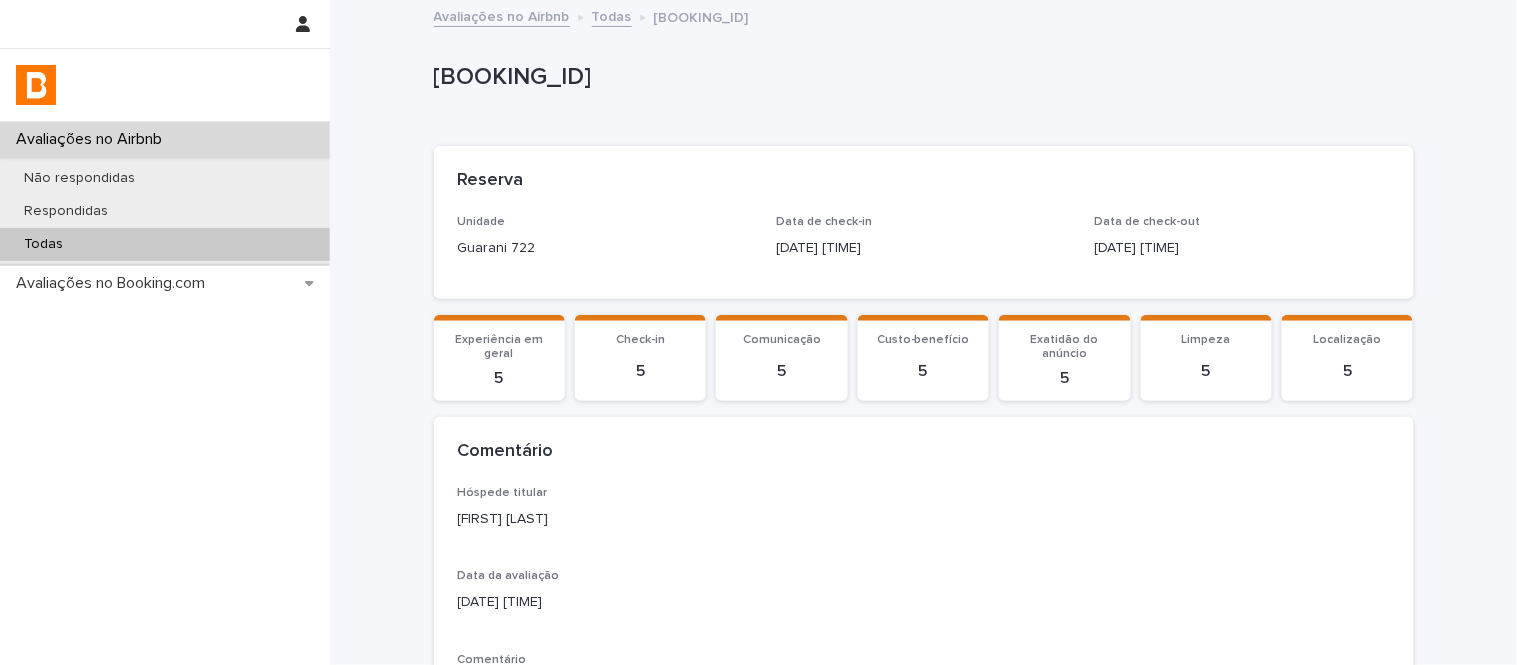 click on "Comentário" at bounding box center (920, 452) 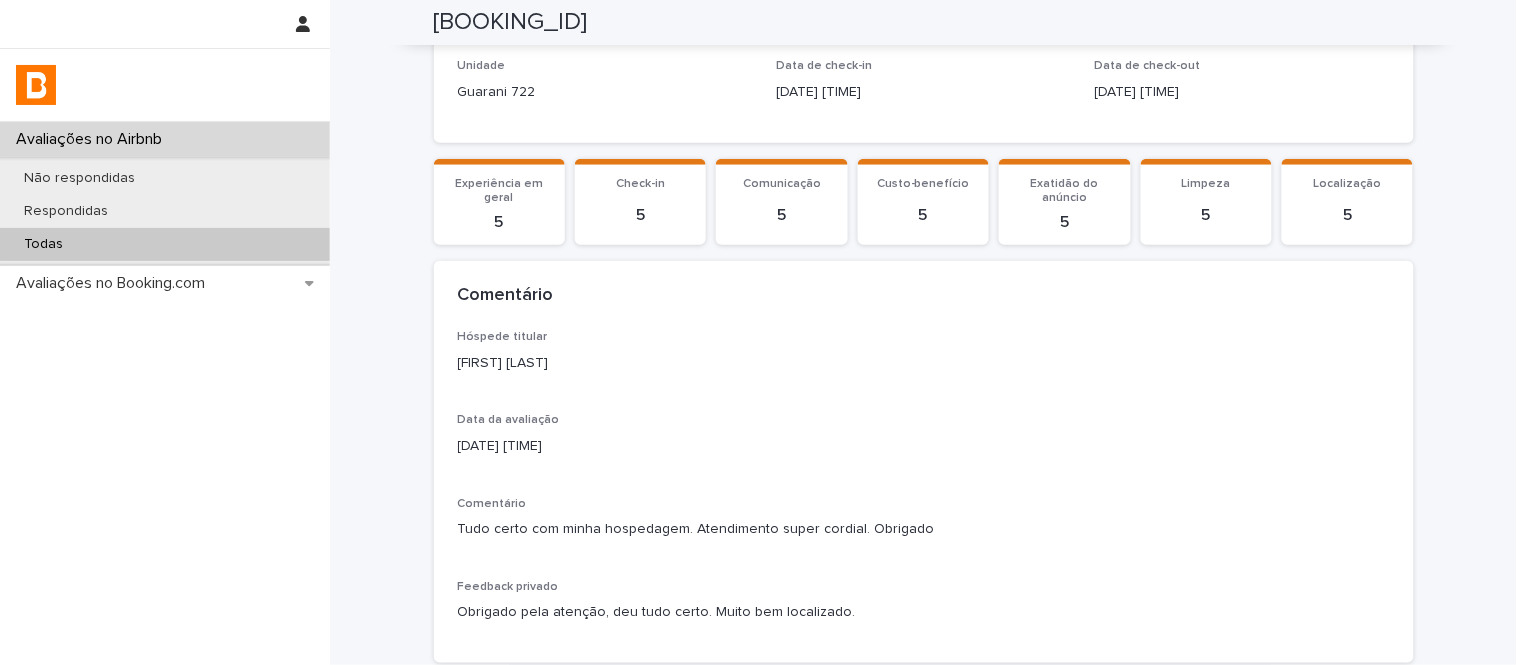 scroll, scrollTop: 147, scrollLeft: 0, axis: vertical 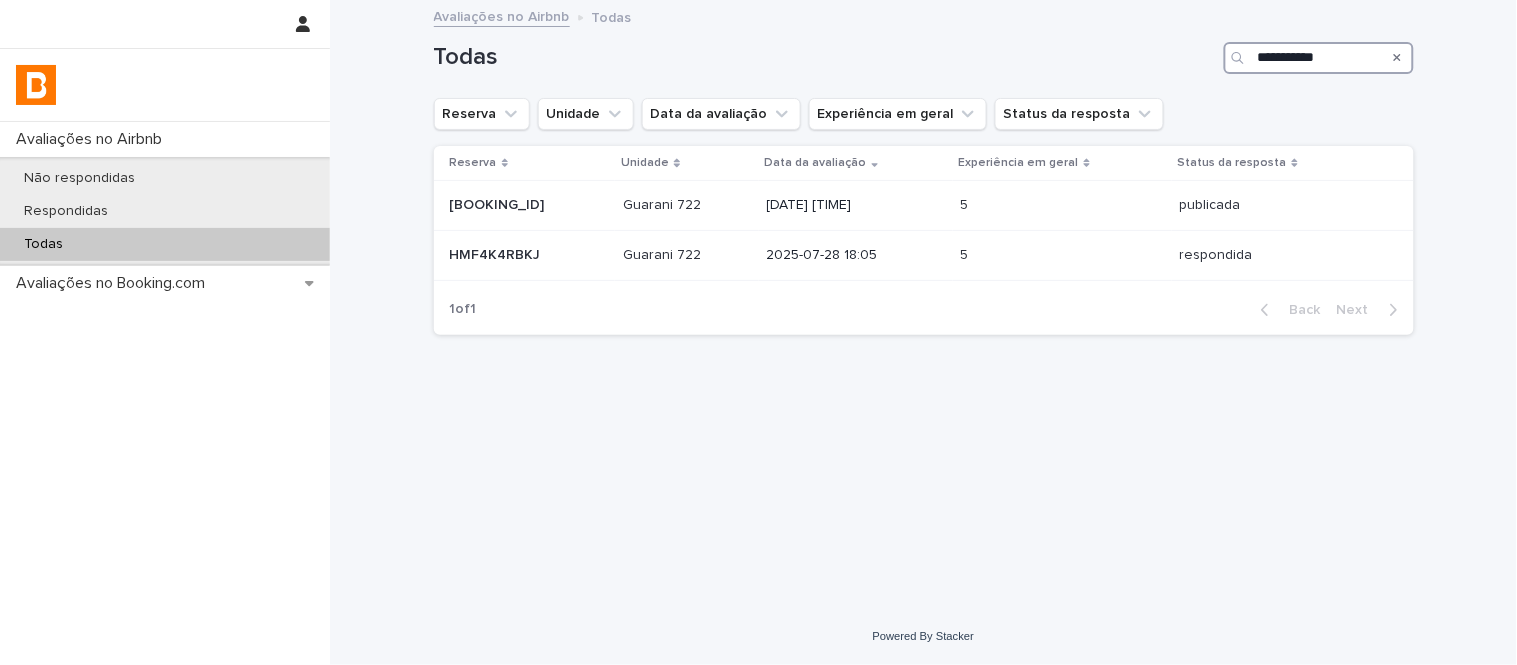click on "**********" at bounding box center (1319, 58) 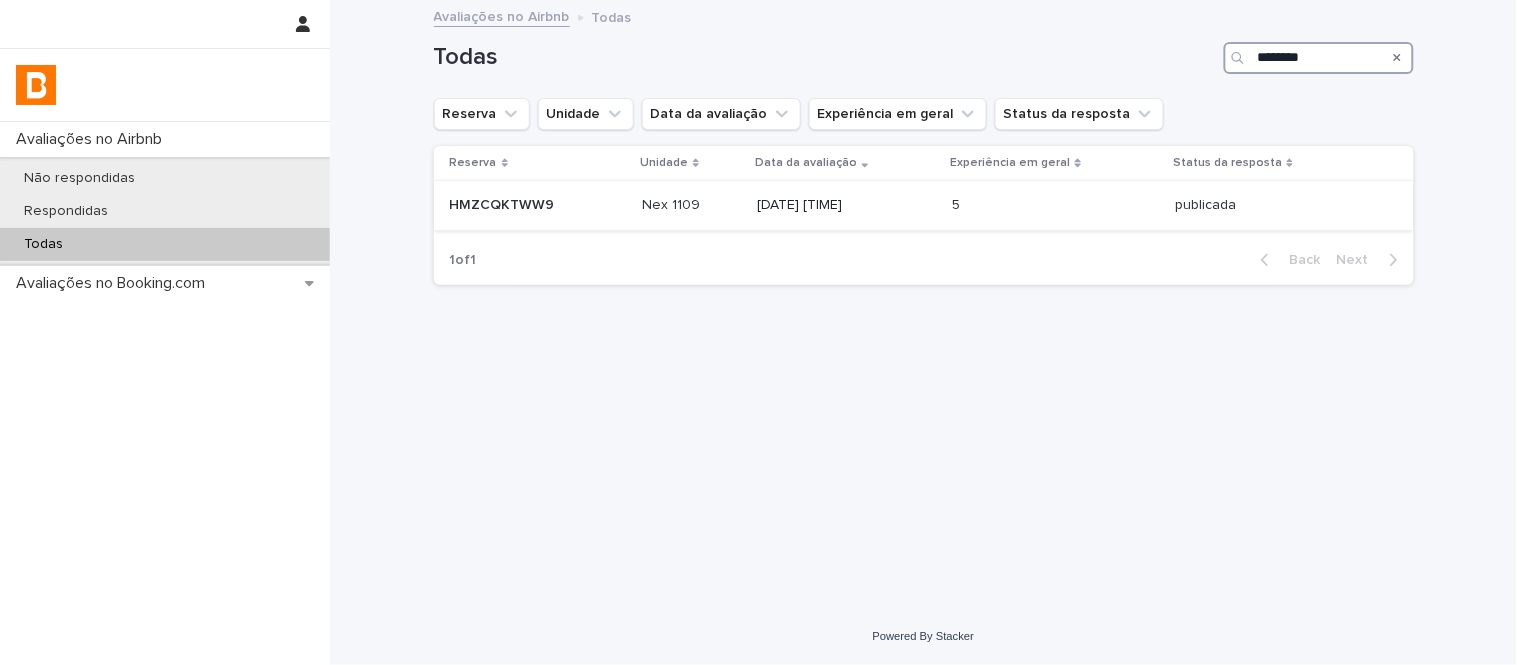 type on "********" 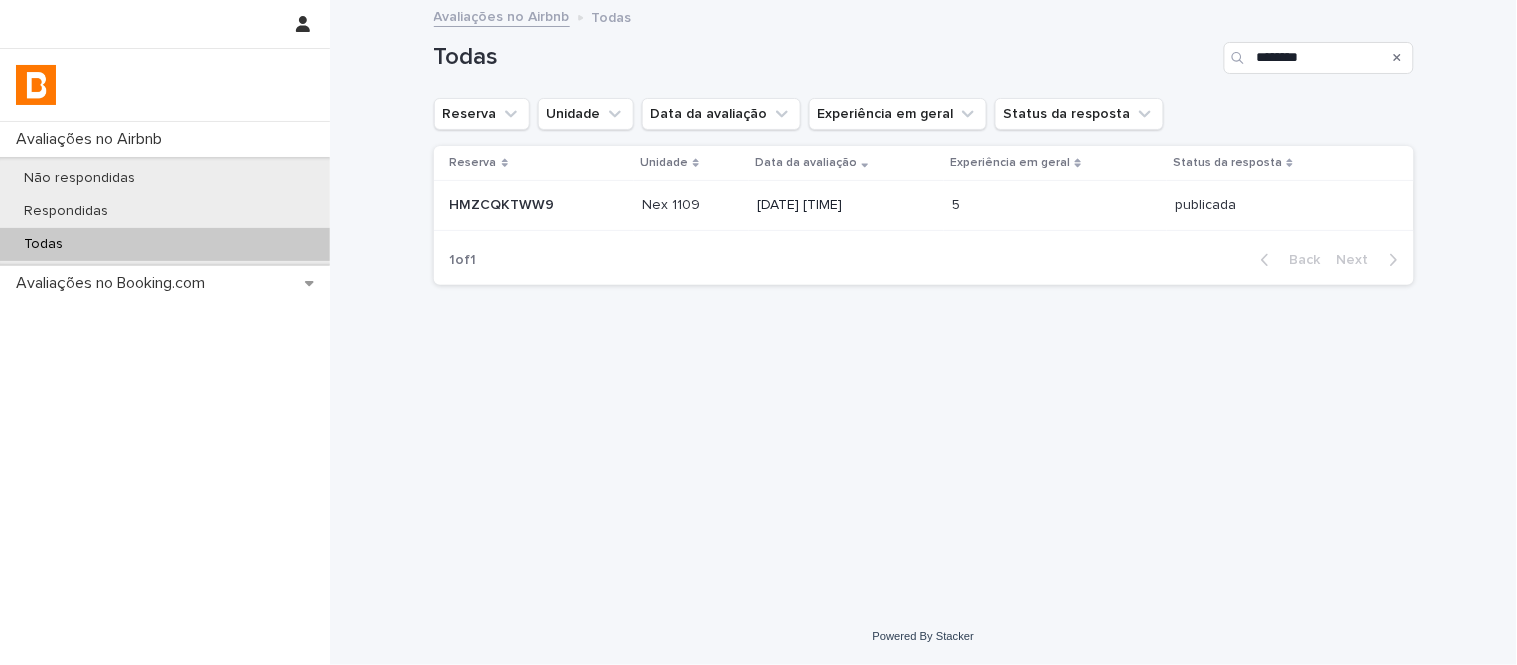 click on "[DATE] [TIME]" at bounding box center [846, 205] 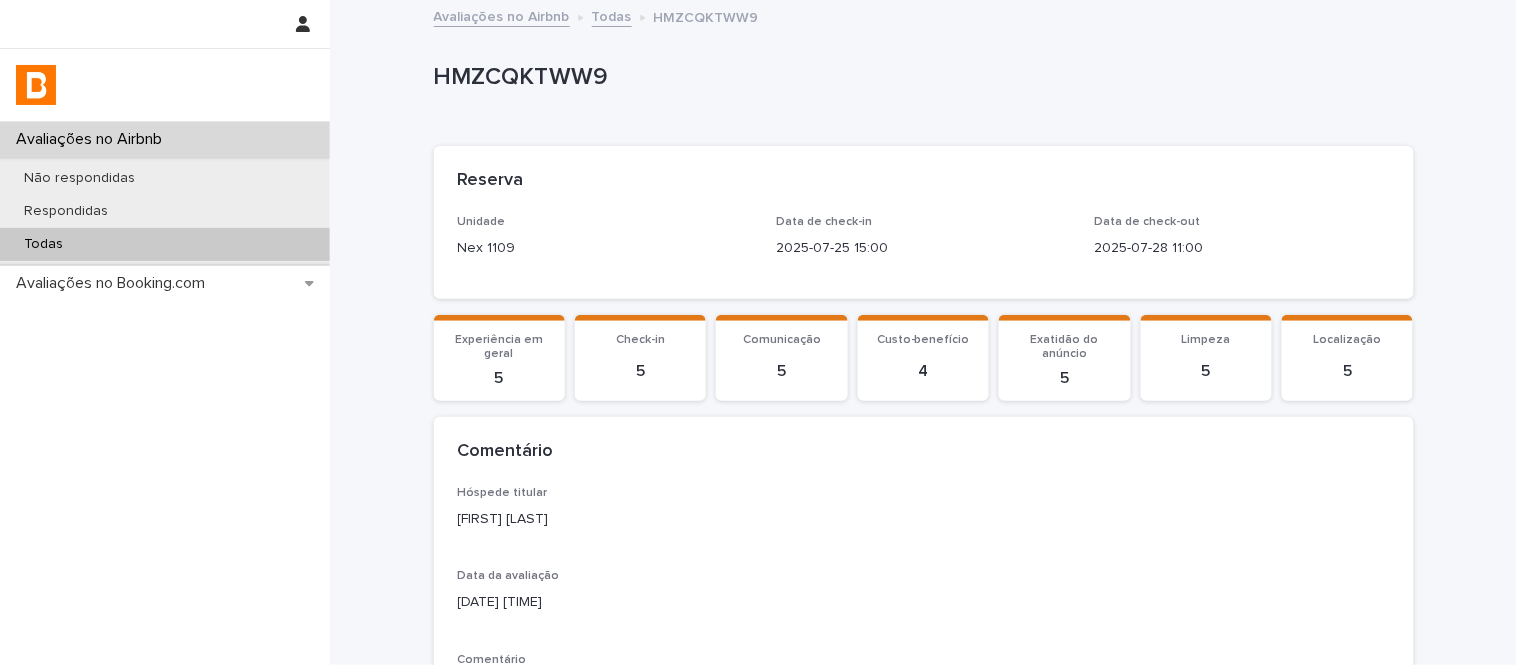 click at bounding box center (920, 77) 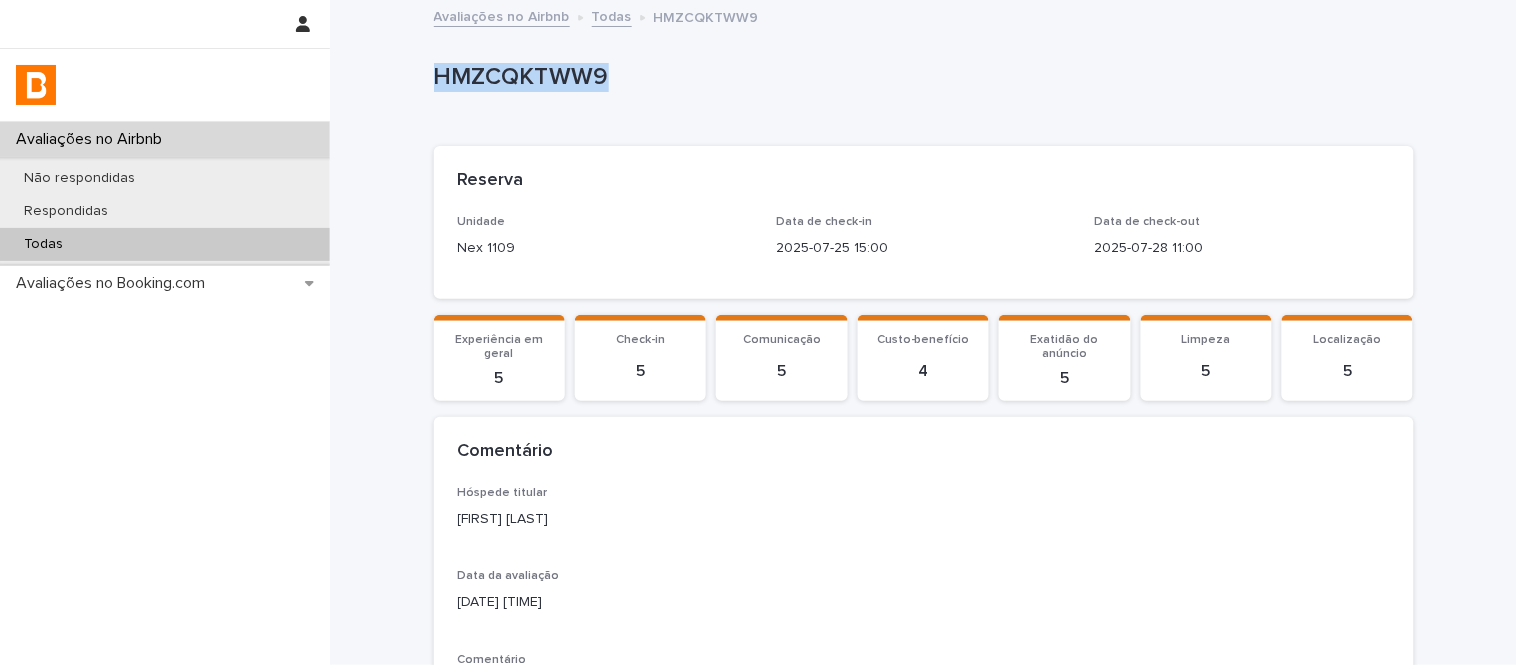 click at bounding box center (920, 77) 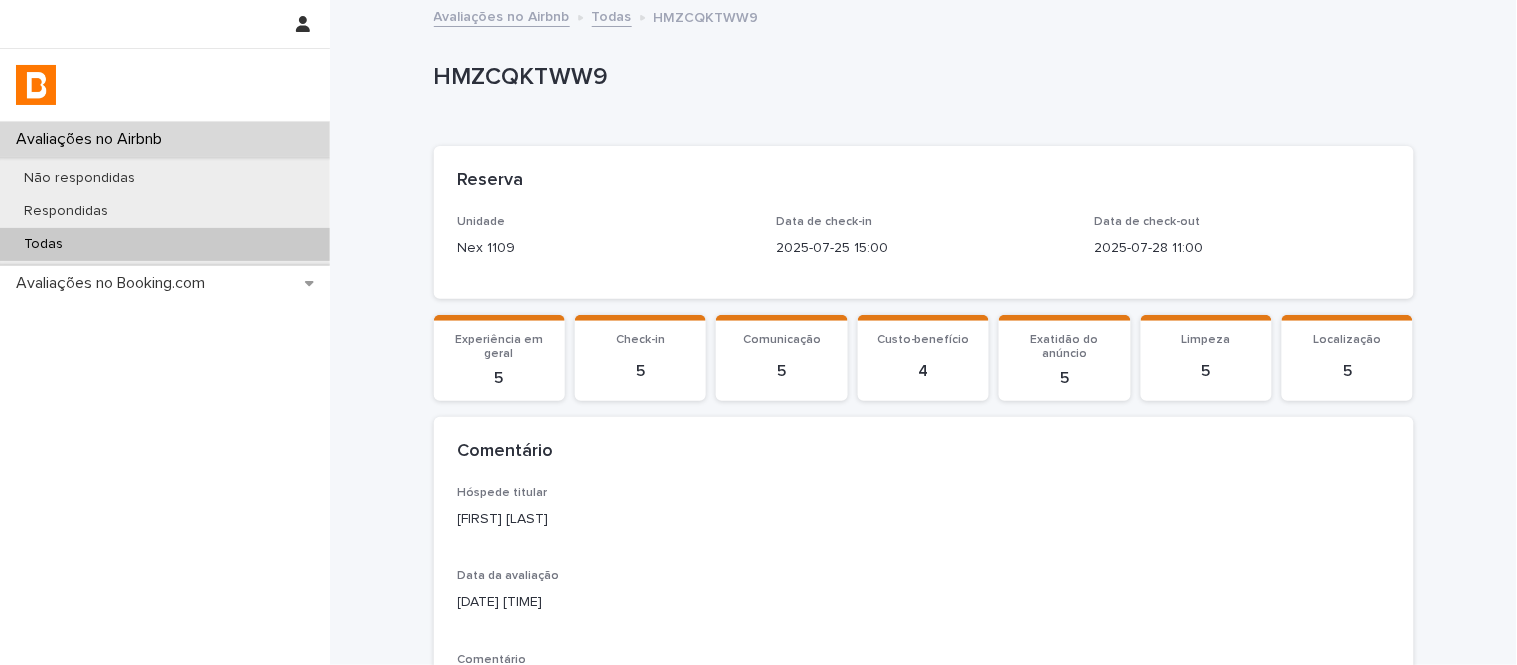 click on "Loading... Saving… Loading... Saving… HMZCQKTWW9 HMZCQKTWW9 Sorry, there was an error saving your record. Please try again. Please fill out the required fields below. Loading... Saving… Loading... Saving… Loading... Saving… Reserva Unidade Nex 1109 Data de check-in 2025-07-25 15:00 Data de check-out 2025-07-28 11:00 Loading... Saving… Experiência em geral 5 Check-in 5 Comunicação 5 Custo-benefício 4 Exatidão do anúncio 5 Limpeza 5 Localização 5 Loading... Saving… Comentário Hóspede titular [FIRST] [LAST] Data da avaliação 2025-07-29 14:47 Comentário Estadia bem tranquila, local muito agradável e com diversos recursos. Feedback privado - Loading... Saving… Resposta Loading... Saving… Resposta Data da resposta 2025-08-01 11:40 Resposta Oi [FIRST], ficamos felizes que tudo deu certo e que sua hospedagem tenha sido agradável e tranquila! Será um prazer te receber novamente." at bounding box center (923, 594) 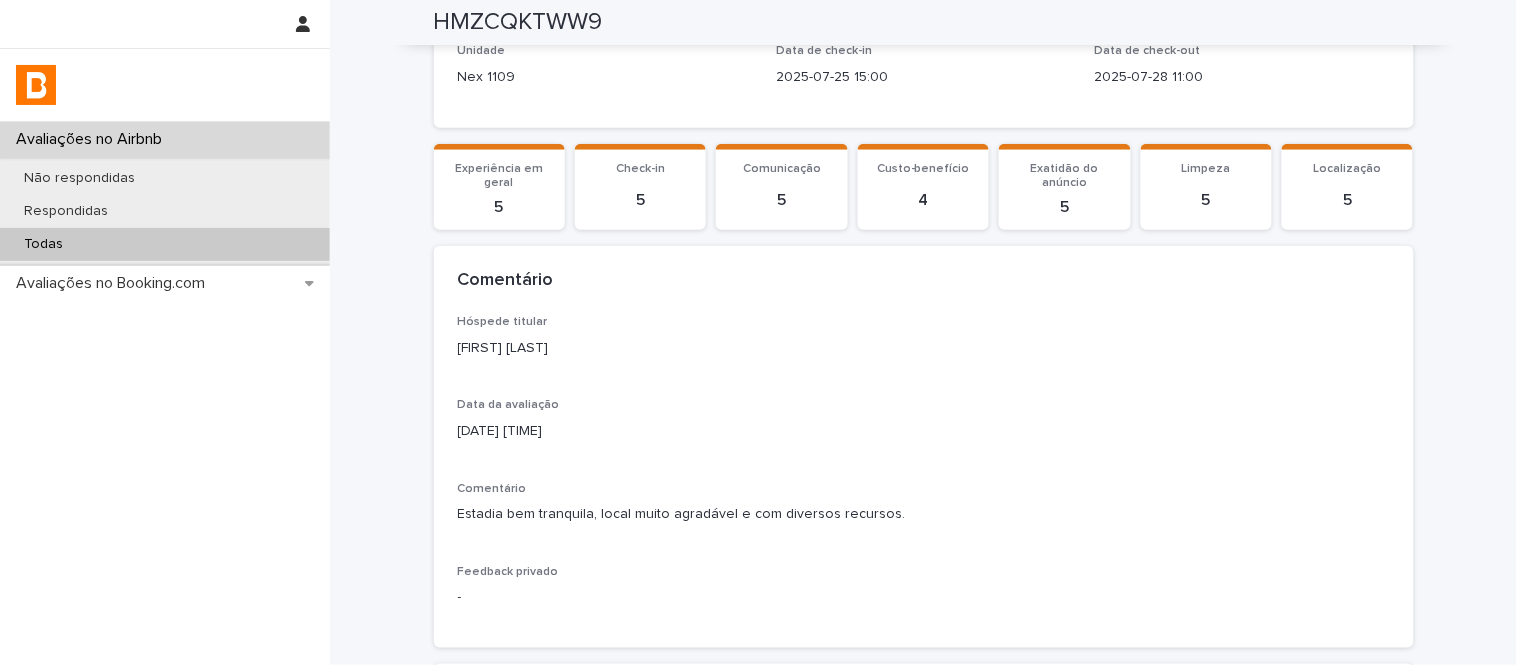 scroll, scrollTop: 154, scrollLeft: 0, axis: vertical 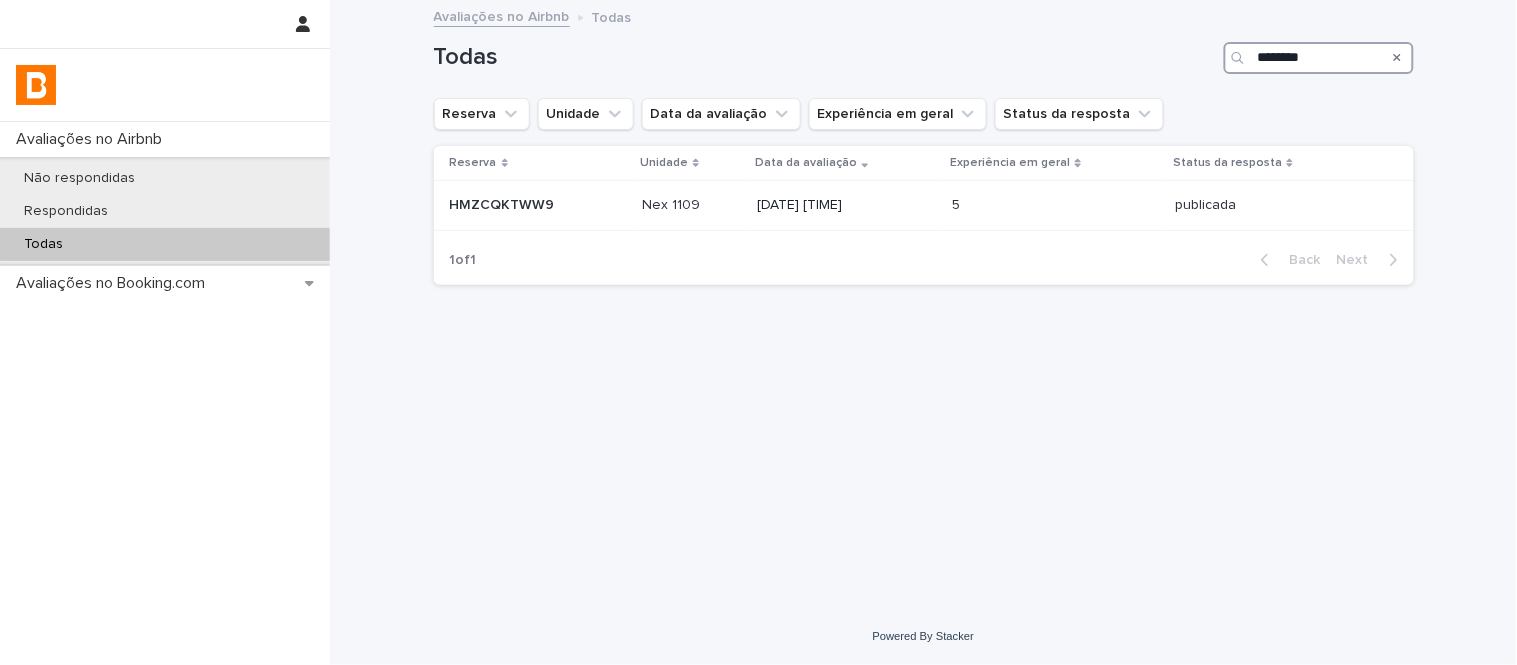 click on "********" at bounding box center (1319, 58) 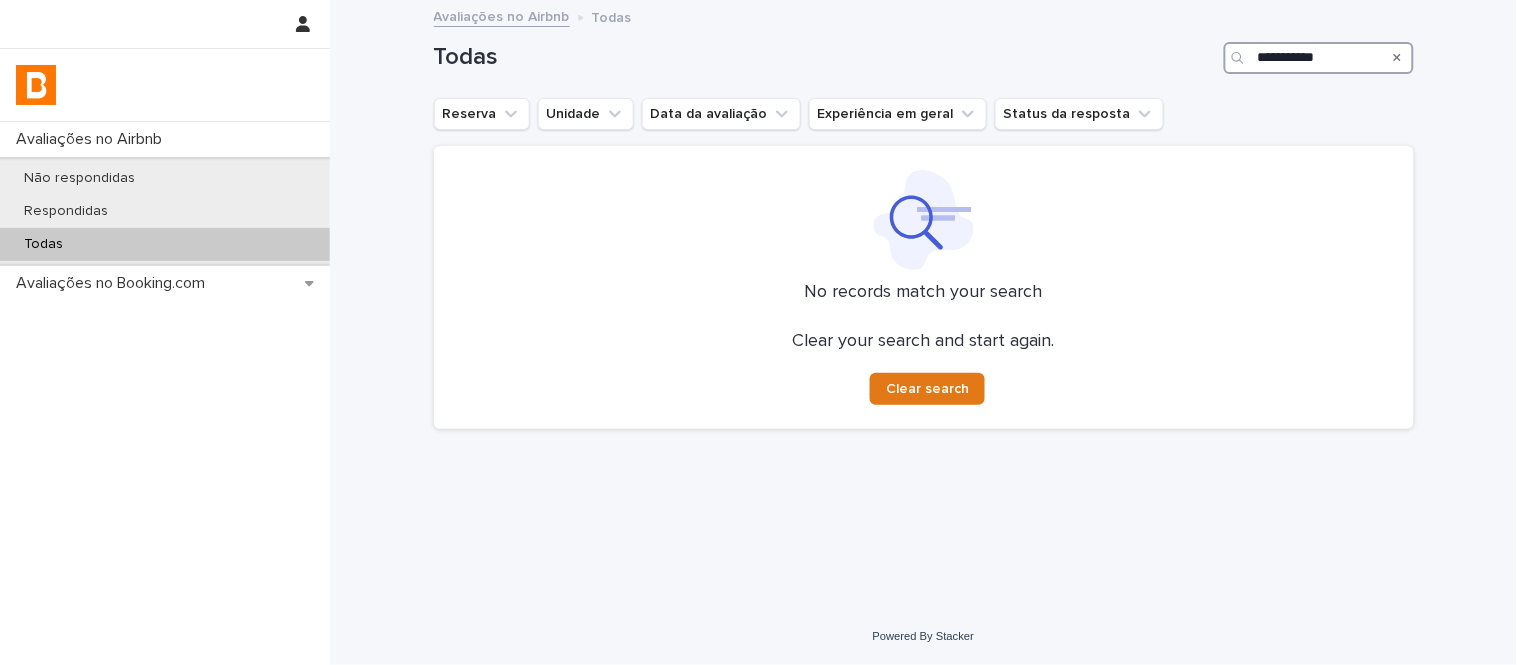 click on "**********" at bounding box center [1319, 58] 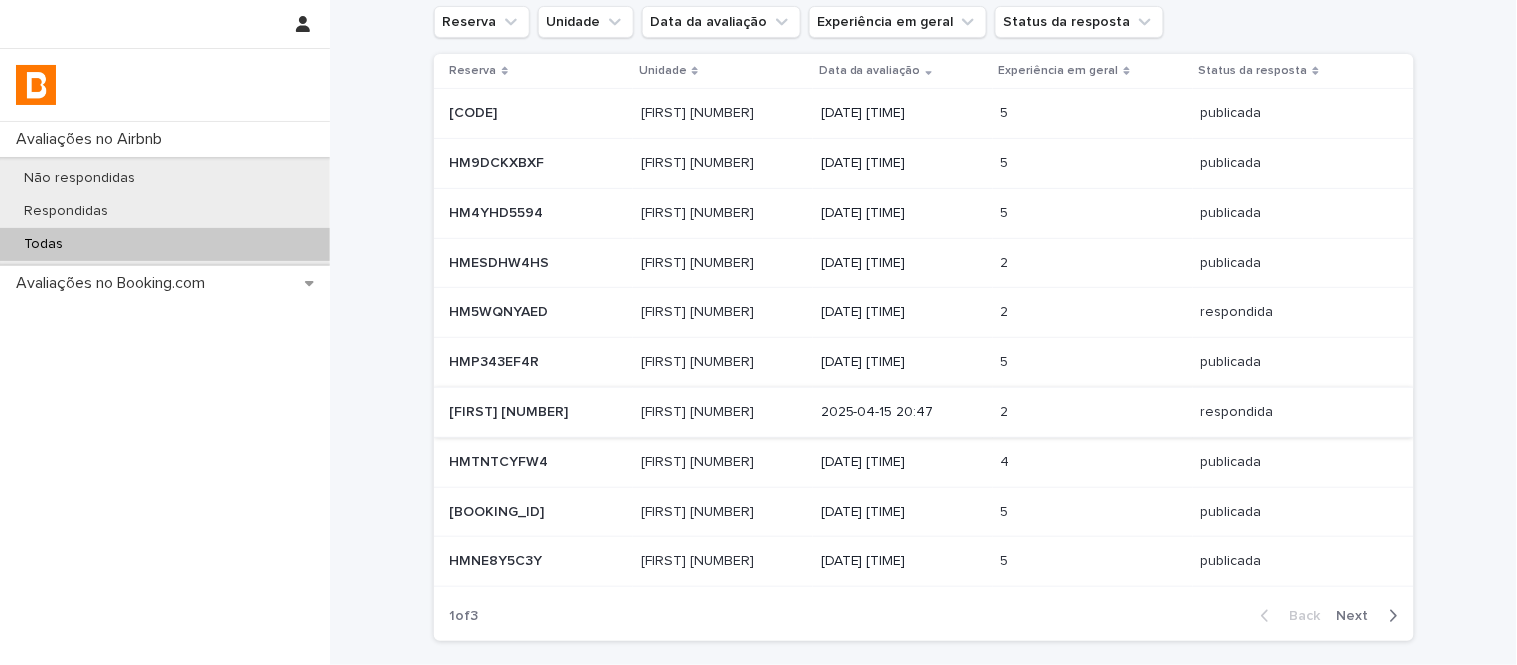 scroll, scrollTop: 0, scrollLeft: 0, axis: both 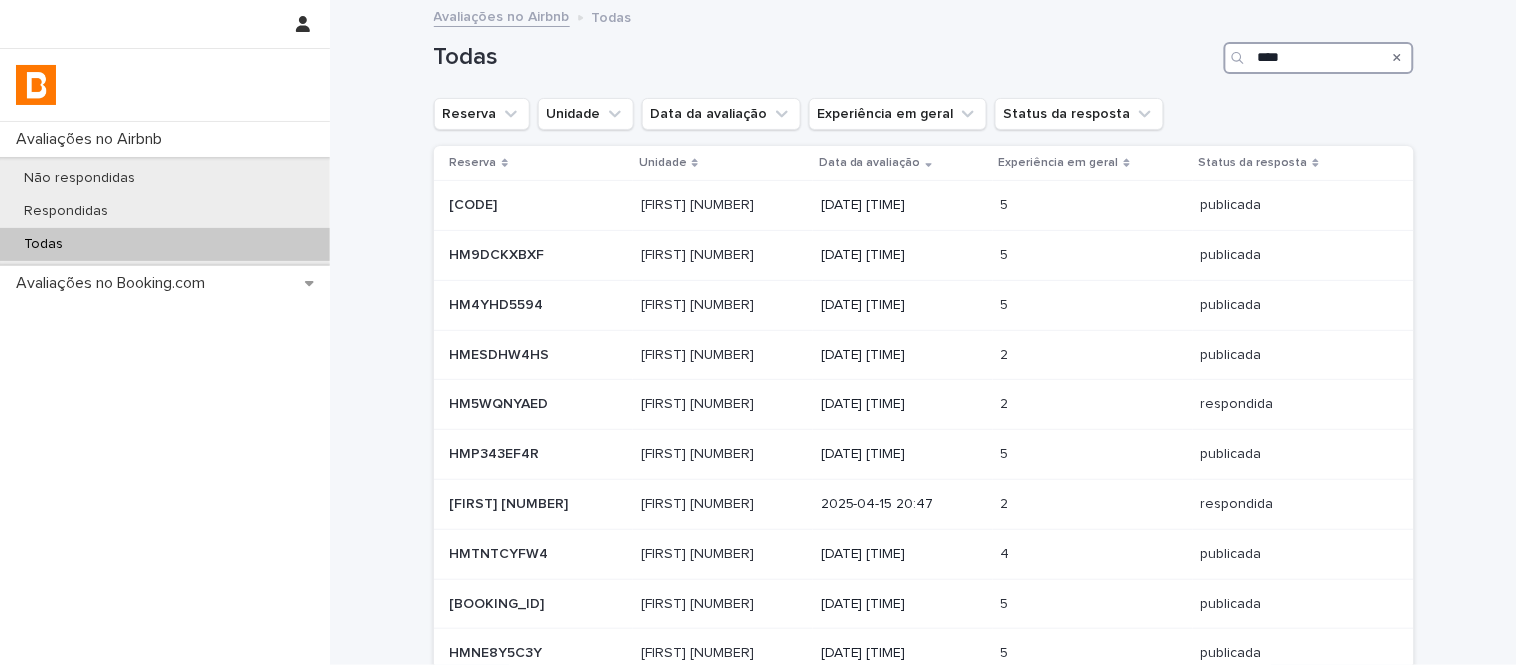 click on "****" at bounding box center [1319, 58] 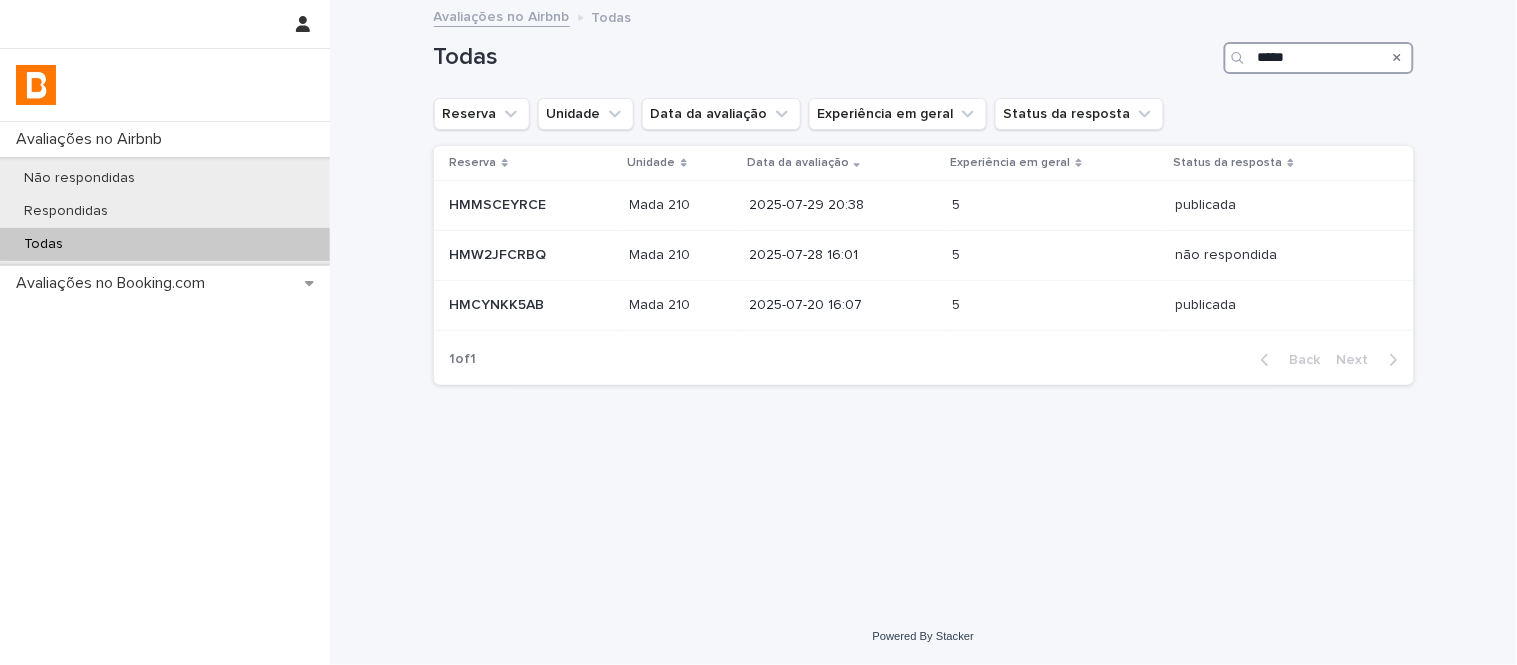 type on "****" 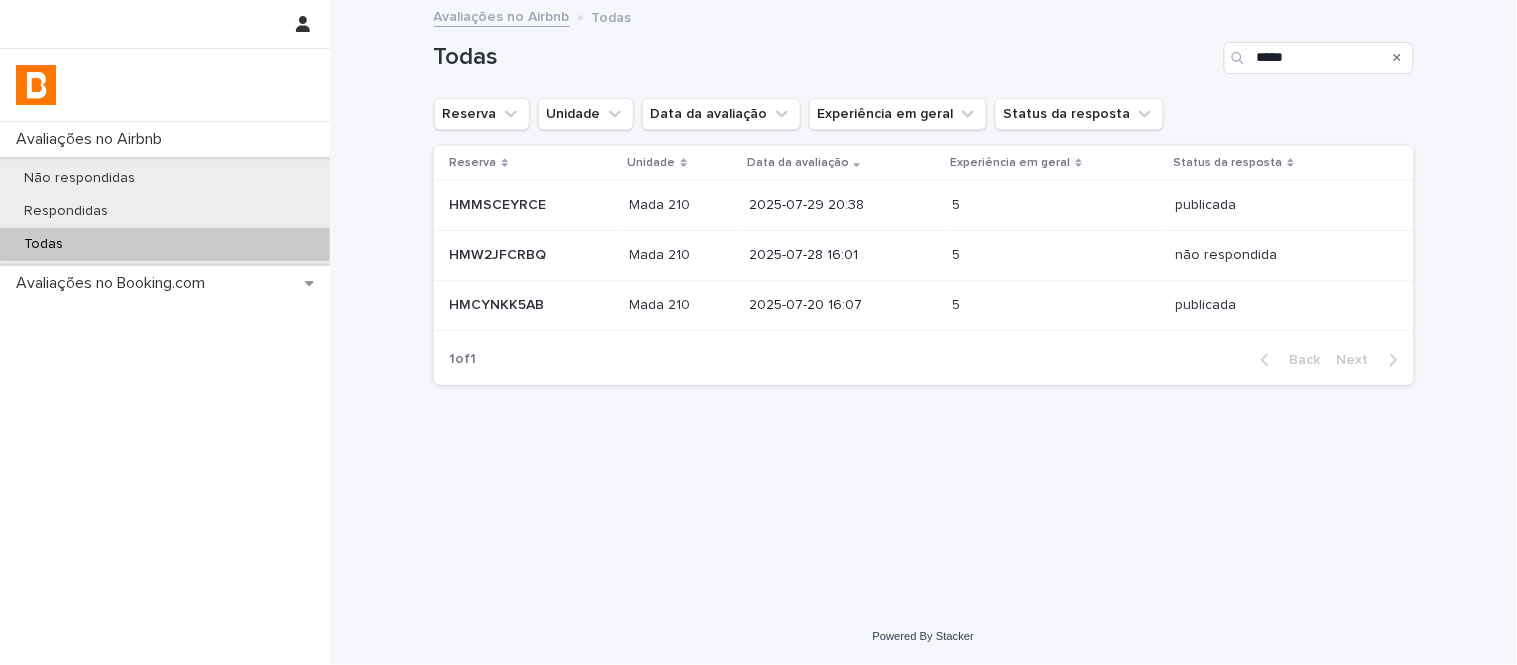 click on "Mada 210" at bounding box center (662, 203) 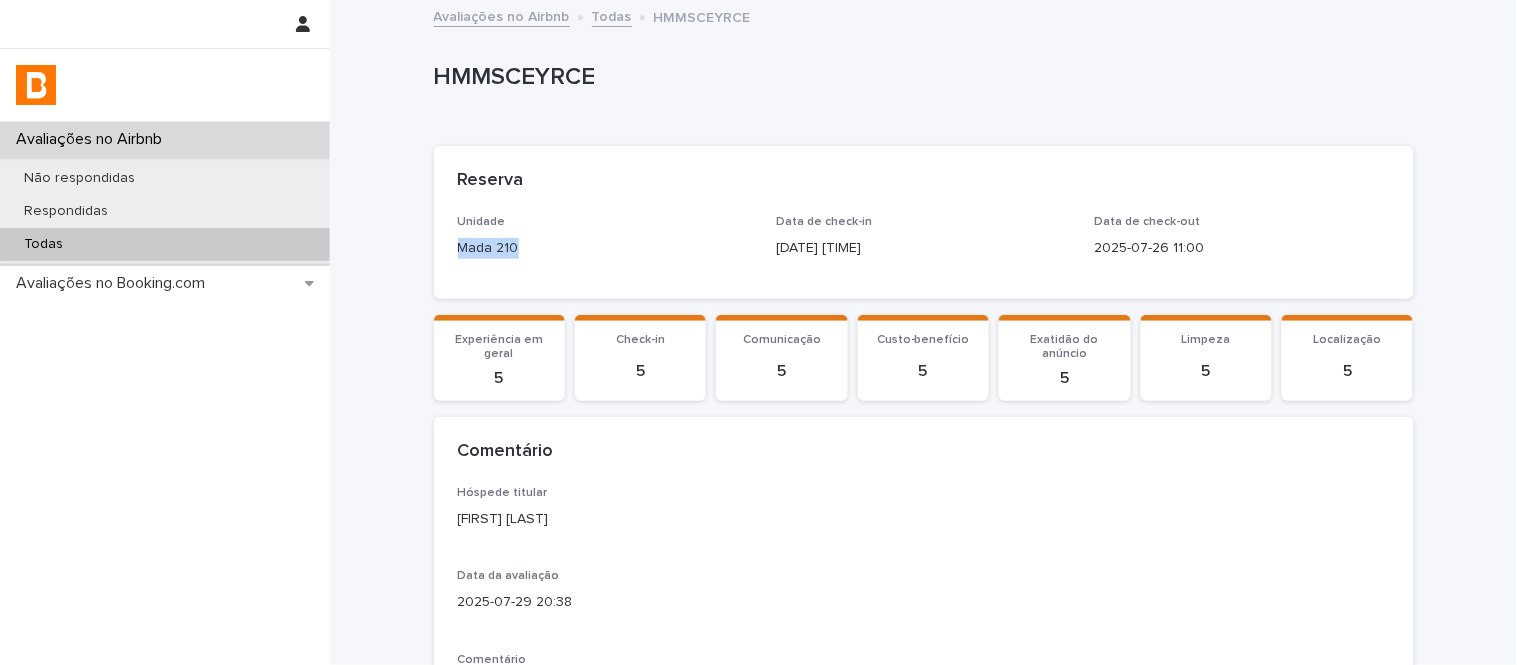 drag, startPoint x: 506, startPoint y: 245, endPoint x: 437, endPoint y: 246, distance: 69.00725 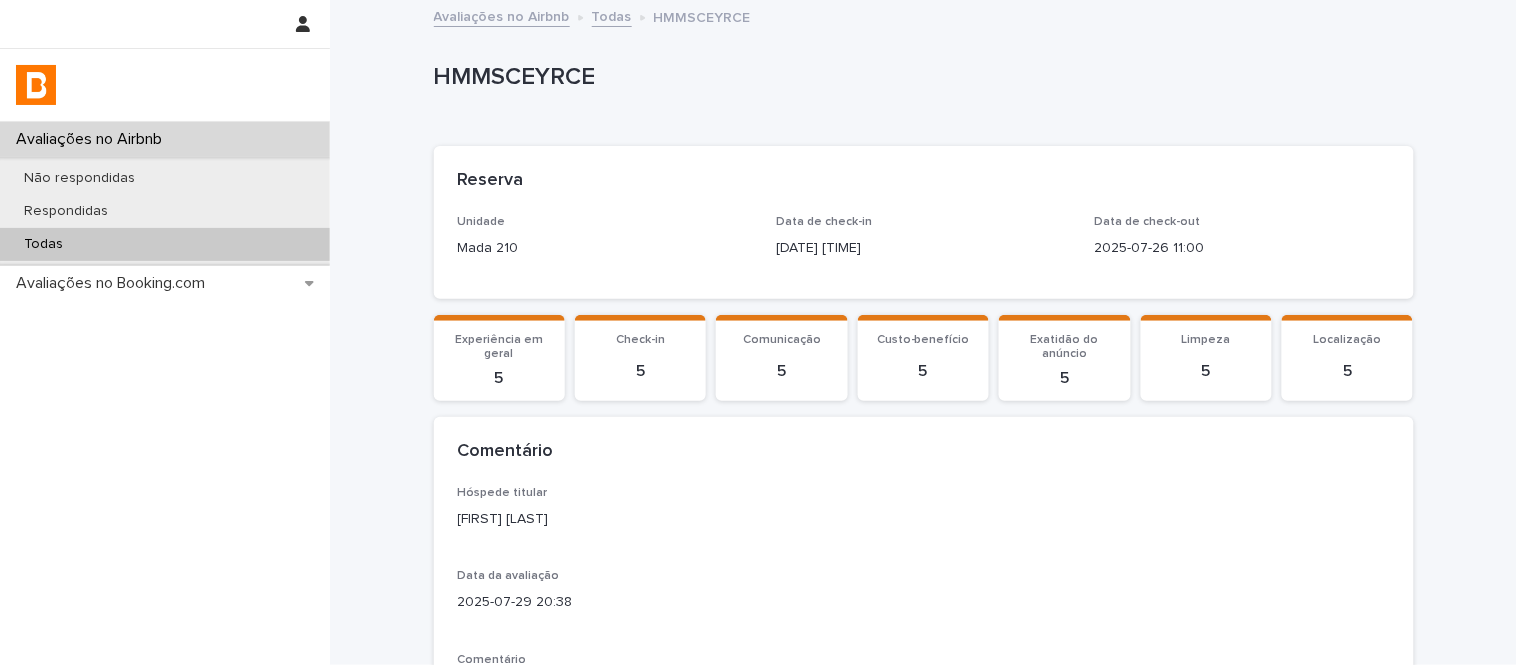 click on "HMMSCEYRCE" at bounding box center [920, 77] 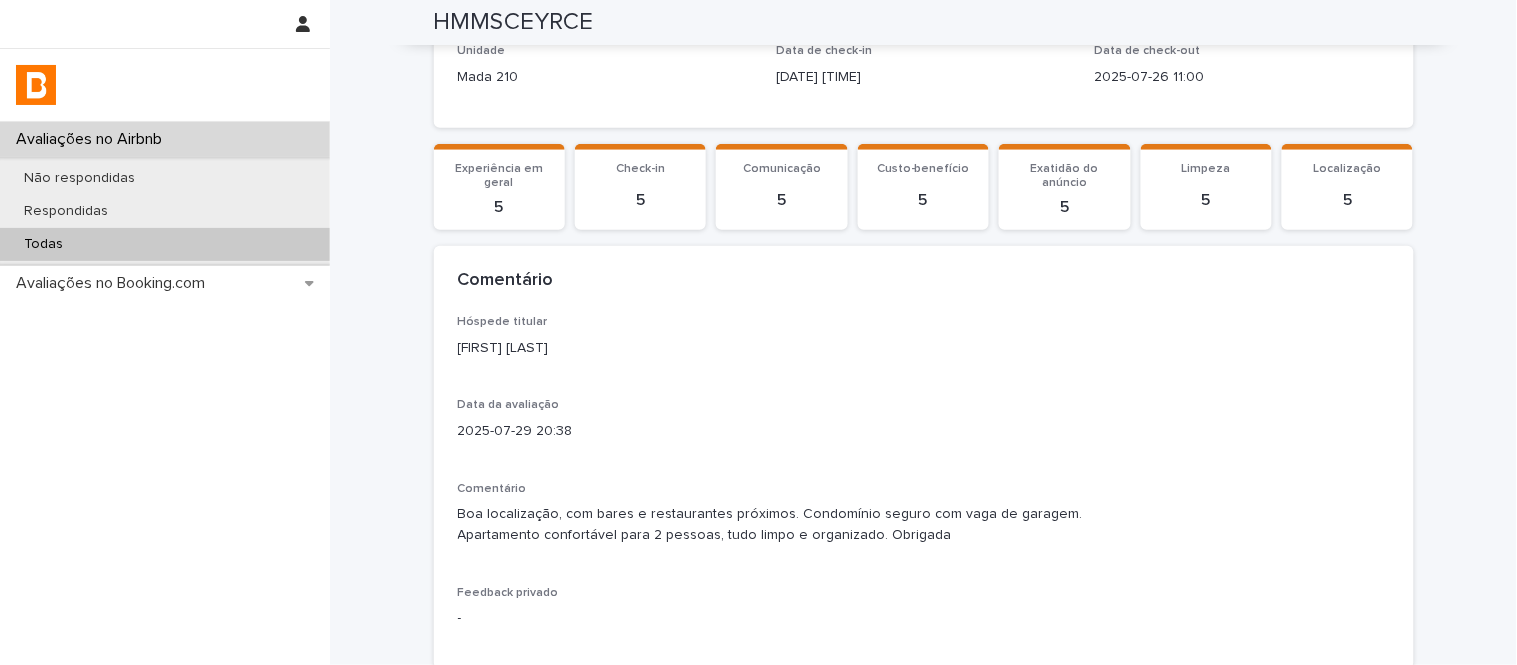 scroll, scrollTop: 153, scrollLeft: 0, axis: vertical 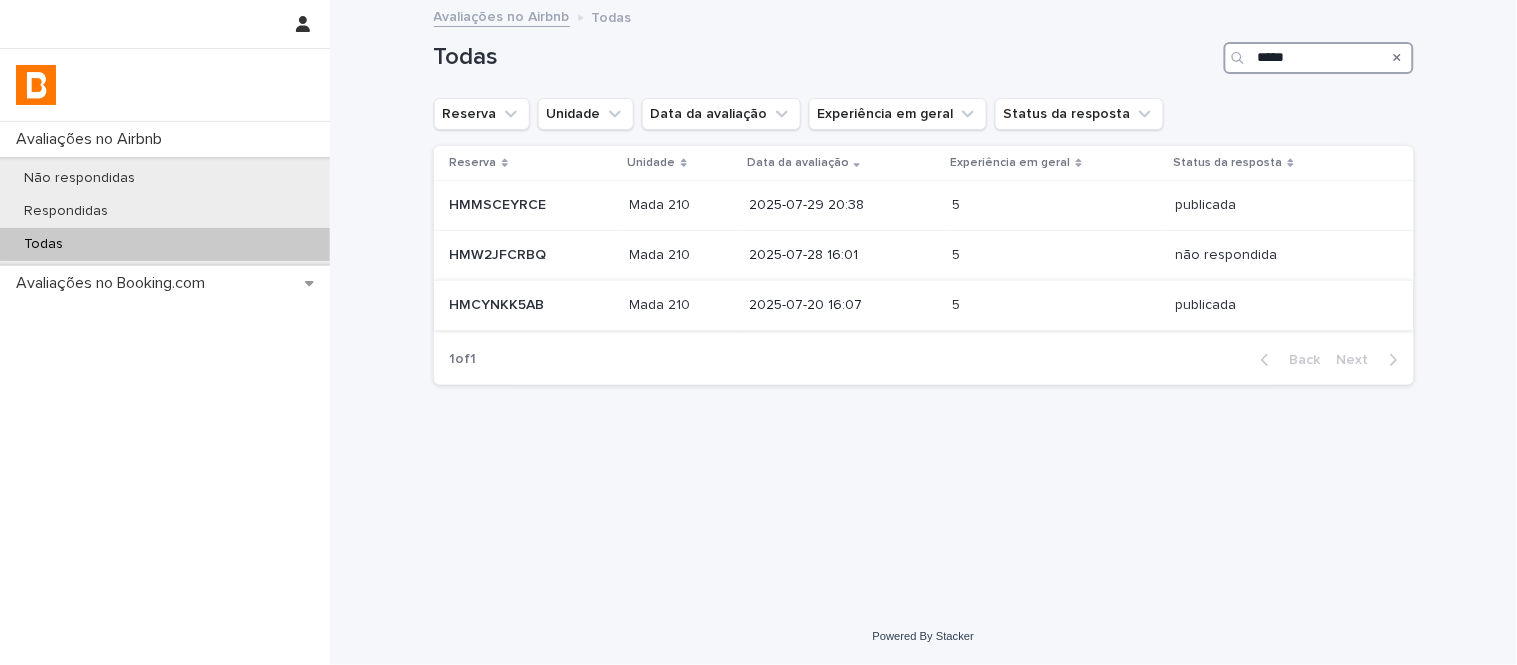 click on "****" at bounding box center [1319, 58] 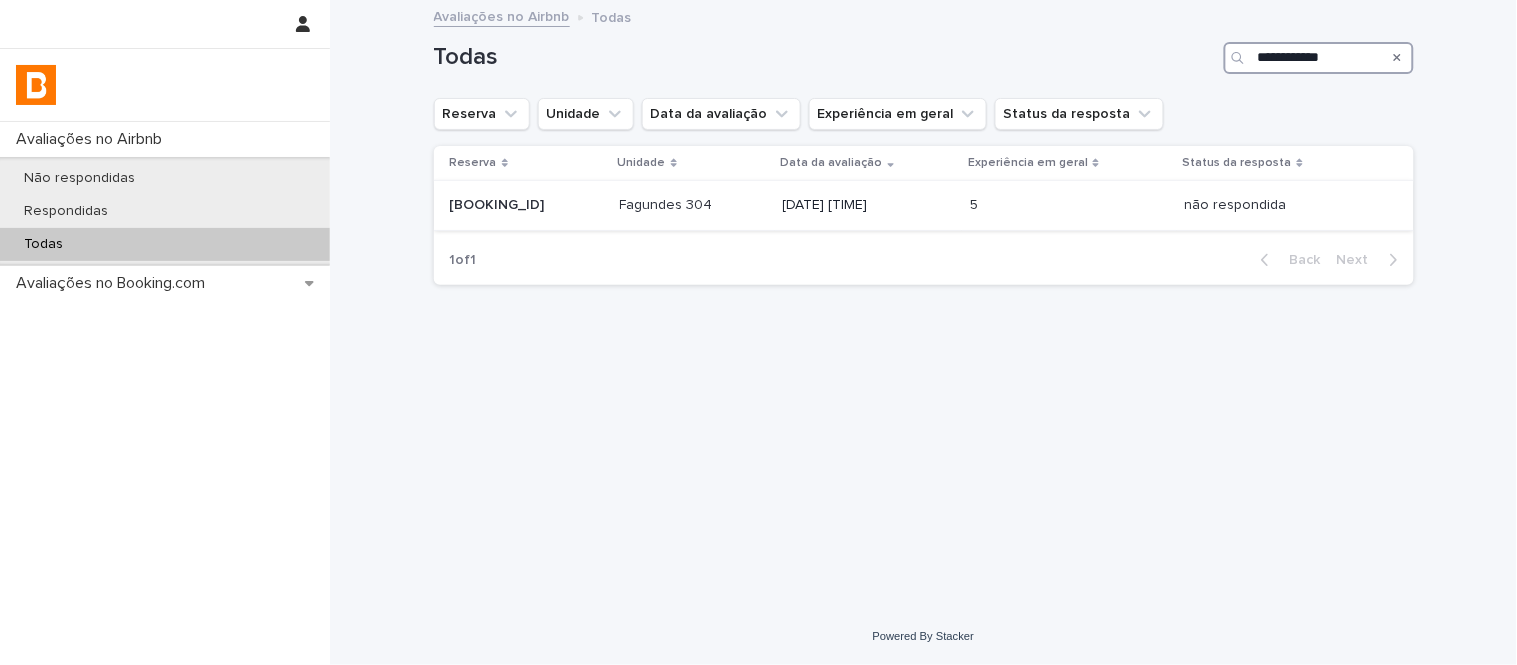 type on "**********" 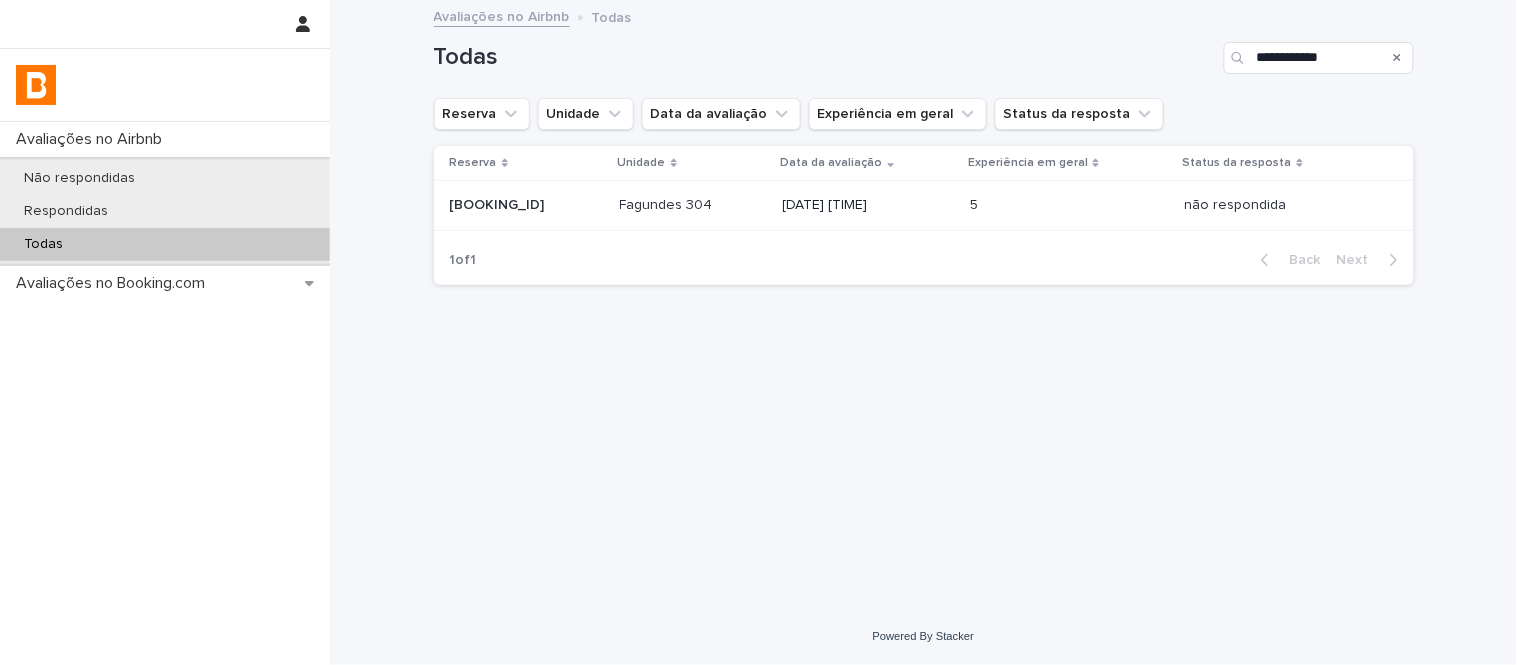 click on "[DATE] [TIME]" at bounding box center (868, 206) 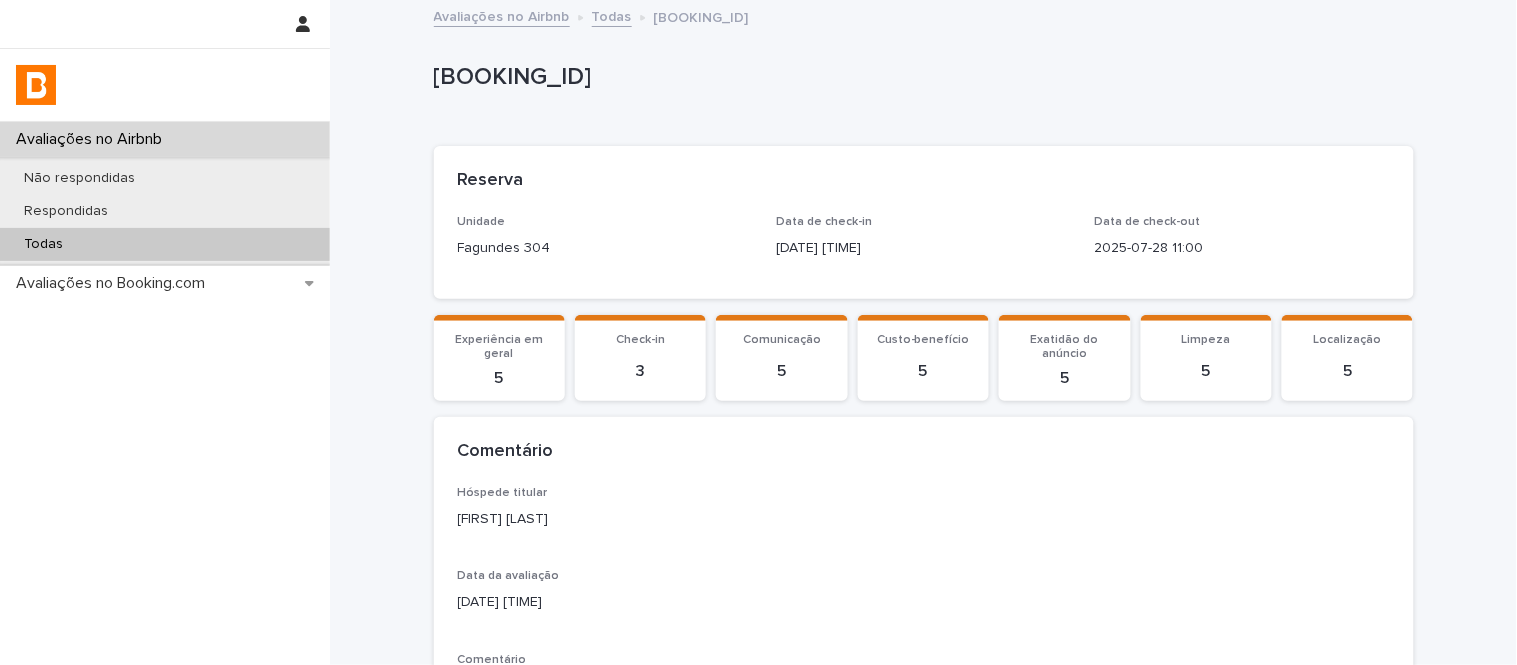 click on "[BOOKING_ID]" at bounding box center (920, 77) 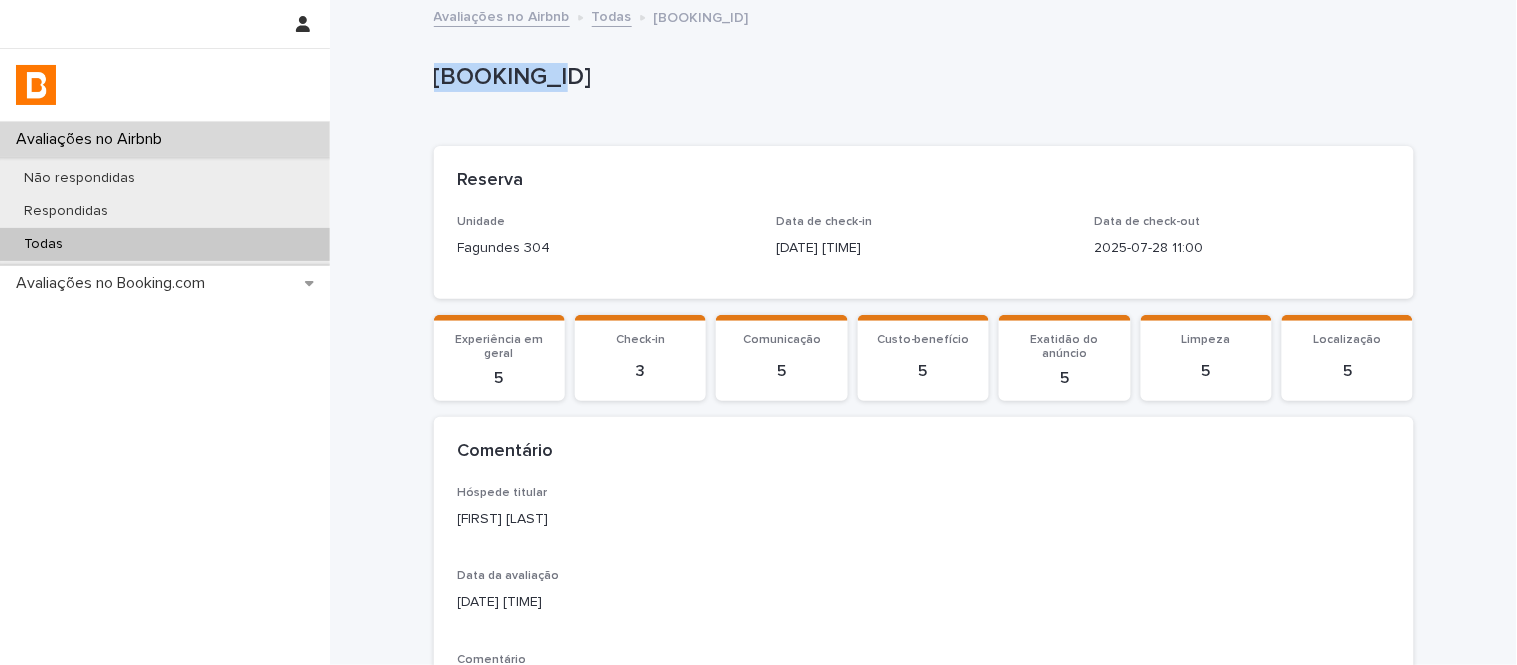 click on "[BOOKING_ID]" at bounding box center [920, 77] 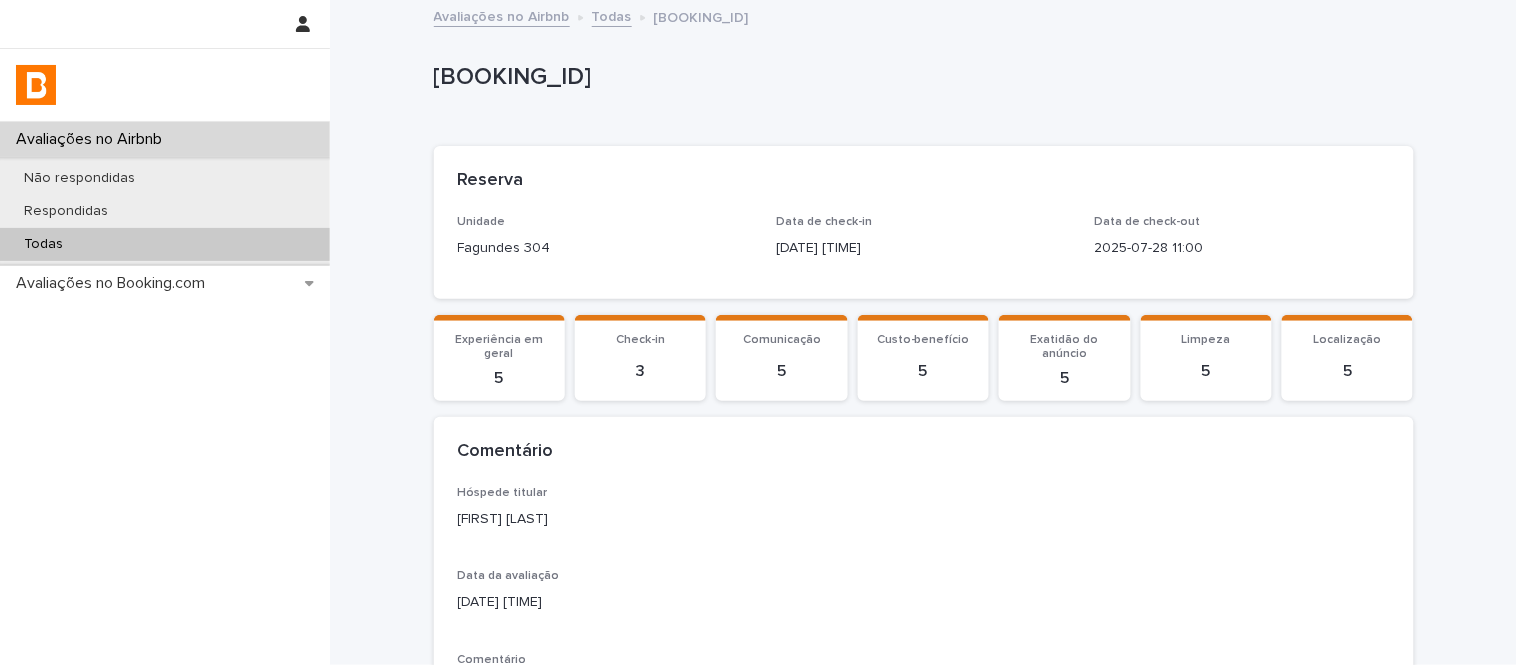 click on "Reserva" at bounding box center [920, 181] 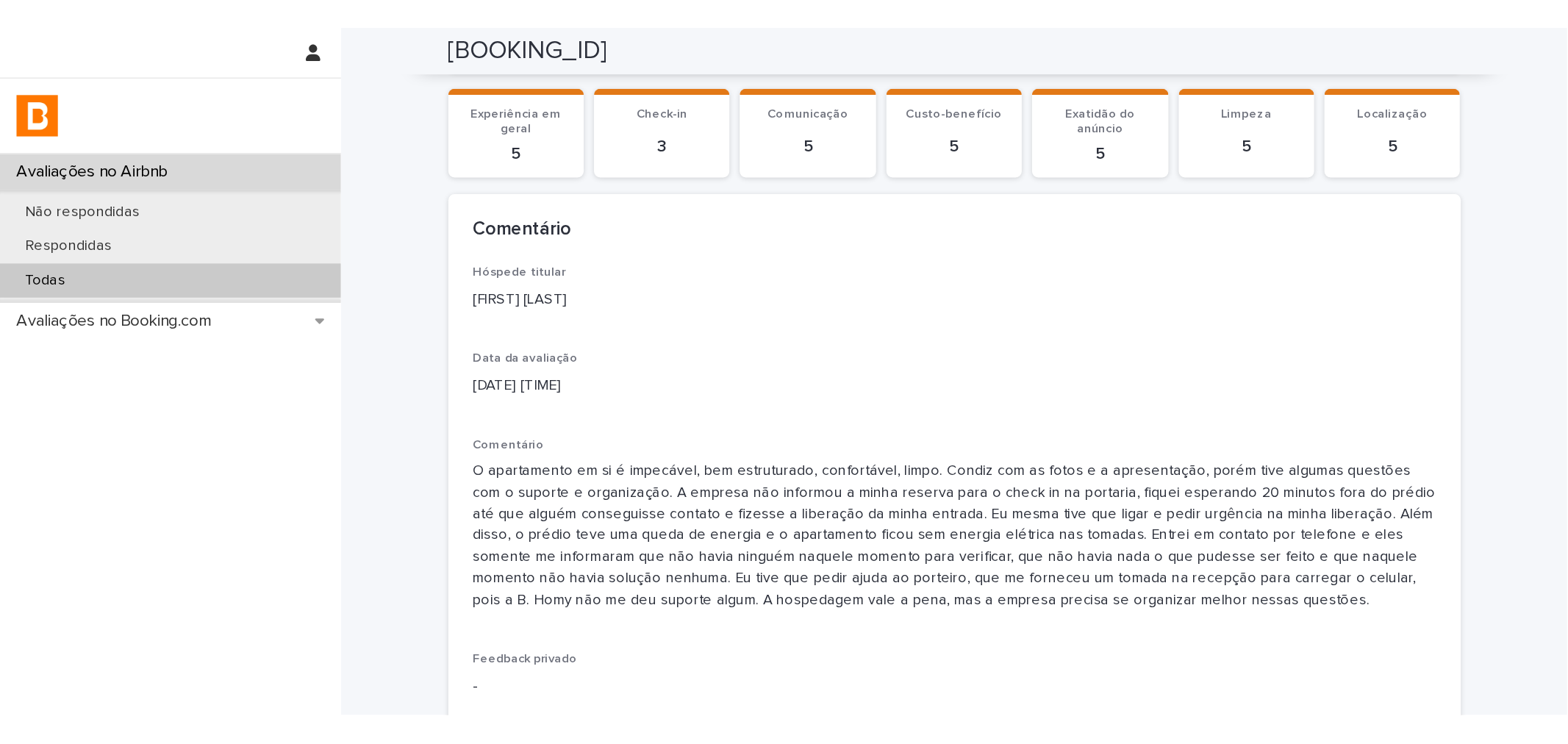 scroll, scrollTop: 176, scrollLeft: 0, axis: vertical 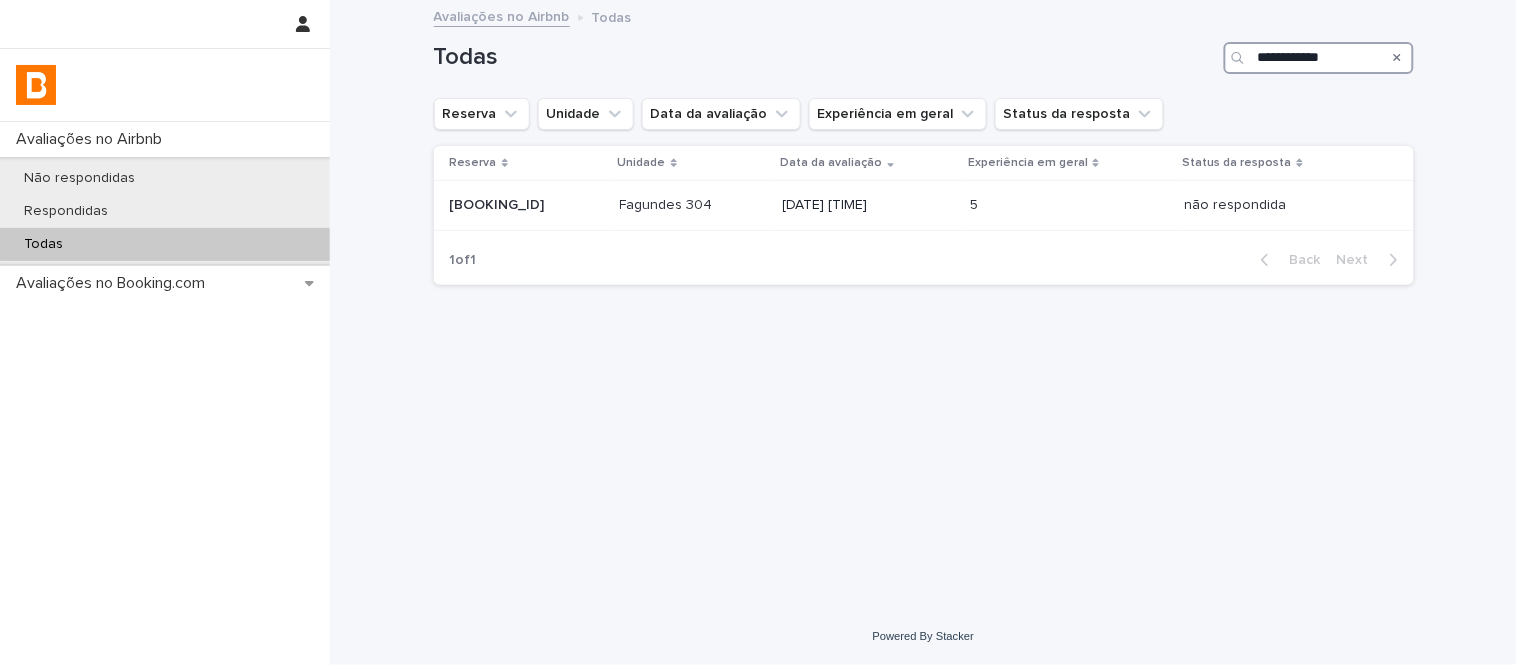 click on "**********" at bounding box center [1319, 58] 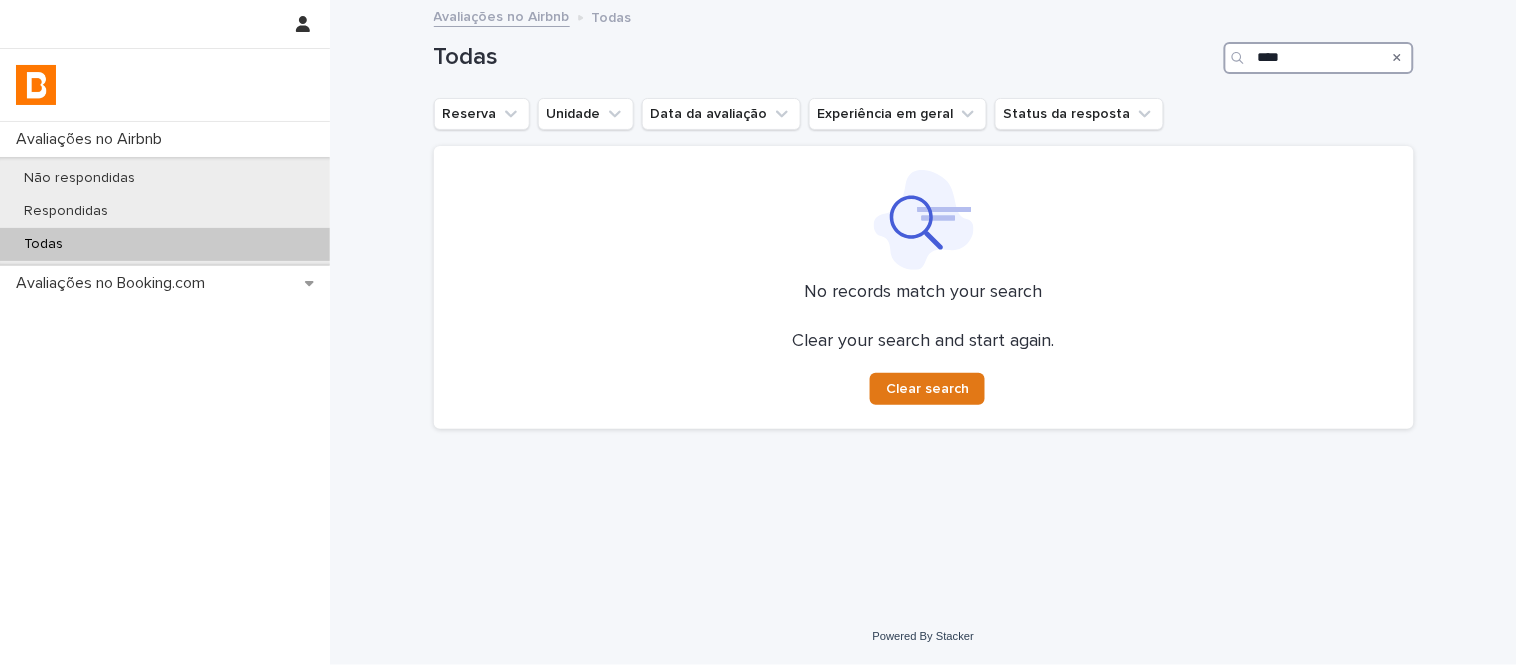 click on "****" at bounding box center [1319, 58] 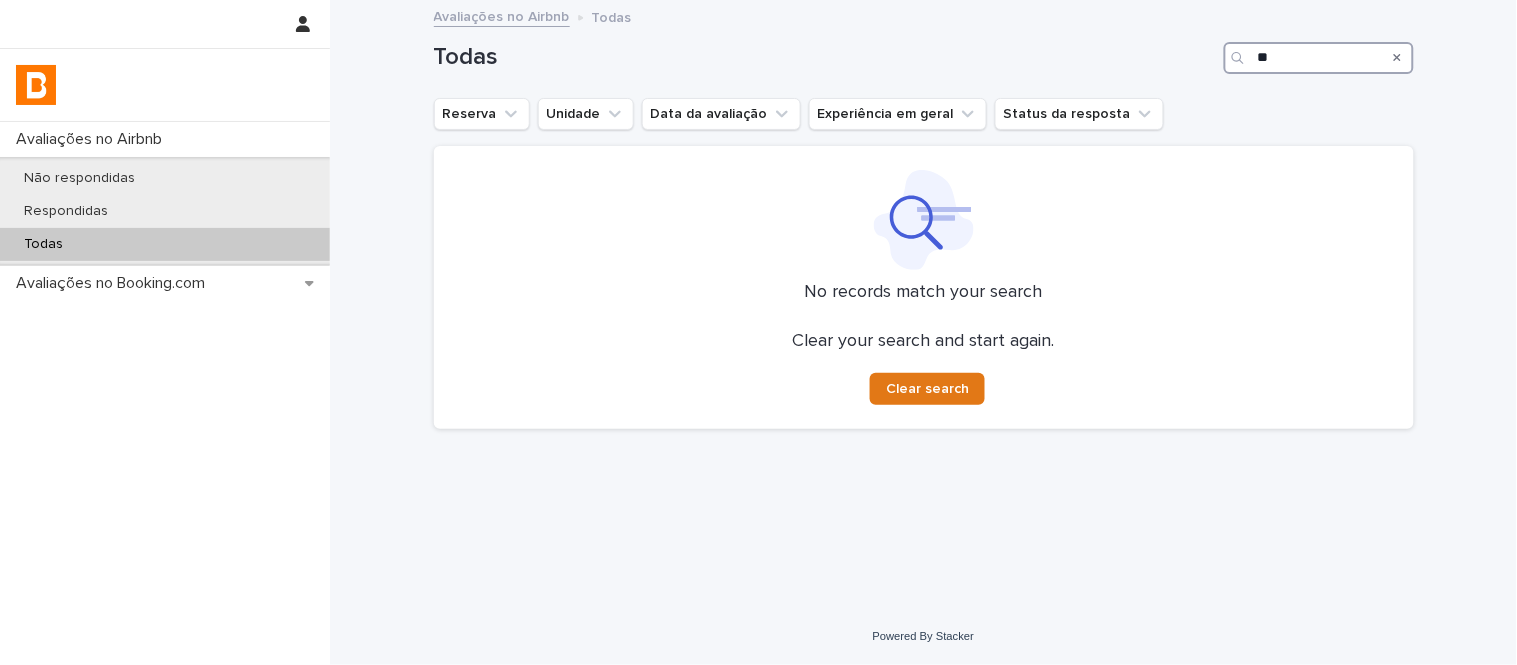 type on "*" 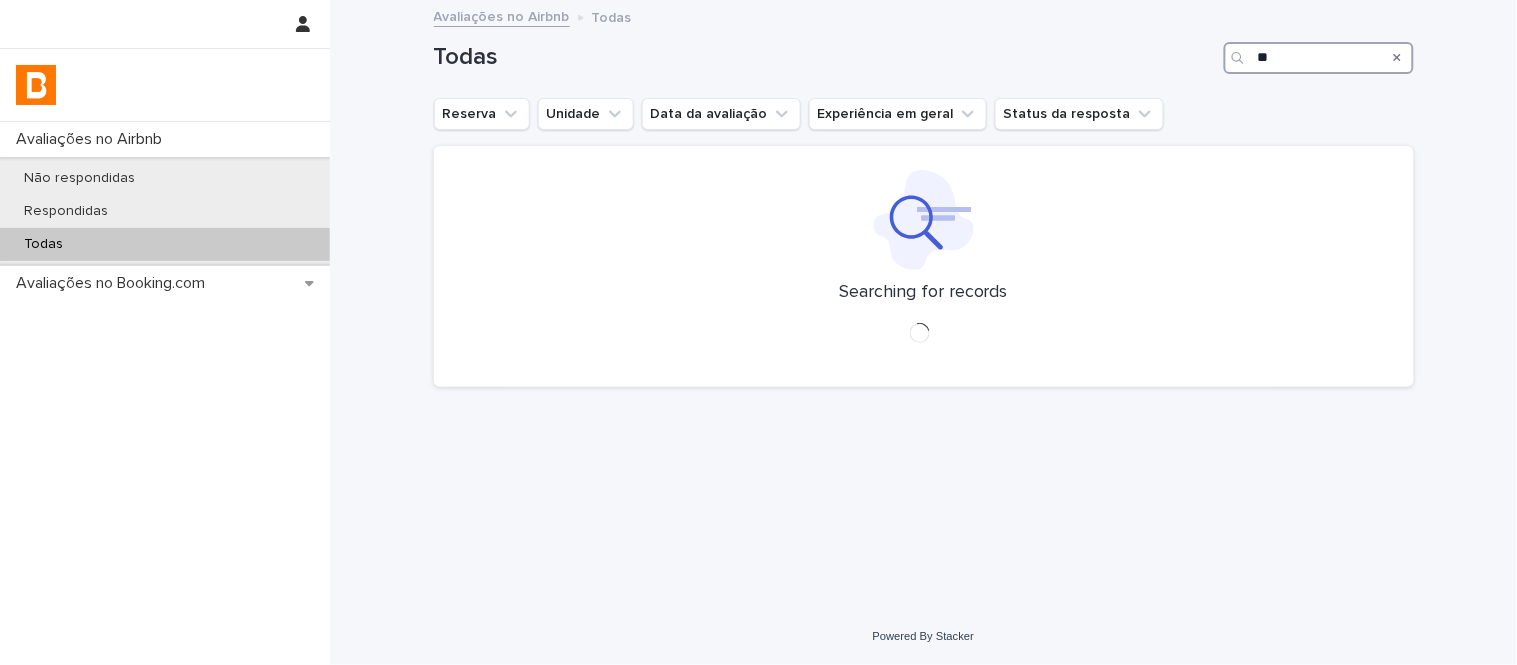 type on "*" 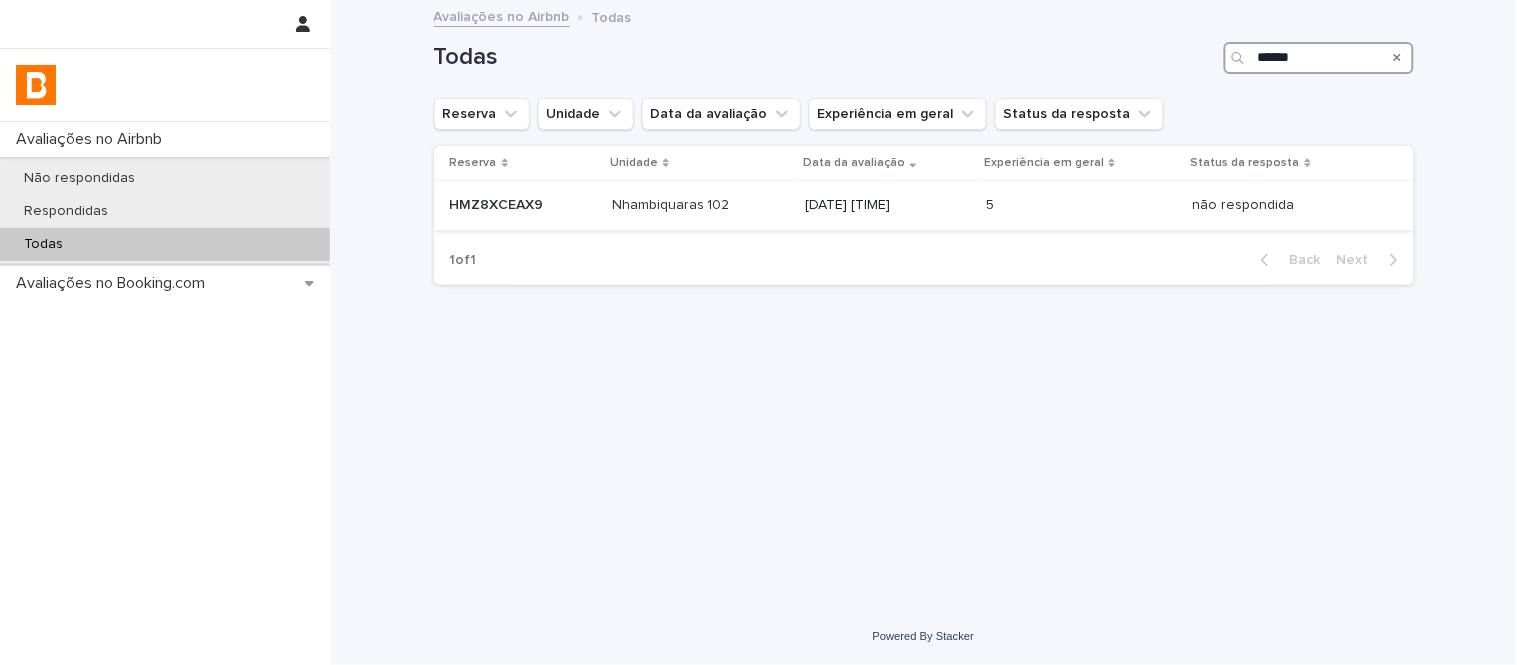 type on "******" 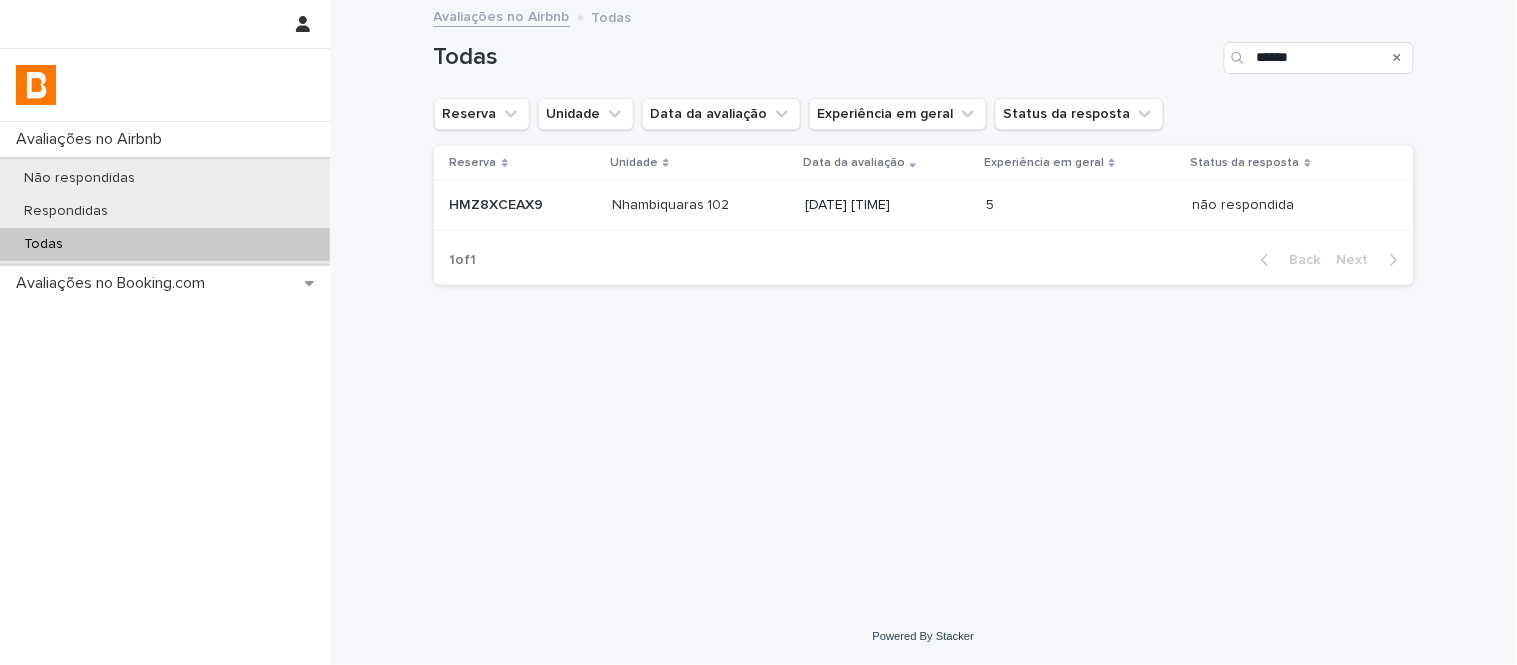 click at bounding box center (700, 205) 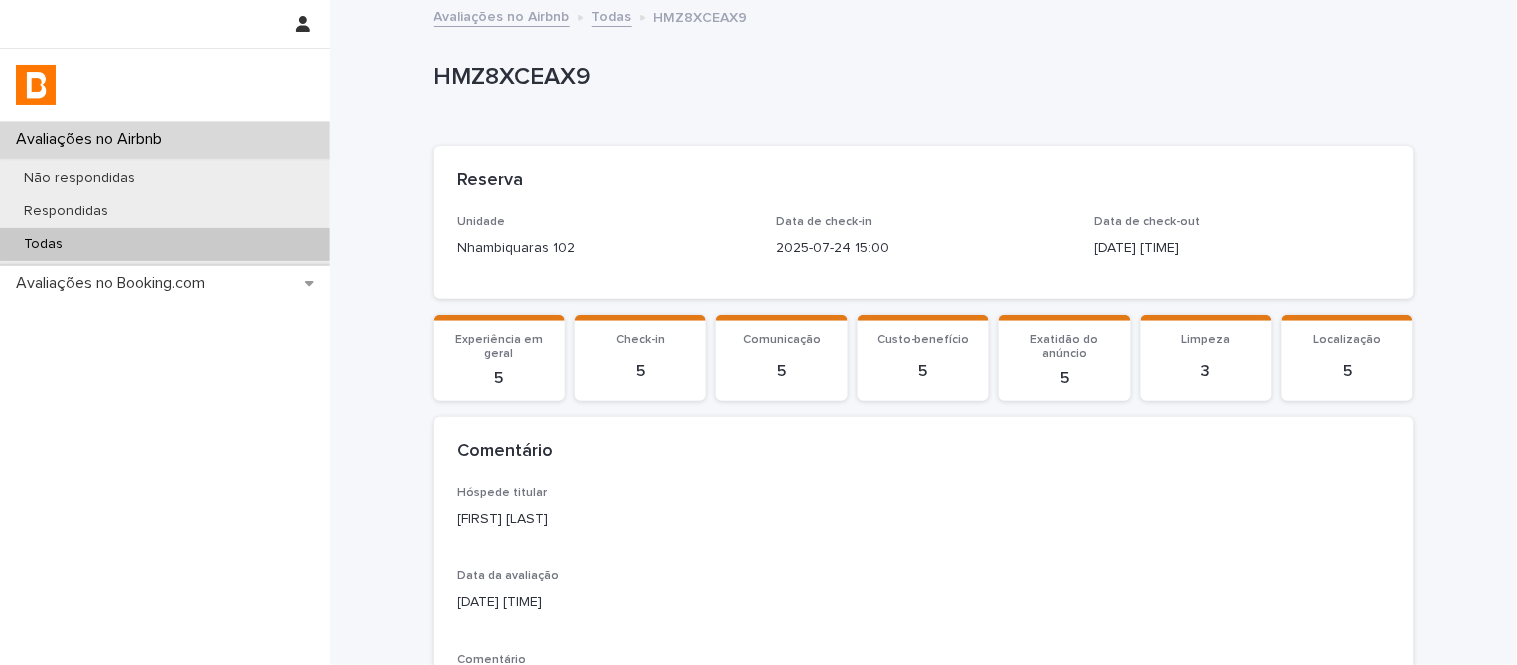 click on "HMZ8XCEAX9" at bounding box center [920, 77] 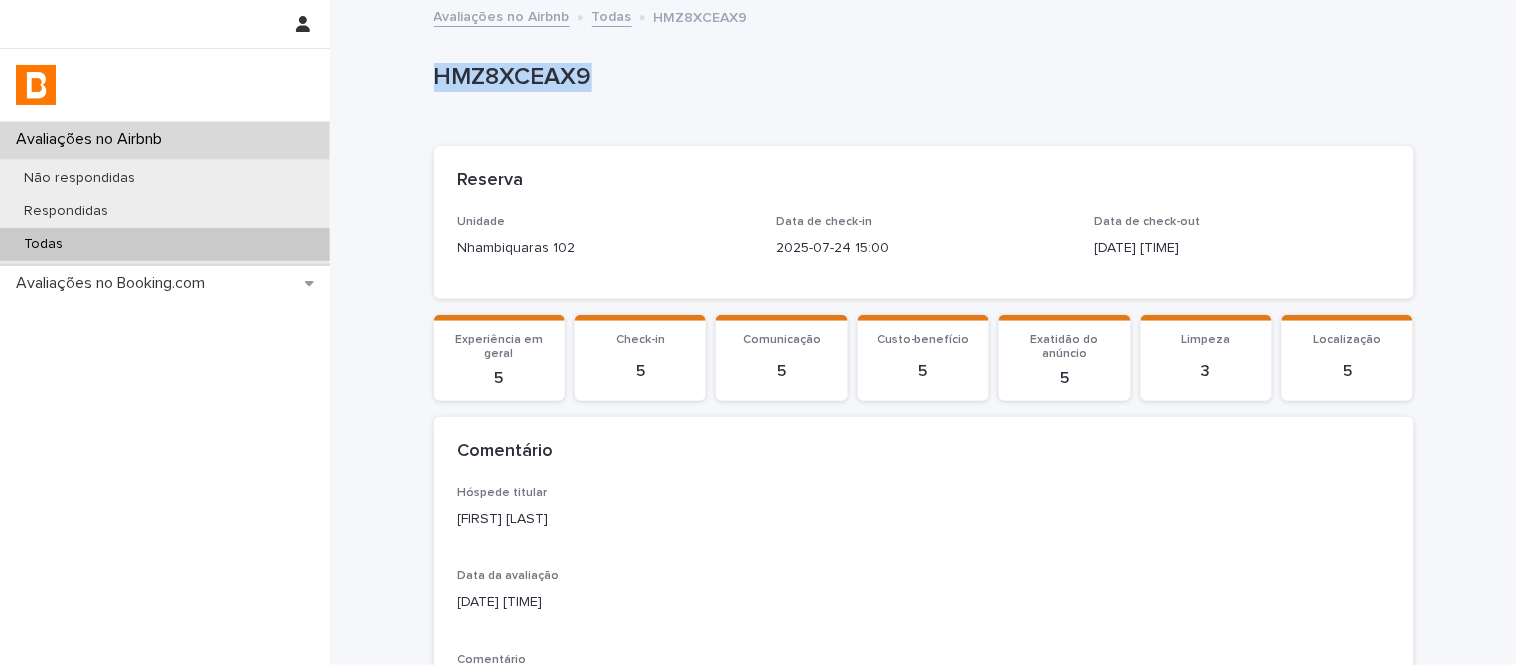 click on "HMZ8XCEAX9" at bounding box center (920, 77) 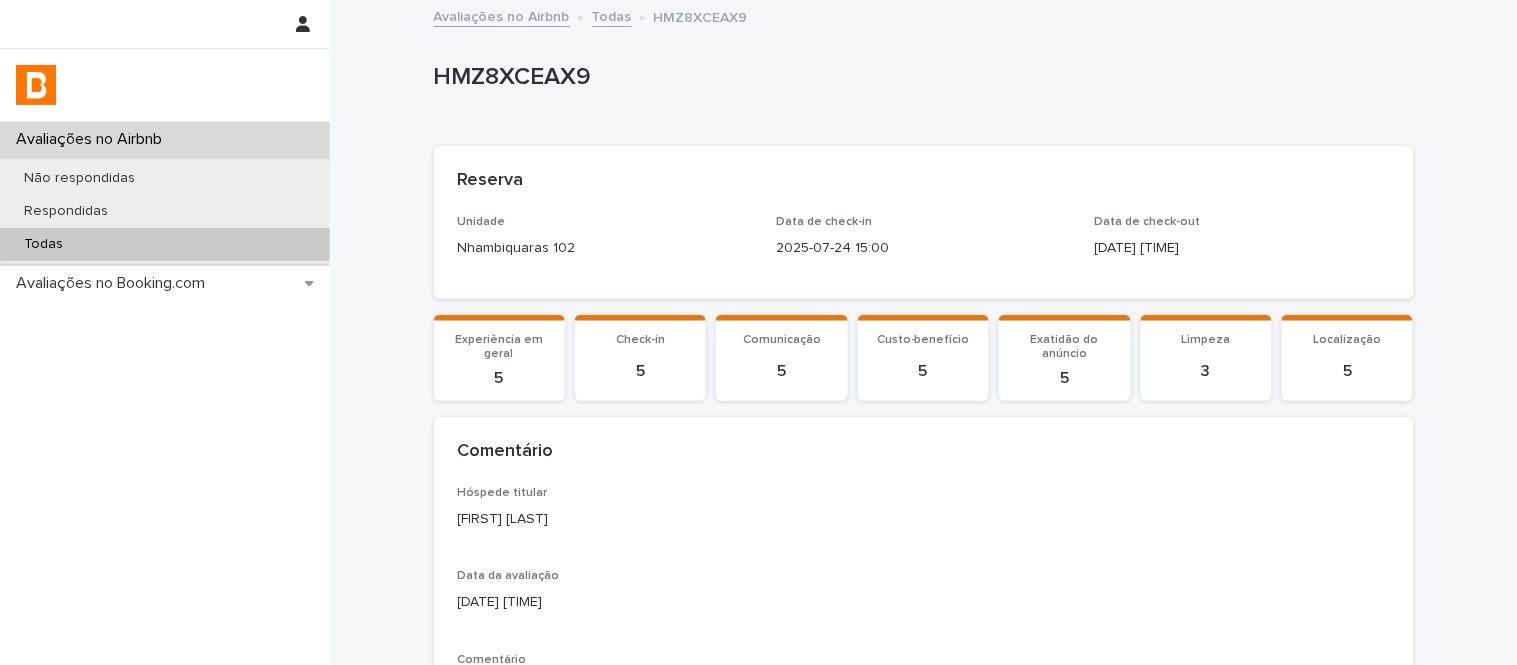 drag, startPoint x: 941, startPoint y: 134, endPoint x: 990, endPoint y: 137, distance: 49.09175 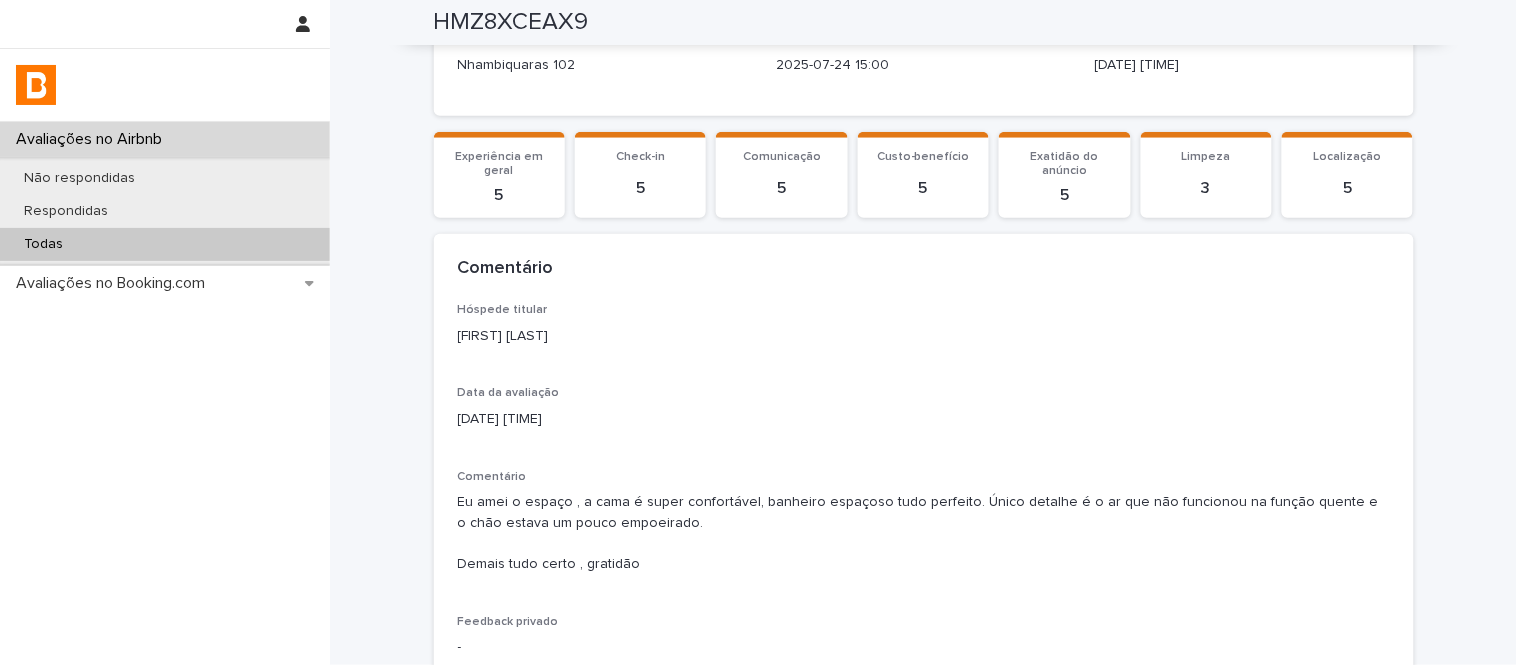 scroll, scrollTop: 175, scrollLeft: 0, axis: vertical 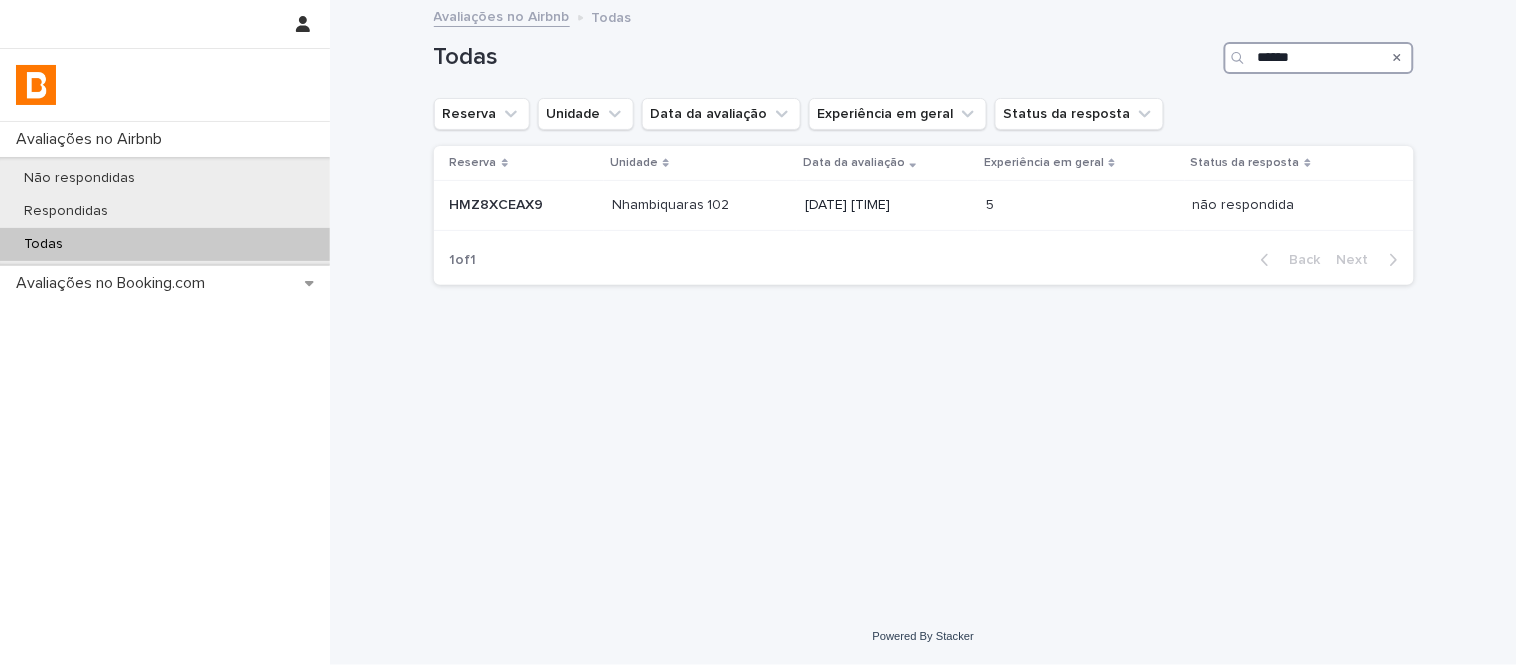 click on "******" at bounding box center [1319, 58] 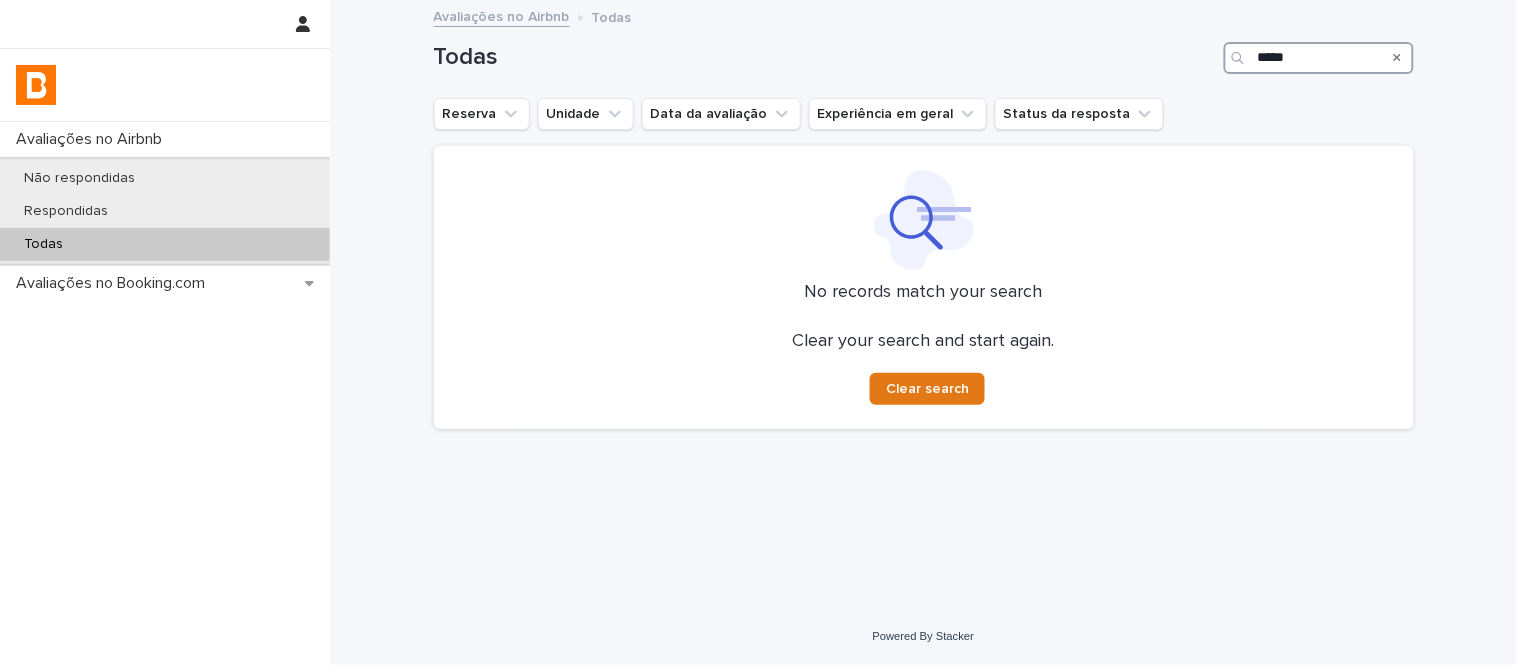 click on "*****" at bounding box center (1319, 58) 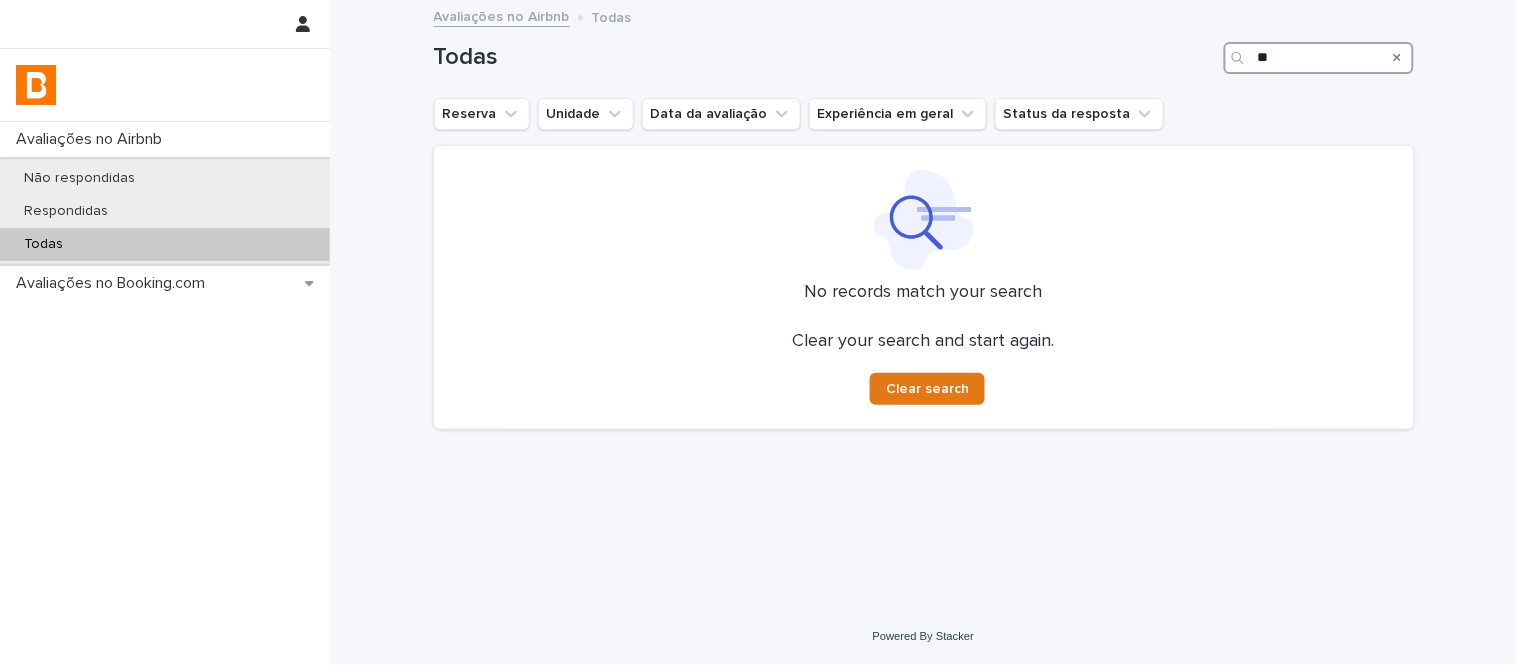 type on "*" 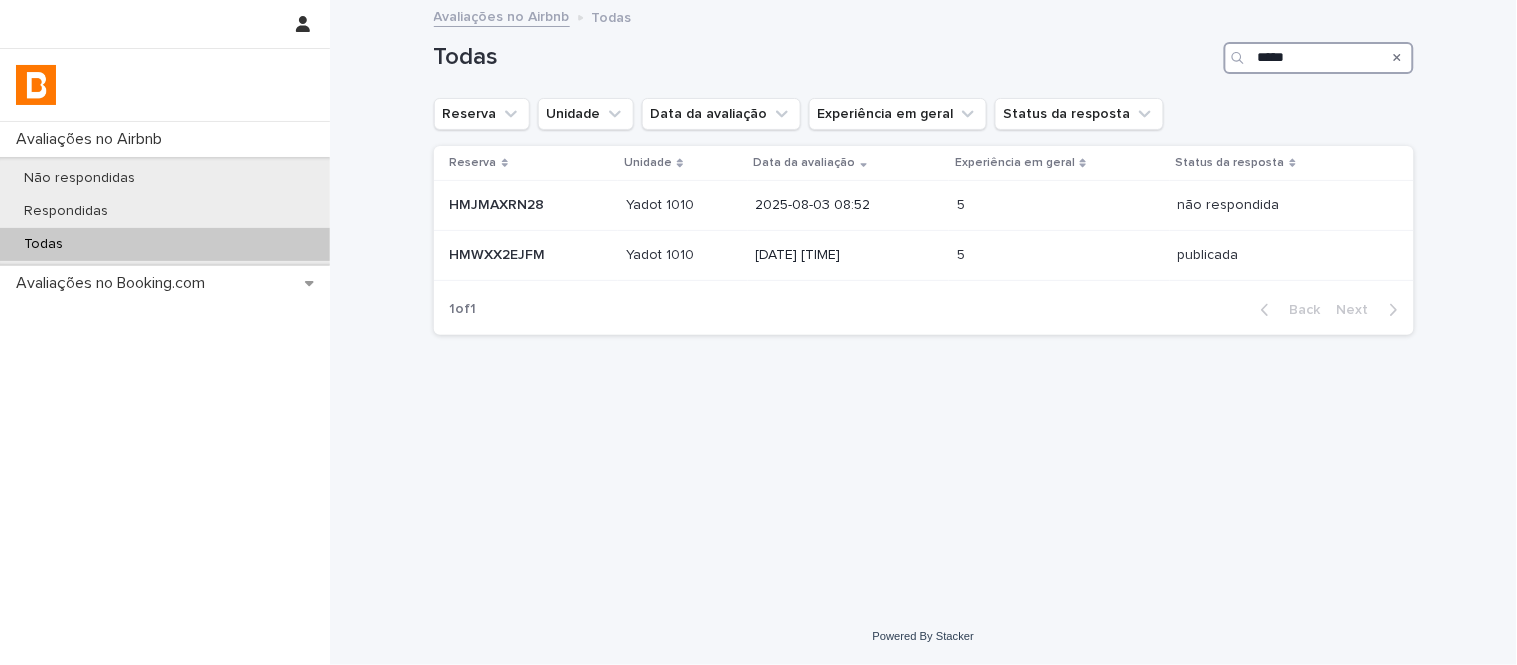 type on "*****" 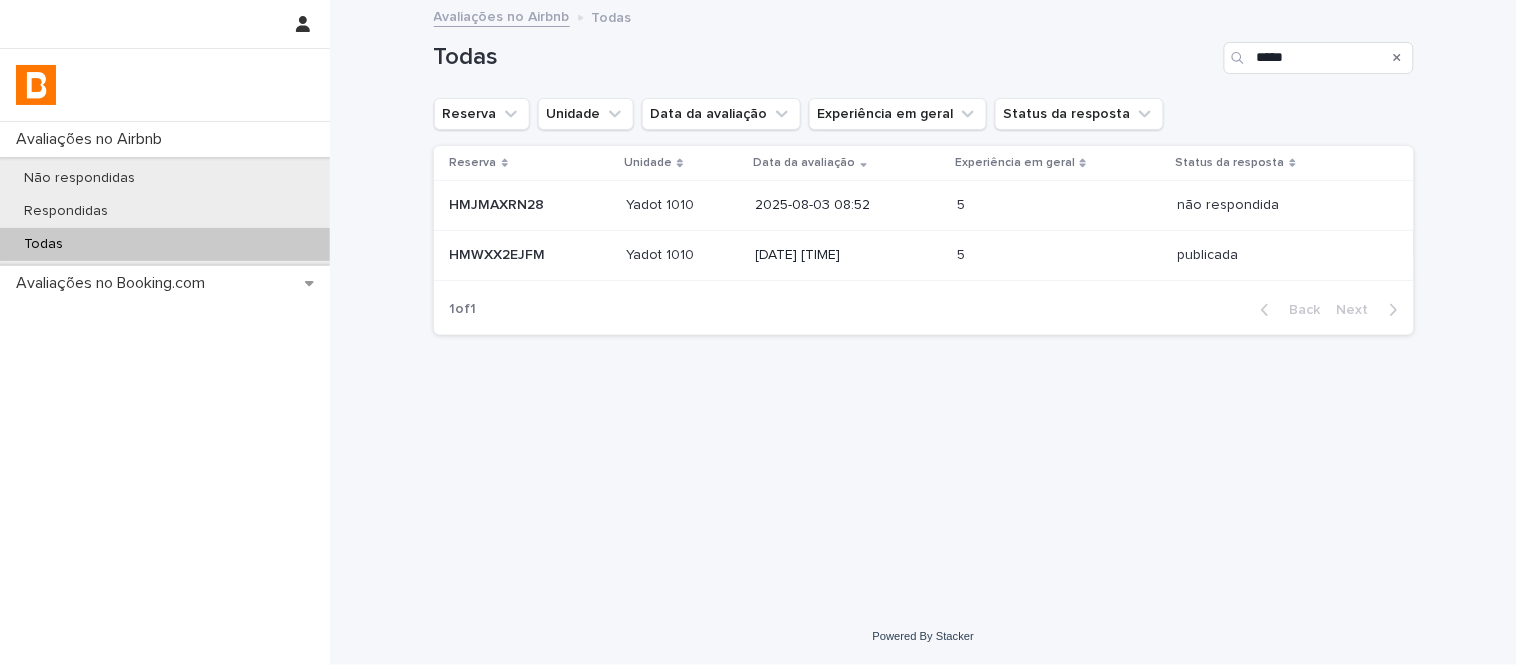 click on "[DATE] [TIME]" at bounding box center (849, 253) 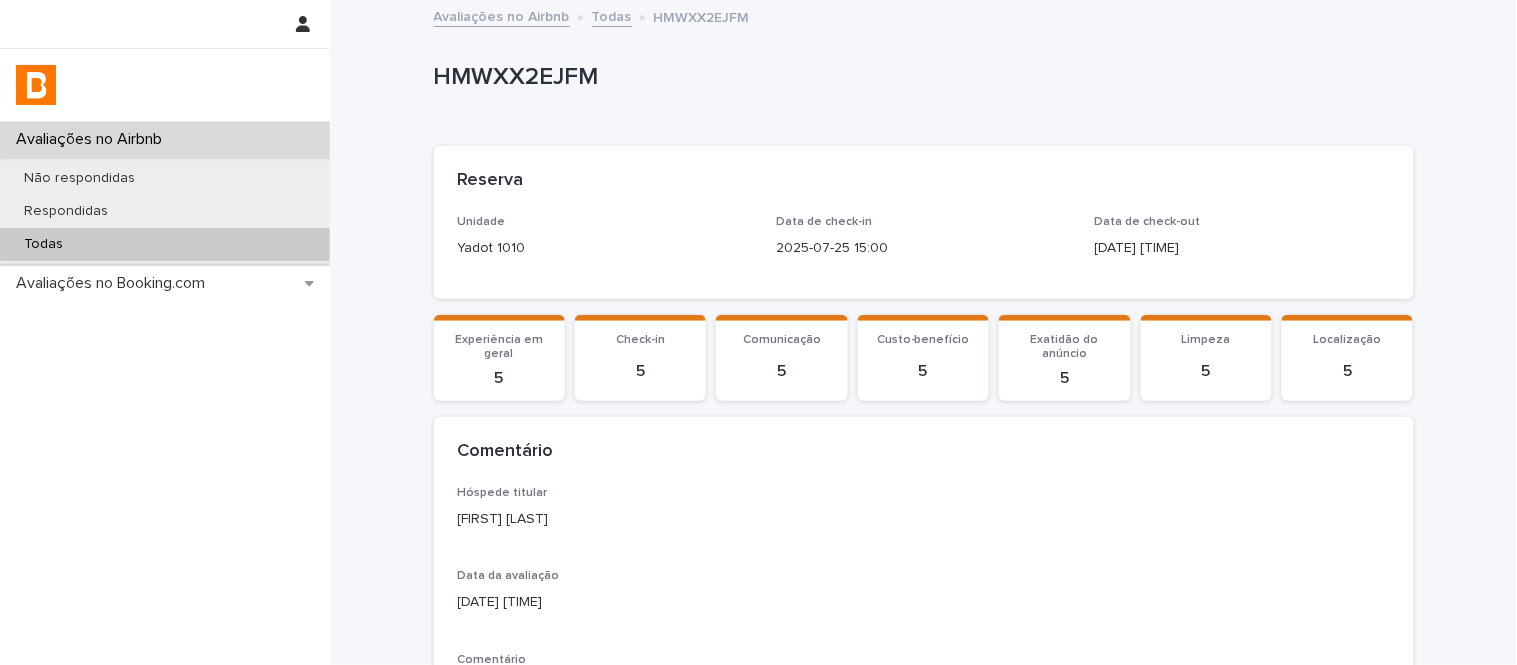 click on "HMWXX2EJFM" at bounding box center [920, 77] 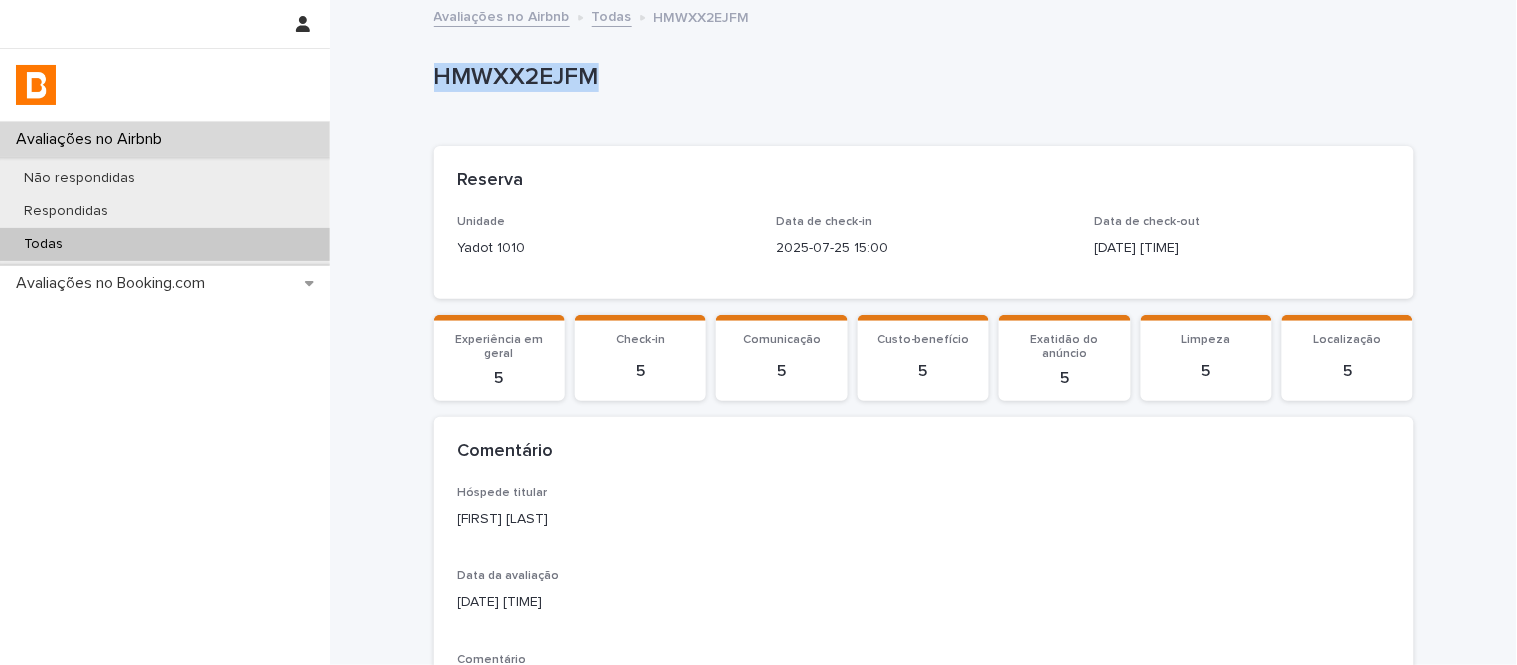 click on "HMWXX2EJFM" at bounding box center [920, 77] 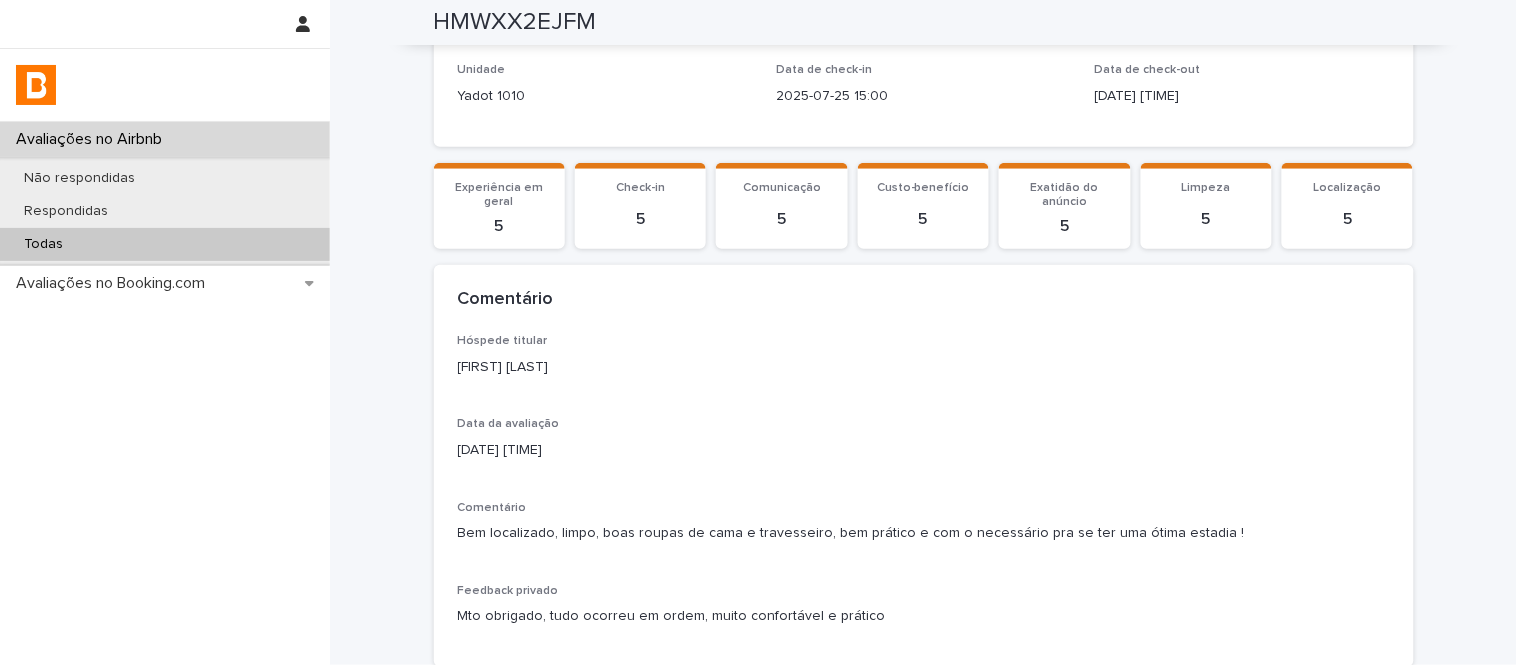scroll, scrollTop: 153, scrollLeft: 0, axis: vertical 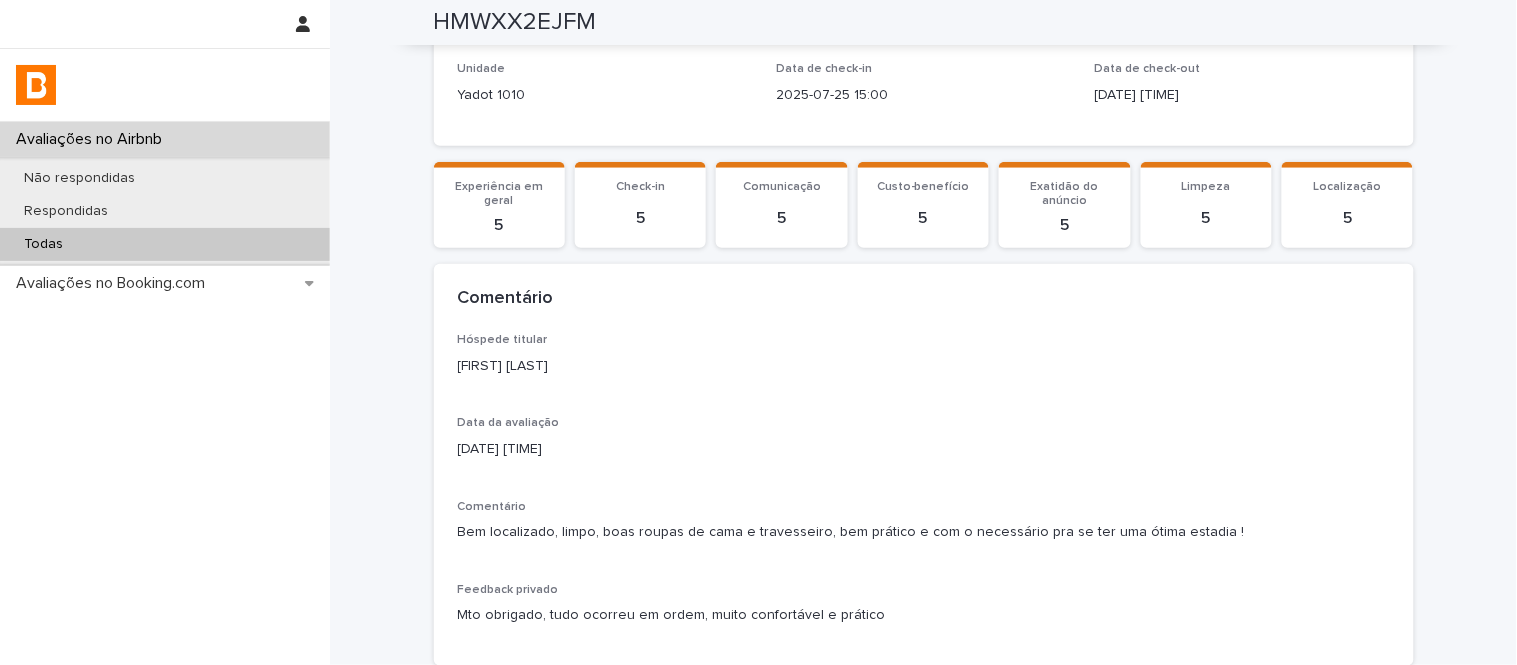 click on "HMWXX2EJFM HMWXX2EJFM   Yadot [NUMBER] Yadot [NUMBER]   [DATE] [TIME] 5 5   publicada publicada" at bounding box center [923, 452] 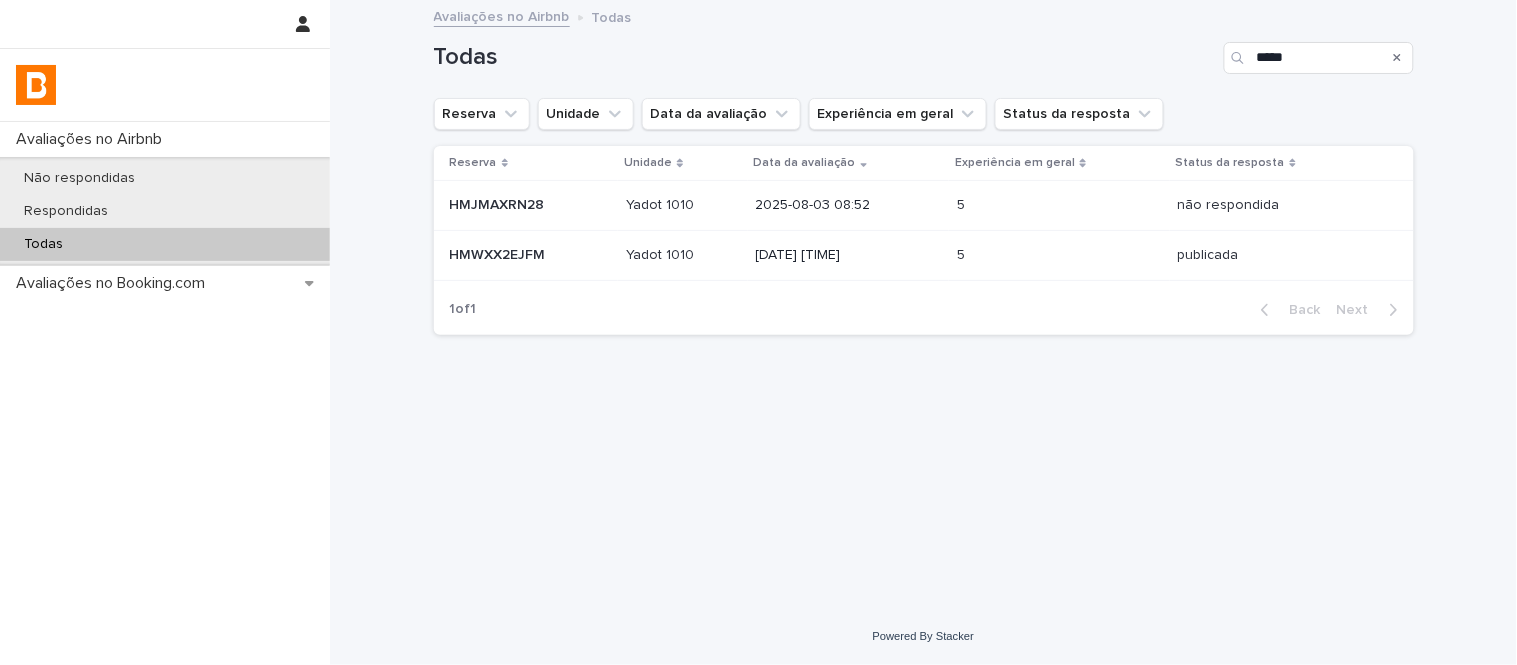scroll, scrollTop: 0, scrollLeft: 0, axis: both 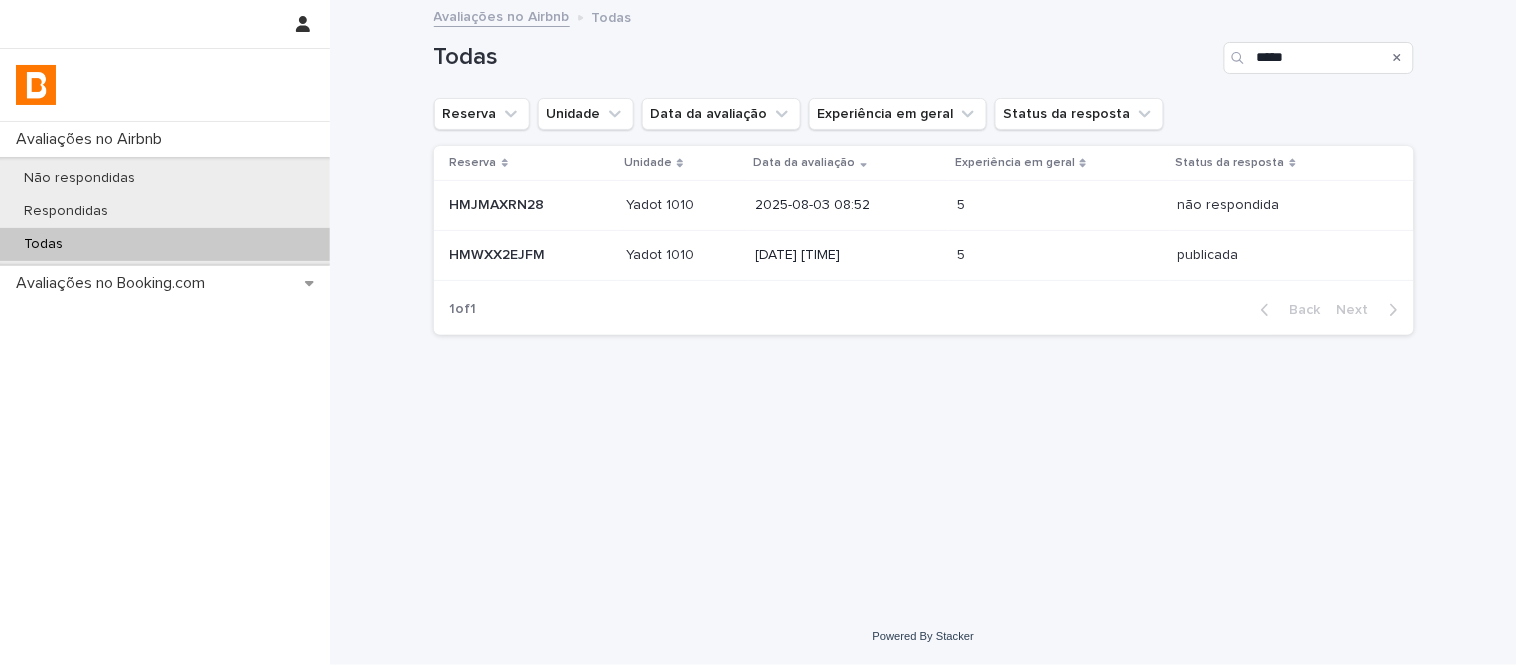 click on "2025-08-03 08:52" at bounding box center (849, 206) 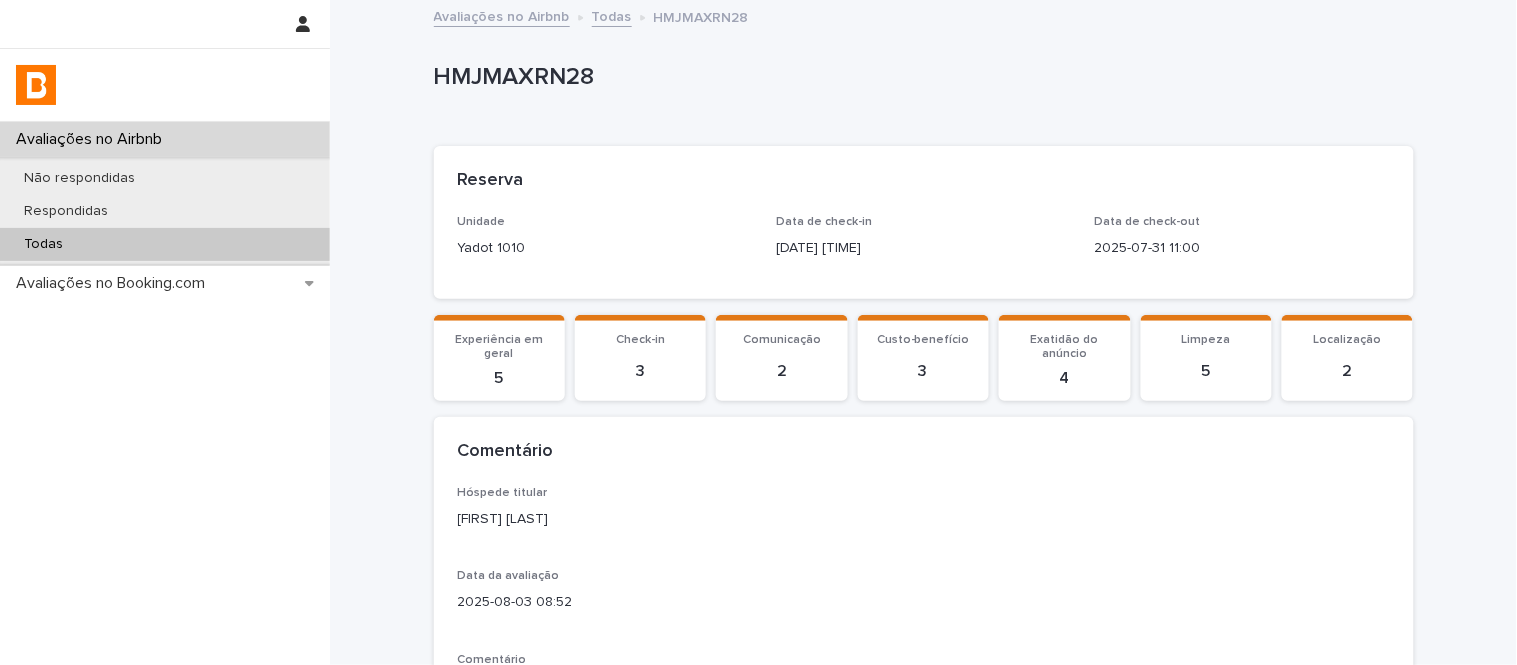 click on "HMJMAXRN28" at bounding box center [920, 77] 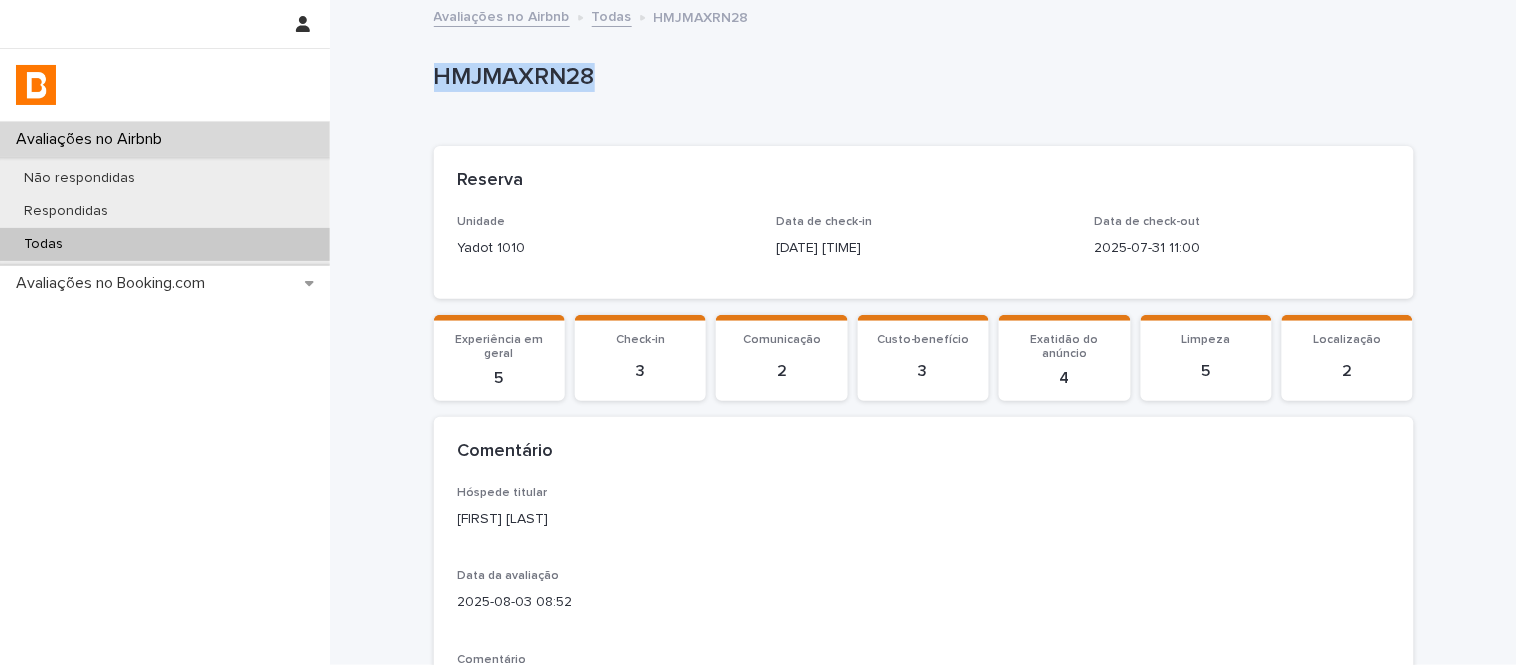 click on "HMJMAXRN28" at bounding box center [920, 77] 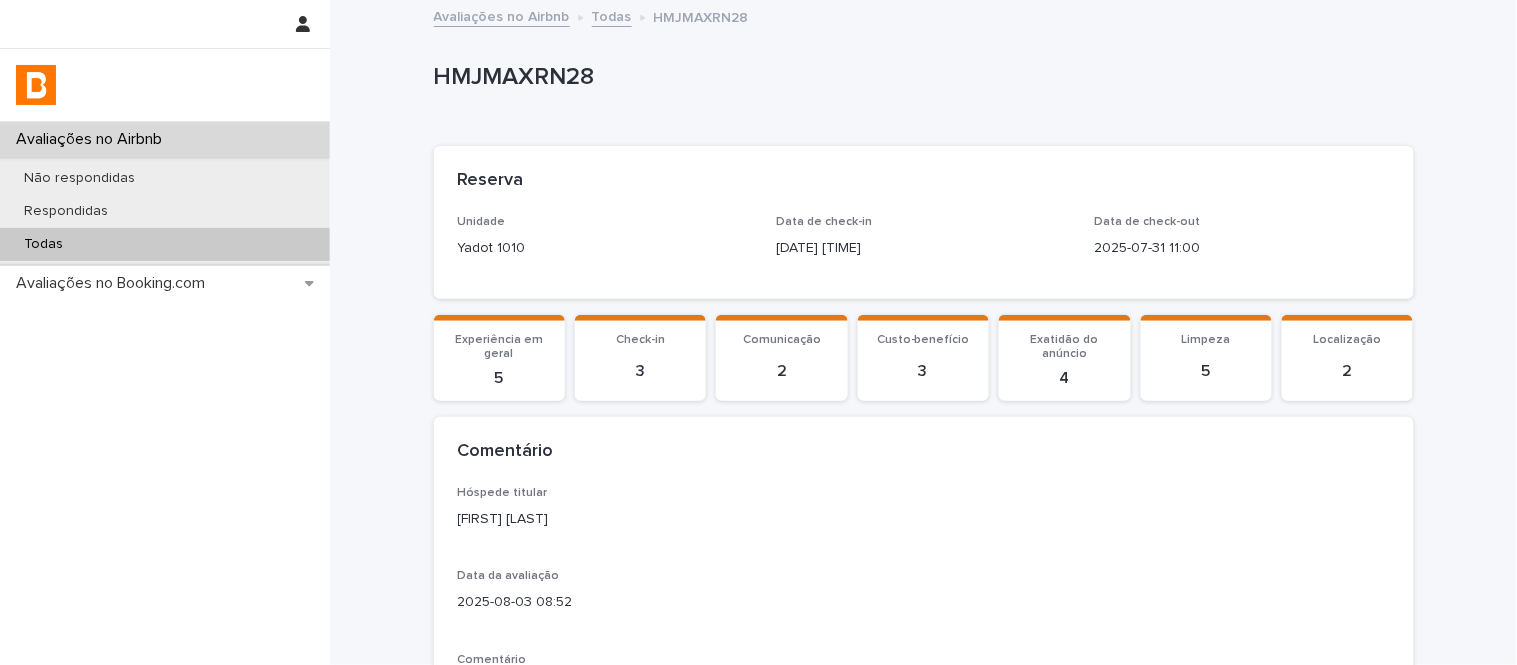 click on "Reserva" at bounding box center (924, 181) 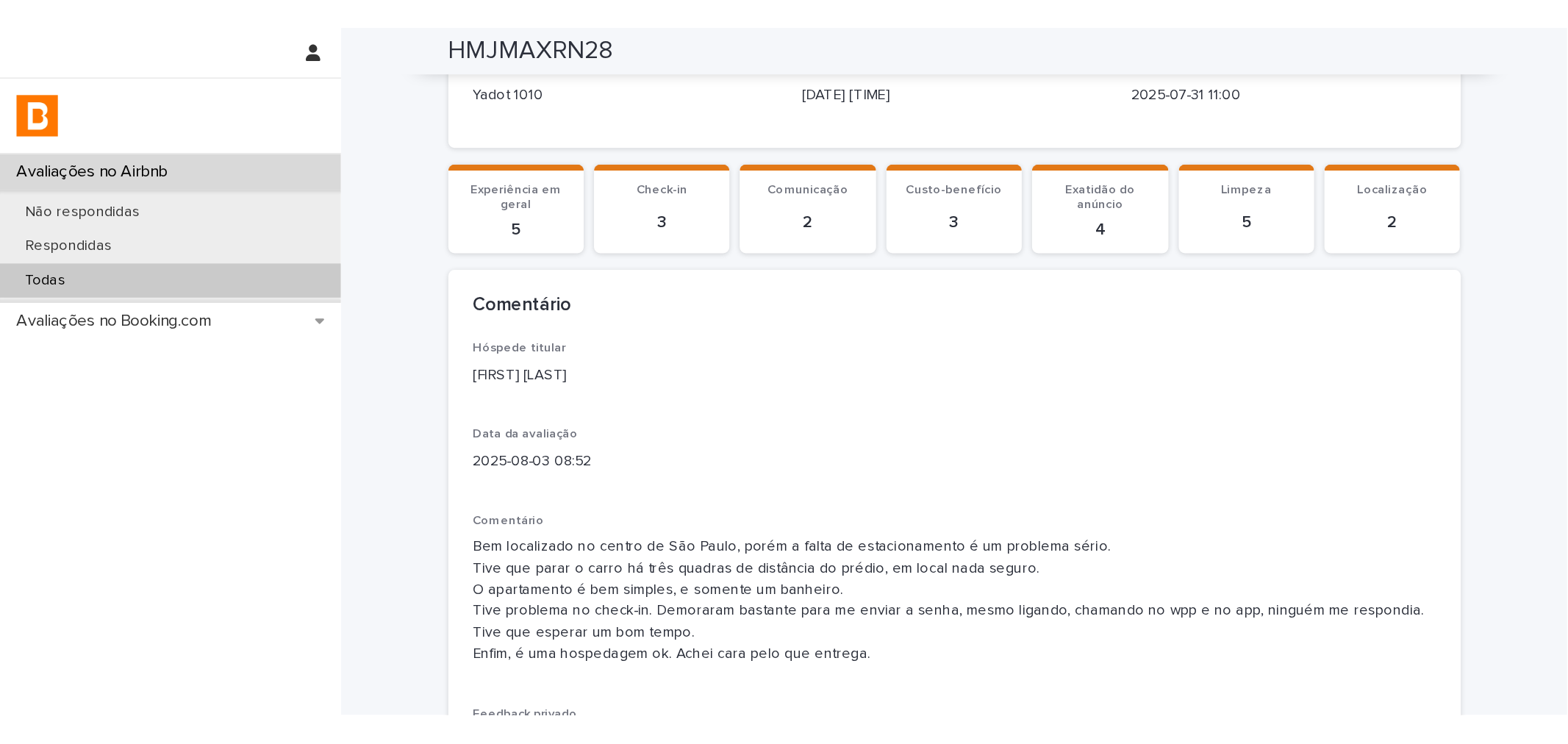 scroll, scrollTop: 135, scrollLeft: 0, axis: vertical 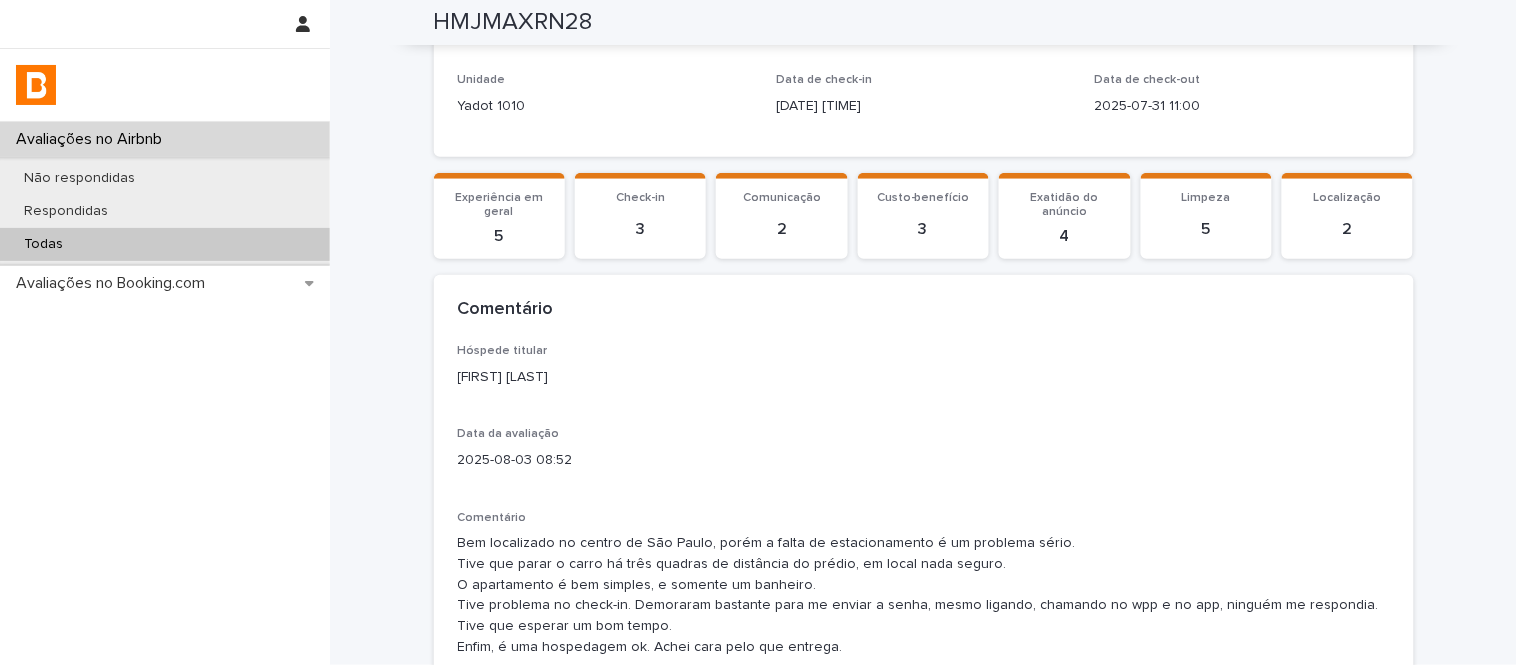 drag, startPoint x: 1135, startPoint y: 0, endPoint x: 981, endPoint y: 337, distance: 370.5199 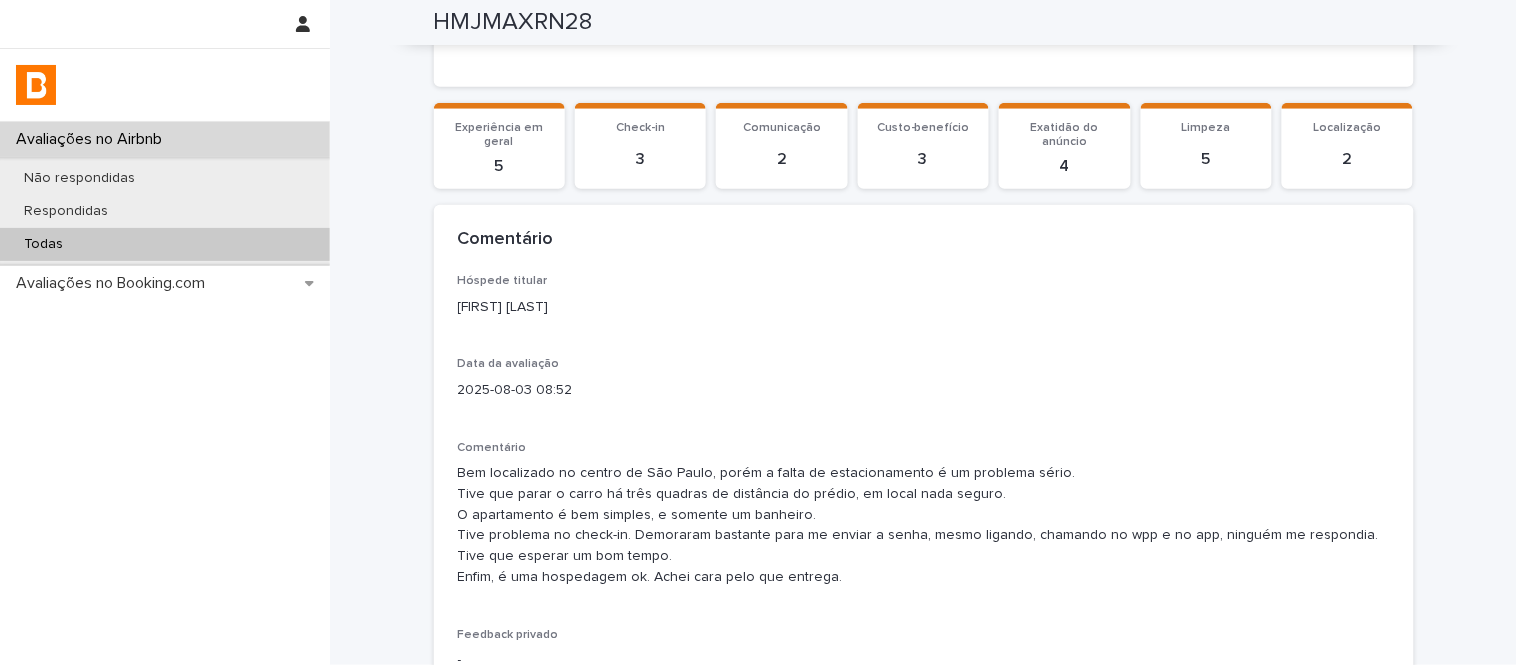 scroll, scrollTop: 142, scrollLeft: 0, axis: vertical 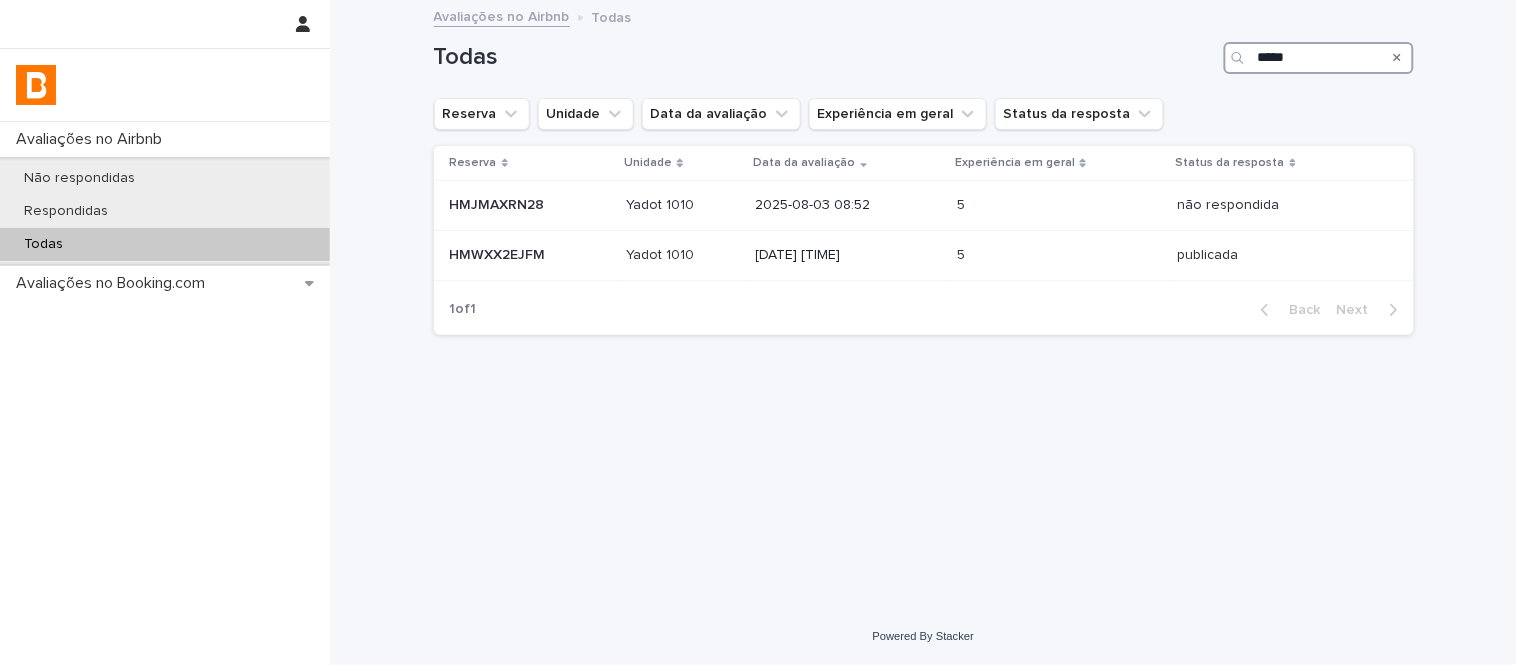 click on "*****" at bounding box center (1319, 58) 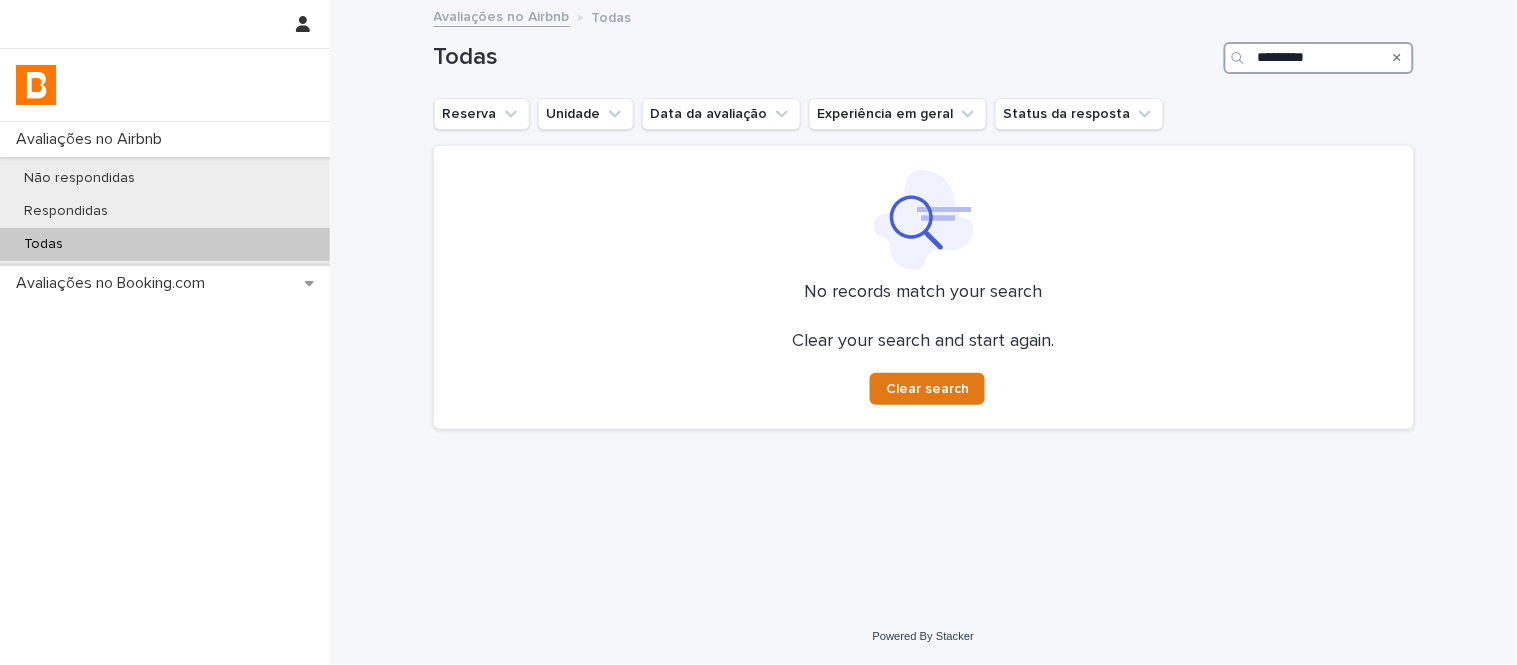 click on "*********" at bounding box center (1319, 58) 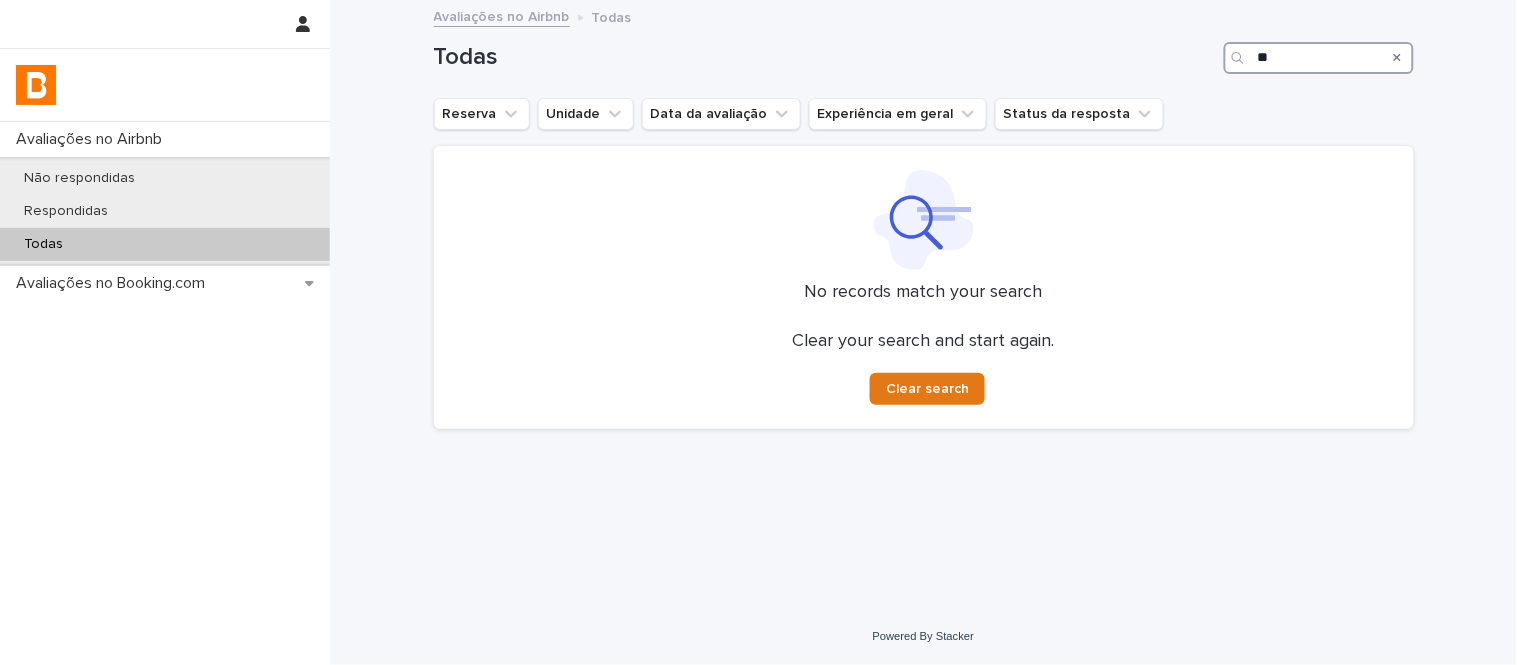 type on "*" 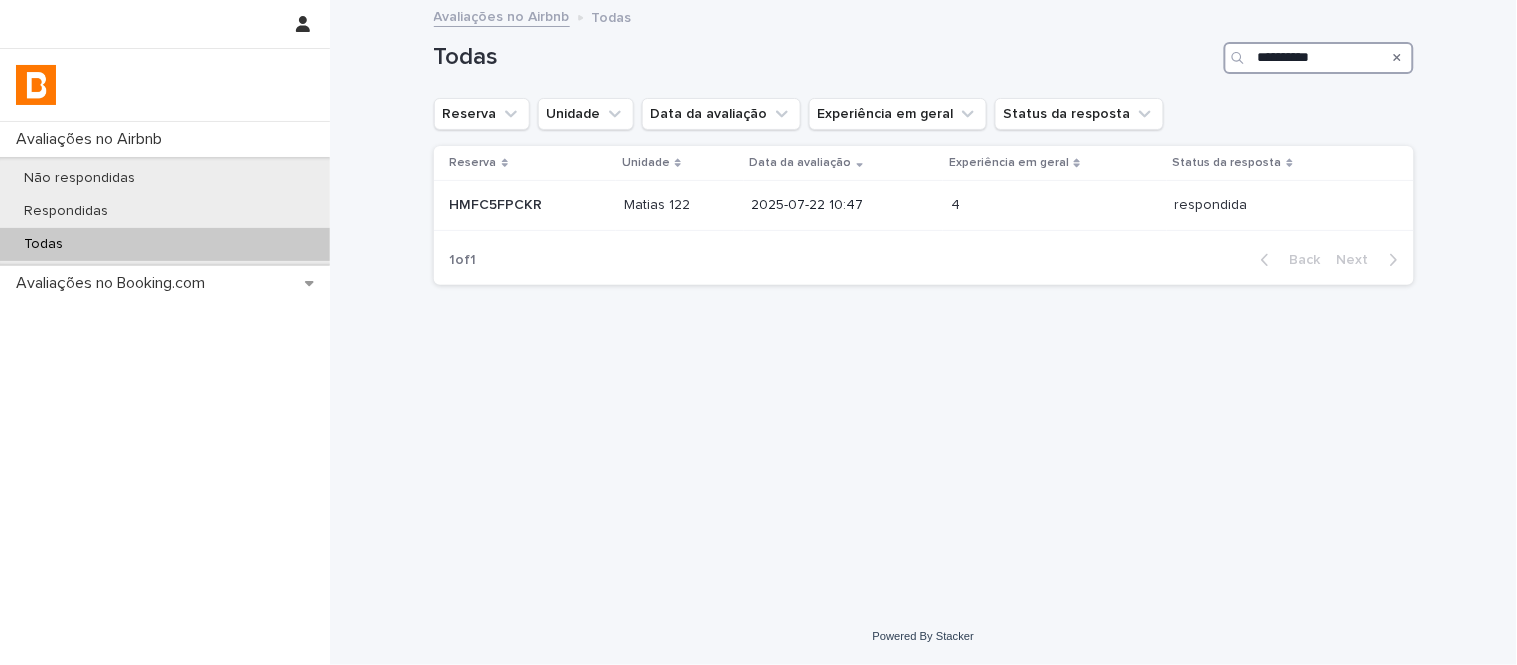 click on "**********" at bounding box center [1319, 58] 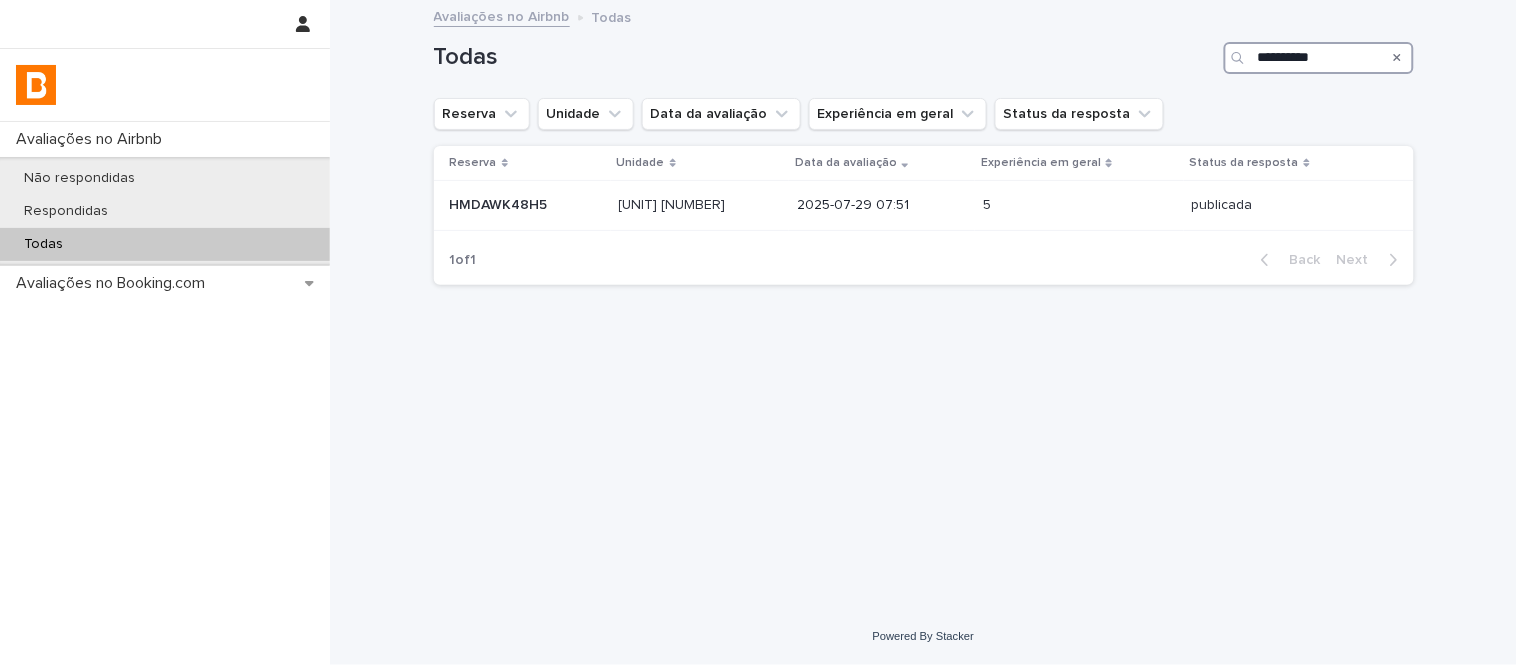 type on "**********" 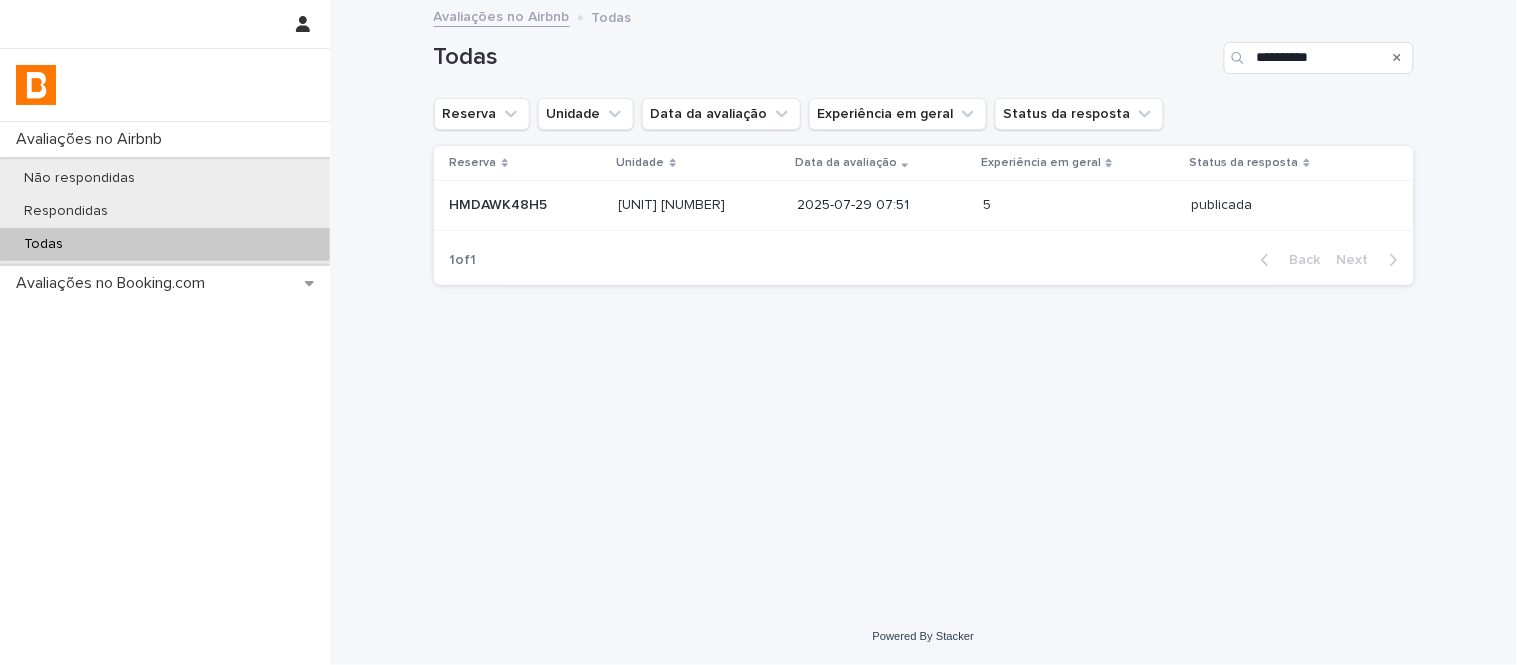 click on "2025-07-29 07:51" at bounding box center (882, 205) 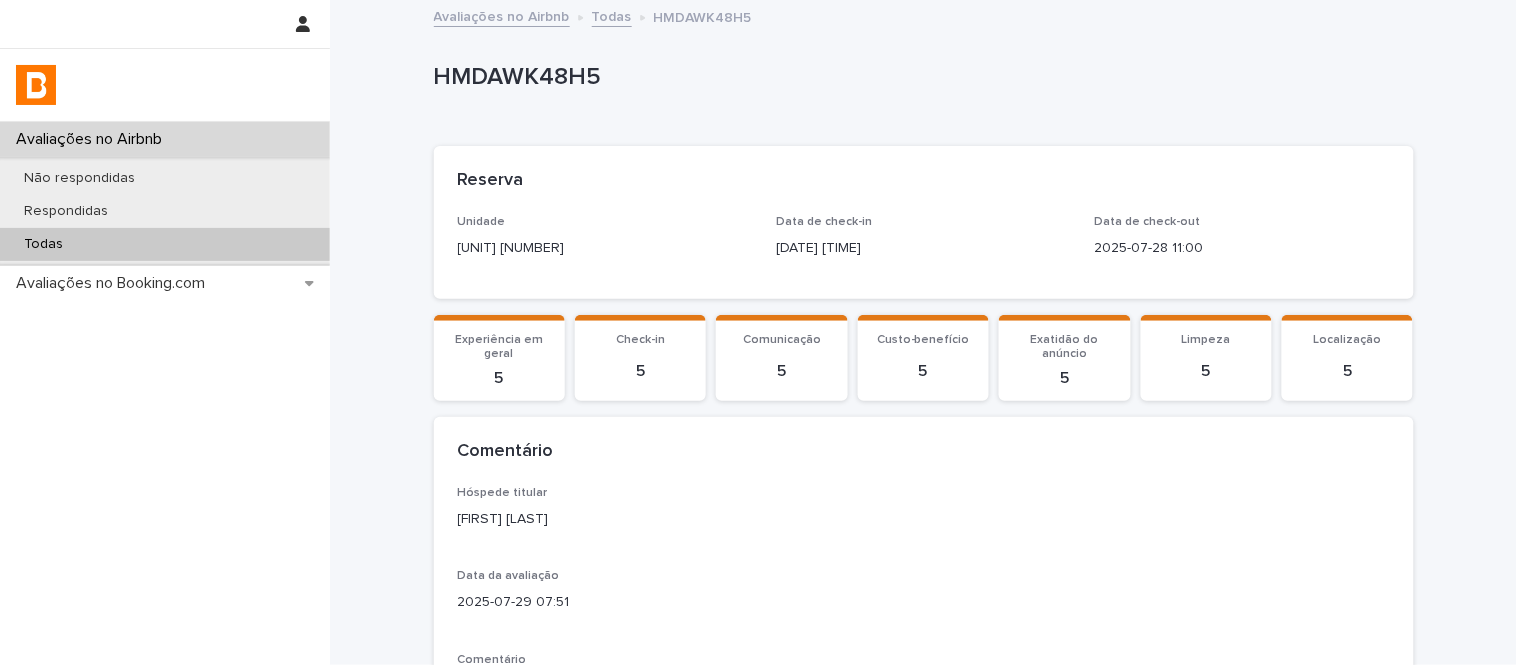 click on "HMDAWK48H5" at bounding box center (920, 77) 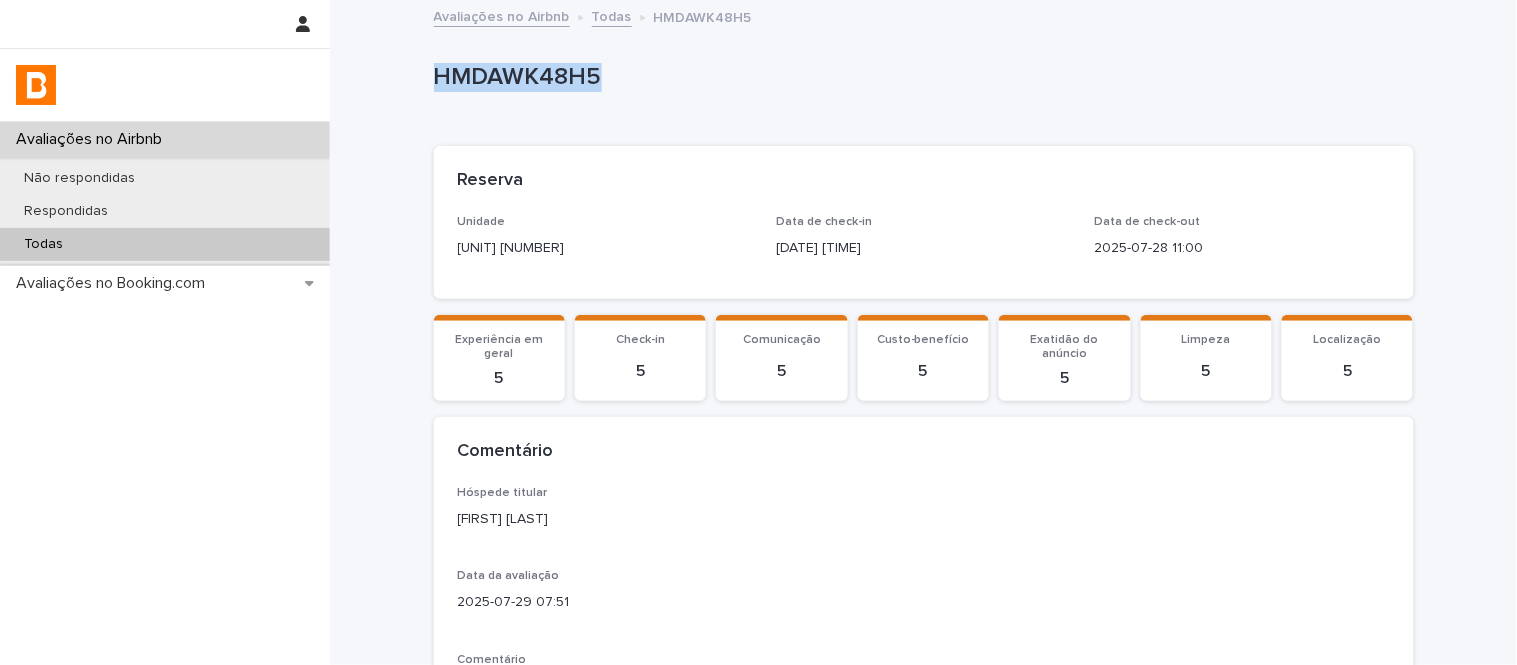 click on "HMDAWK48H5" at bounding box center (920, 77) 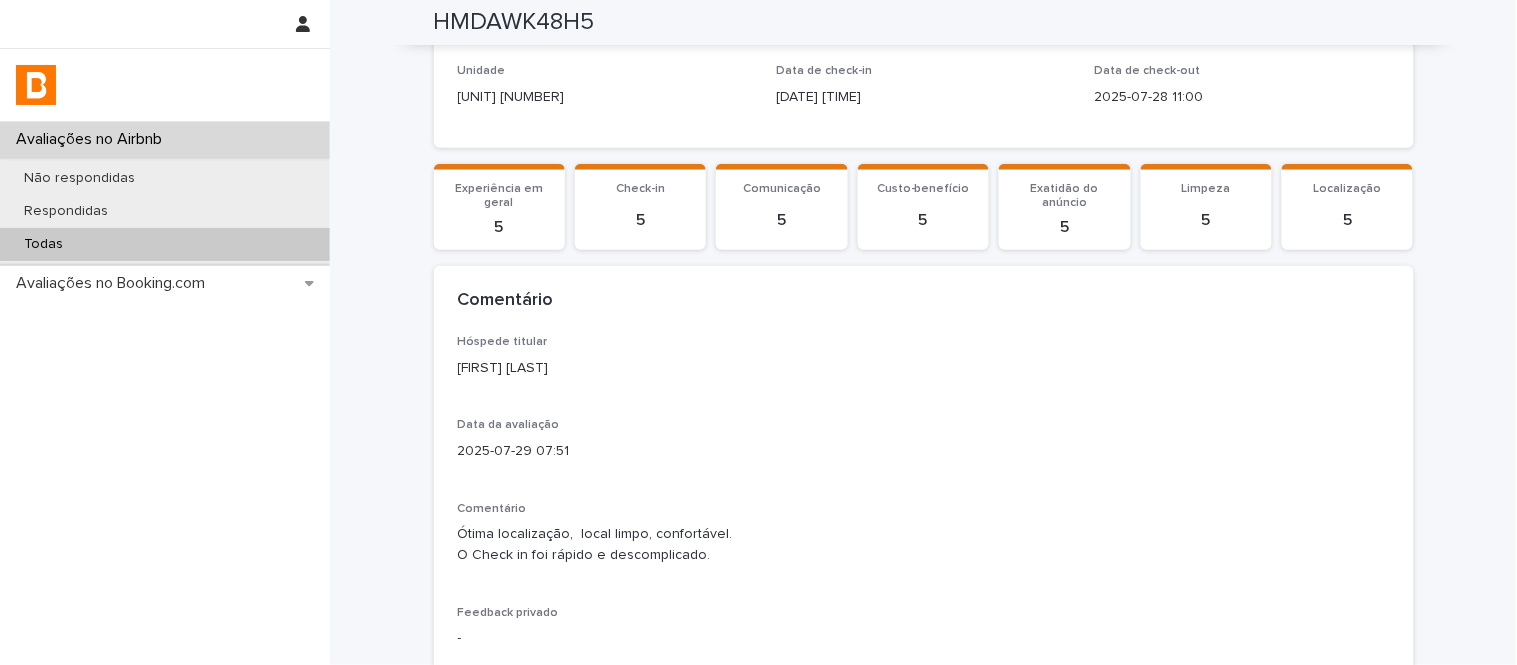 scroll, scrollTop: 157, scrollLeft: 0, axis: vertical 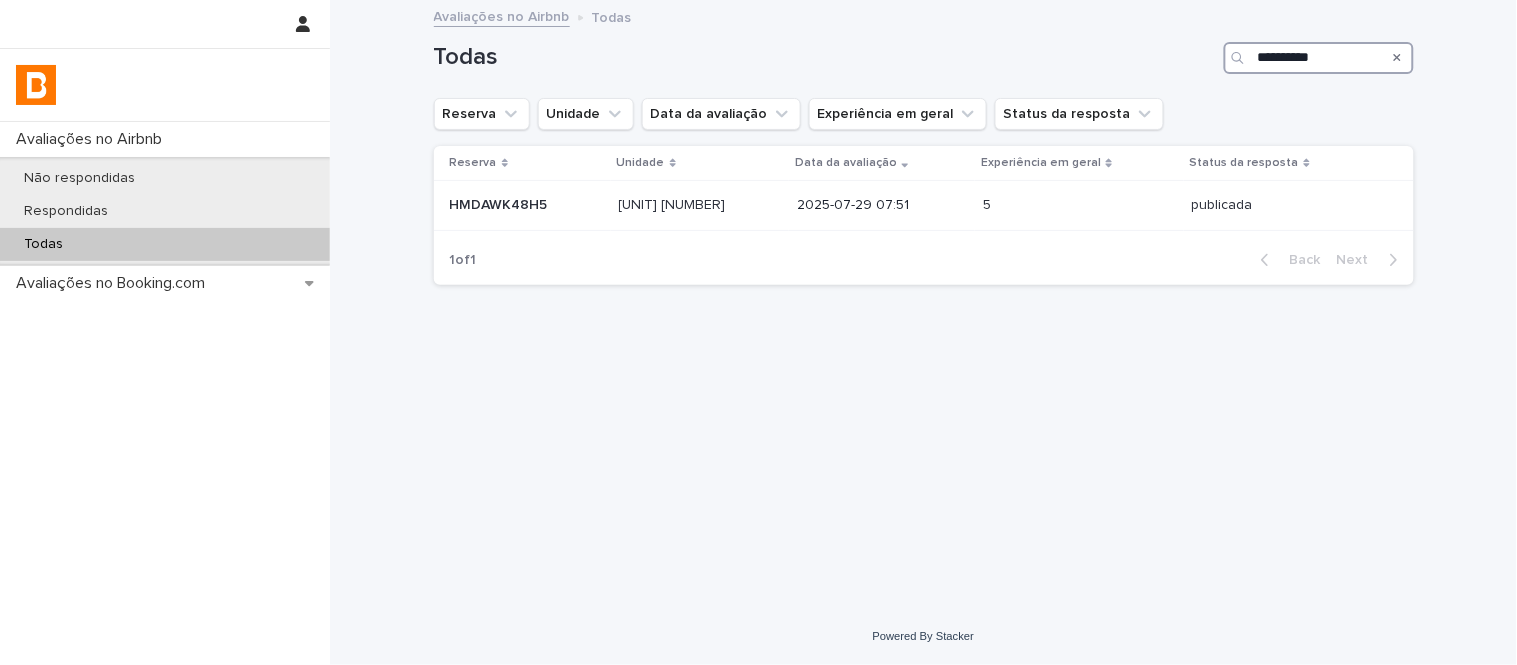 click on "**********" at bounding box center (1319, 58) 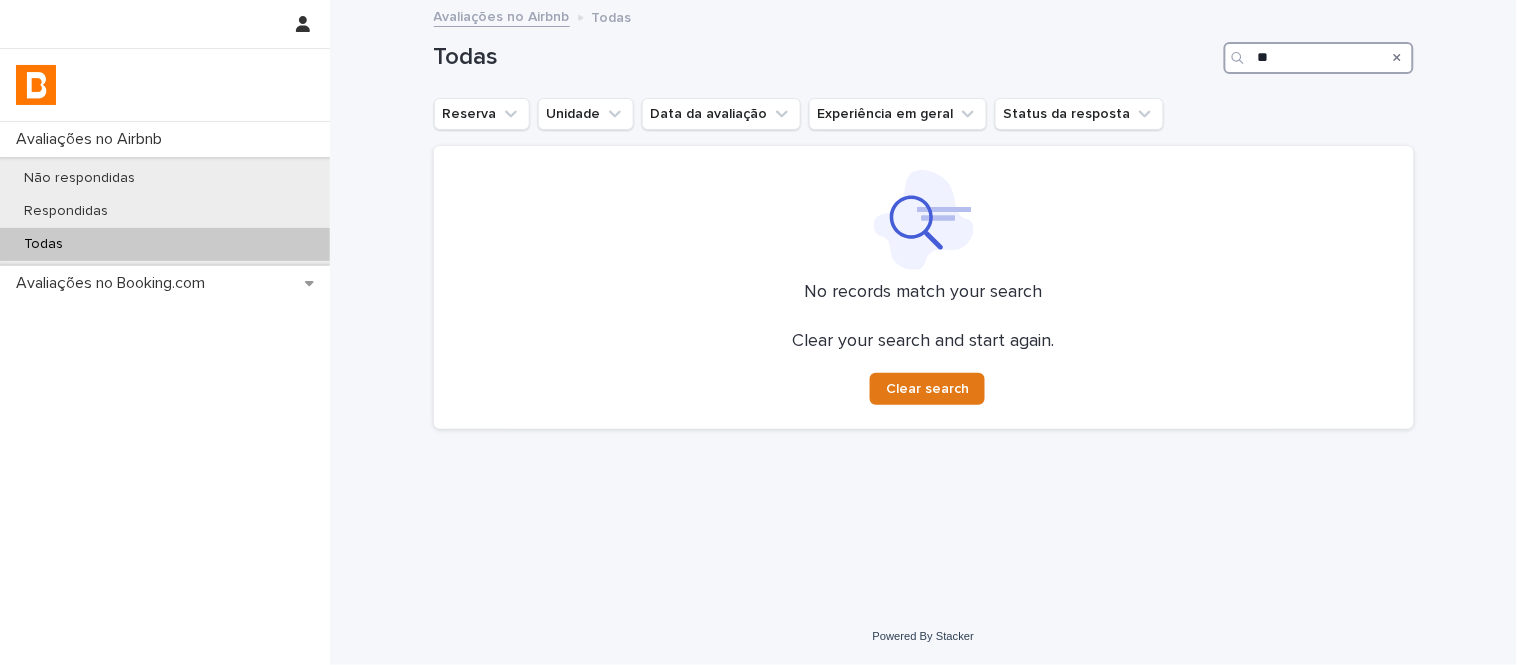 type on "*" 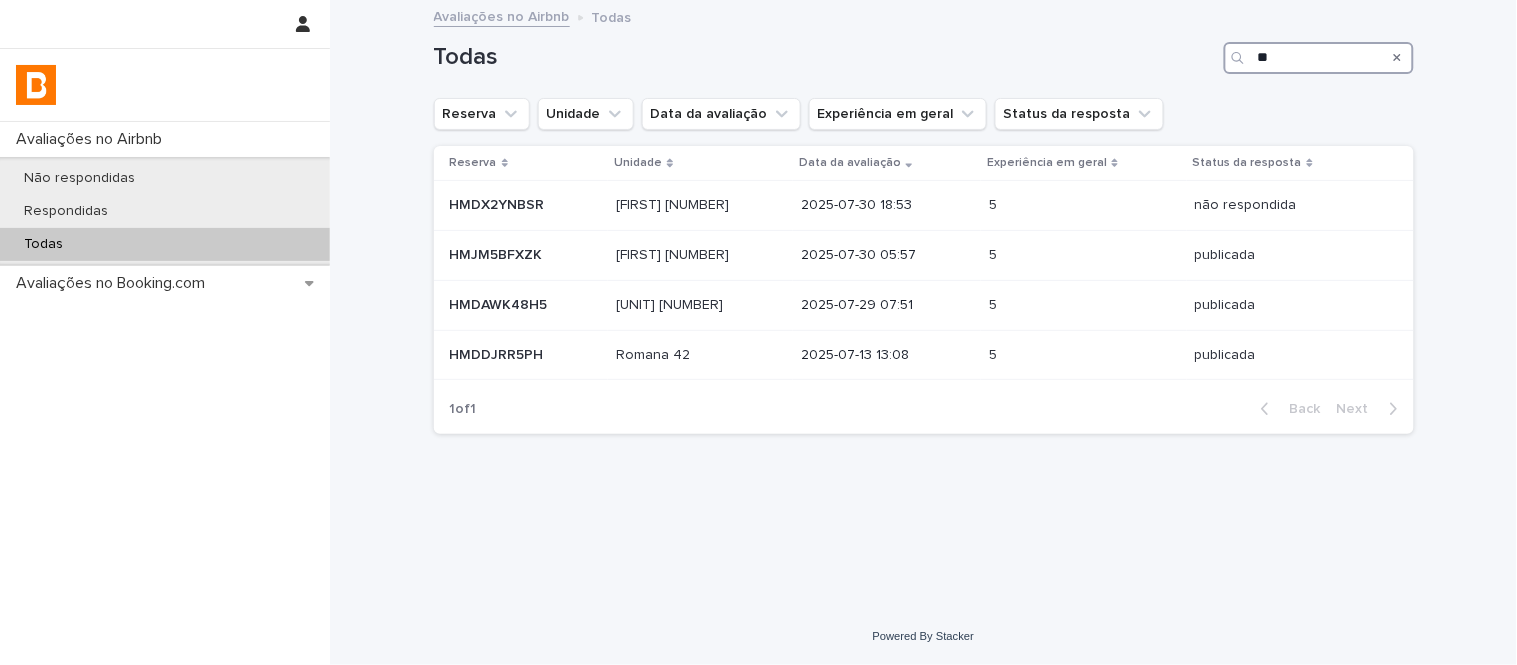 type on "*" 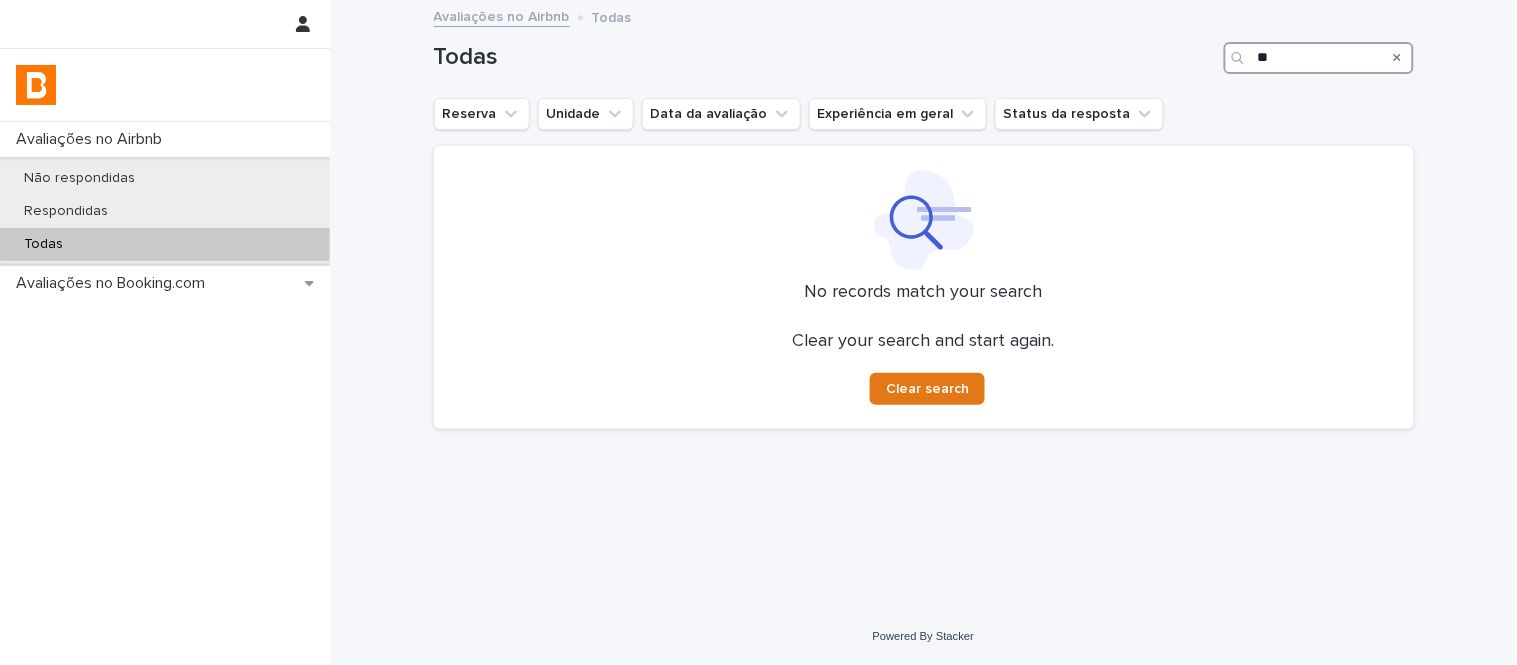 type on "*" 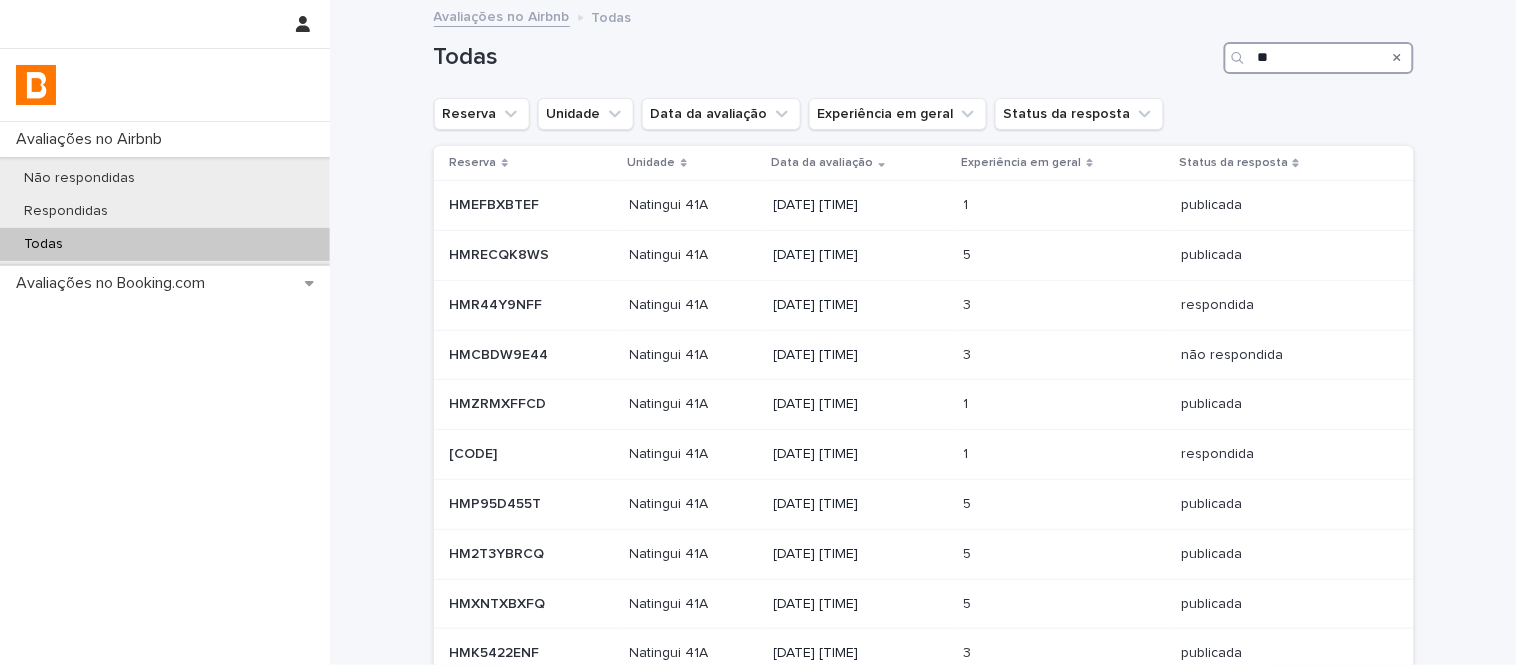 type on "*" 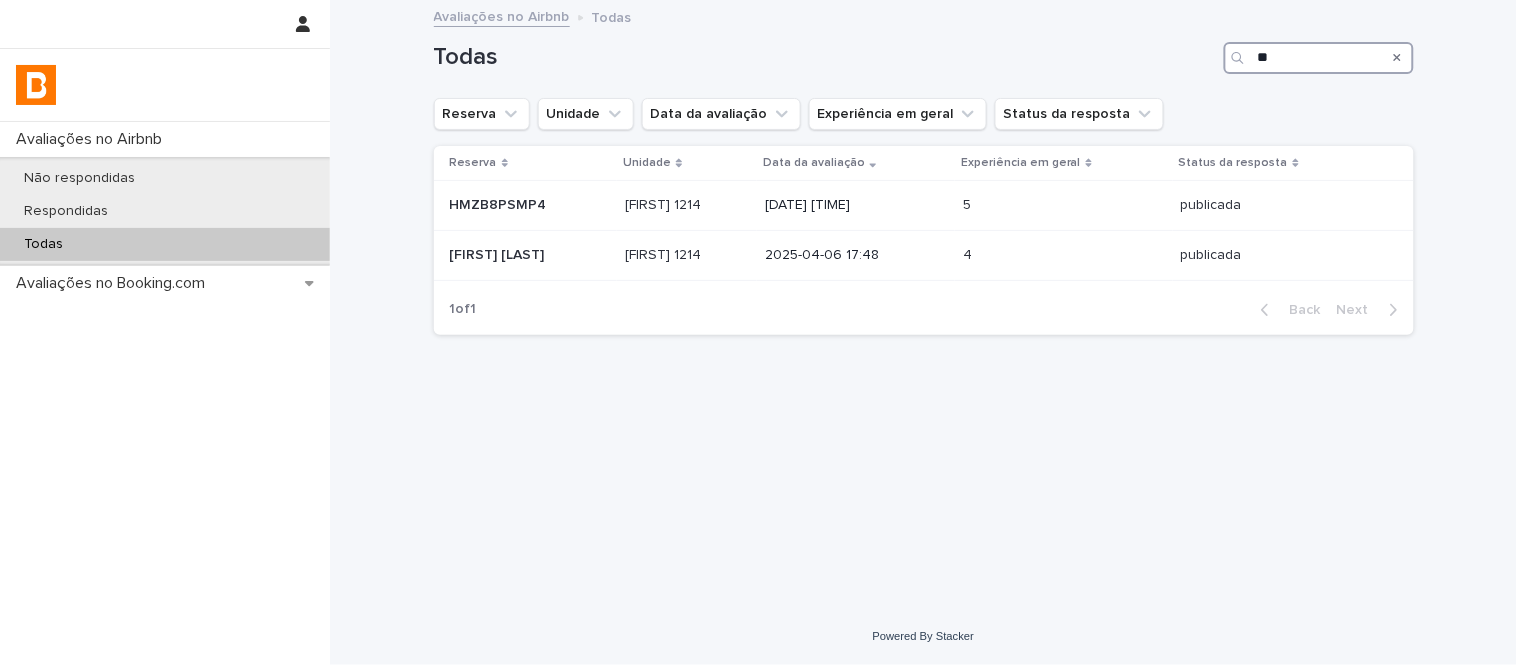 type on "*" 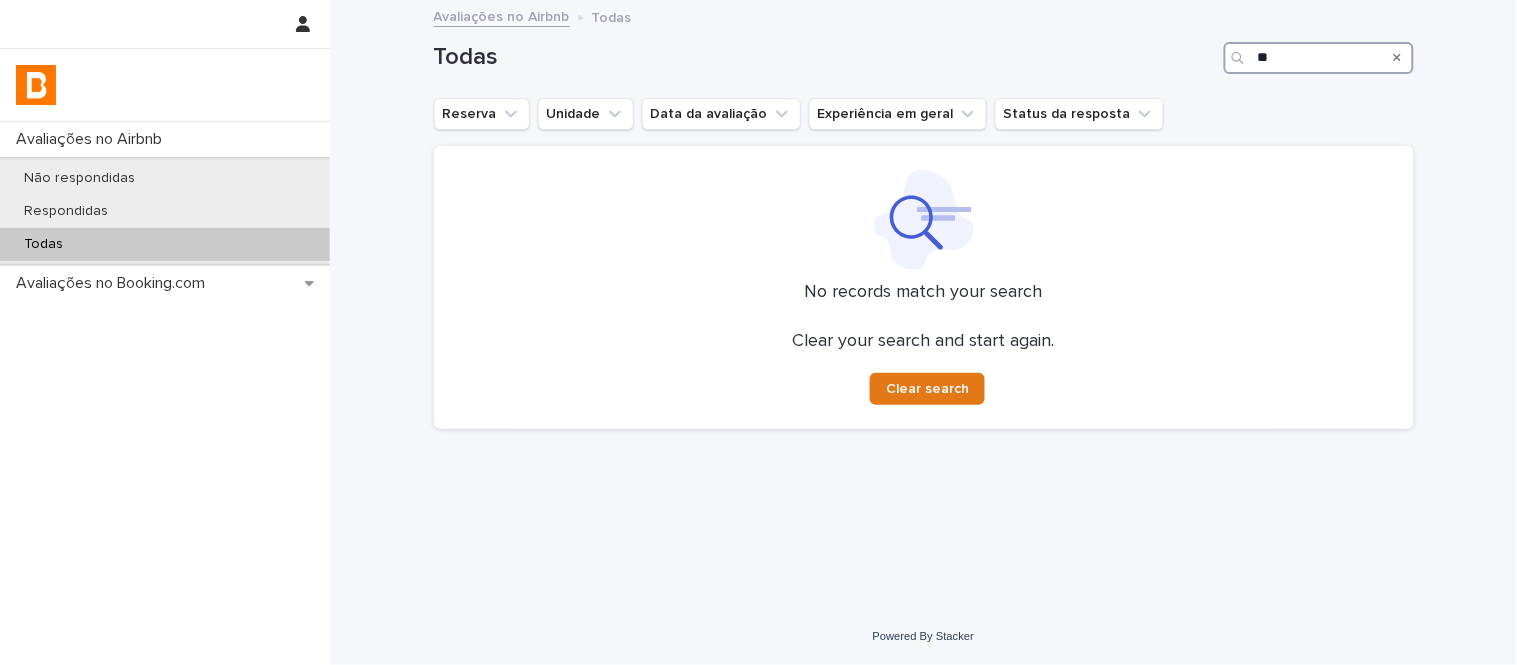 type on "*" 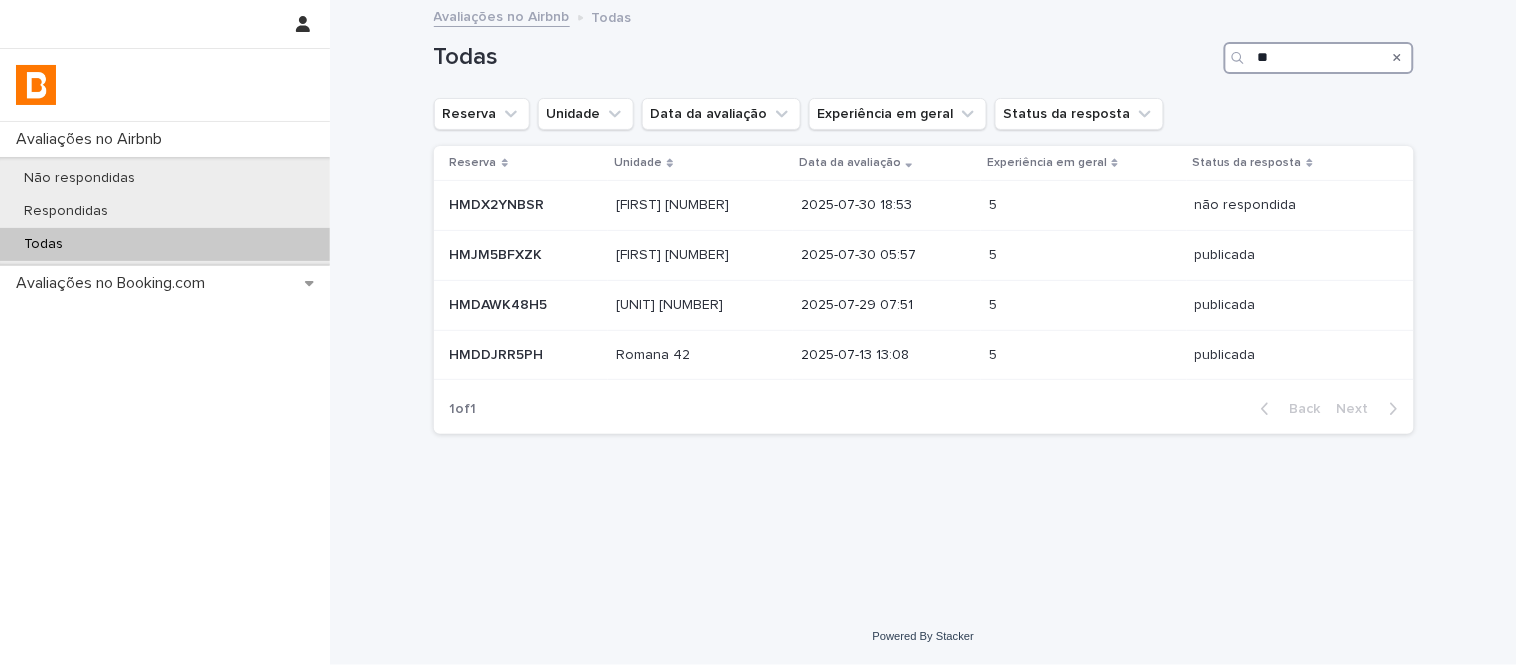 type on "*" 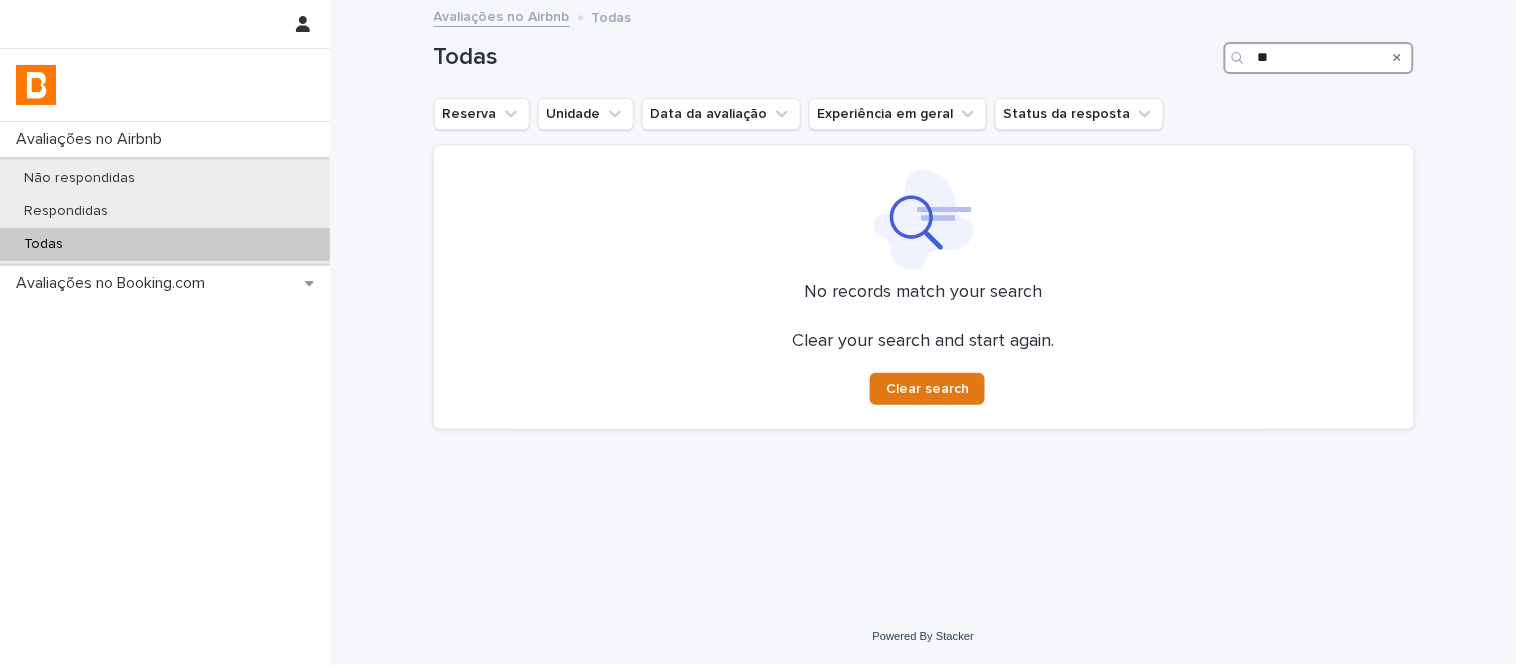 type on "*" 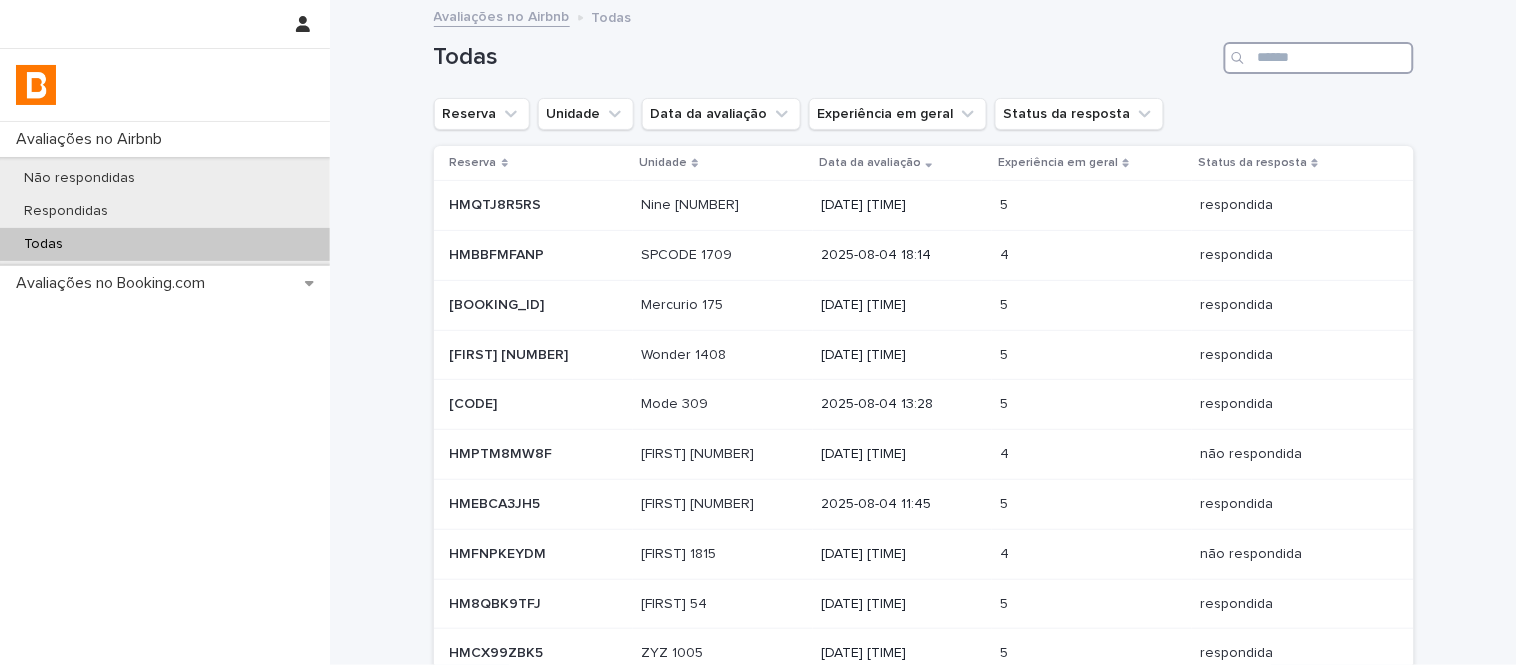 click at bounding box center [1319, 58] 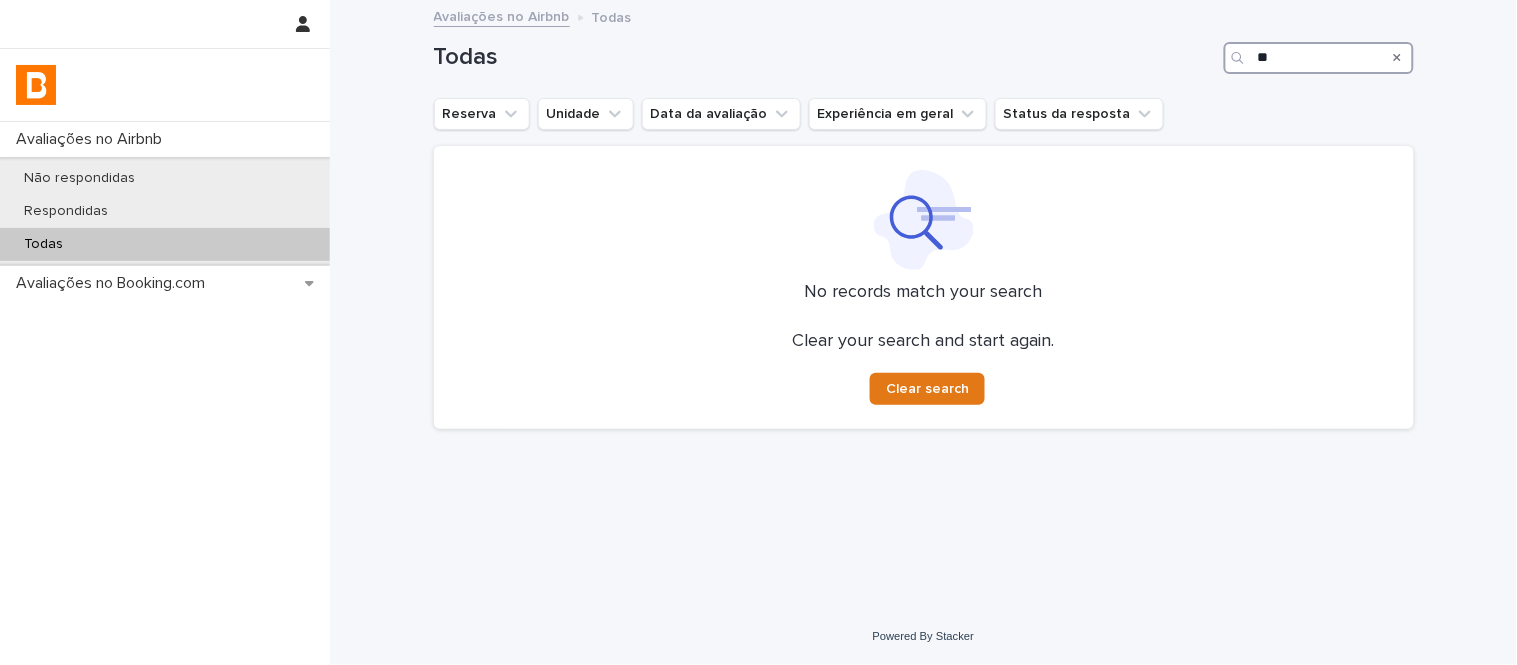 type on "*" 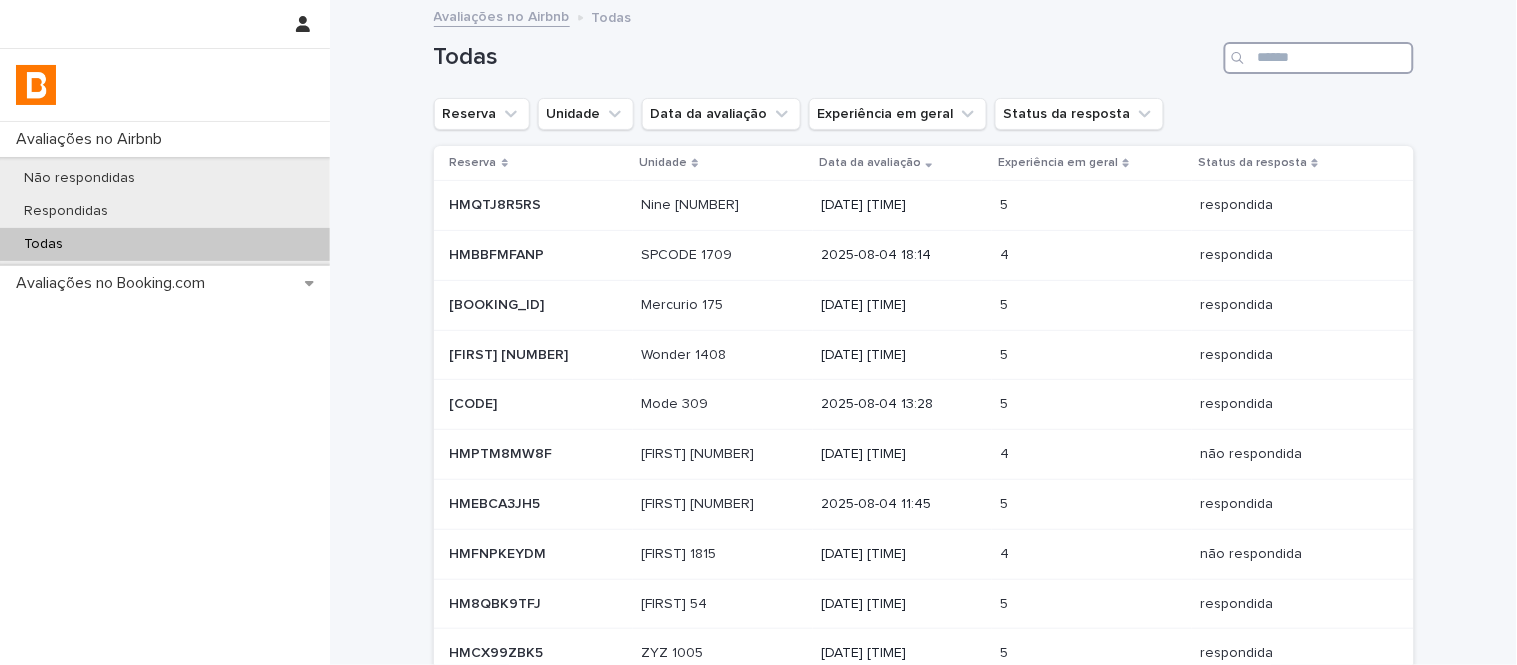 click at bounding box center (1319, 58) 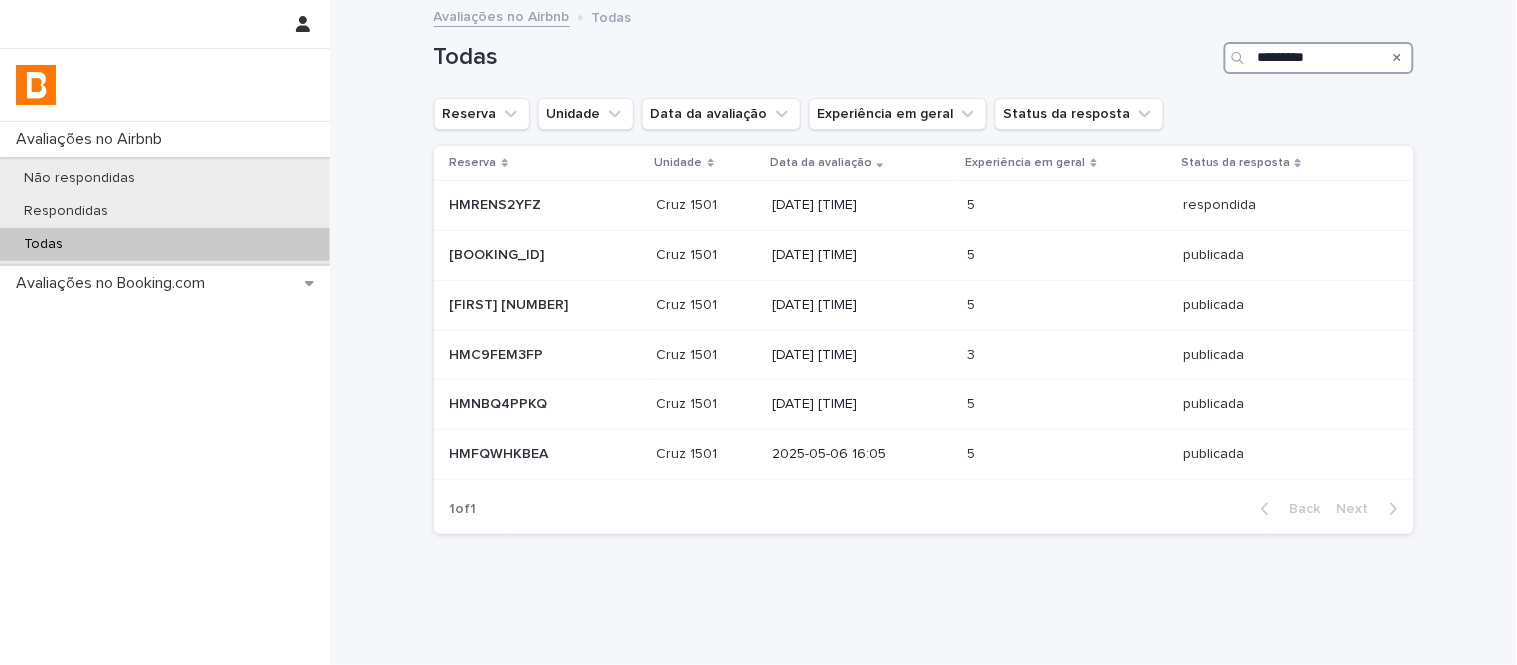 type on "*********" 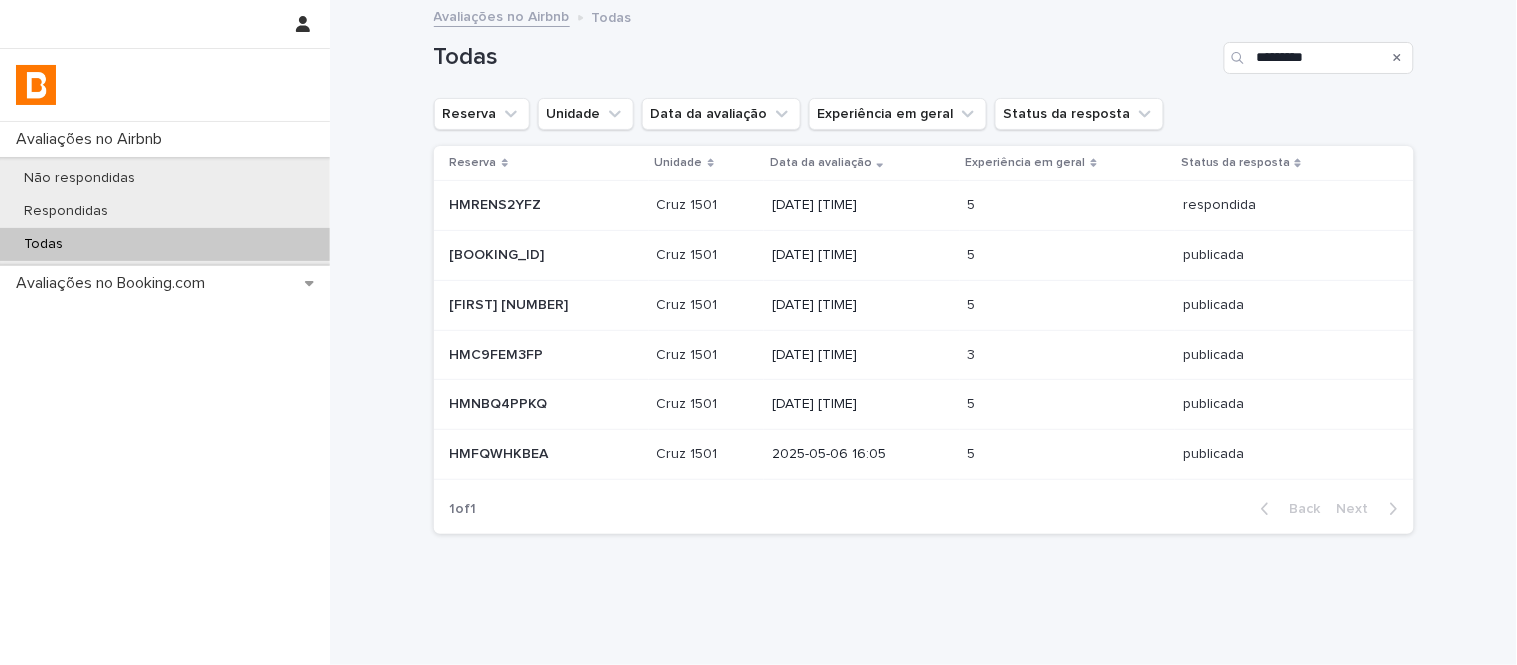 click at bounding box center [545, 205] 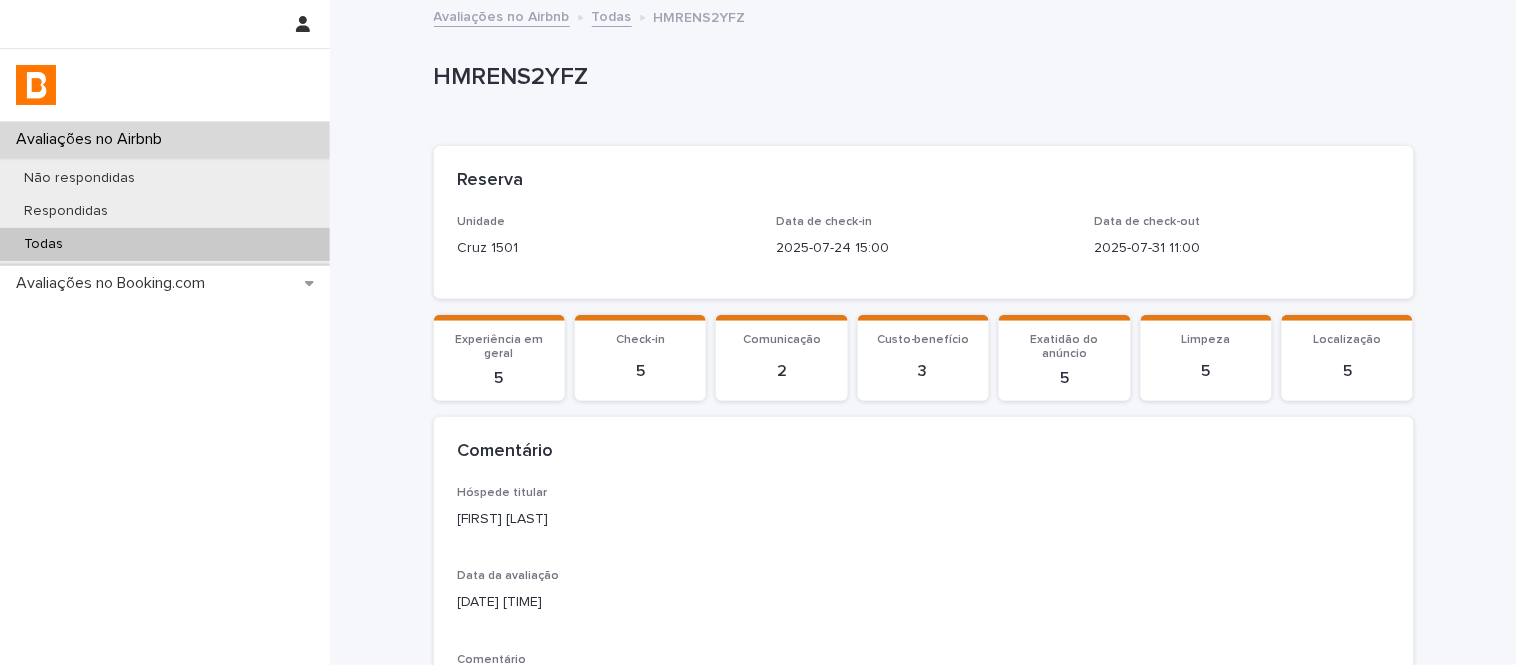 click on "HMRENS2YFZ" at bounding box center (920, 75) 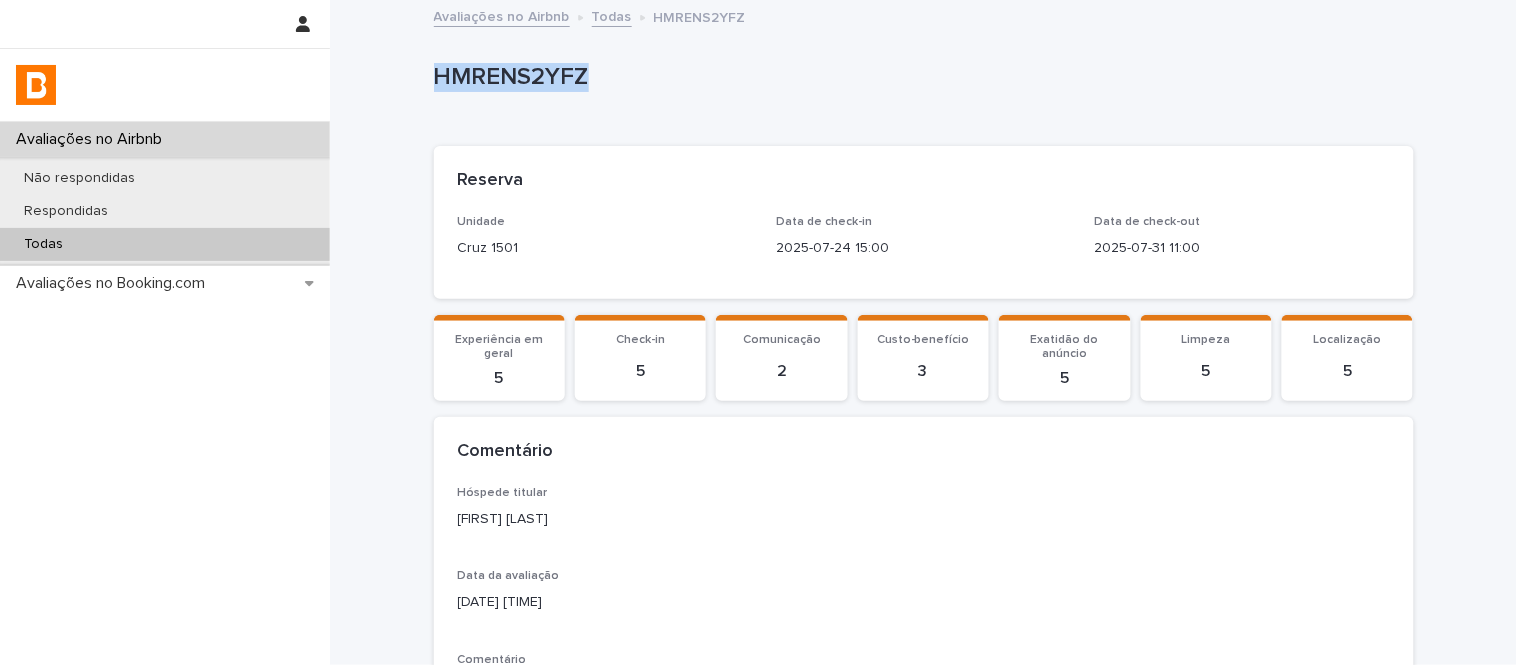 click on "HMRENS2YFZ" at bounding box center [920, 75] 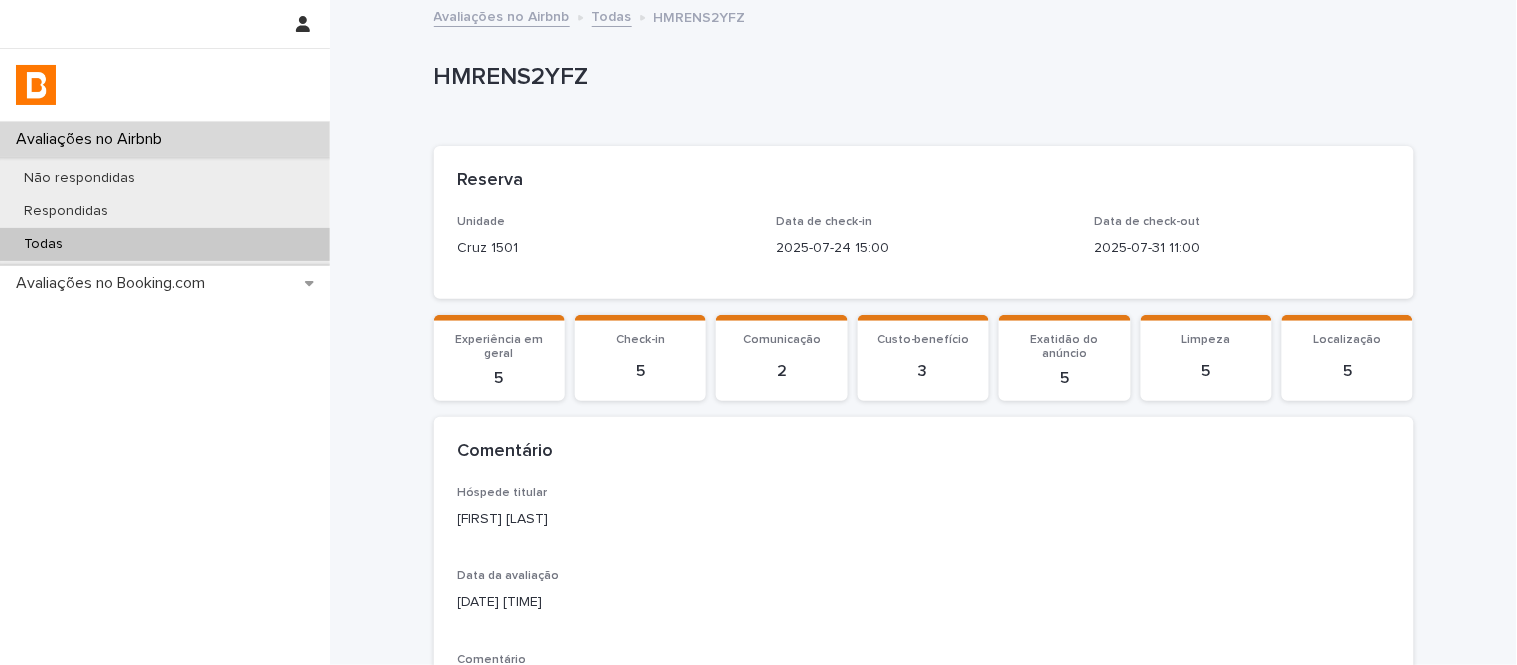 click on "Comentário" at bounding box center [924, 452] 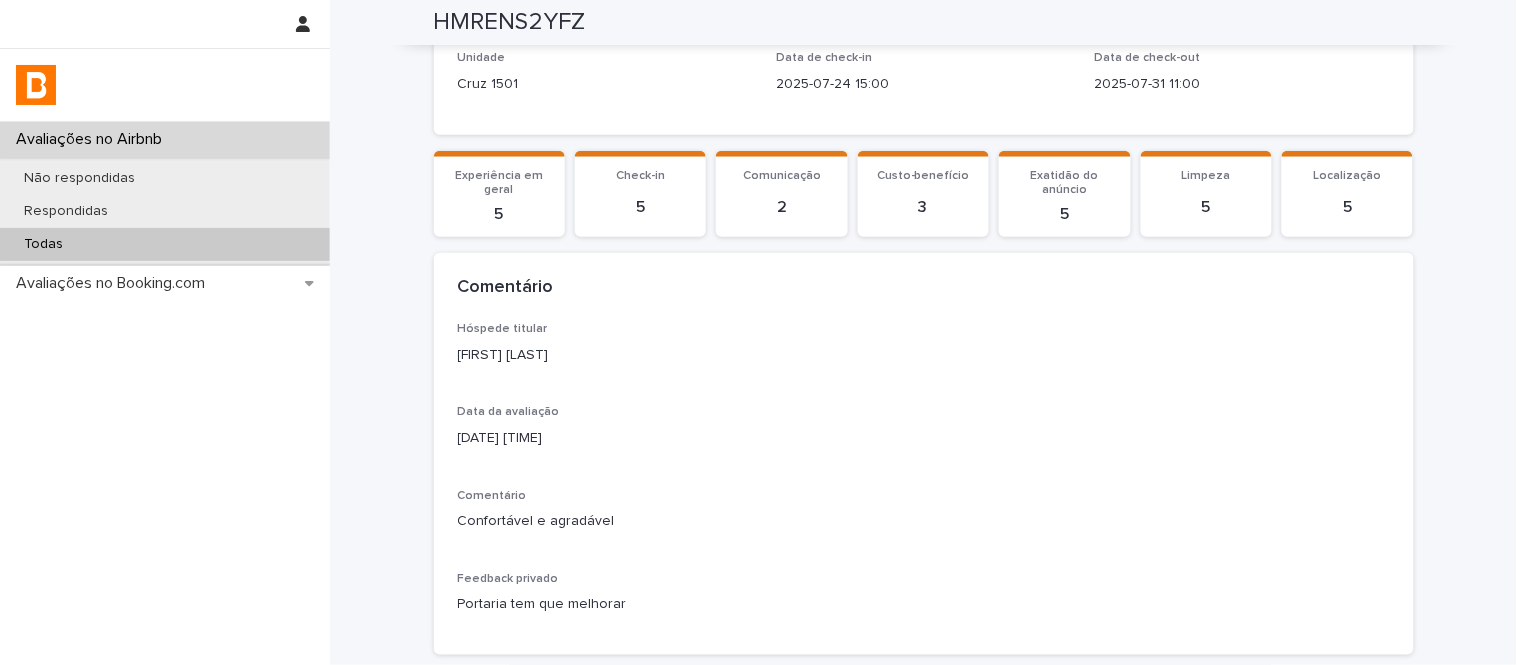 scroll, scrollTop: 154, scrollLeft: 0, axis: vertical 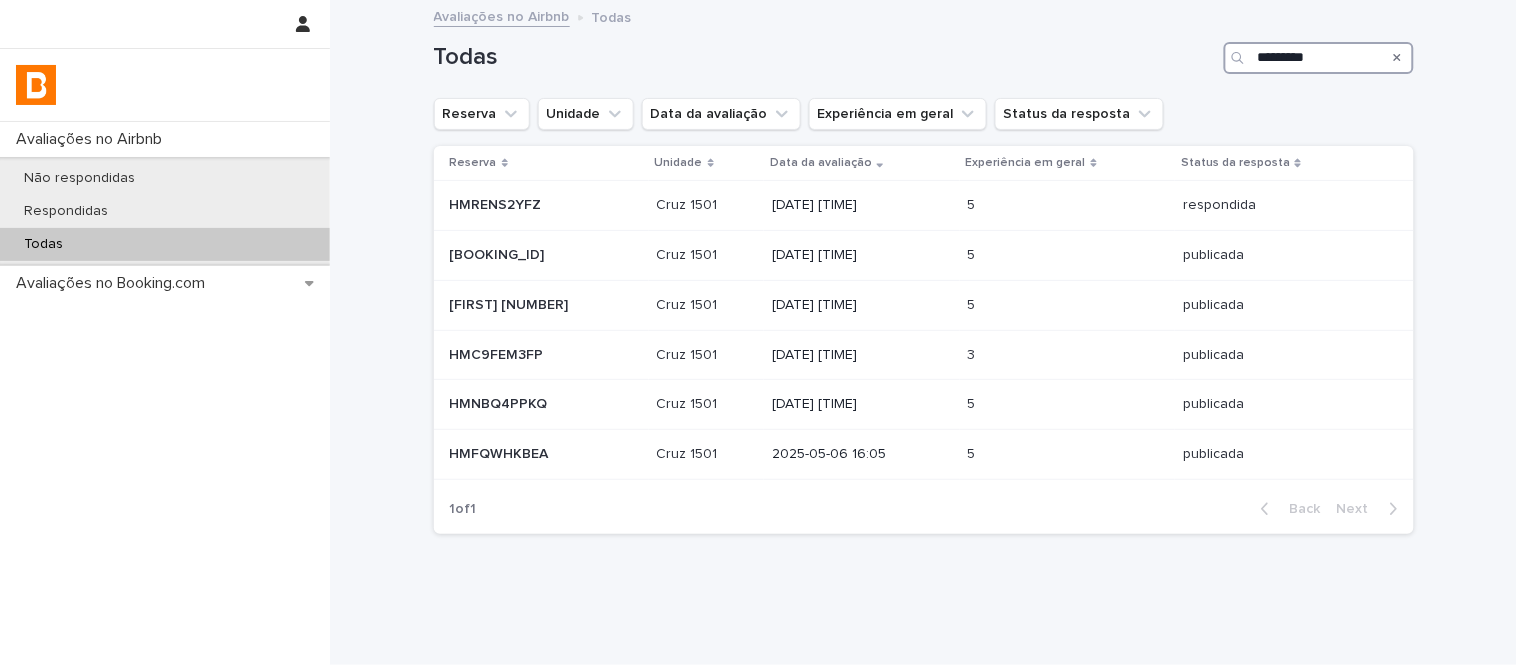 click on "*********" at bounding box center [1319, 58] 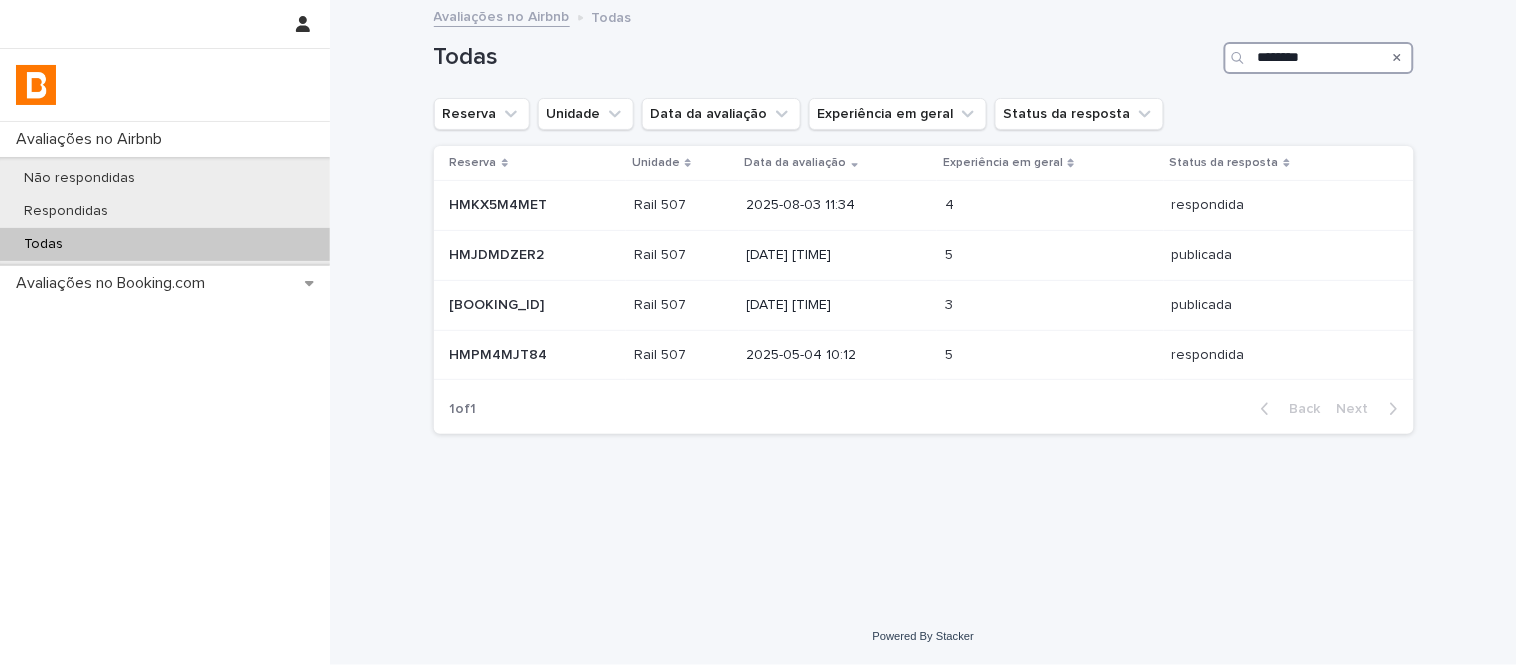 type on "********" 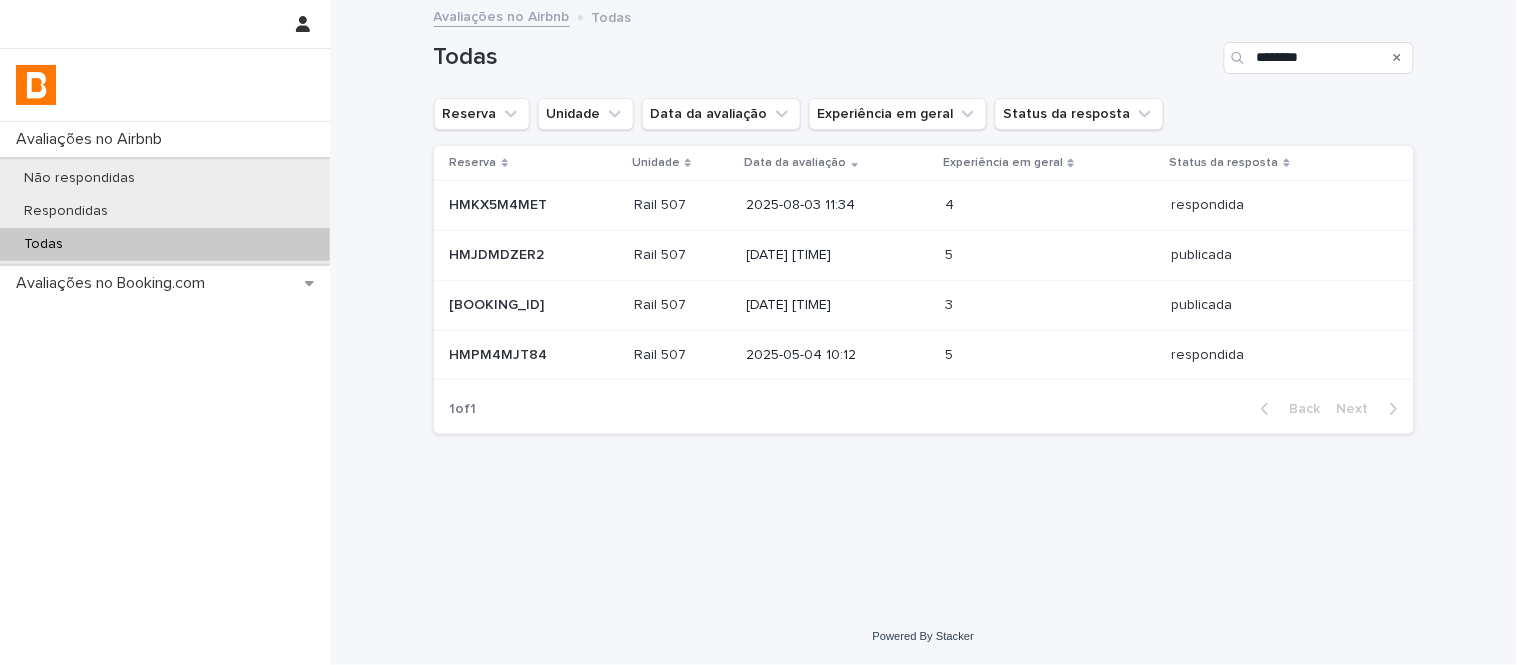 click on "2025-08-03 11:34" at bounding box center (838, 205) 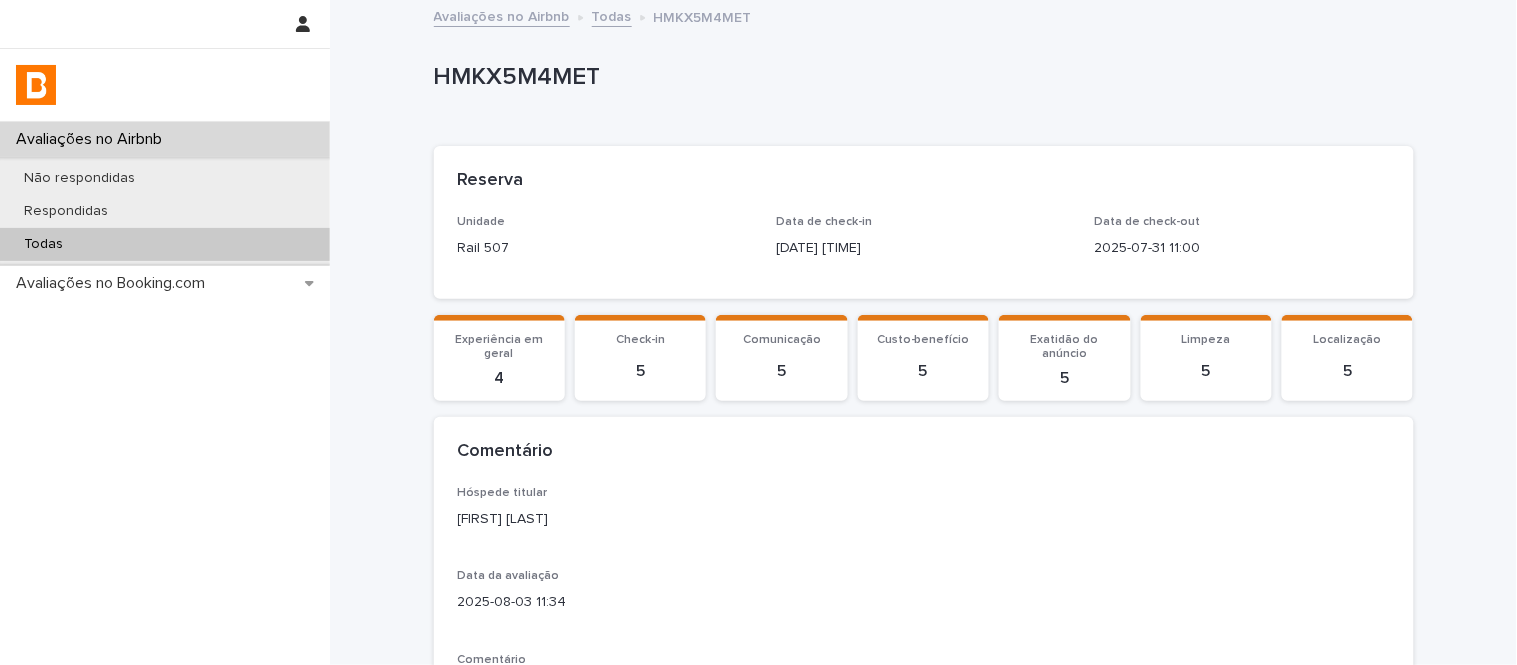 click on "HMKX5M4MET" at bounding box center [920, 77] 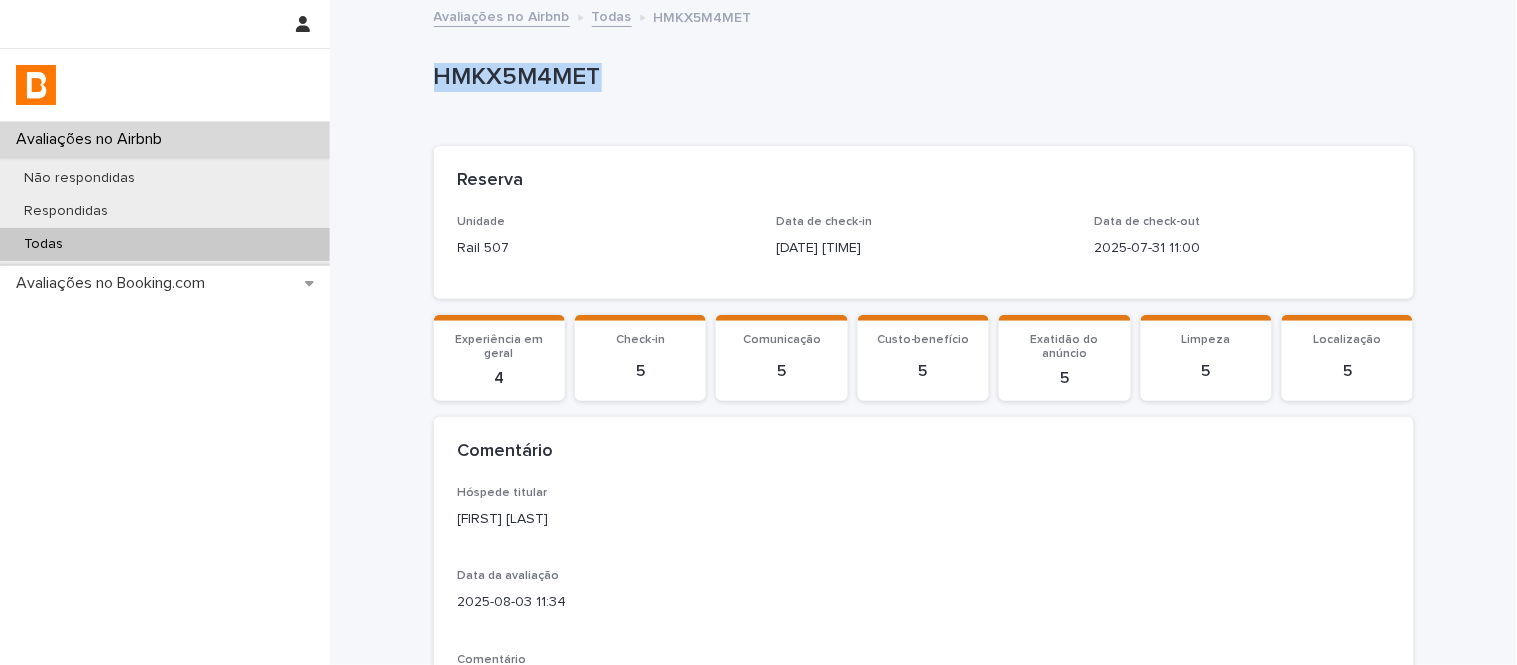 click on "HMKX5M4MET" at bounding box center (920, 77) 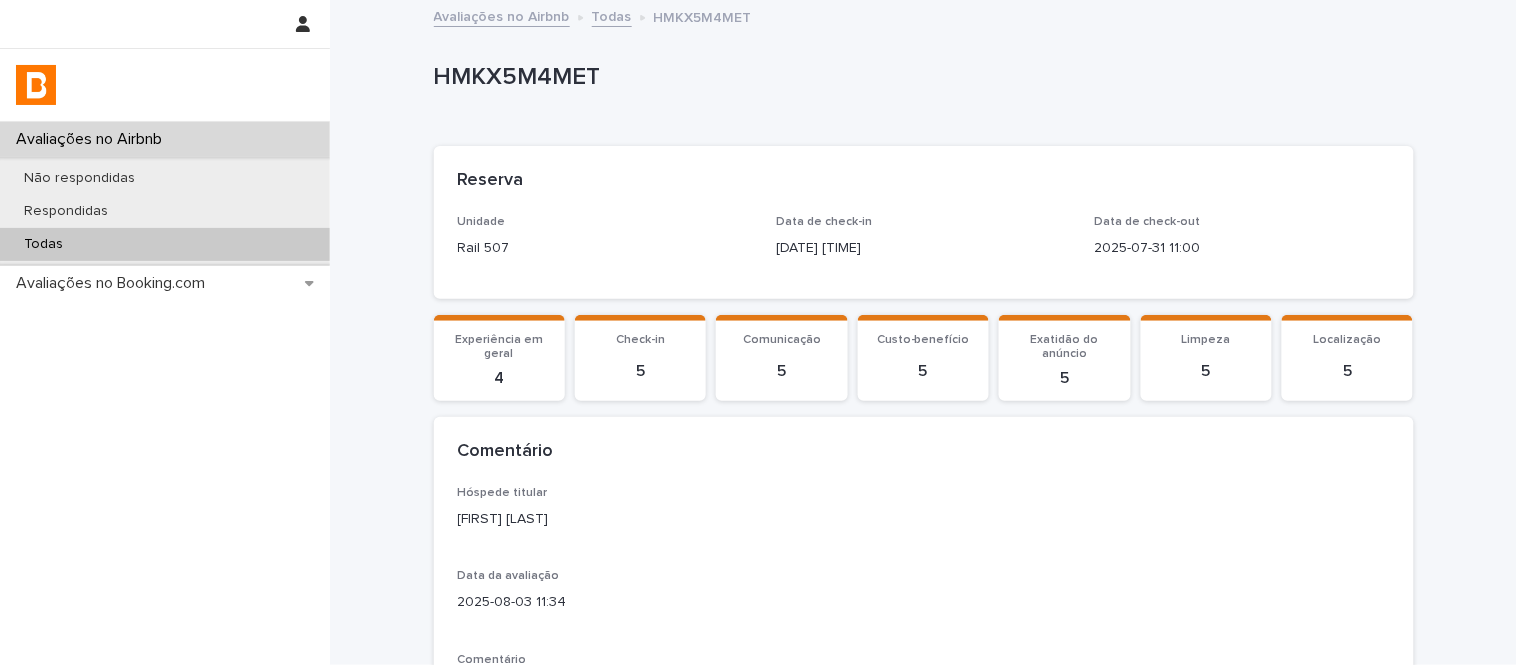 click on "Reserva" at bounding box center (924, 181) 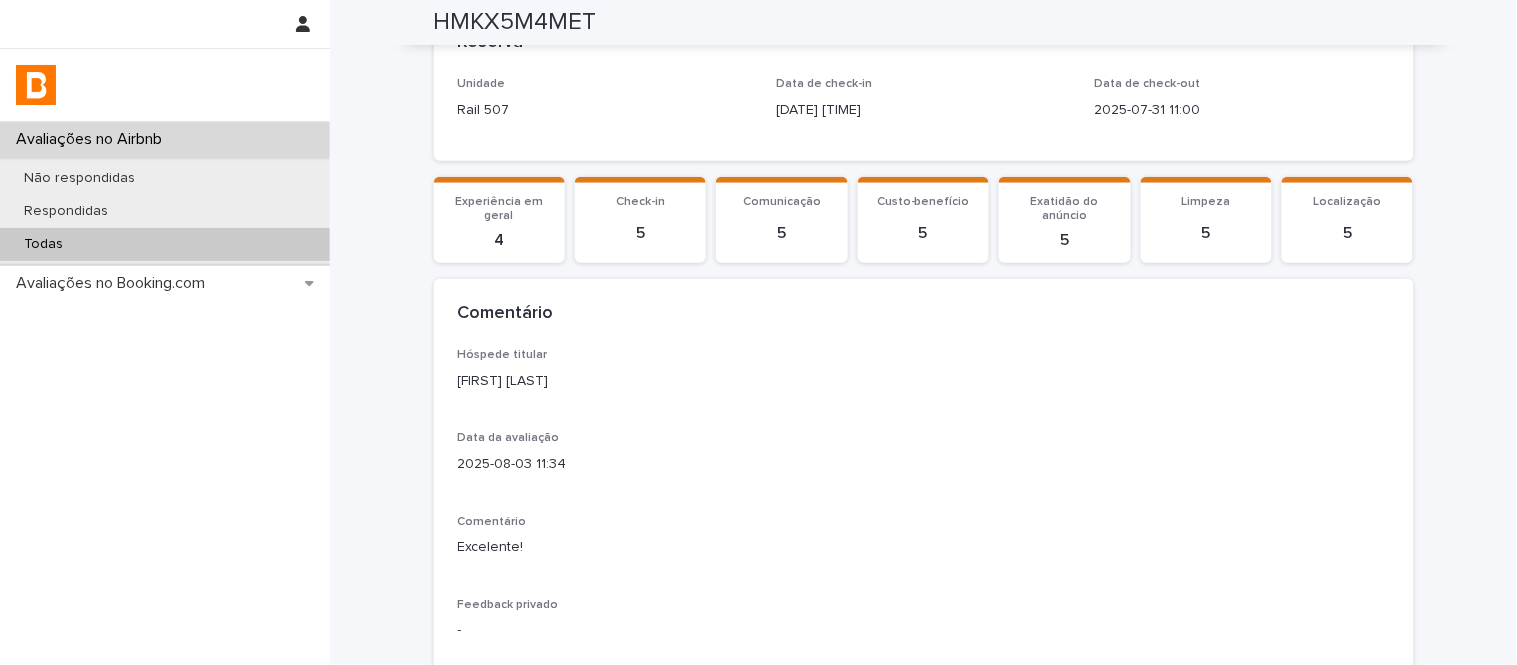 scroll, scrollTop: 158, scrollLeft: 0, axis: vertical 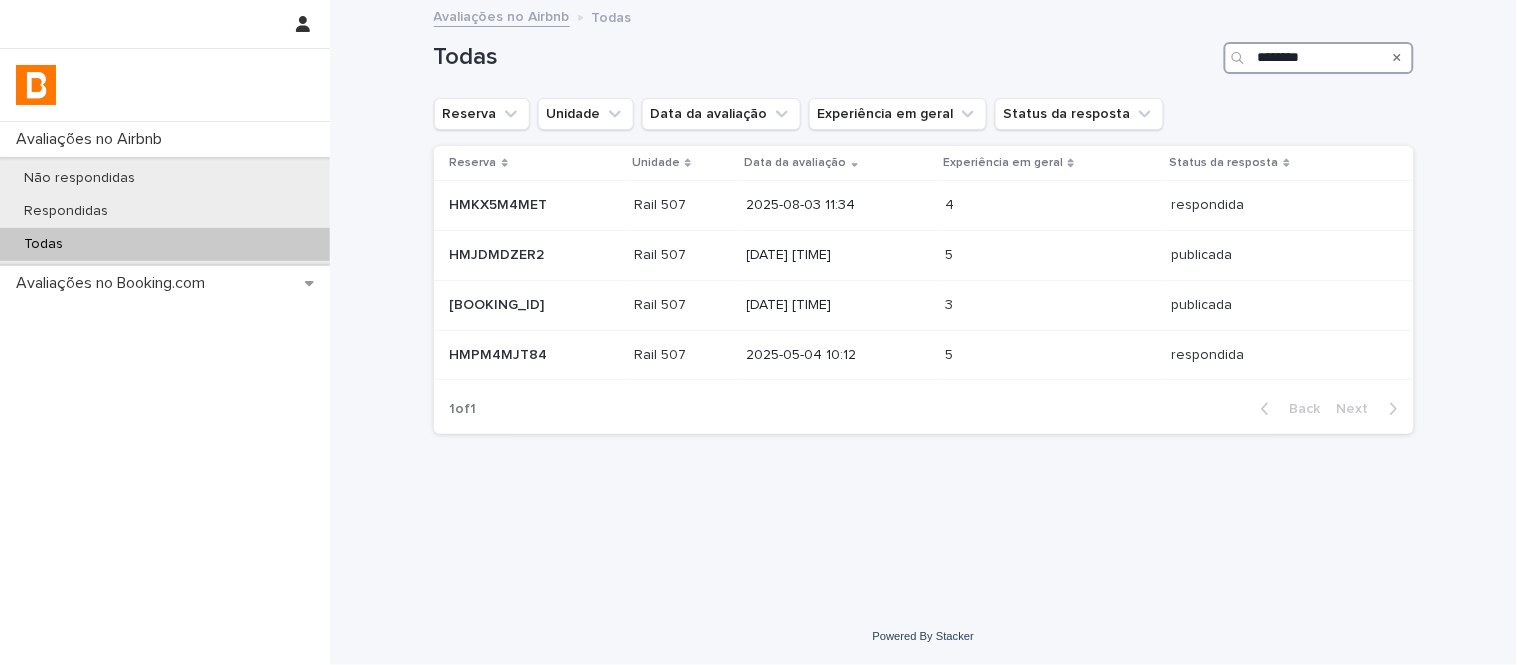 click on "********" at bounding box center (1319, 58) 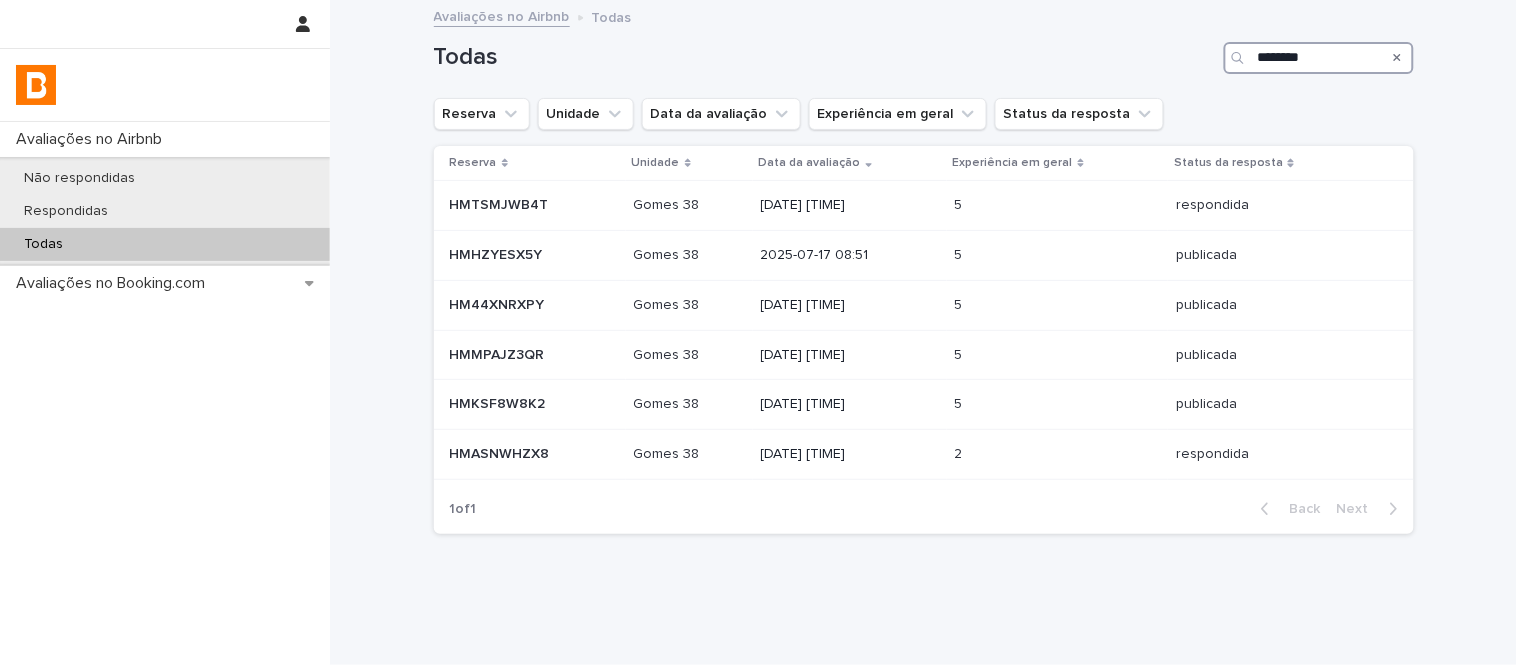 type on "********" 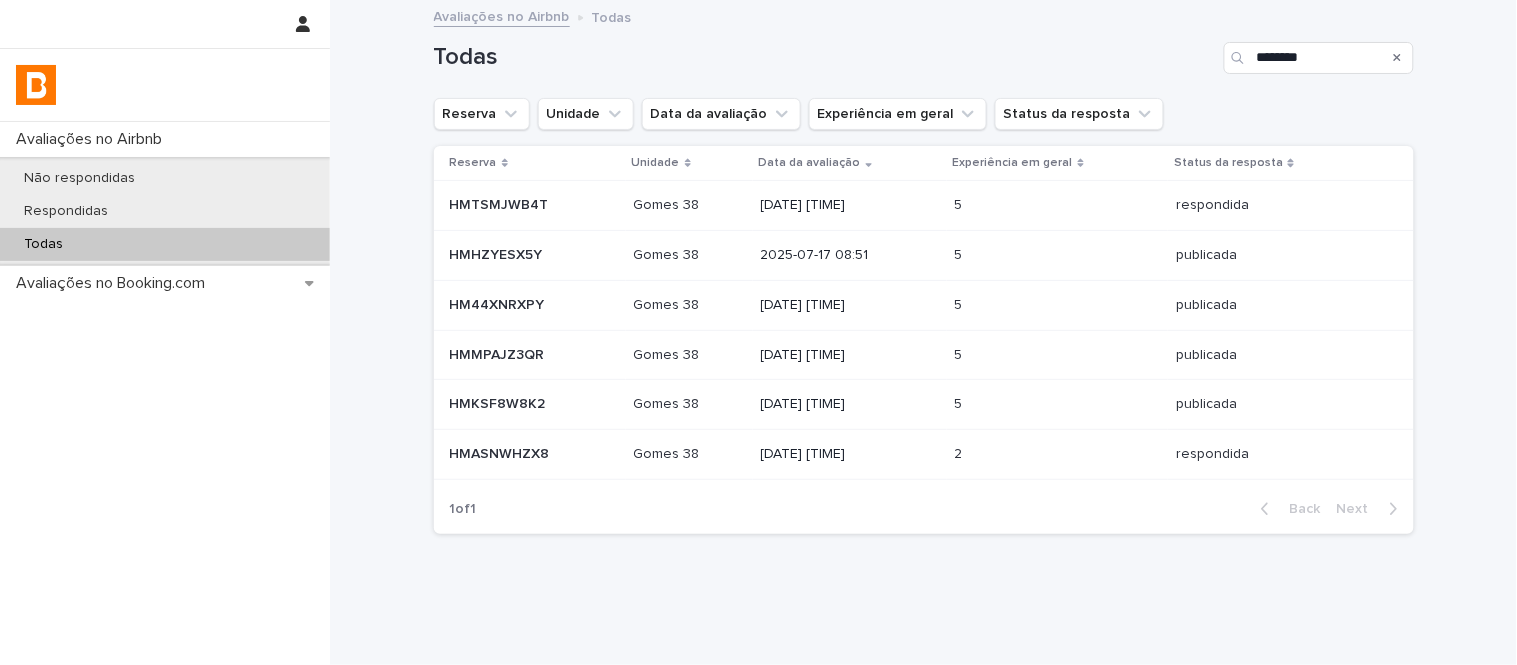 click at bounding box center (534, 205) 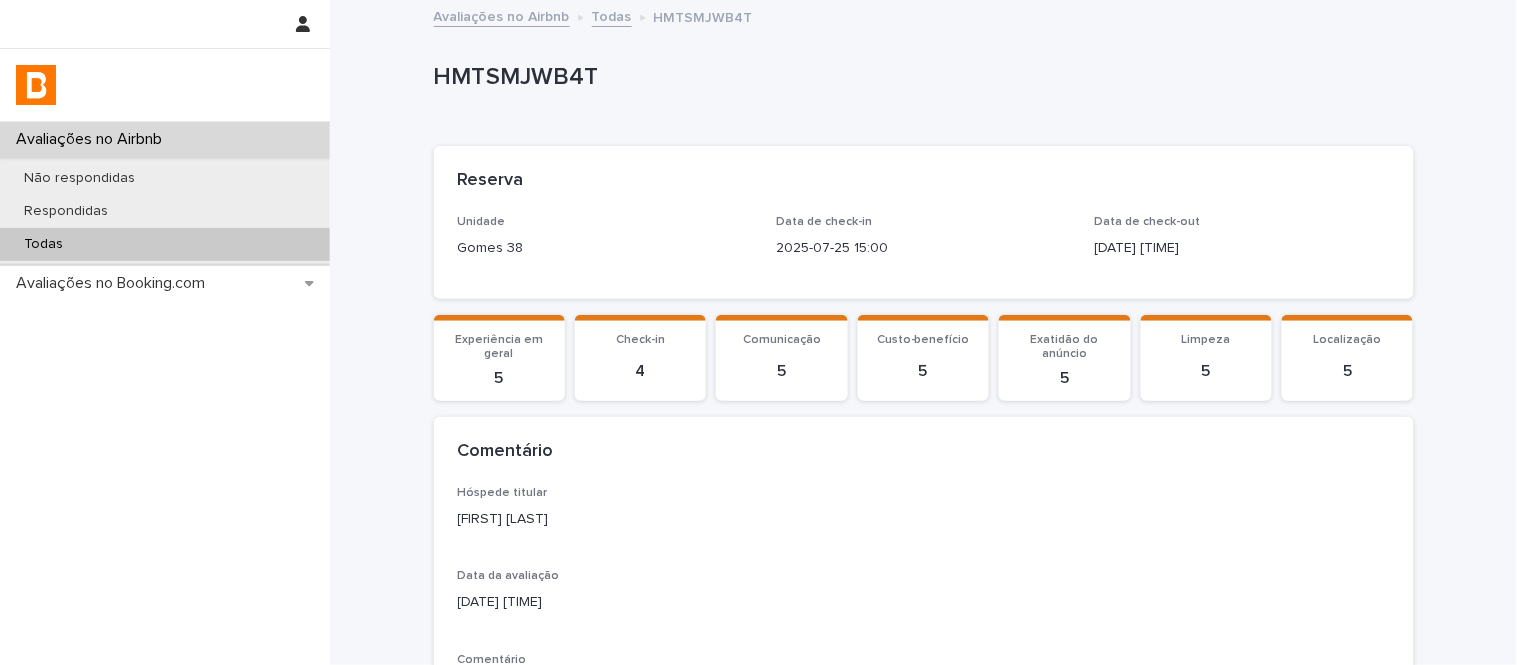 click on "HMTSMJWB4T" at bounding box center (920, 77) 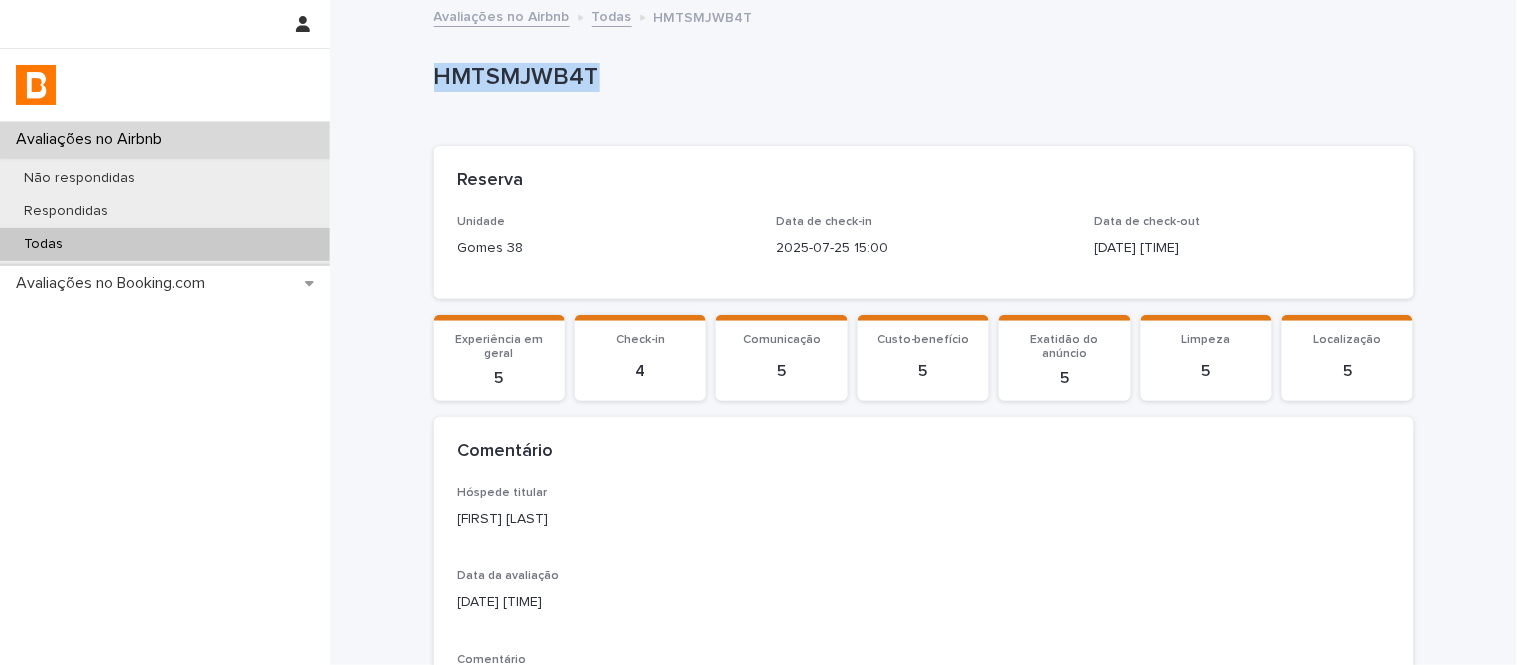 click on "HMTSMJWB4T" at bounding box center (920, 77) 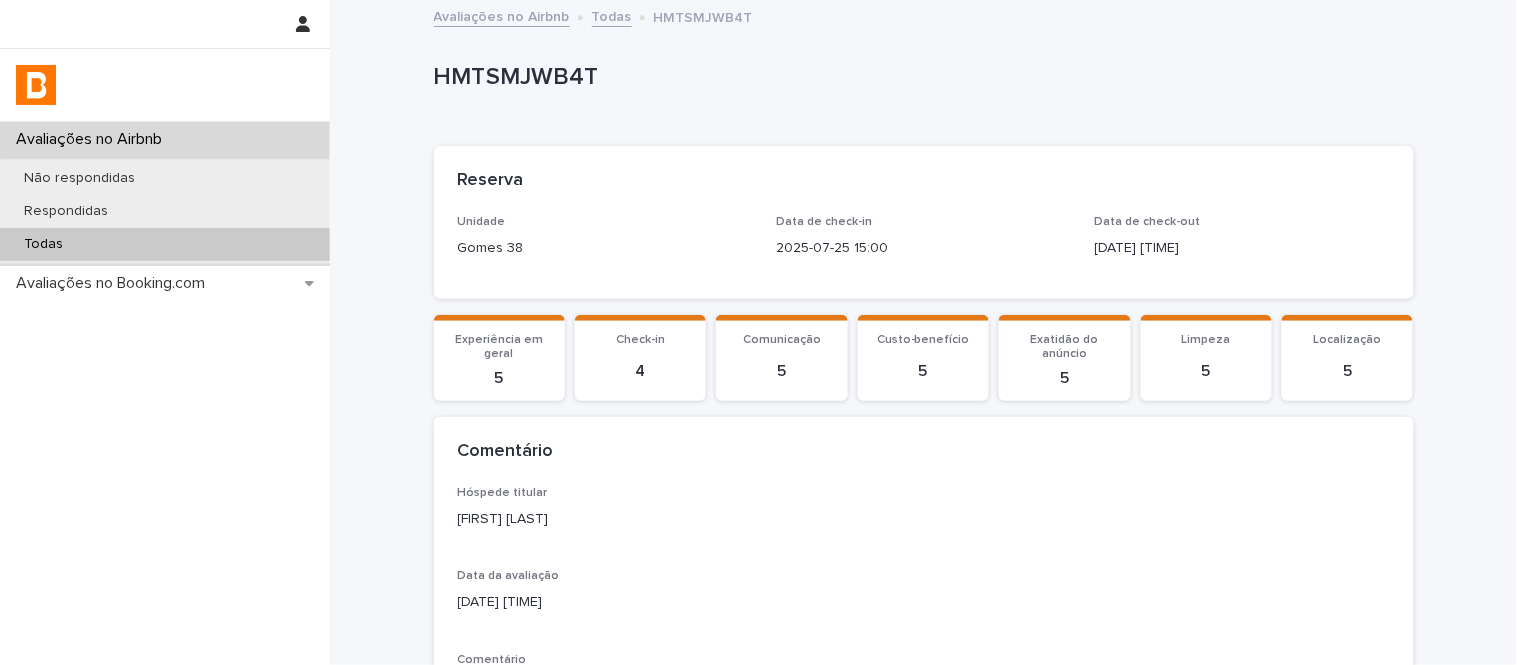click on "Loading... Saving… Loading... Saving… Reserva Unidade Gomes 38 Data de check-in [DATE] [TIME] Data de check-out [DATE] [TIME] Loading... Saving… Experiência em geral 5 Check-in 4 Comunicação 5 Custo-benefício 5 Exatidão do anúncio 5 Limpeza 5 Localização 5 Loading... Saving… Comentário Hóspede titular [FIRST] [LAST] Data da avaliação [DATE] [TIME] Comentário Apartamento novo, limpo e bem decorado.
Tem também uma boa localização. Conseguimos estacionar na rua próxima ao prédio tranquilamente . Feedback privado - Loading... Saving… Resposta Data da resposta (a enviar) [DATE] [TIME] Resposta (a enviar) Oi [FIRST], que bom que a hospedagem tenha atendido as suas expectativas e que a localização tenha agradado! Agradecemos o seu feedback e esperamos que retorne mais vezes! Loading... Saving… Resposta" at bounding box center [924, 627] 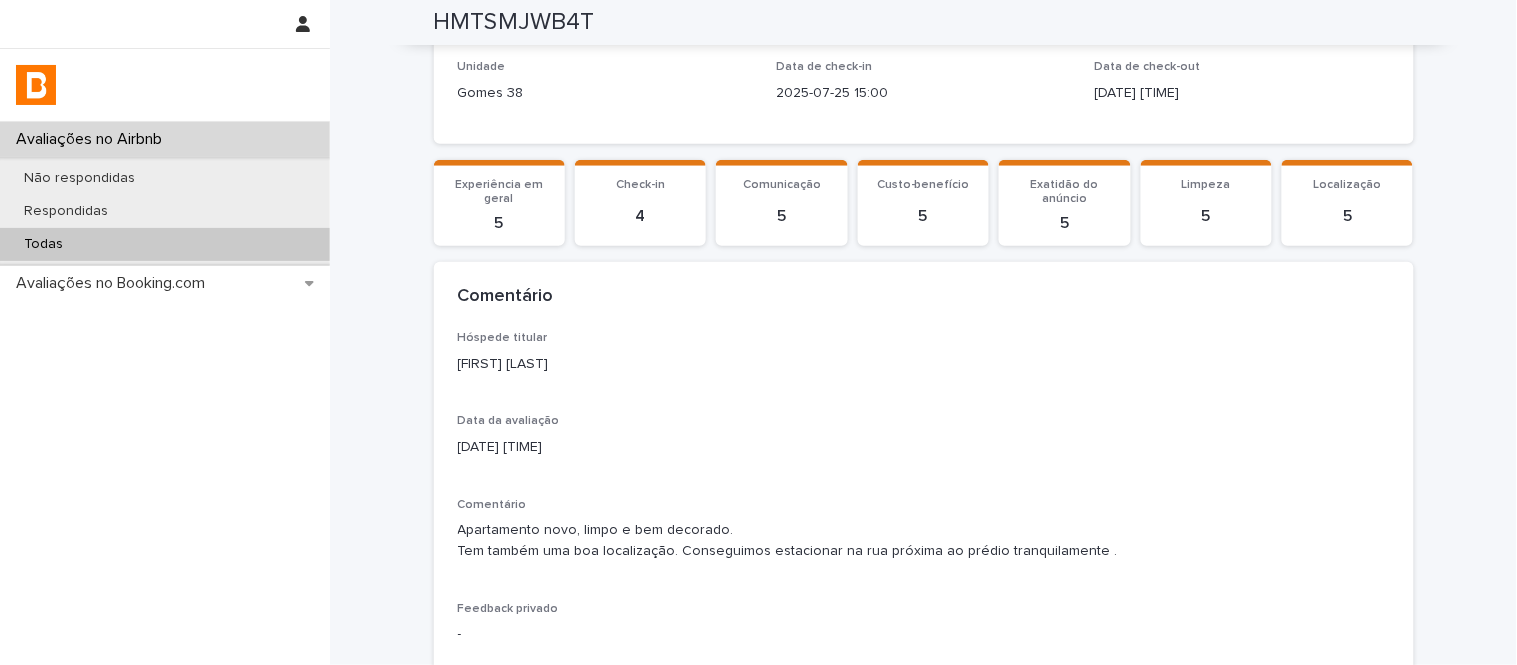 scroll, scrollTop: 152, scrollLeft: 0, axis: vertical 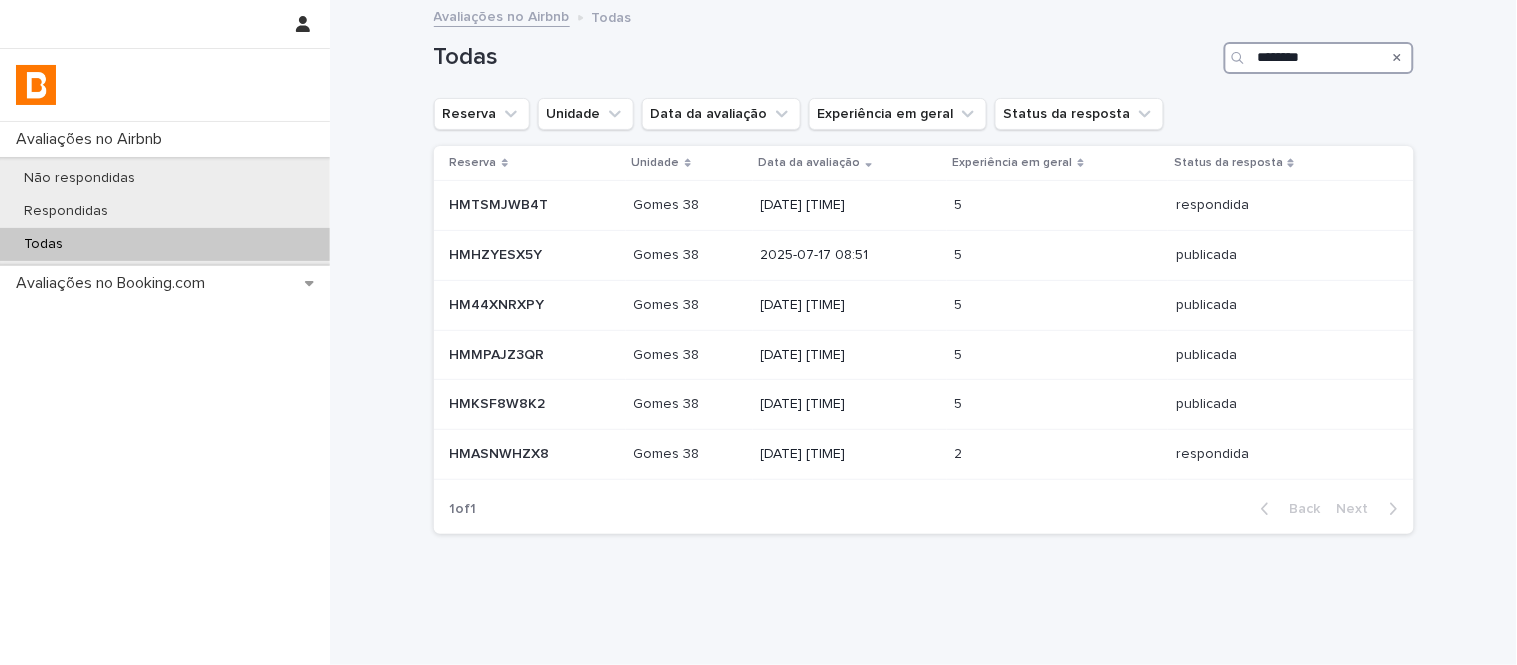 click on "********" at bounding box center (1319, 58) 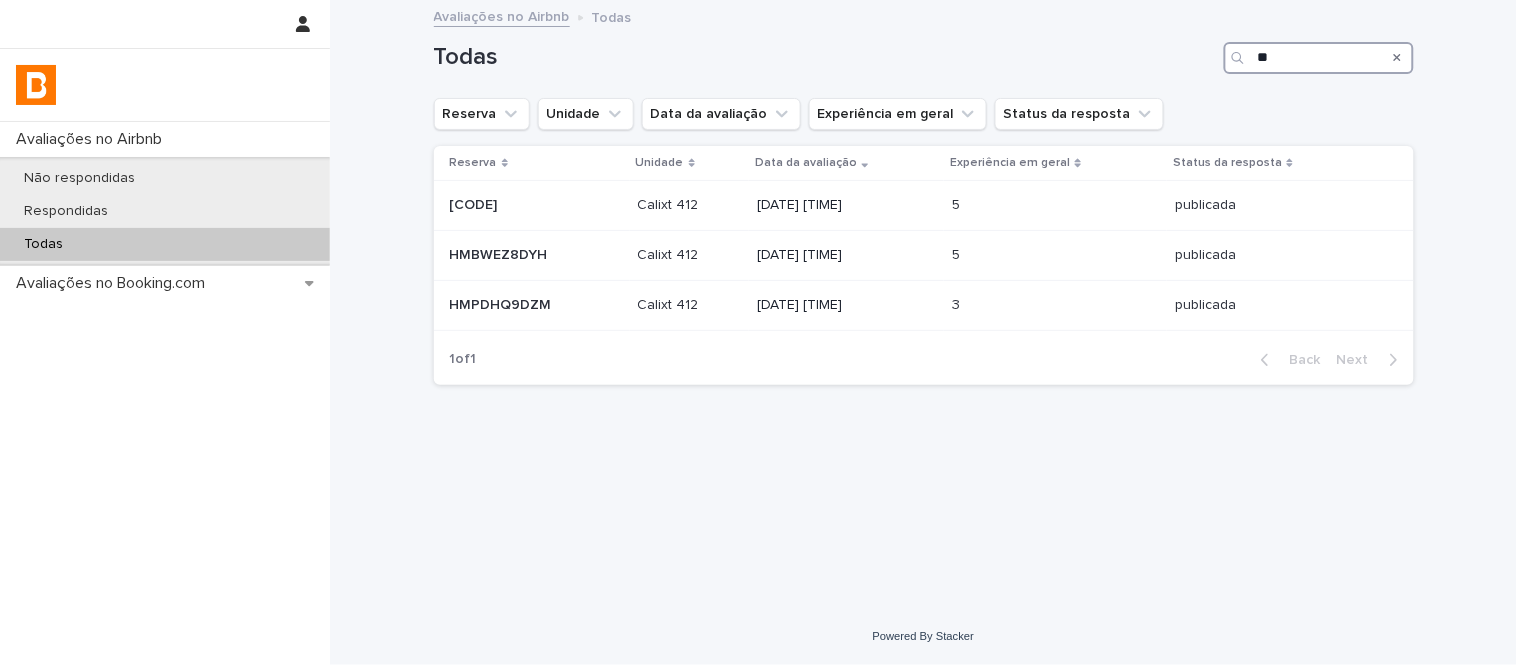 type on "*" 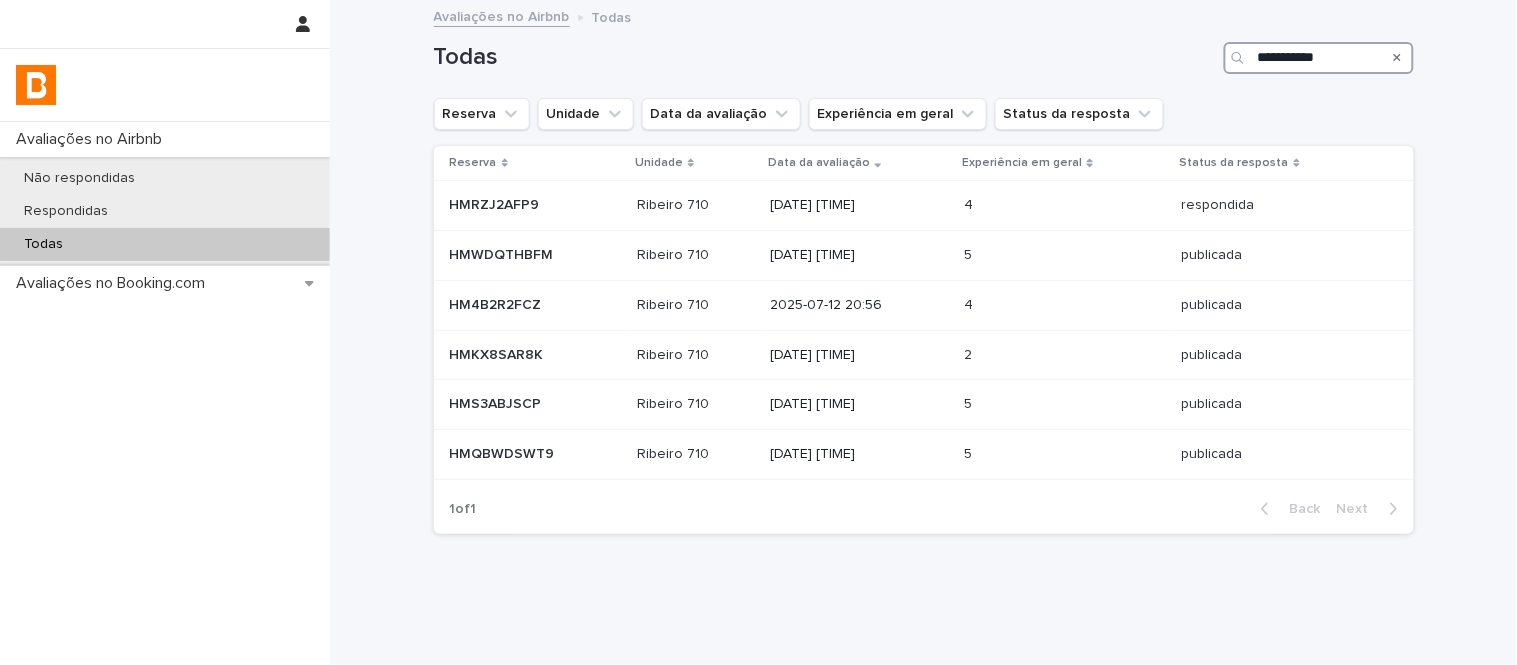 type on "**********" 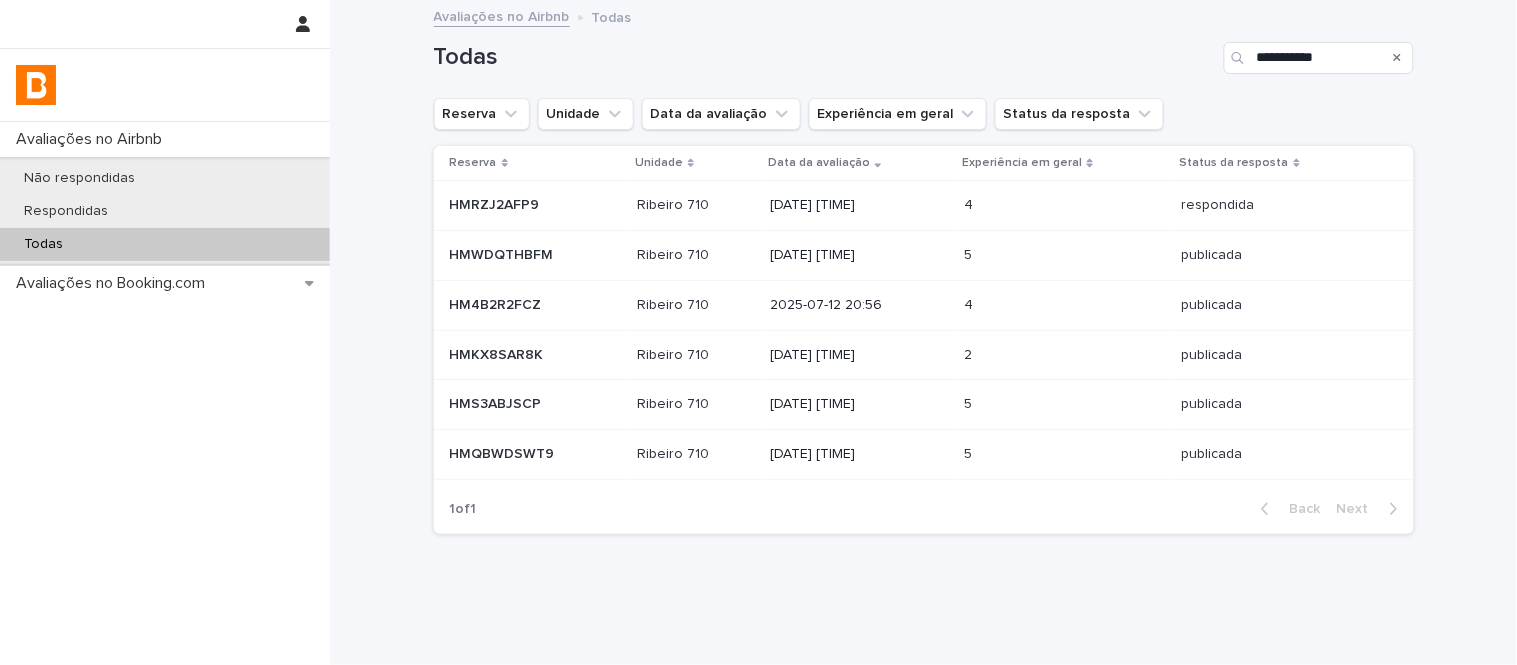 click on "HMRZJ2AFP9 HMRZJ2AFP9" at bounding box center [536, 205] 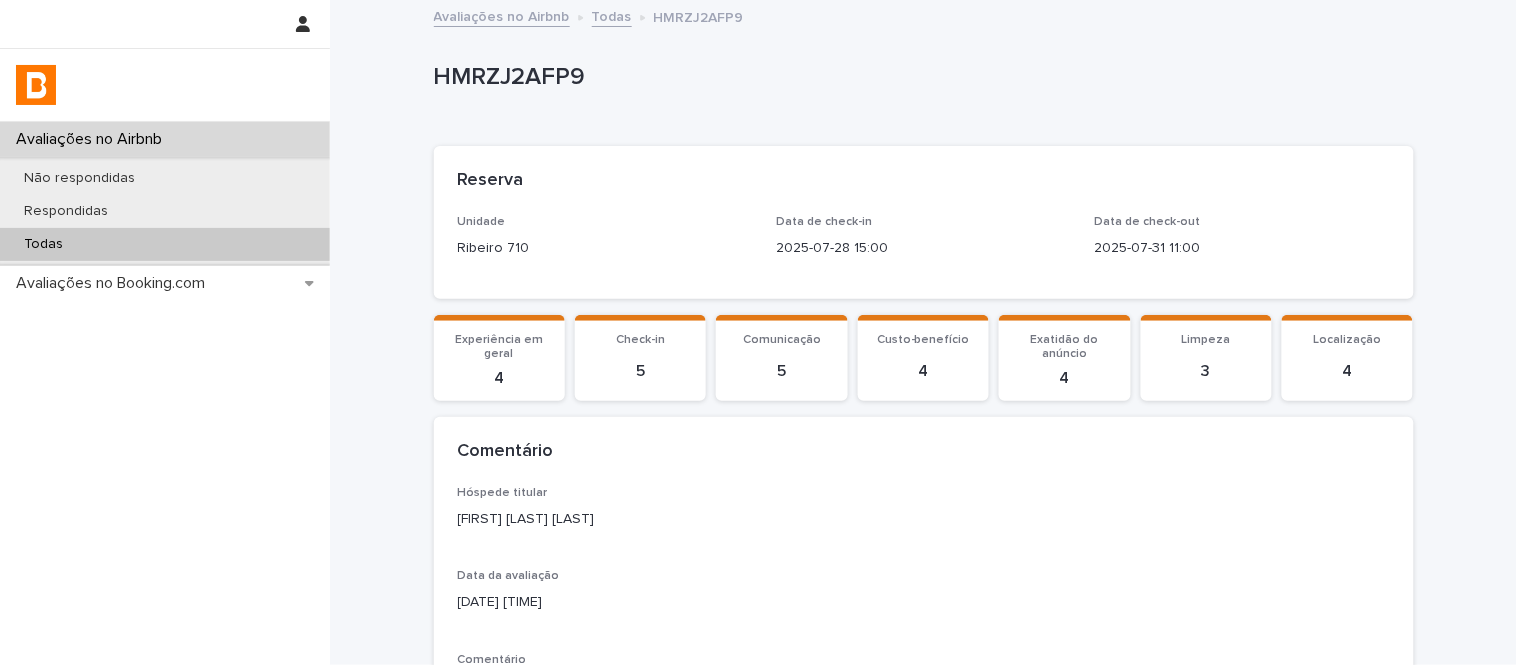 click on "HMRZJ2AFP9" at bounding box center (920, 77) 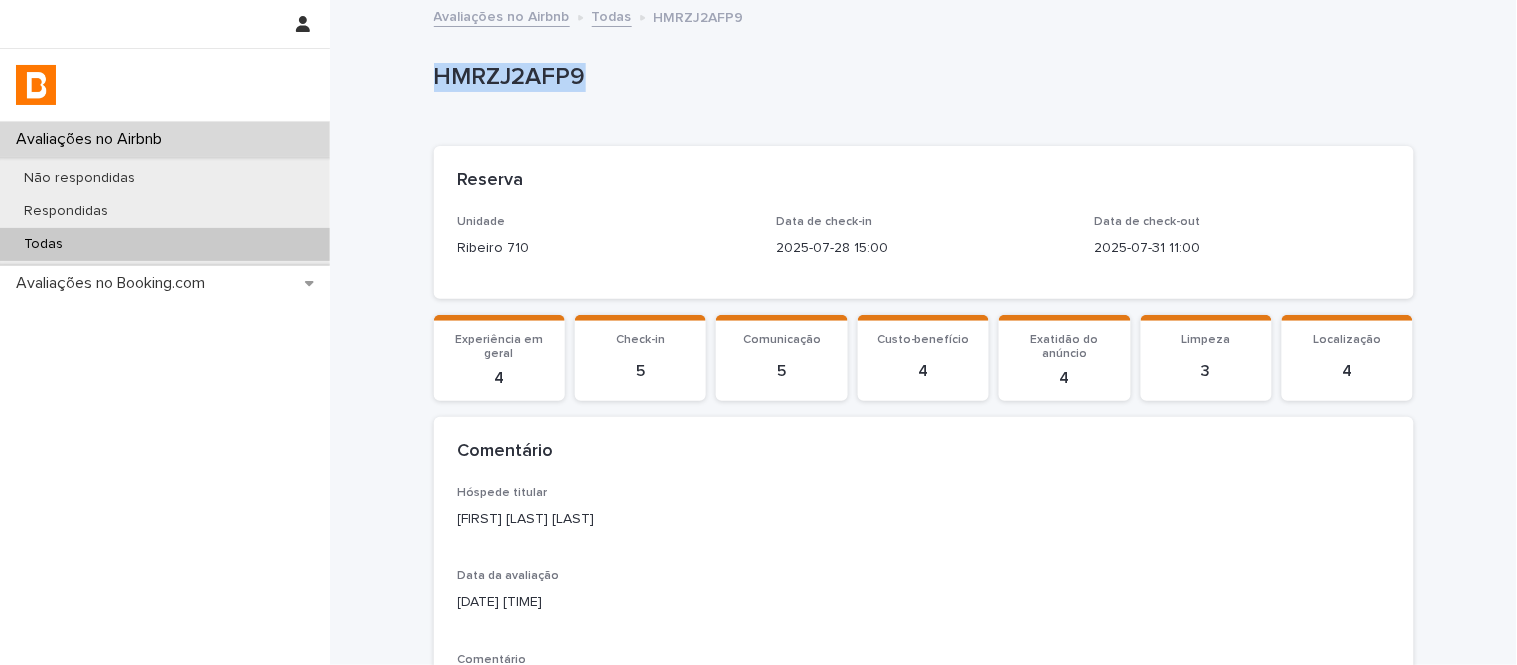 click on "HMRZJ2AFP9" at bounding box center (920, 77) 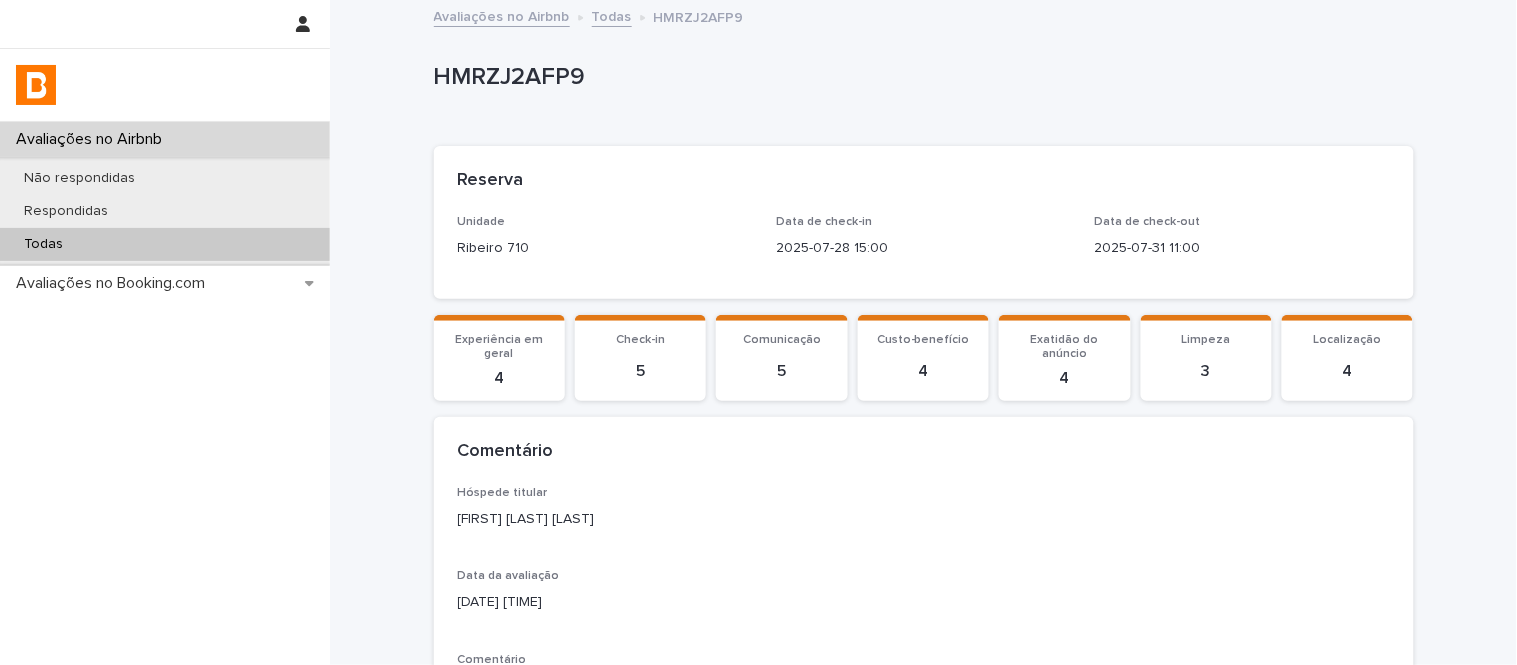 drag, startPoint x: 980, startPoint y: 125, endPoint x: 1187, endPoint y: 184, distance: 215.24405 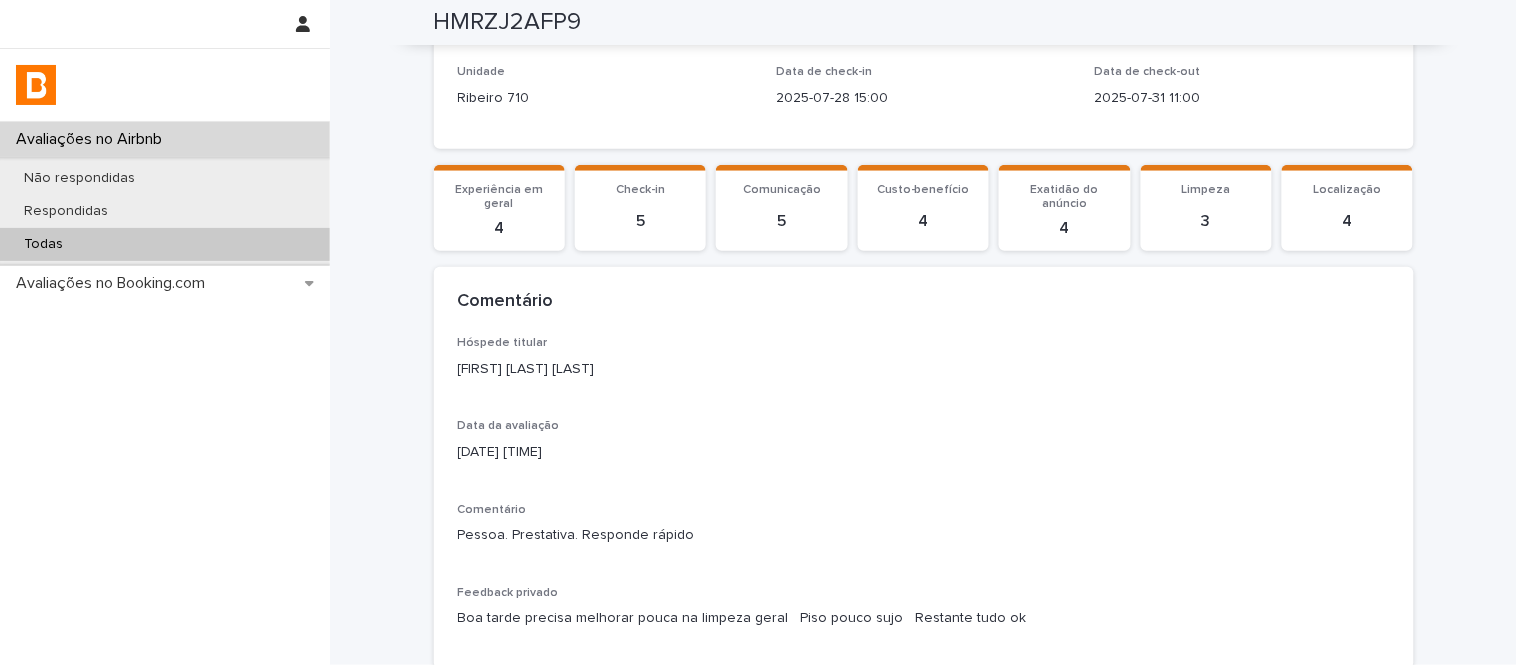 scroll, scrollTop: 154, scrollLeft: 0, axis: vertical 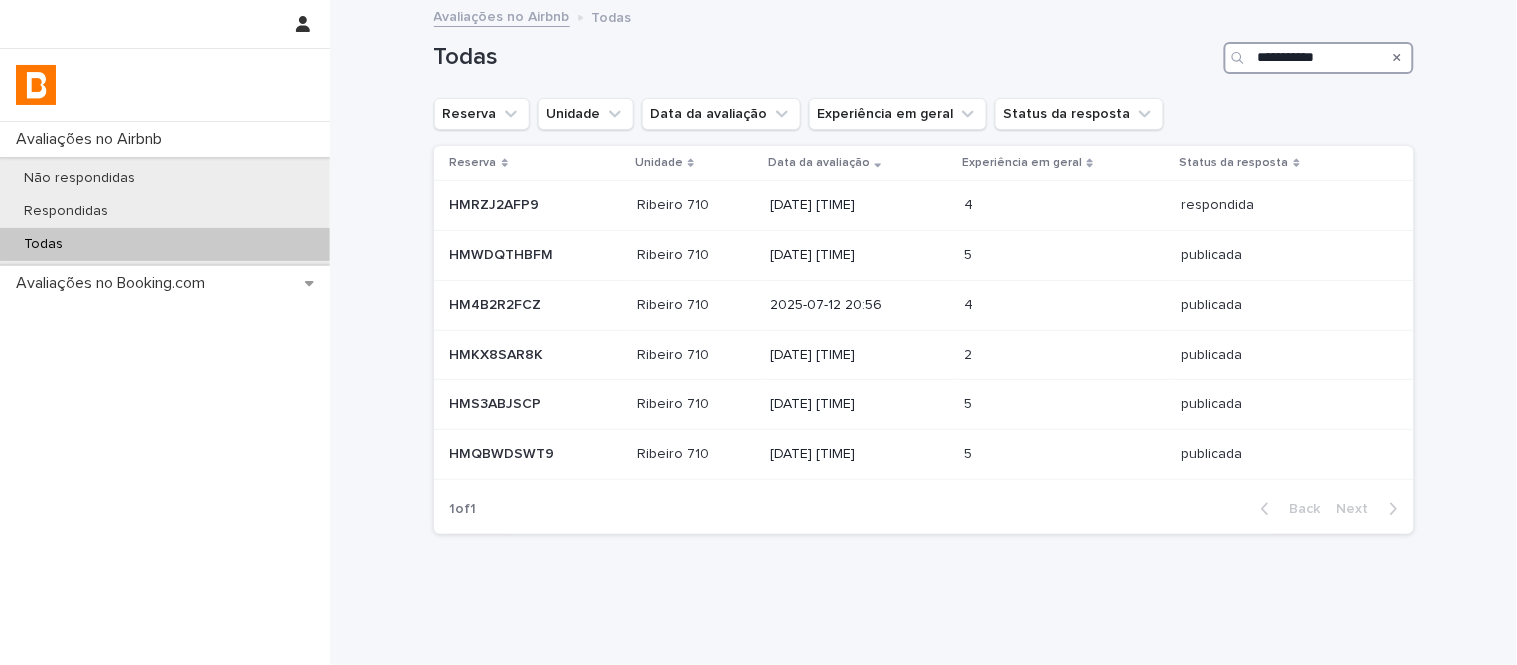 click on "**********" at bounding box center (1319, 58) 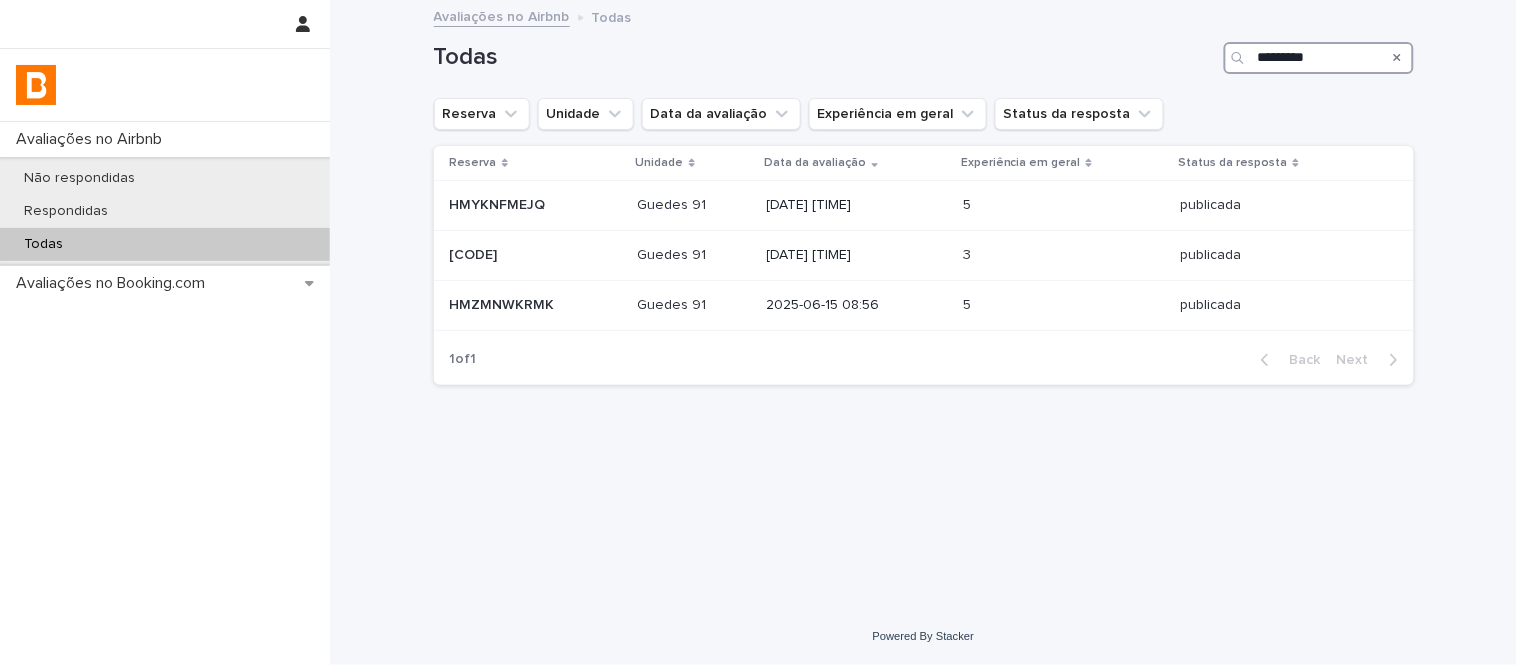 click on "*********" at bounding box center [1319, 58] 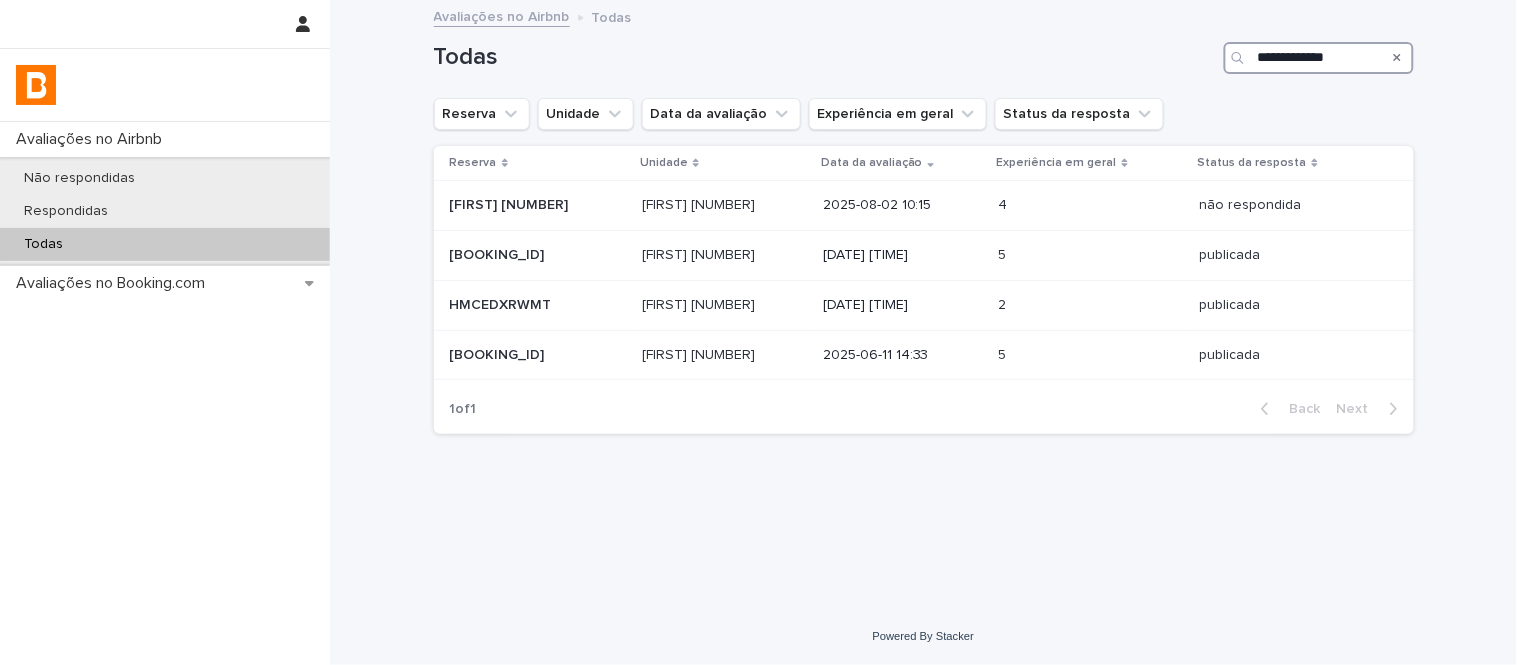 type on "**********" 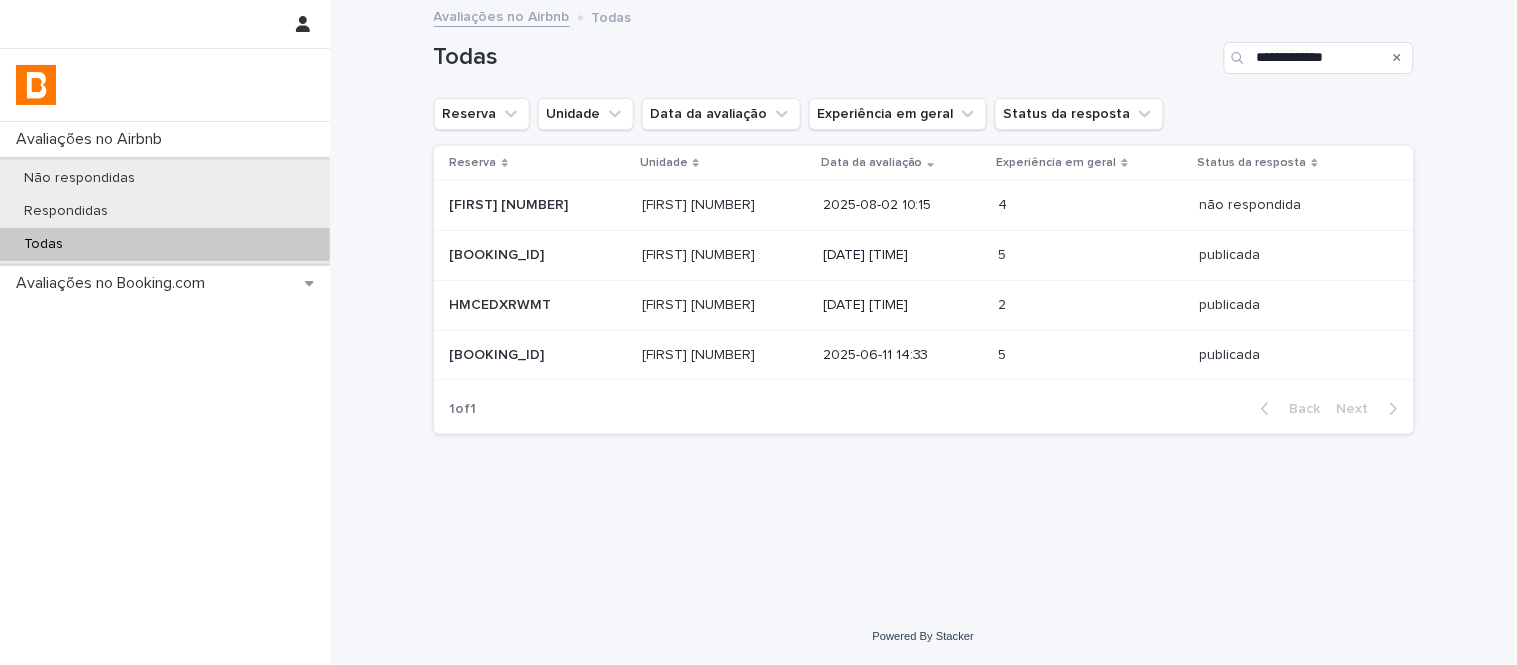 click at bounding box center (538, 205) 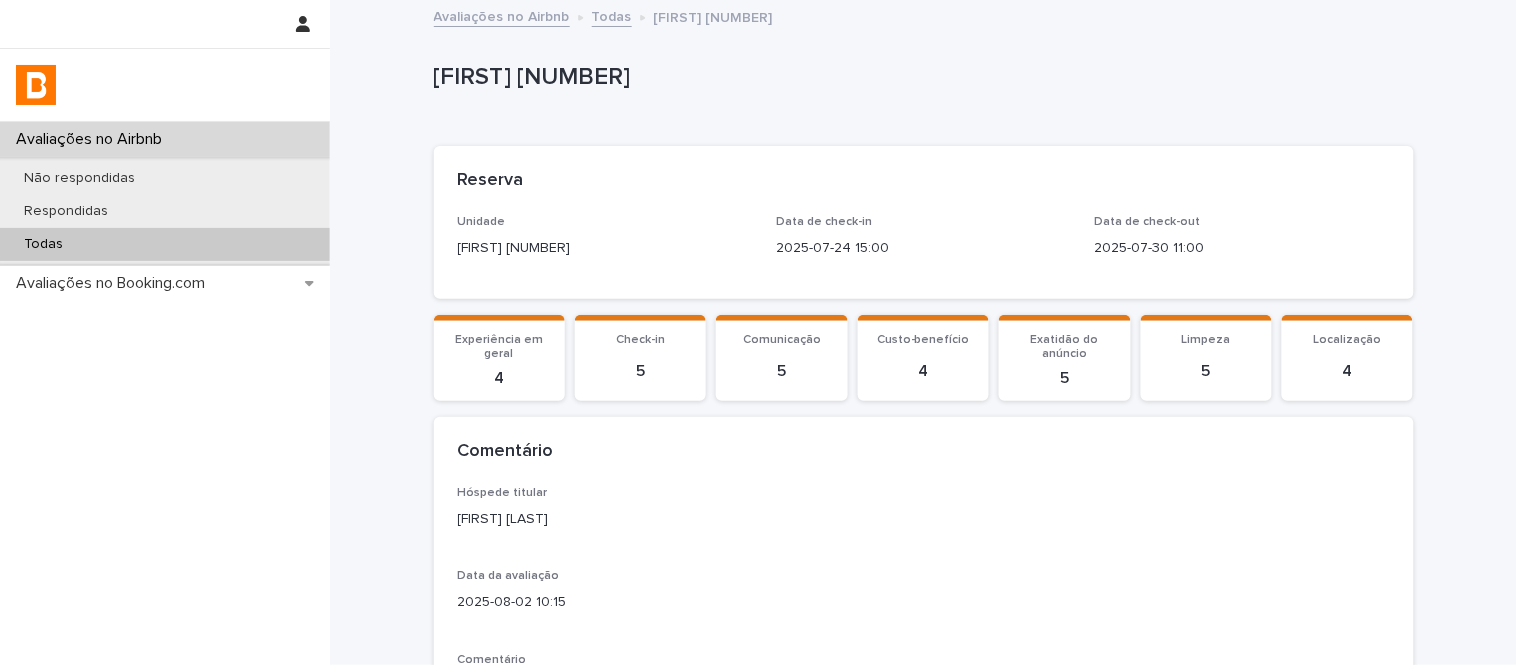 click on "[FIRST] [NUMBER]" at bounding box center (920, 77) 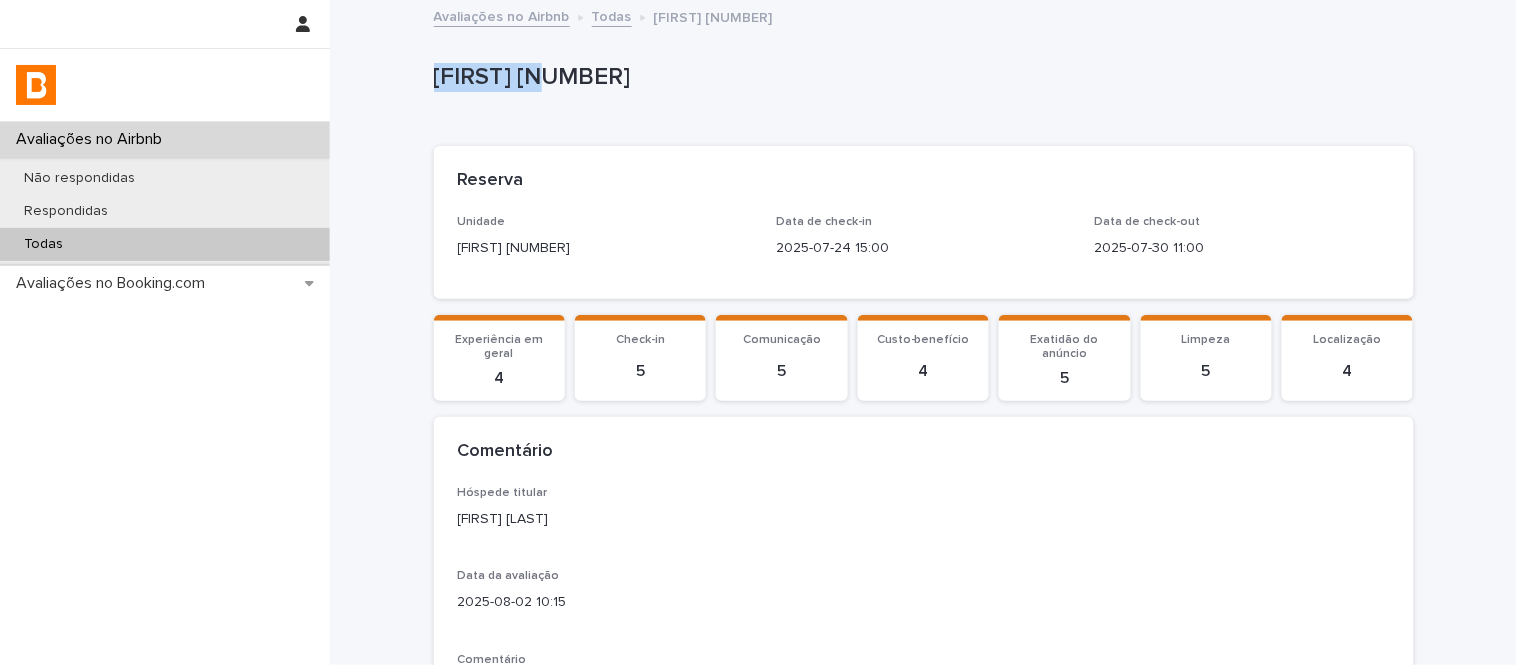 click on "[FIRST] [NUMBER]" at bounding box center (920, 77) 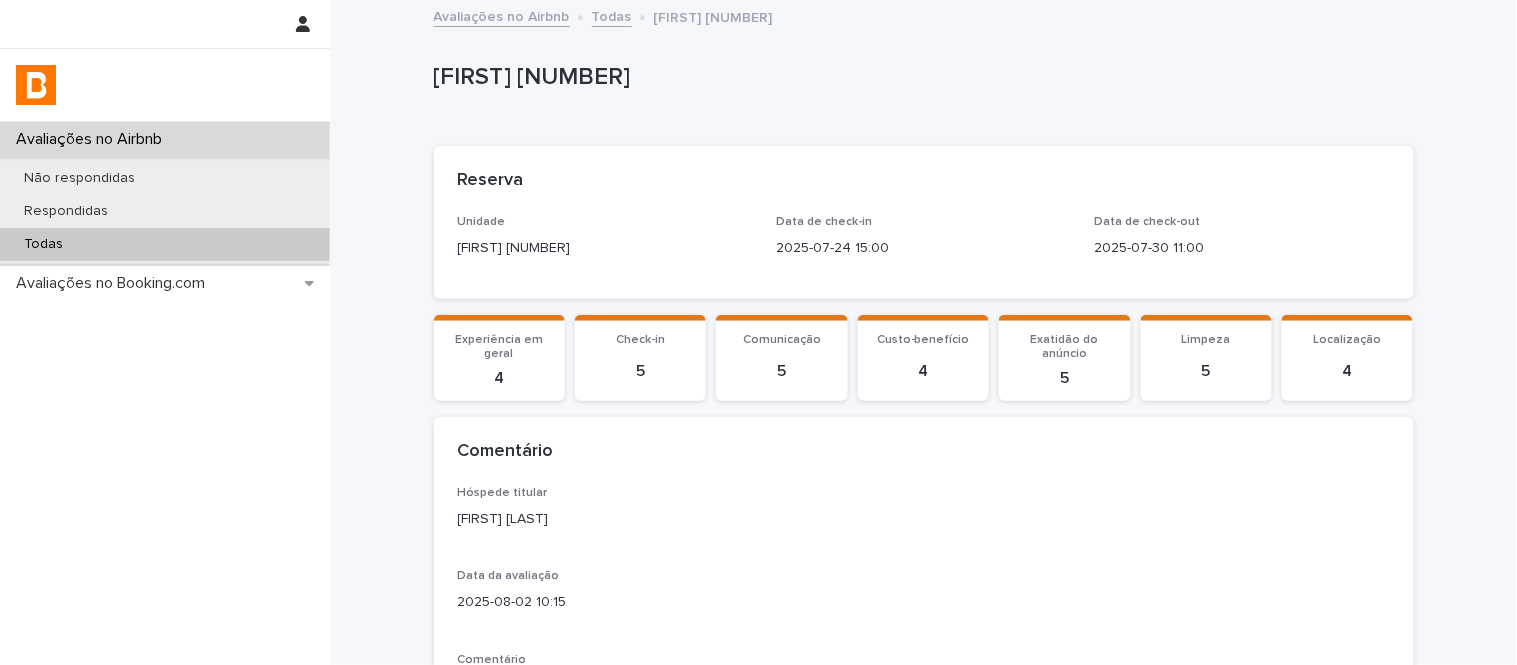 click on "Loading... Saving… Loading... Saving… Loading... Saving… Reserva Unidade Cristine [NUMBER]A Data de check-in [DATE] [TIME] Data de check-out [DATE] [TIME] Loading... Saving… Experiência em geral 4 Check-in 5 Comunicação 5 Custo-benefício 4 Exatidão do anúncio 5 Limpeza 5 Localização 4 Loading... Saving… Comentário Hóspede titular Luis Karas Leopoldo Data da avaliação [DATE] [TIME] Comentário excelente apartamento ponto negativo fica pelo barulho dos avioes Feedback privado - Responder Loading... Saving… Resposta Loading... Saving… Resposta" at bounding box center (924, 502) 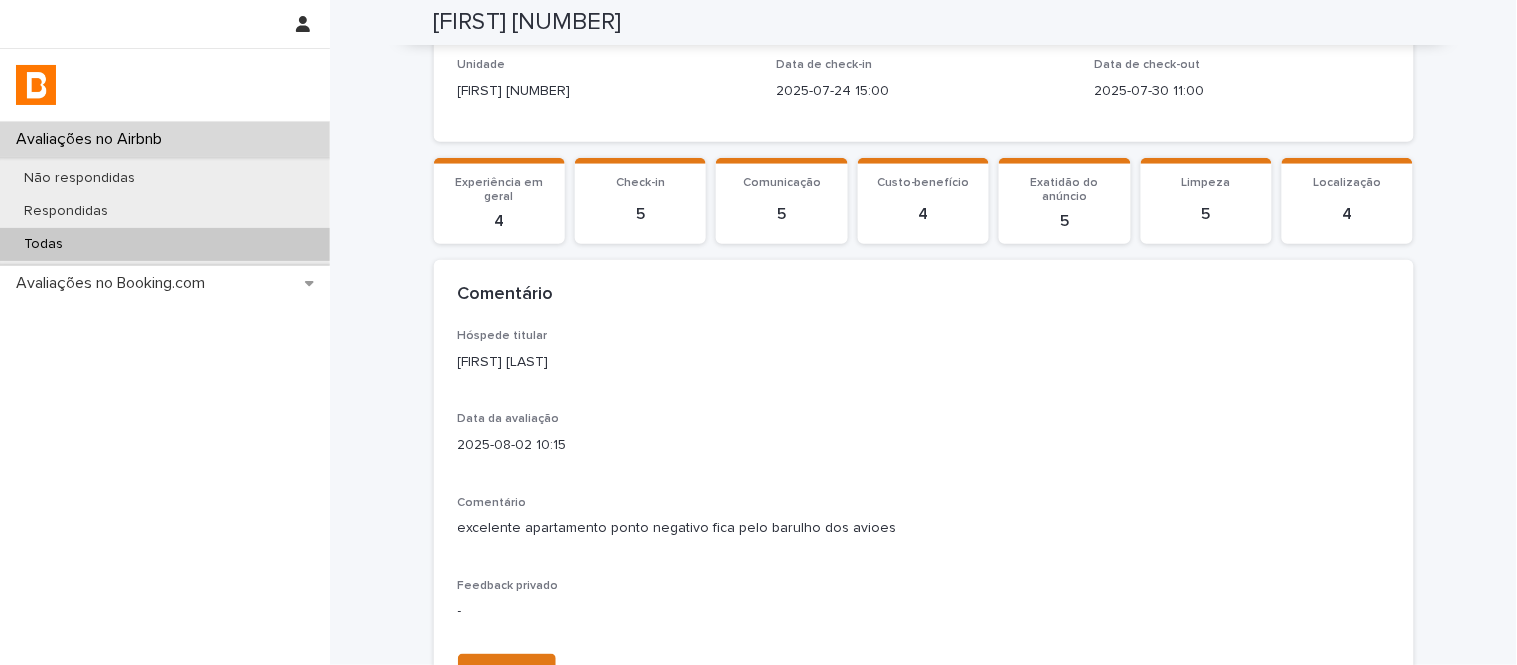 scroll, scrollTop: 147, scrollLeft: 0, axis: vertical 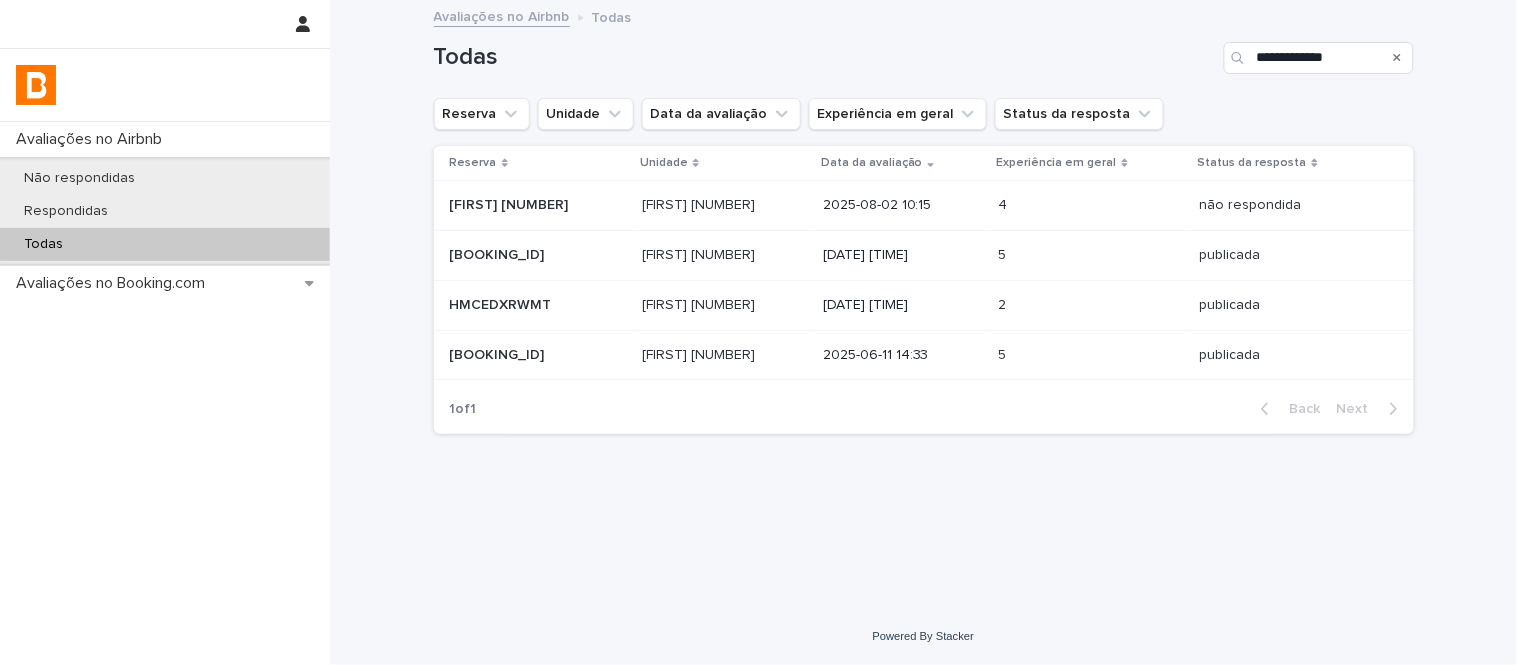 drag, startPoint x: 1394, startPoint y: 57, endPoint x: 927, endPoint y: 133, distance: 473.14374 